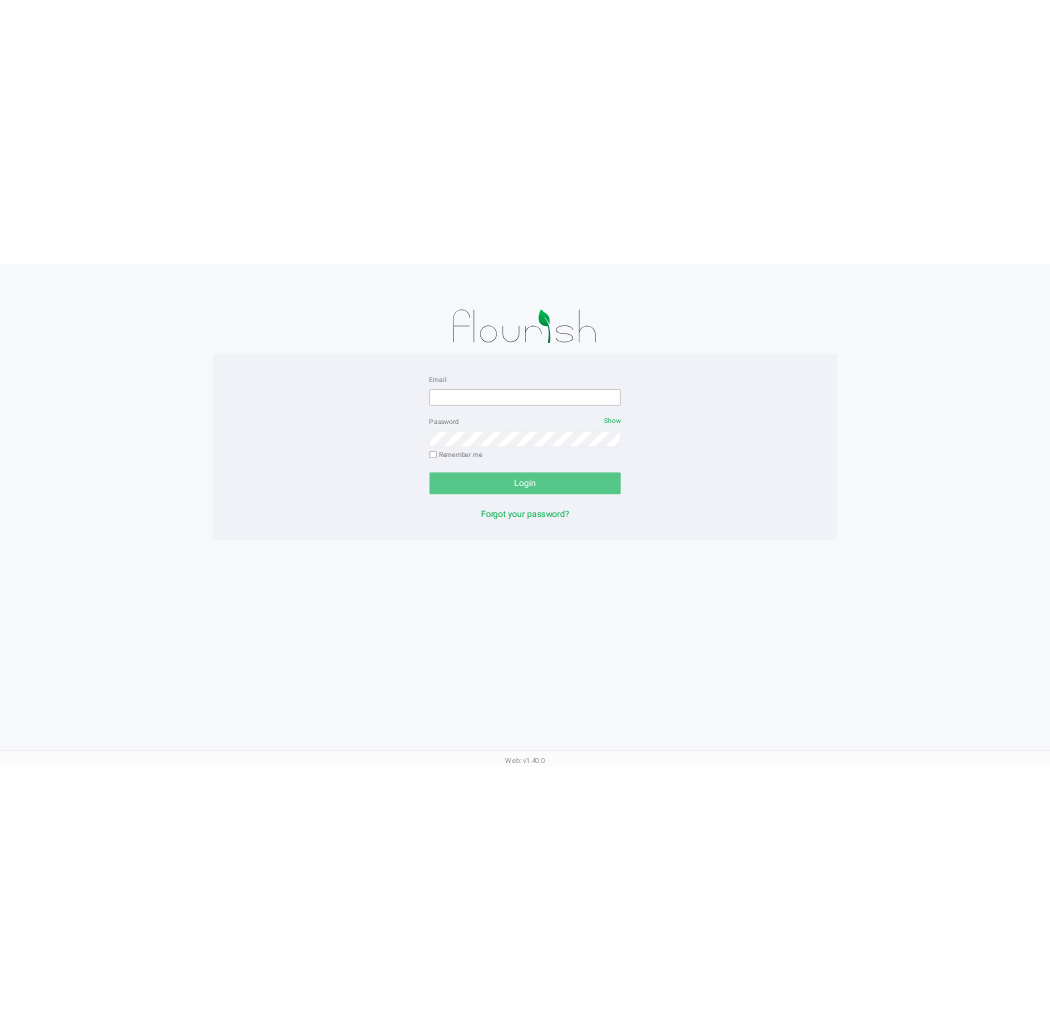 scroll, scrollTop: 0, scrollLeft: 0, axis: both 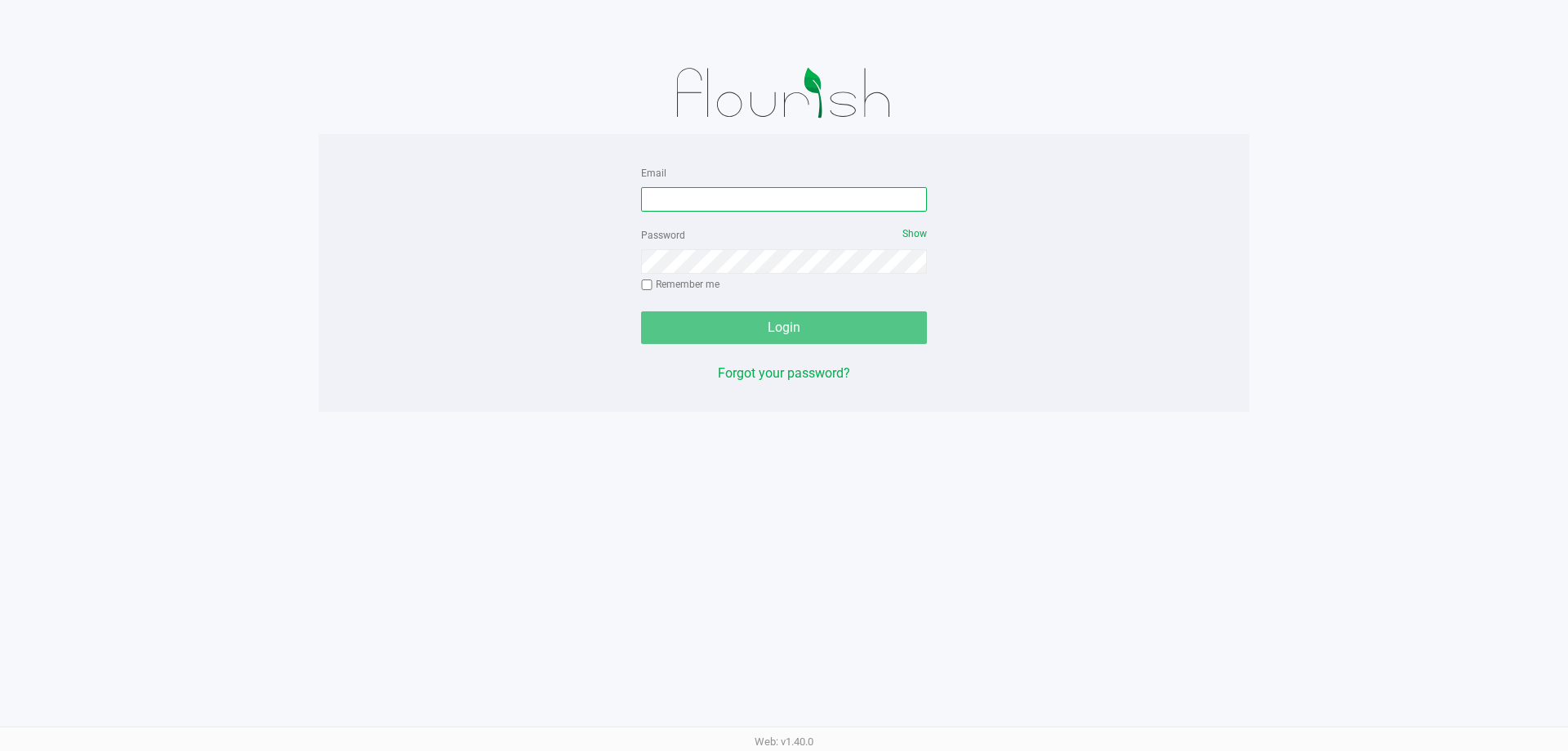 click on "Email" at bounding box center (784, 199) 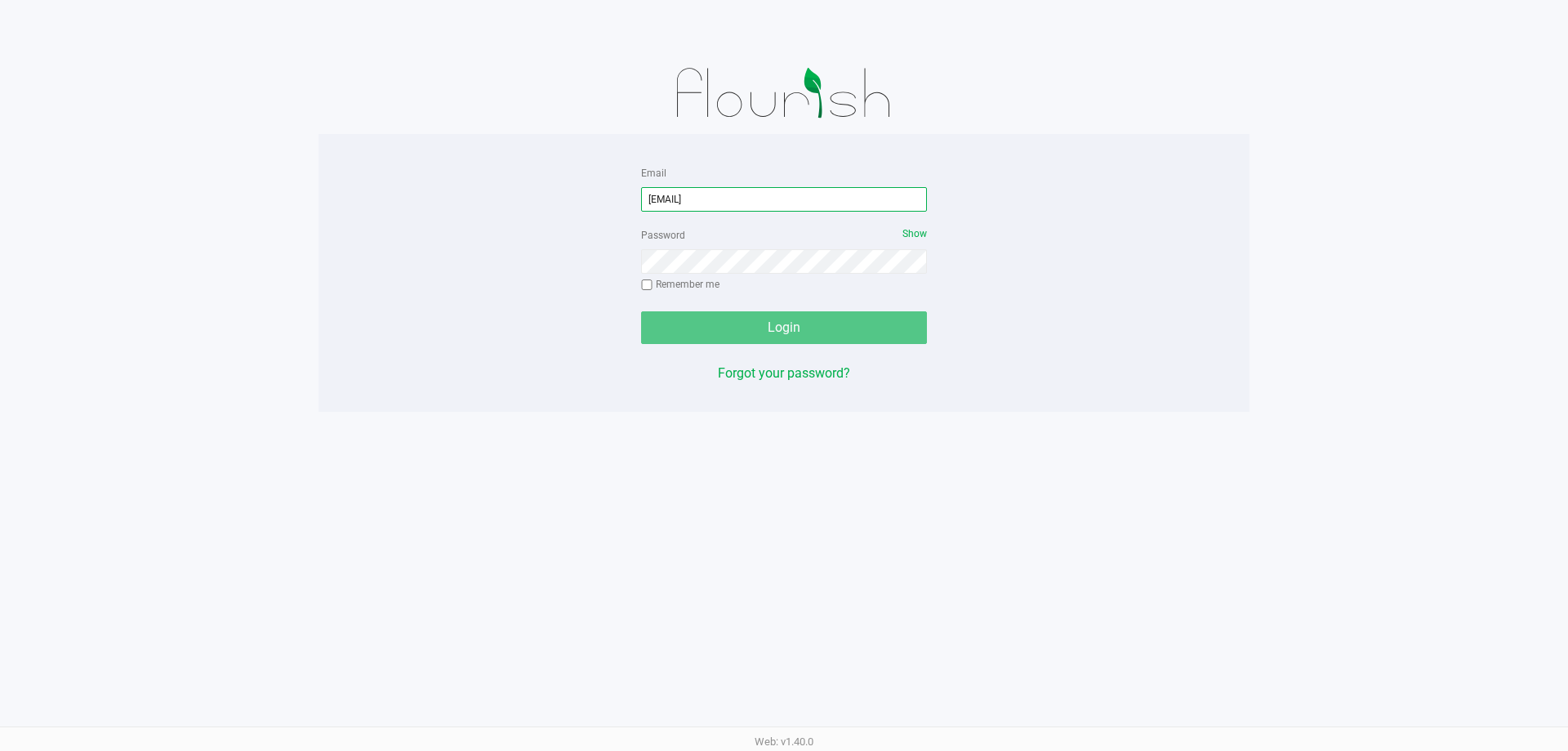 type on "[EMAIL]" 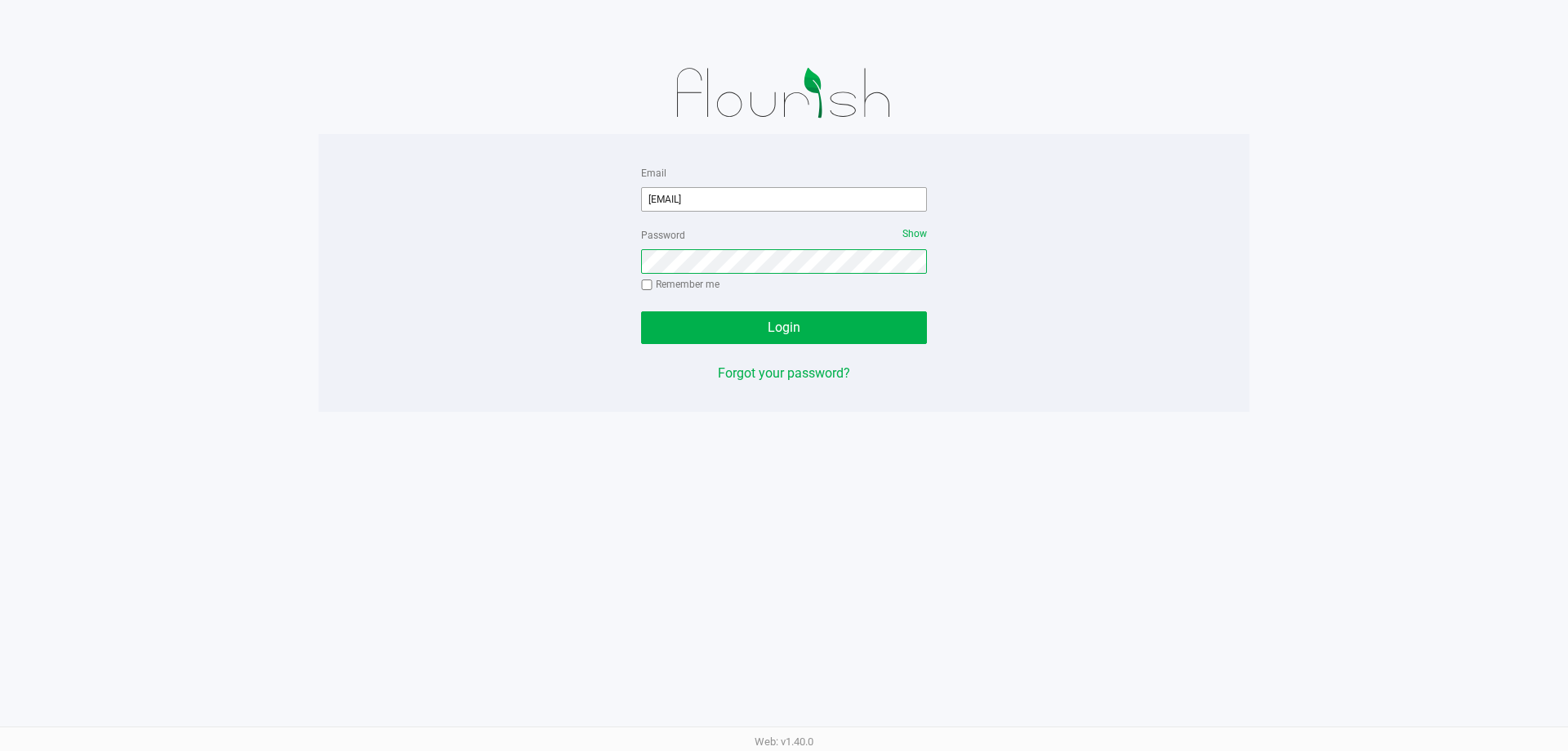 click on "Login" 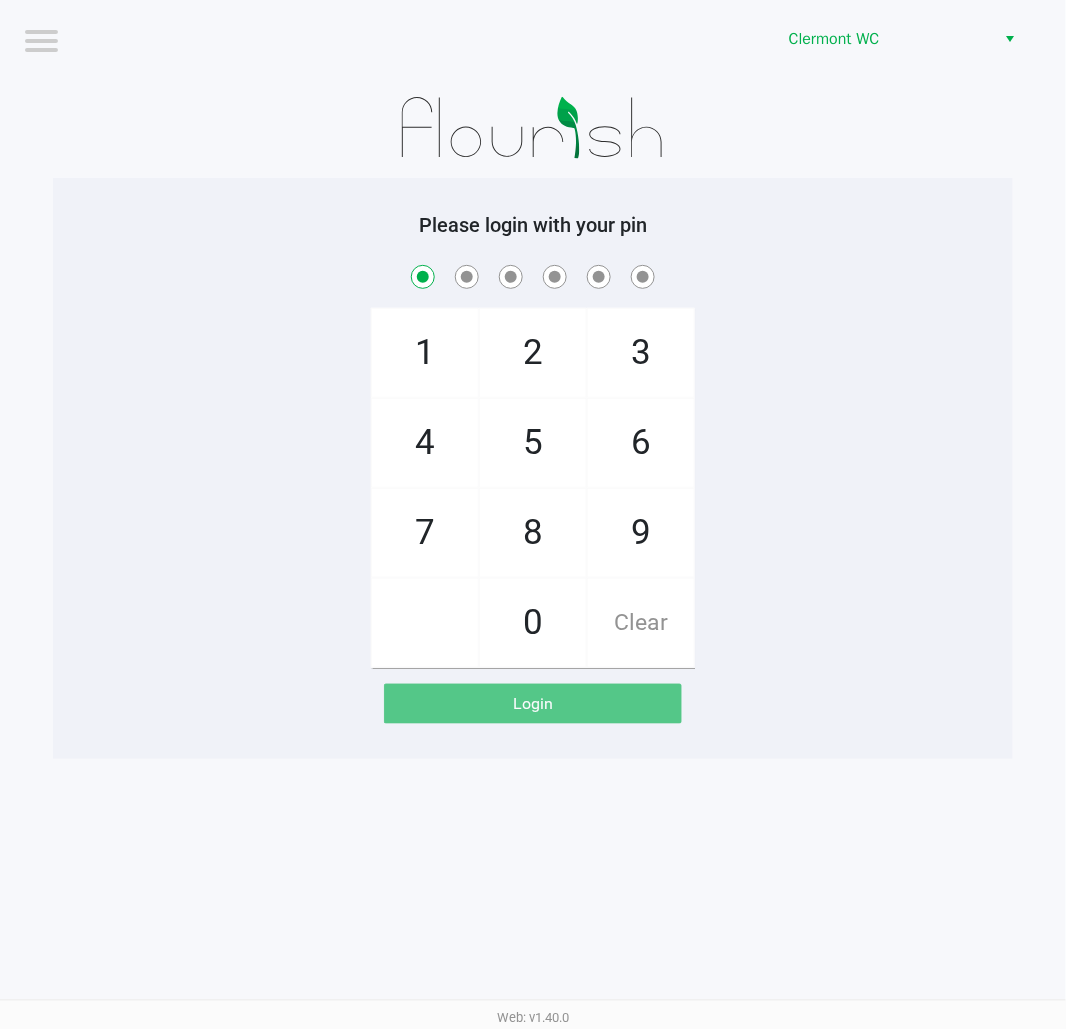 checkbox on "true" 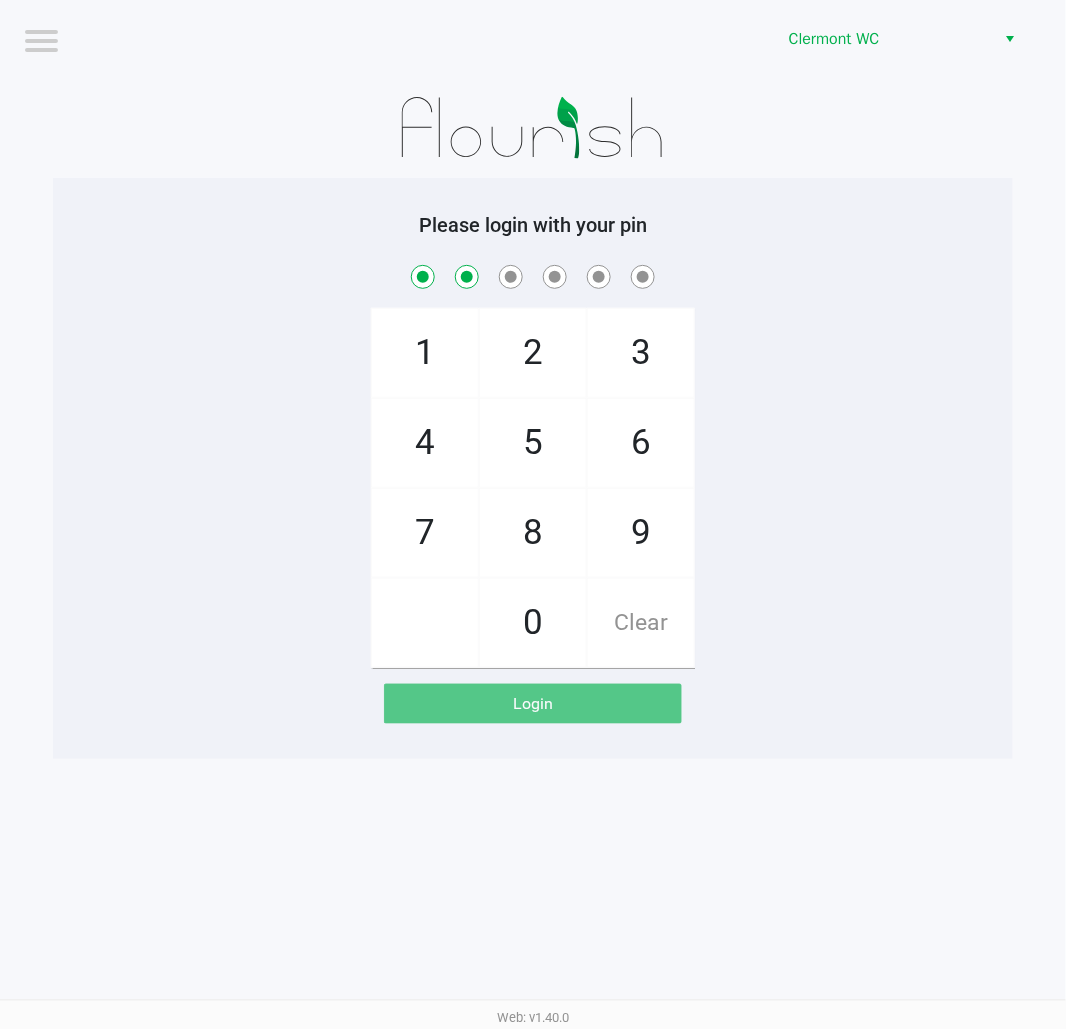 checkbox on "true" 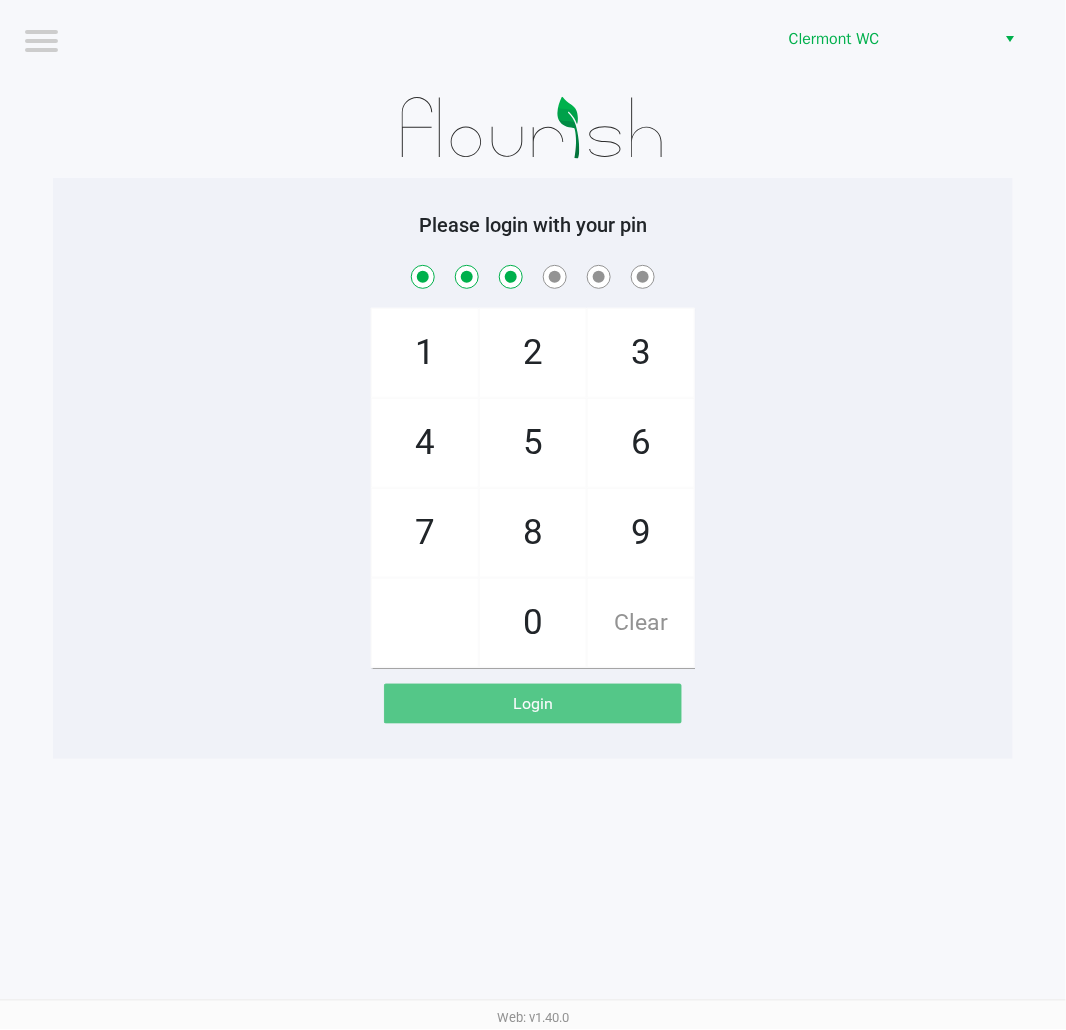 checkbox on "true" 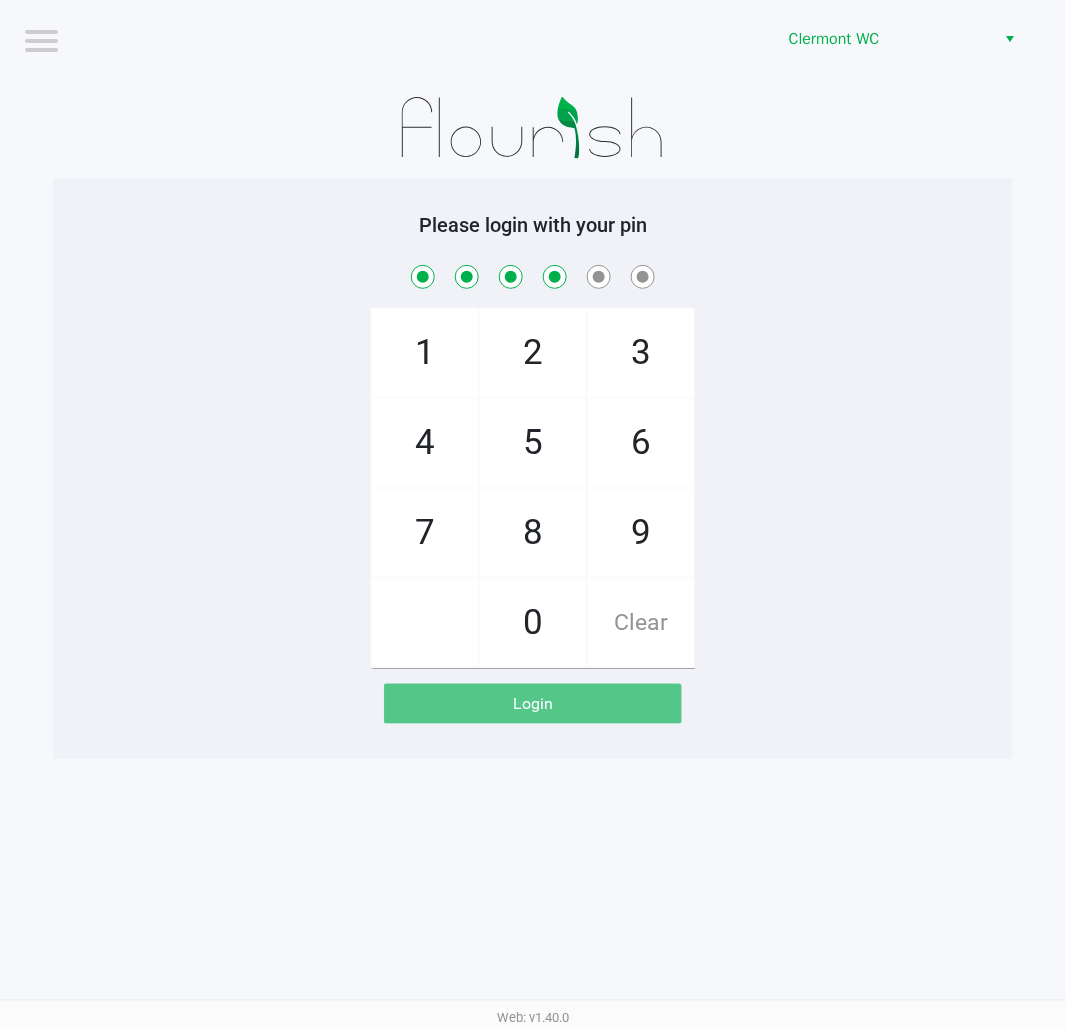 checkbox on "true" 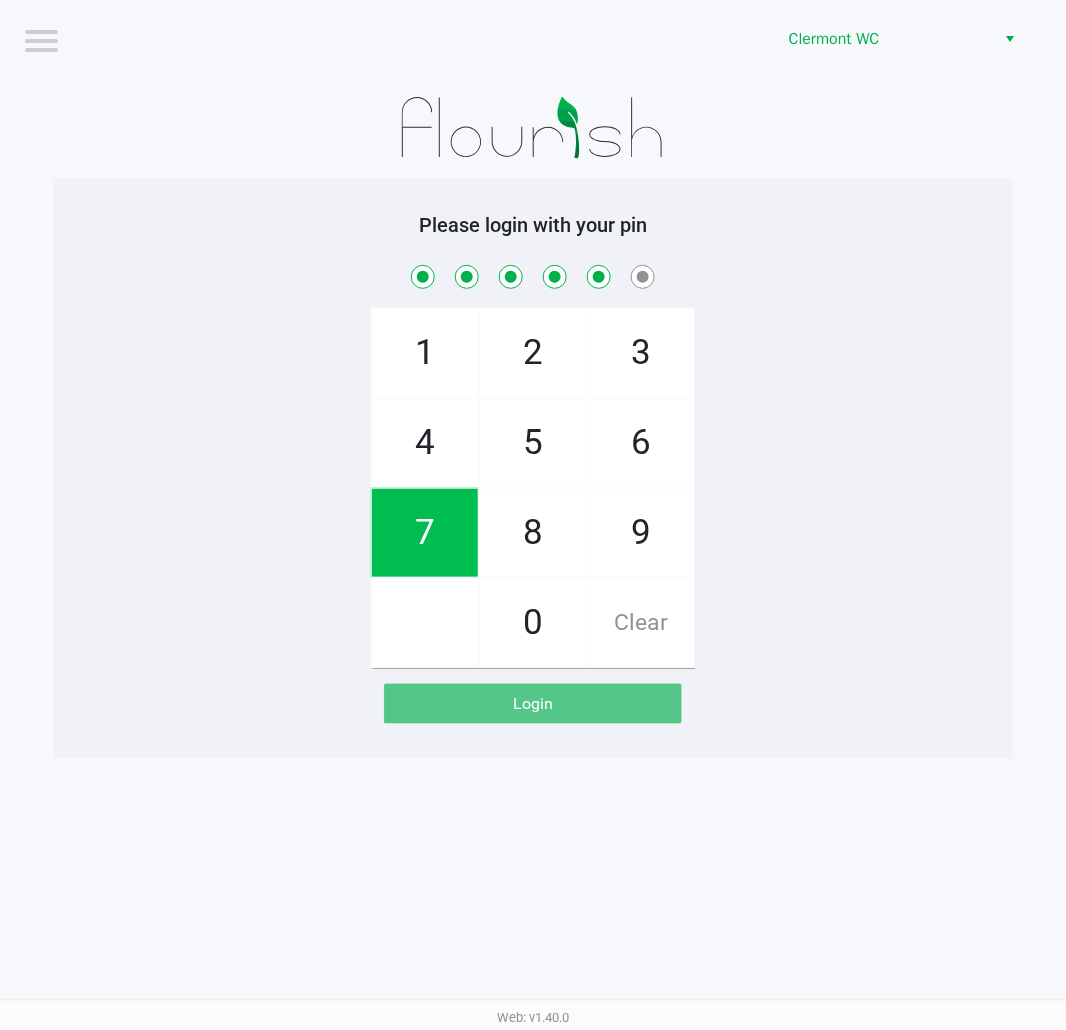 checkbox on "true" 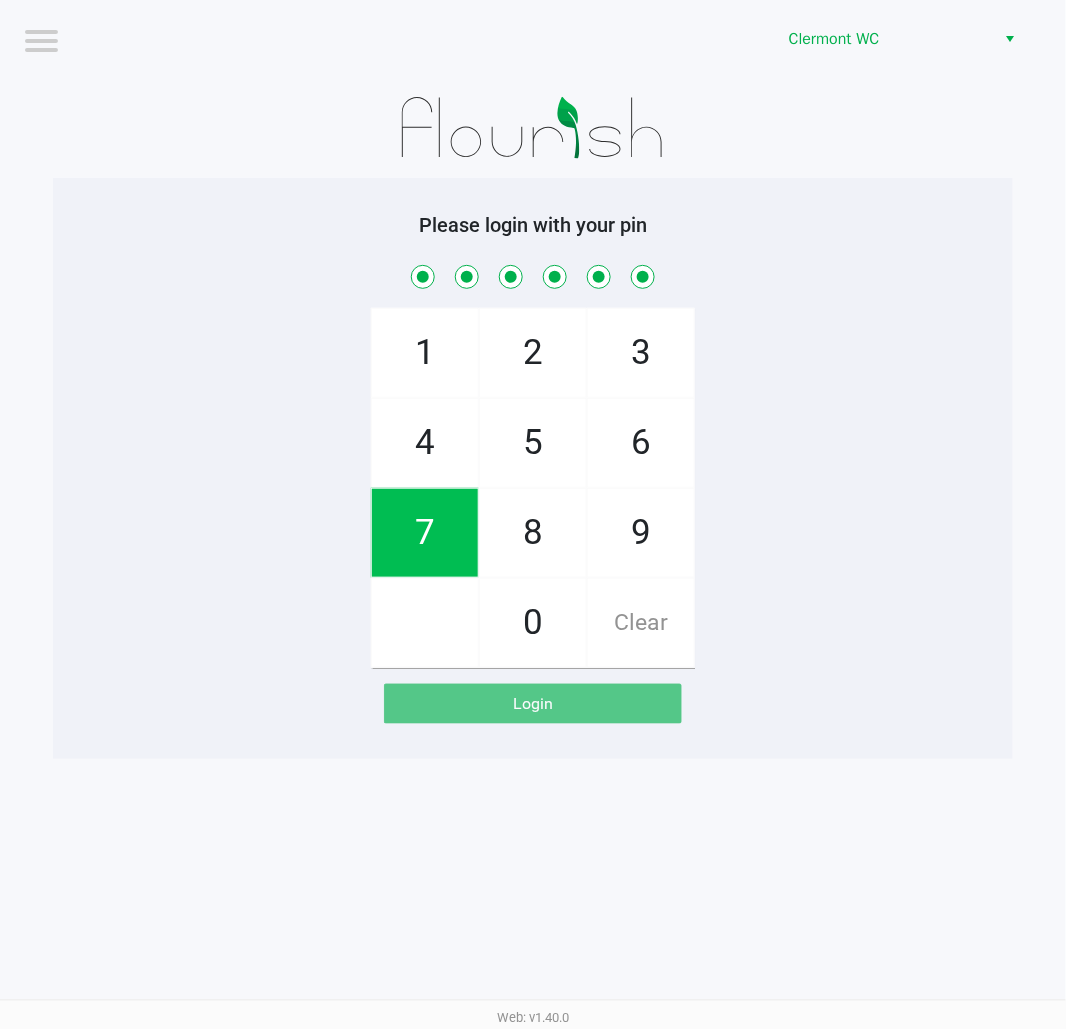 checkbox on "true" 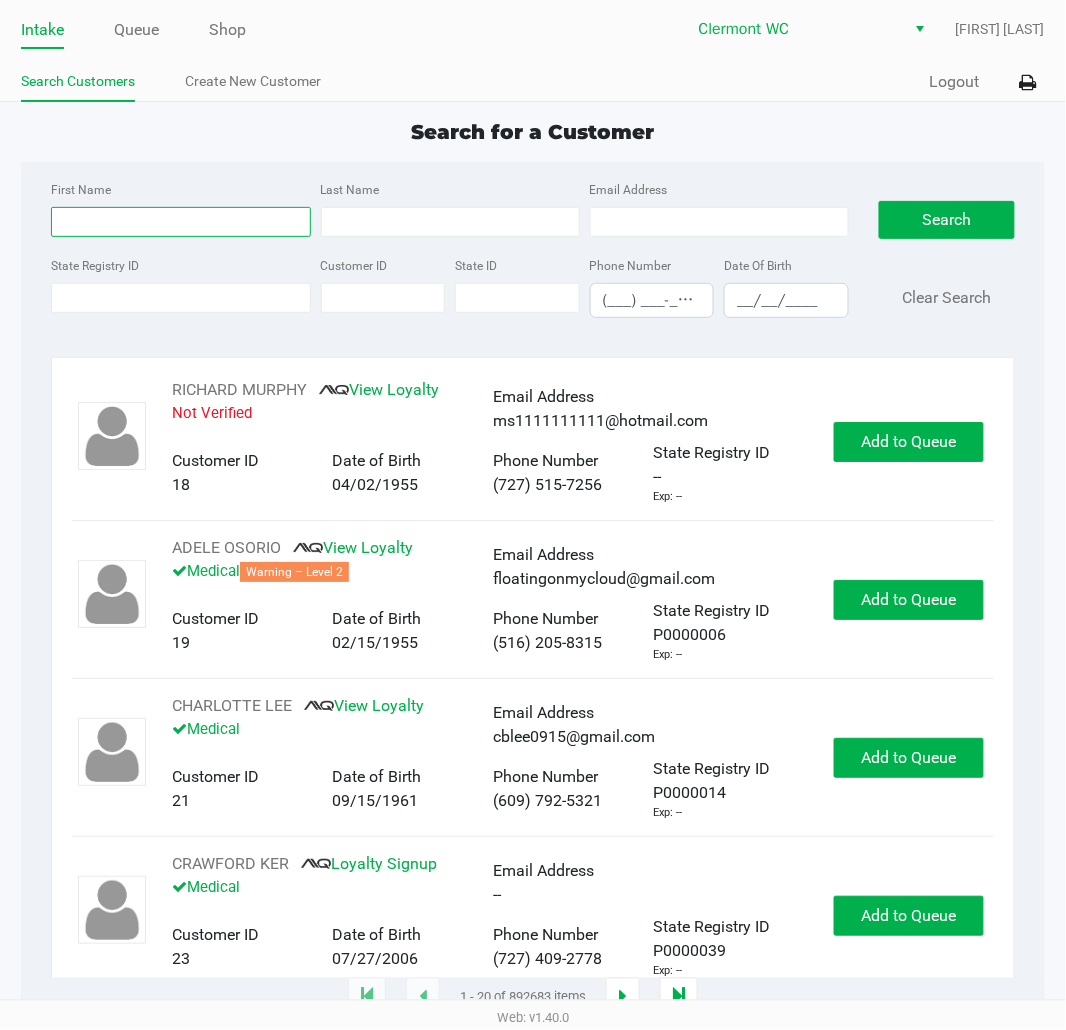 click on "First Name" at bounding box center (180, 222) 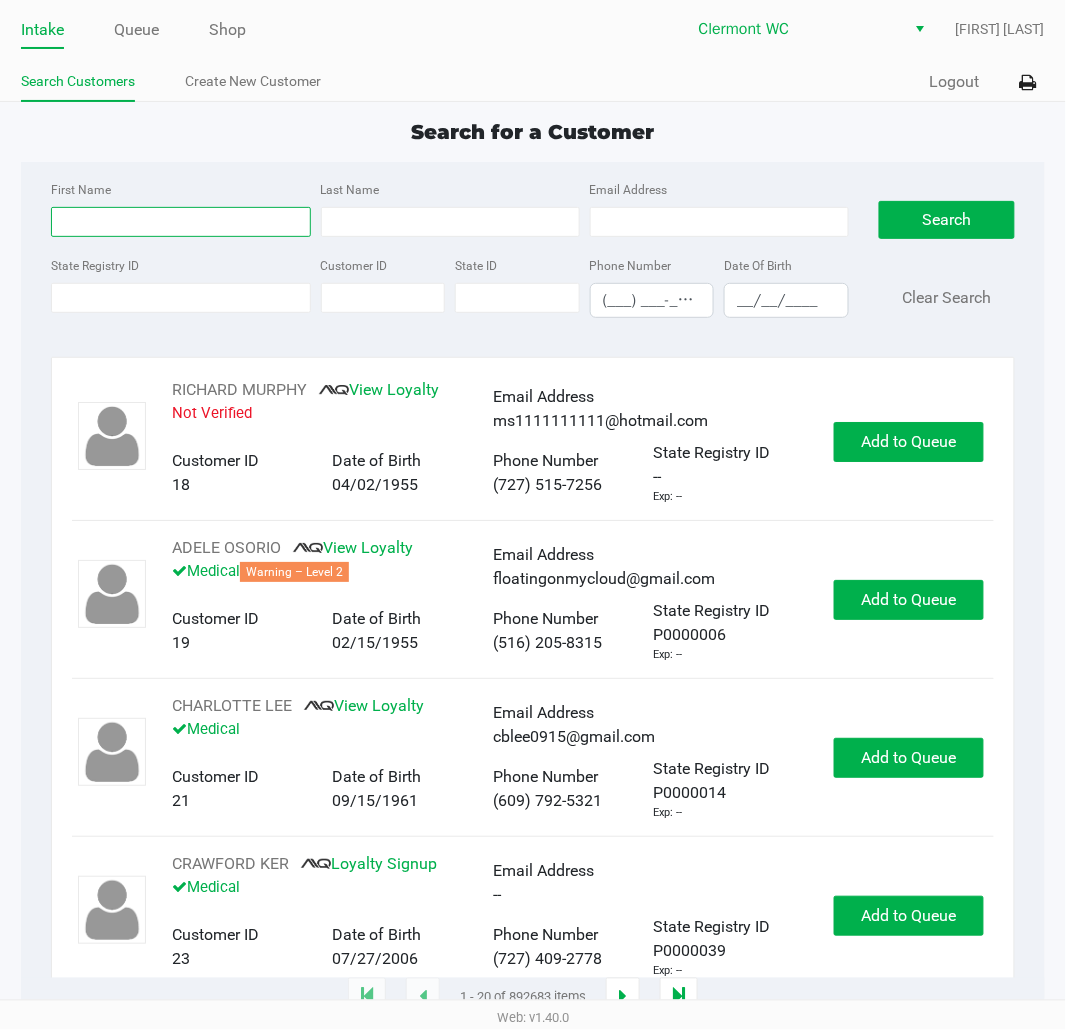 type on "t" 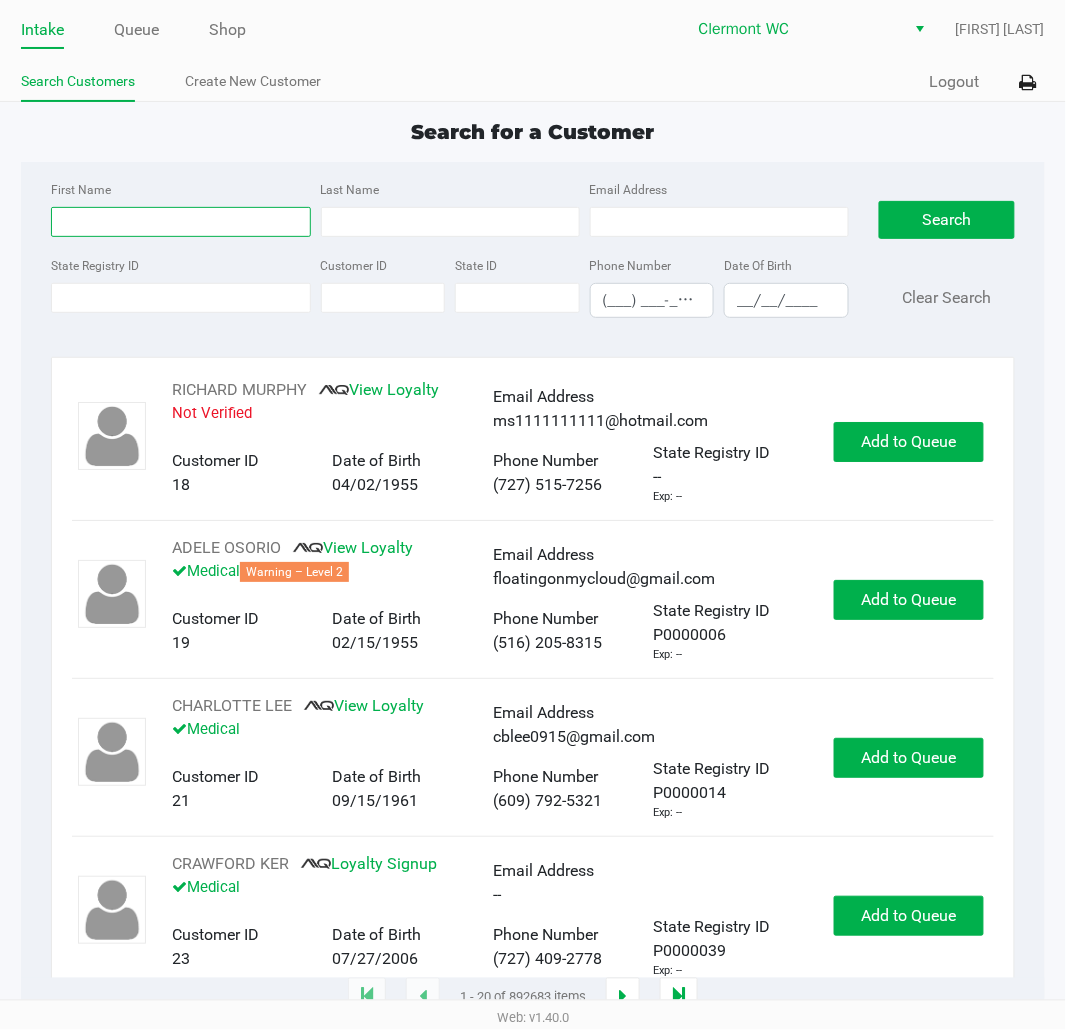 click on "First Name" at bounding box center [180, 222] 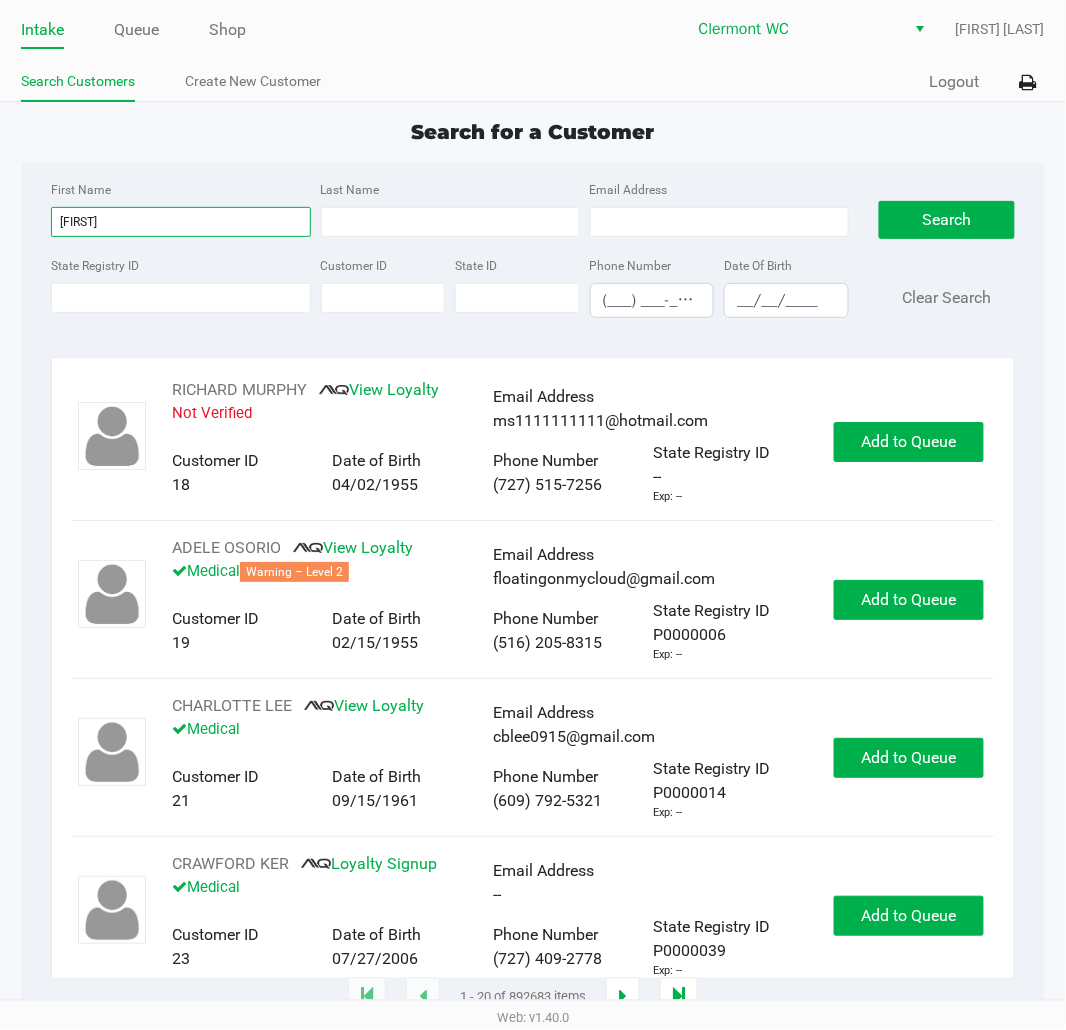 type on "idera" 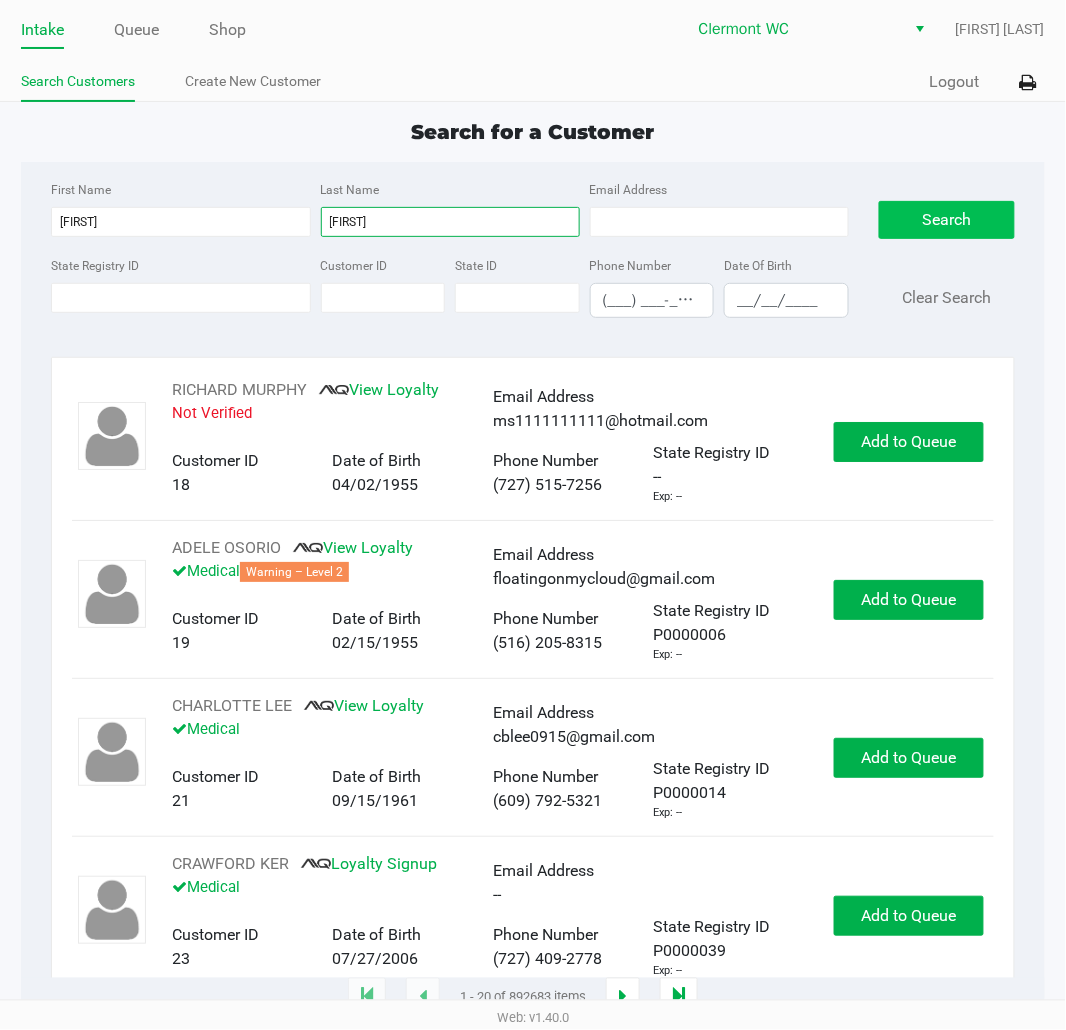type on "tejumade" 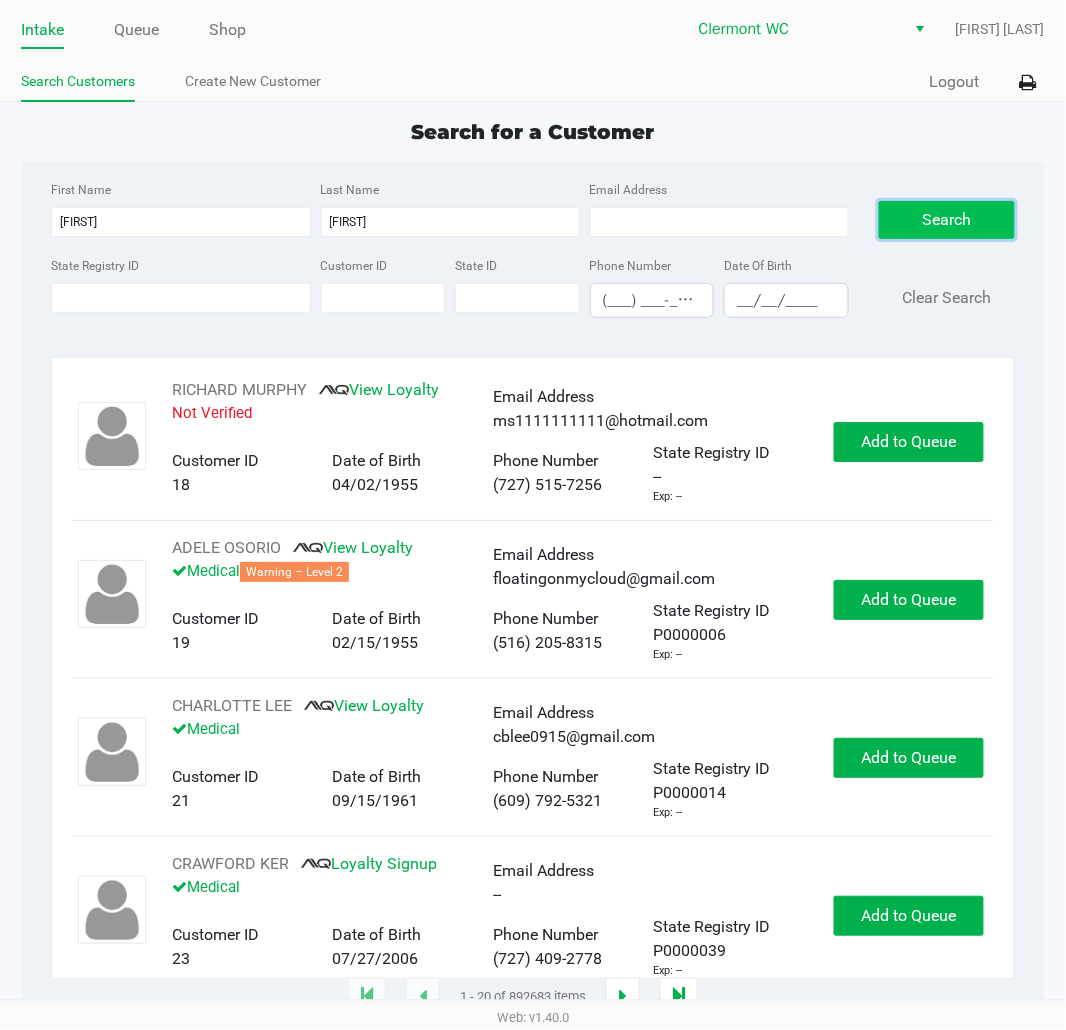 click on "Search" 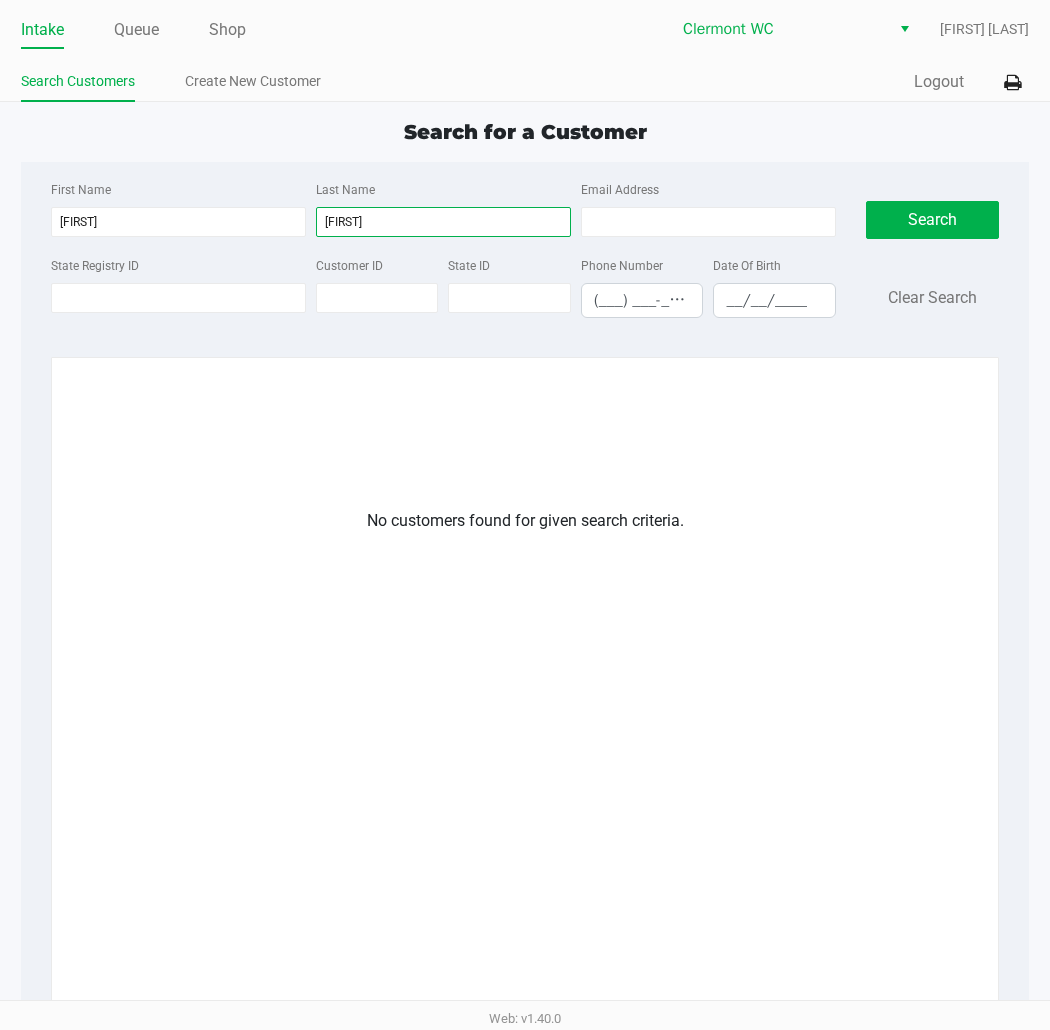 click on "tejumade" at bounding box center (443, 222) 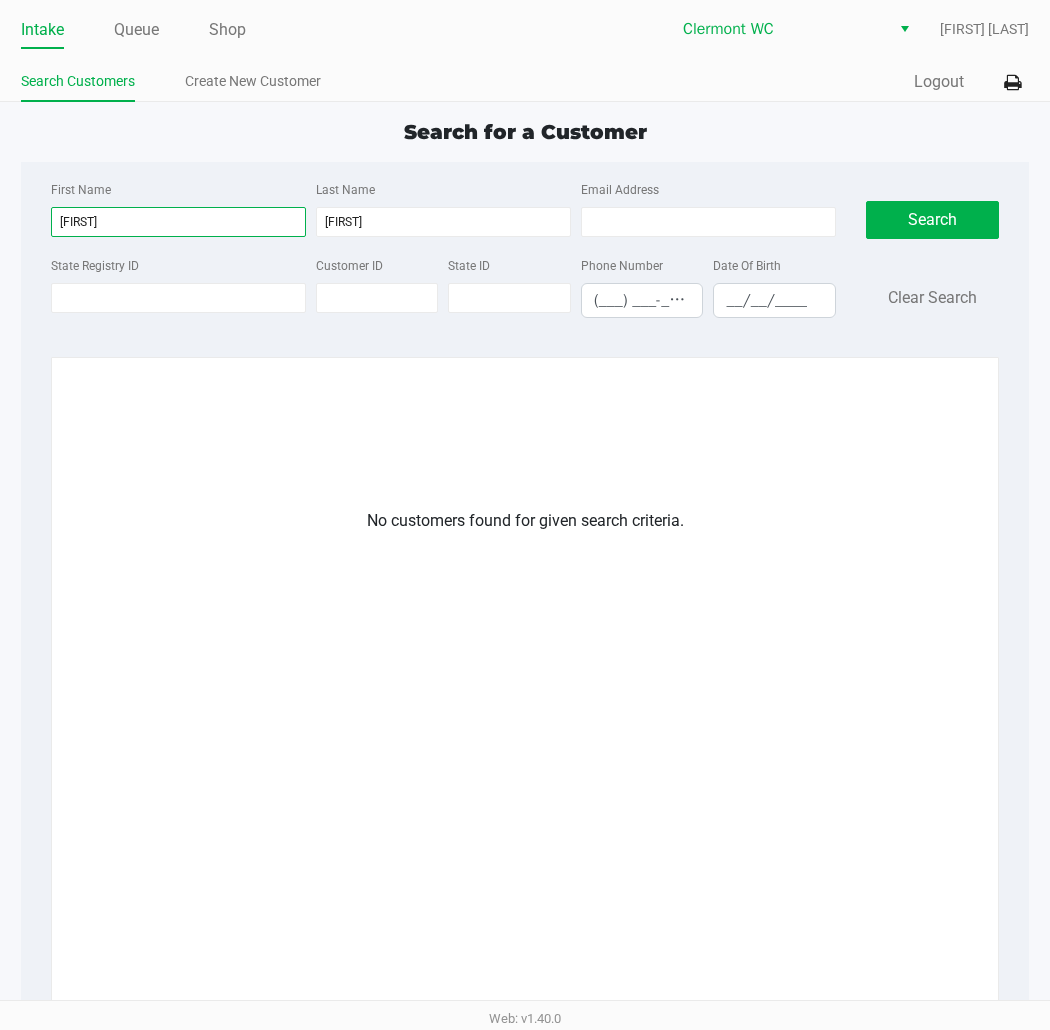 drag, startPoint x: 186, startPoint y: 230, endPoint x: -12, endPoint y: 241, distance: 198.30531 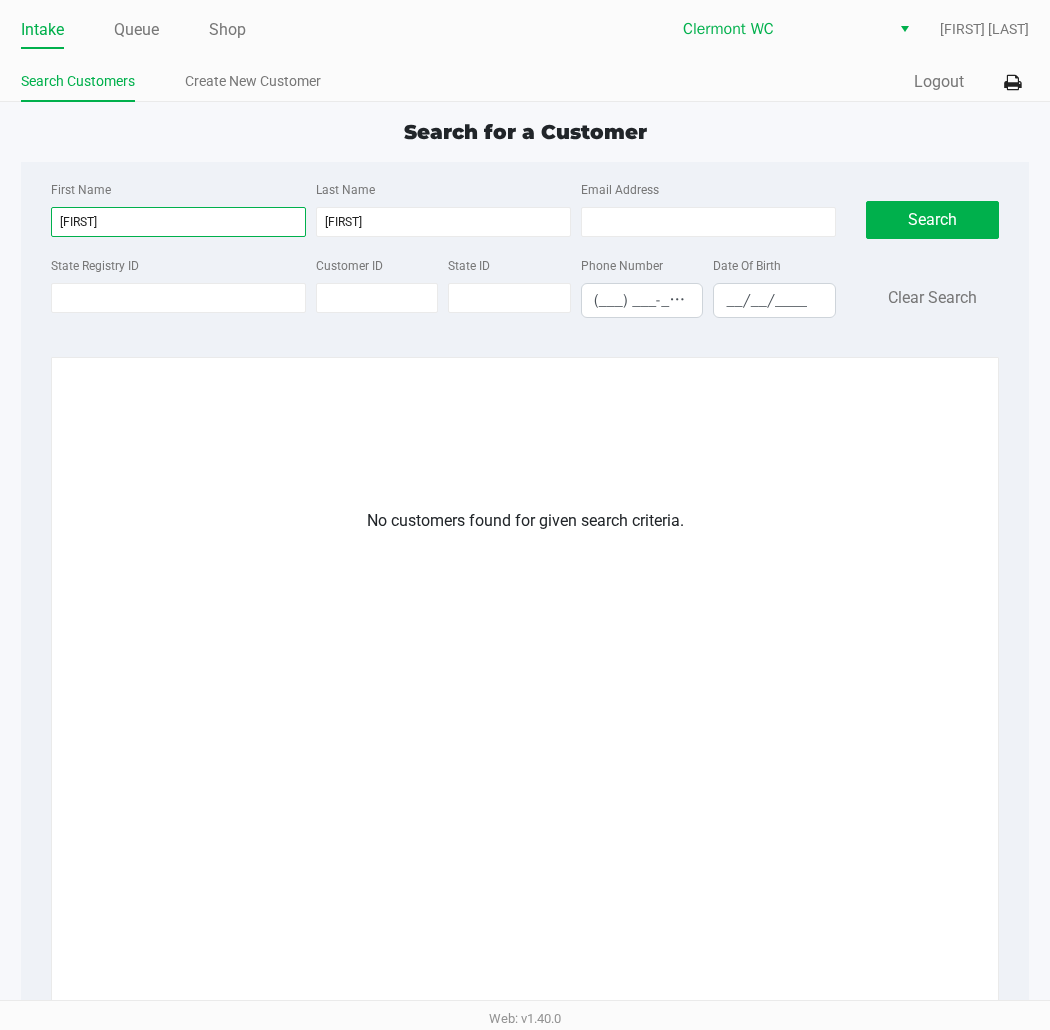 click on "Intake Queue Shop Clermont WC  Sharlene Amadio  Search Customers Create New Customer  Quick Sale   Logout  Search for a Customer First Name idera Last Name tejumade Email Address State Registry ID Customer ID State ID Phone Number (___) ___-____ Date Of Birth __/__/____  Search   Clear Search   No customers found for given search criteria.   Web: v1.40.0" at bounding box center [525, 515] 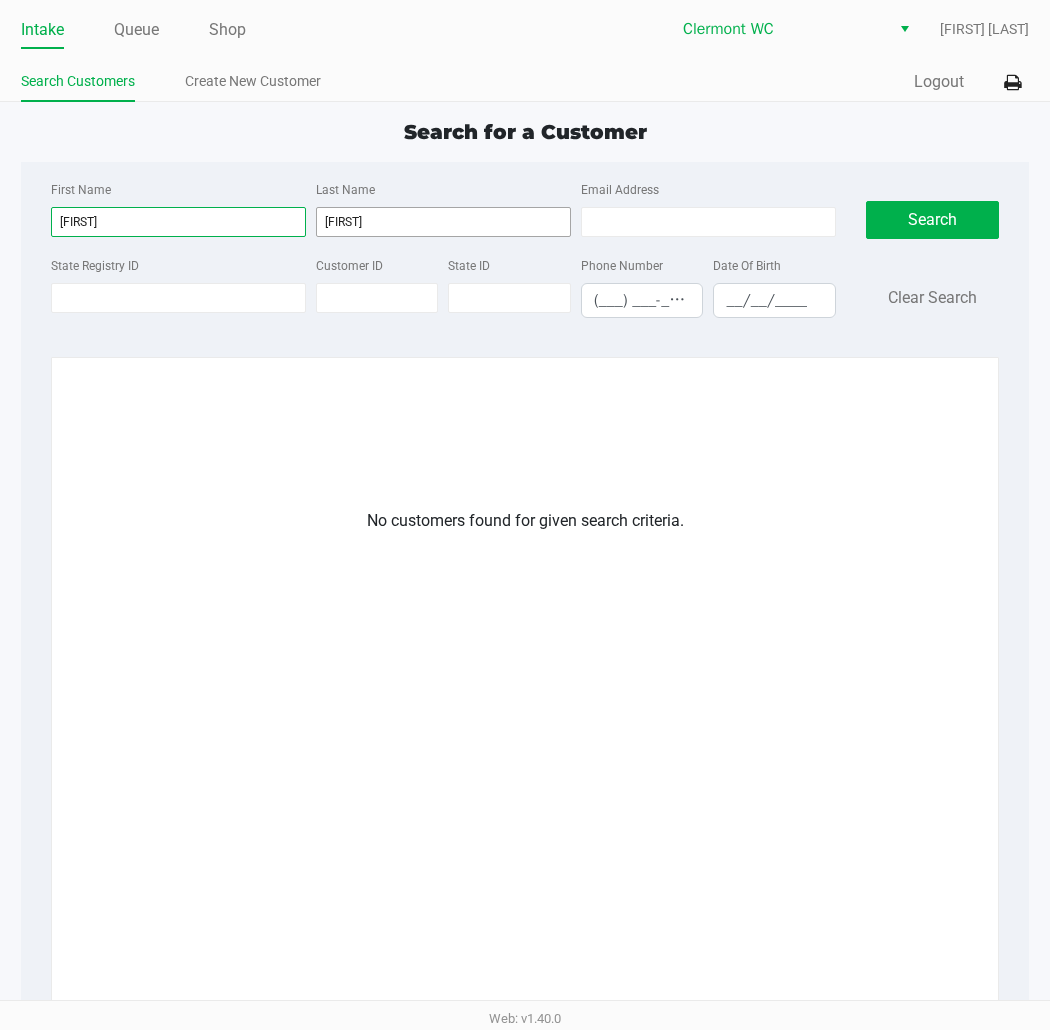 type on "tejumade" 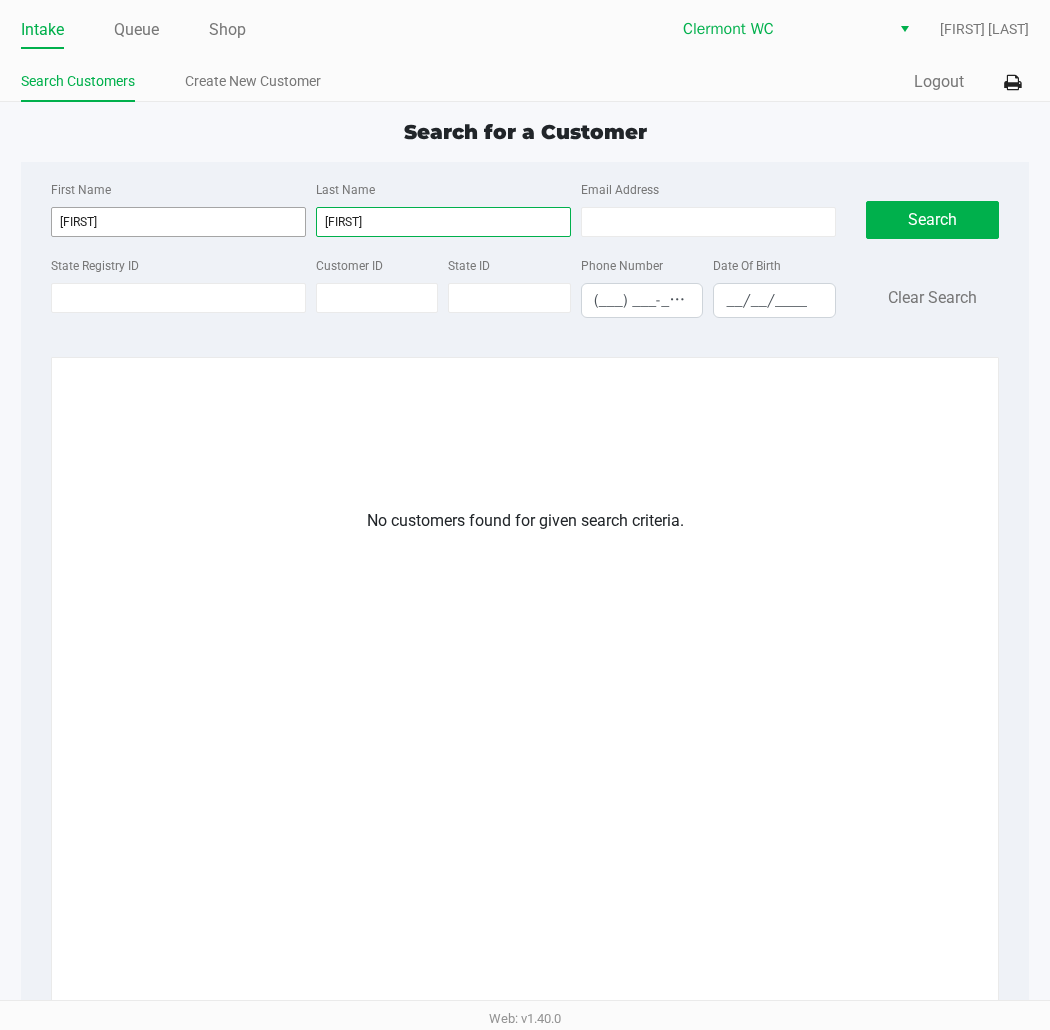drag, startPoint x: 493, startPoint y: 213, endPoint x: 278, endPoint y: 231, distance: 215.75217 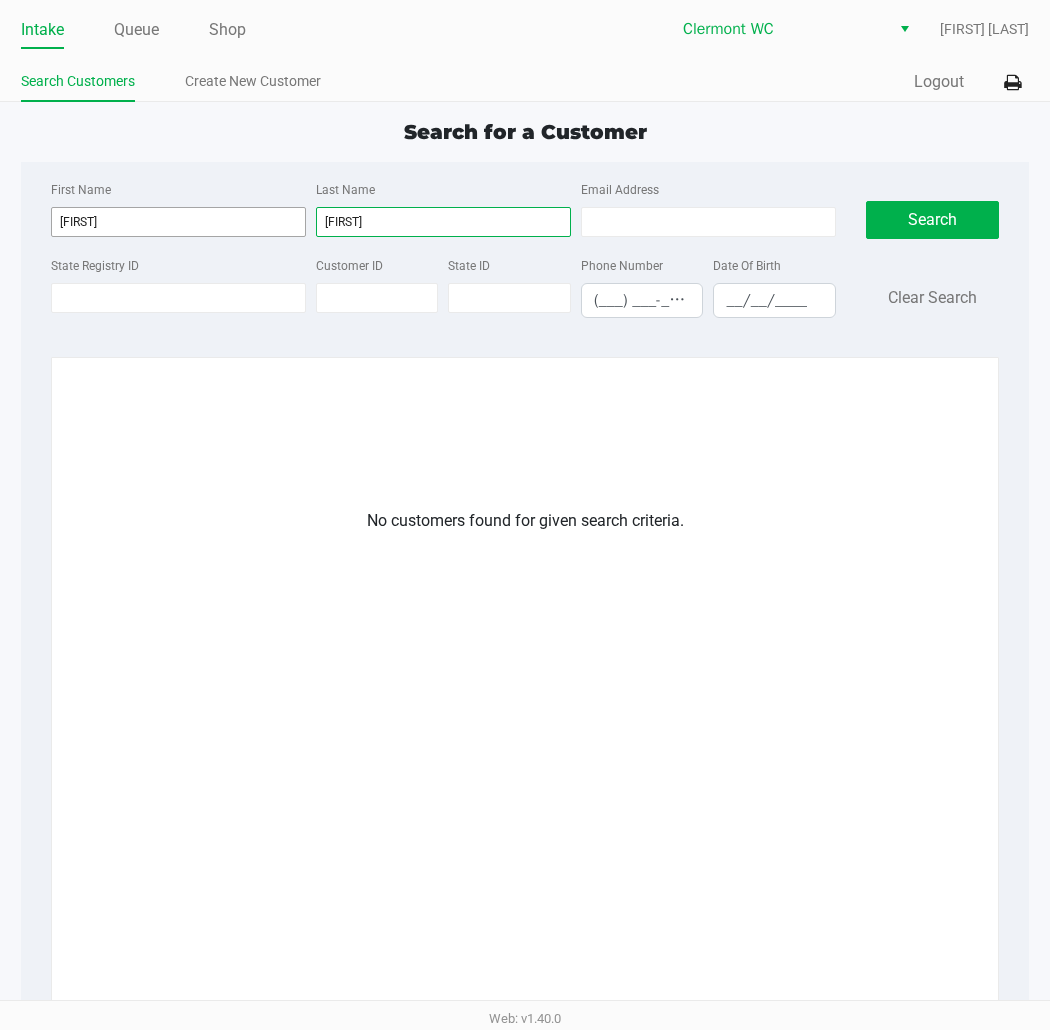 click on "First Name tejumade Last Name tejumade Email Address" 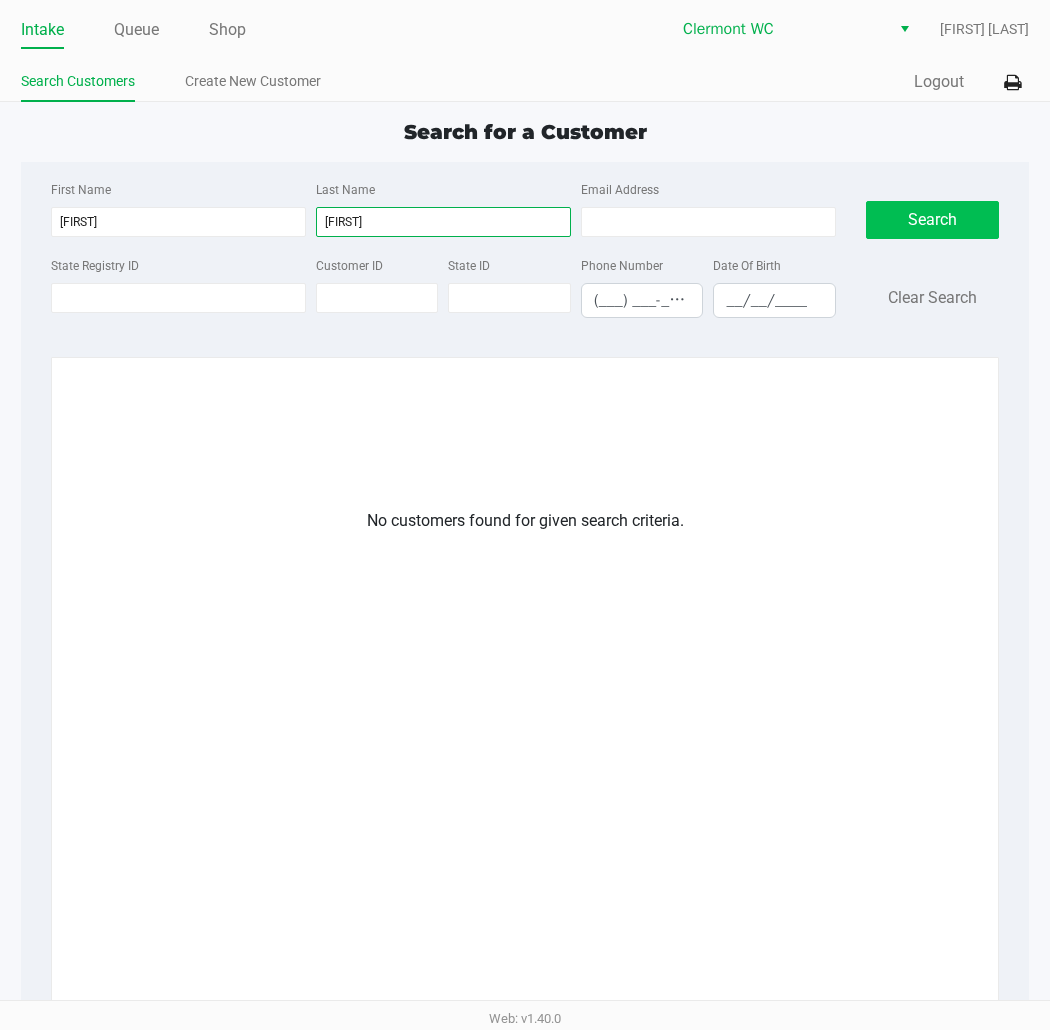 type on "idera" 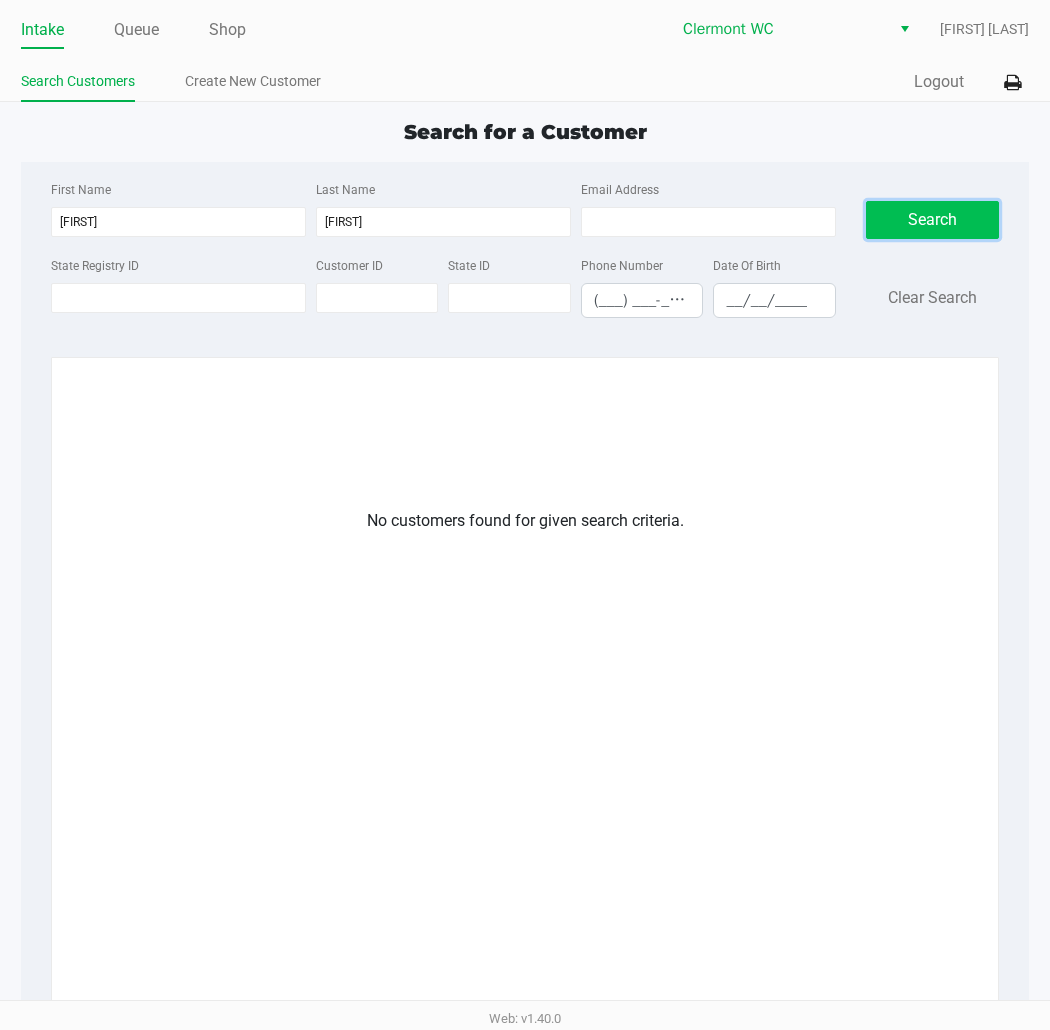 click on "Search" 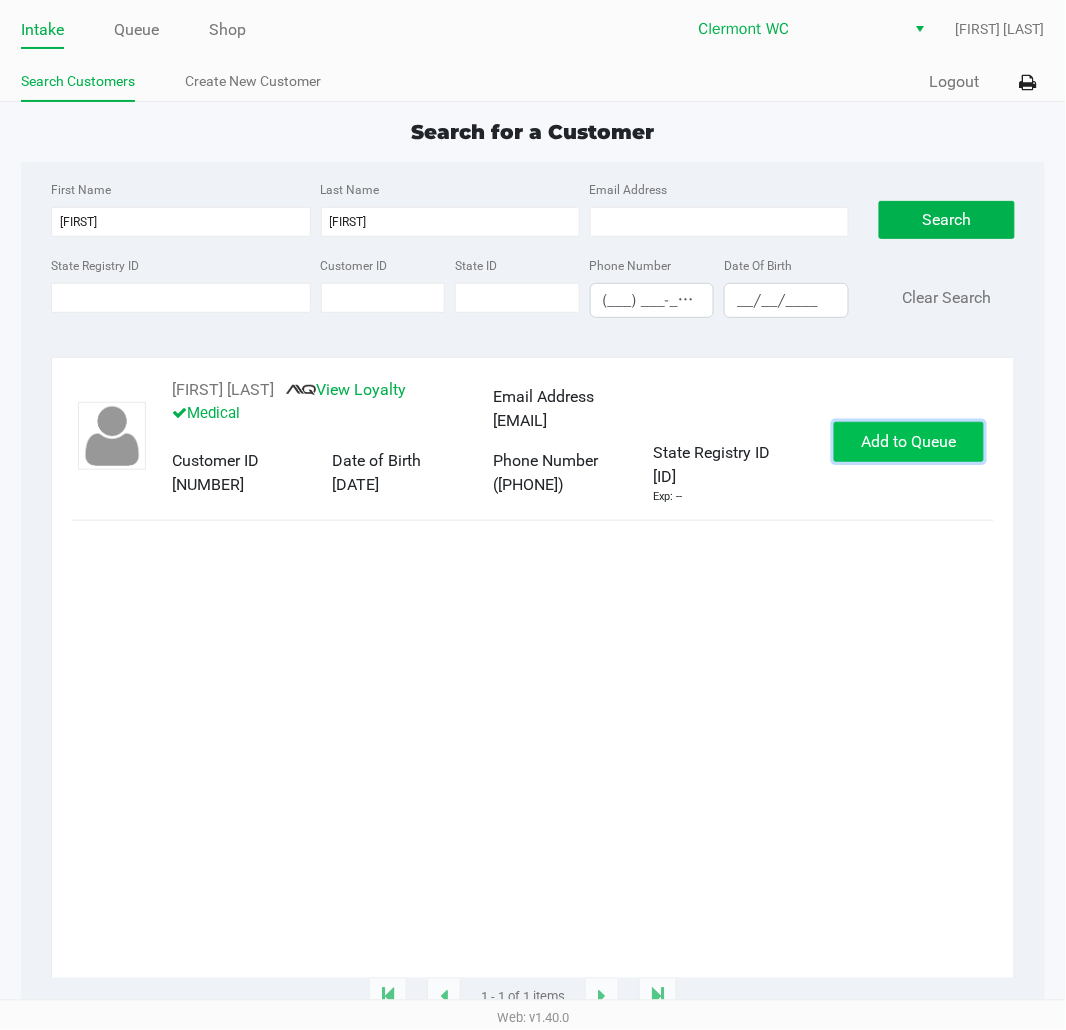 click on "Add to Queue" 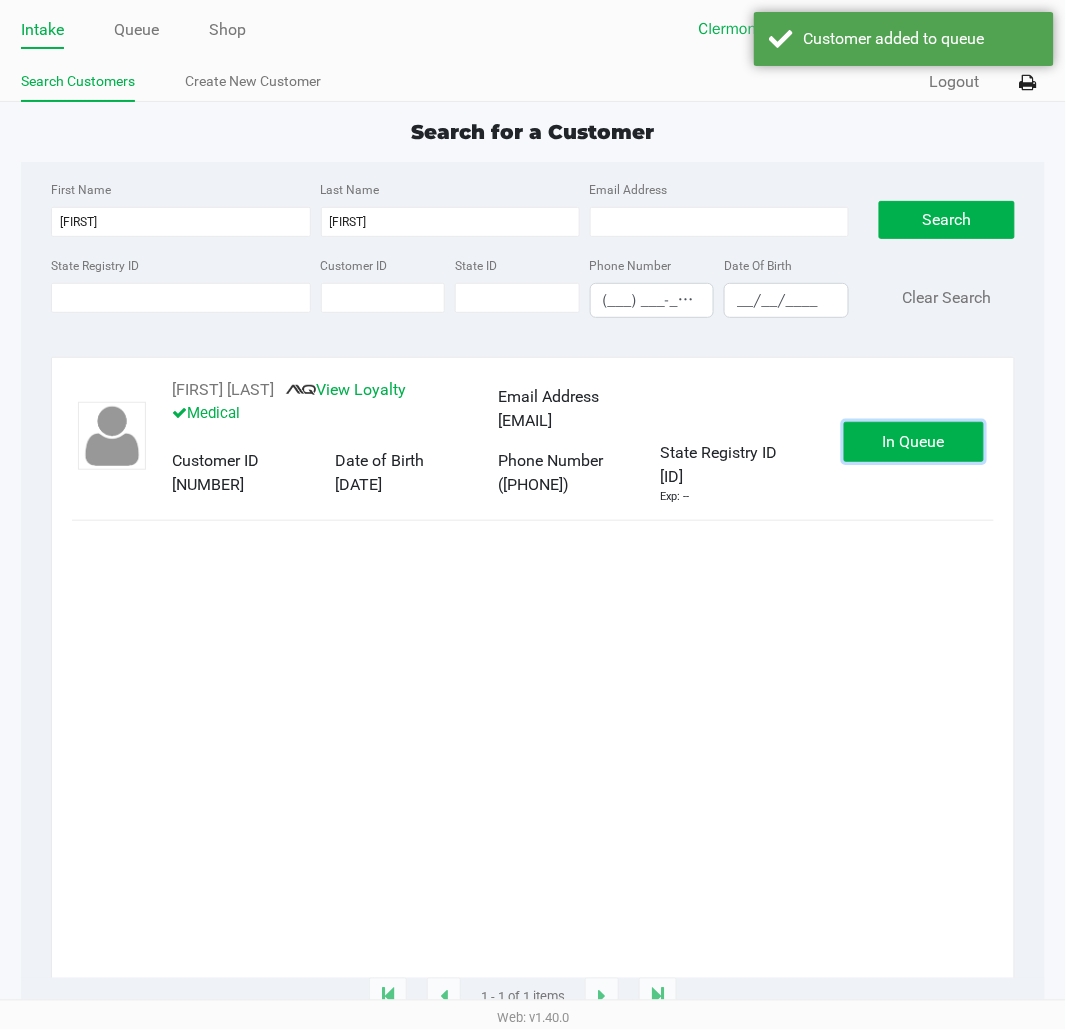 click on "In Queue" 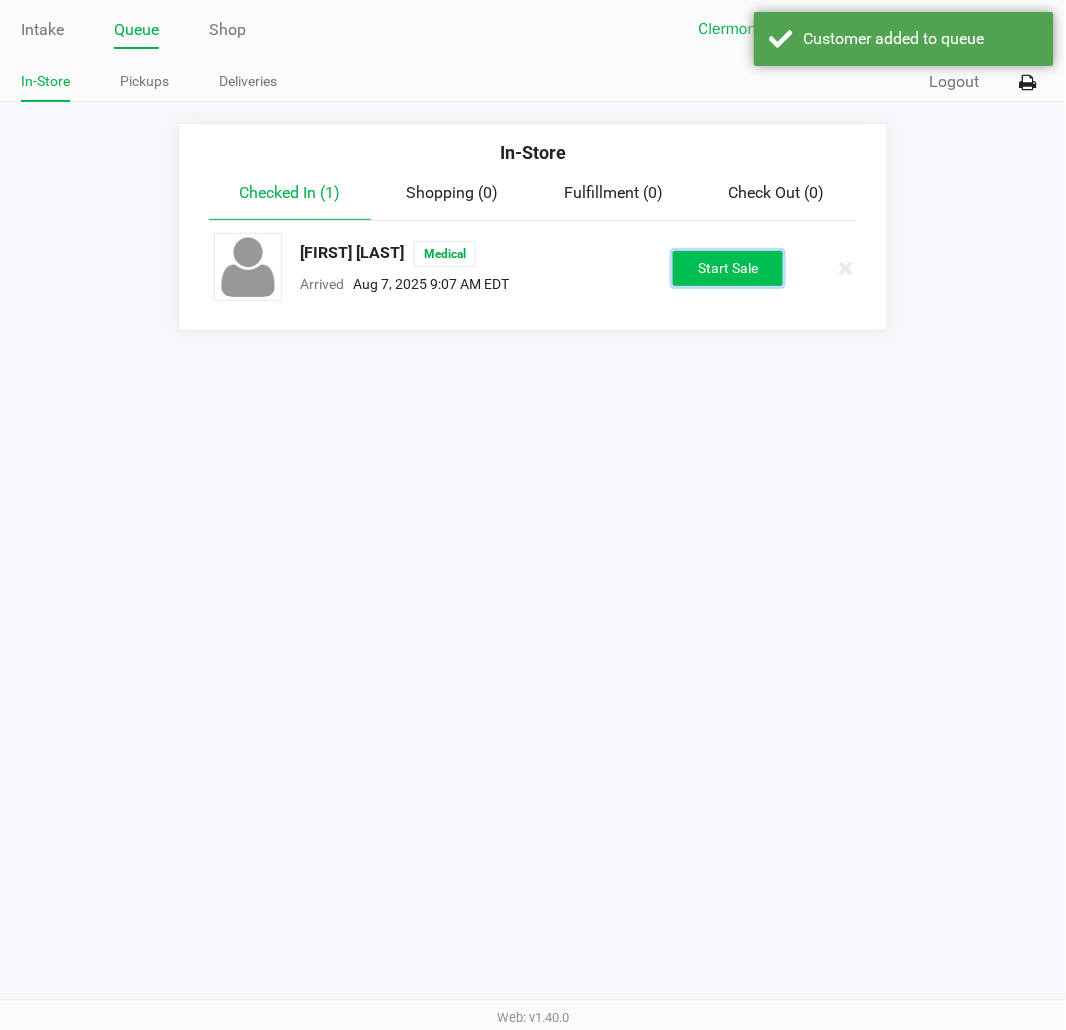 click on "Start Sale" 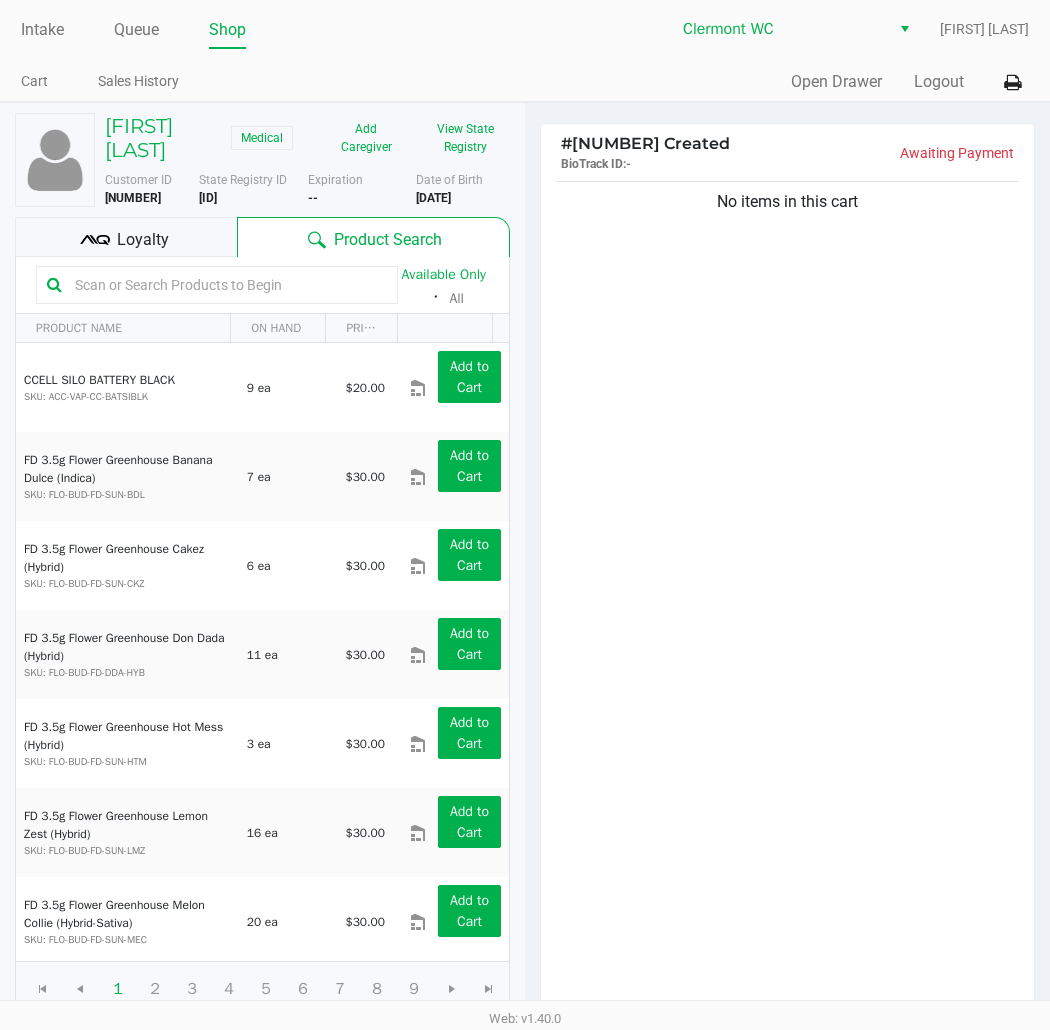 click 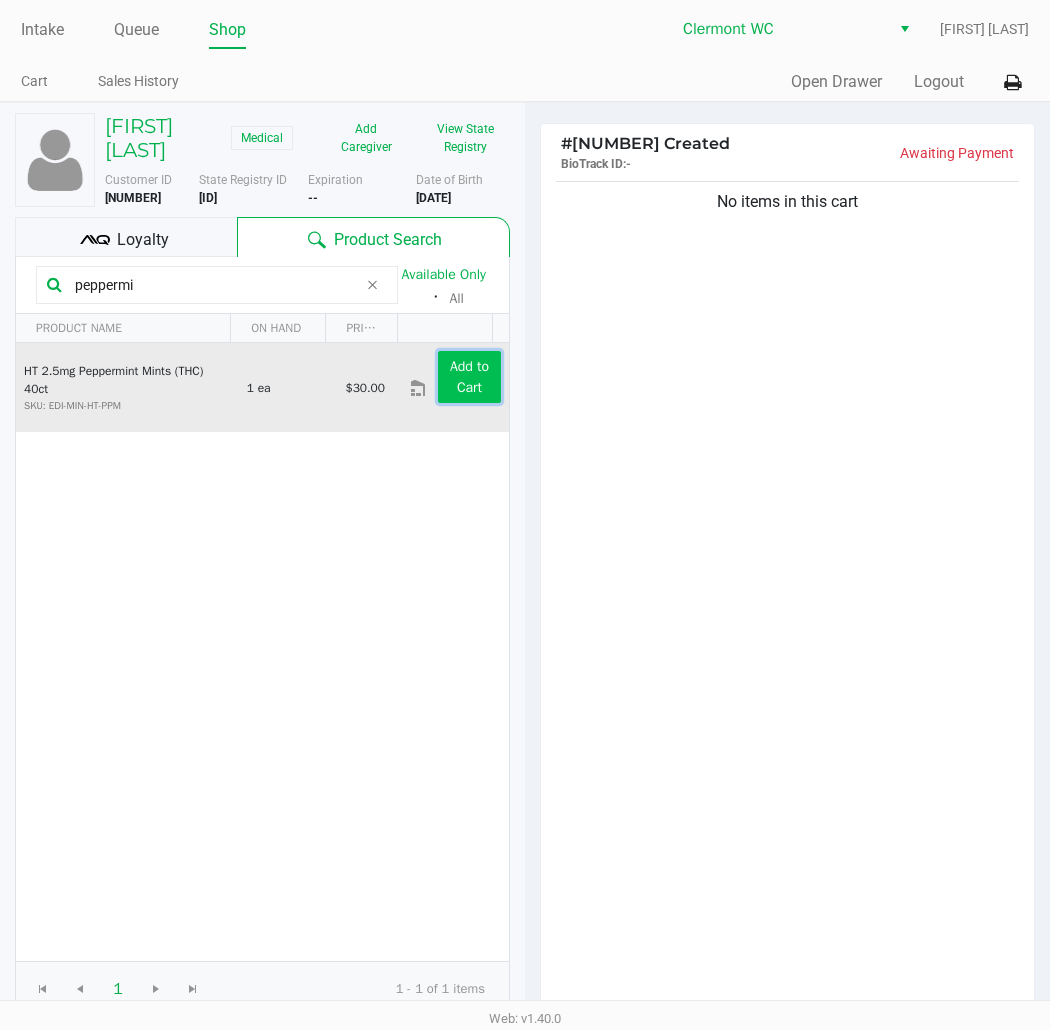 click on "Add to Cart" 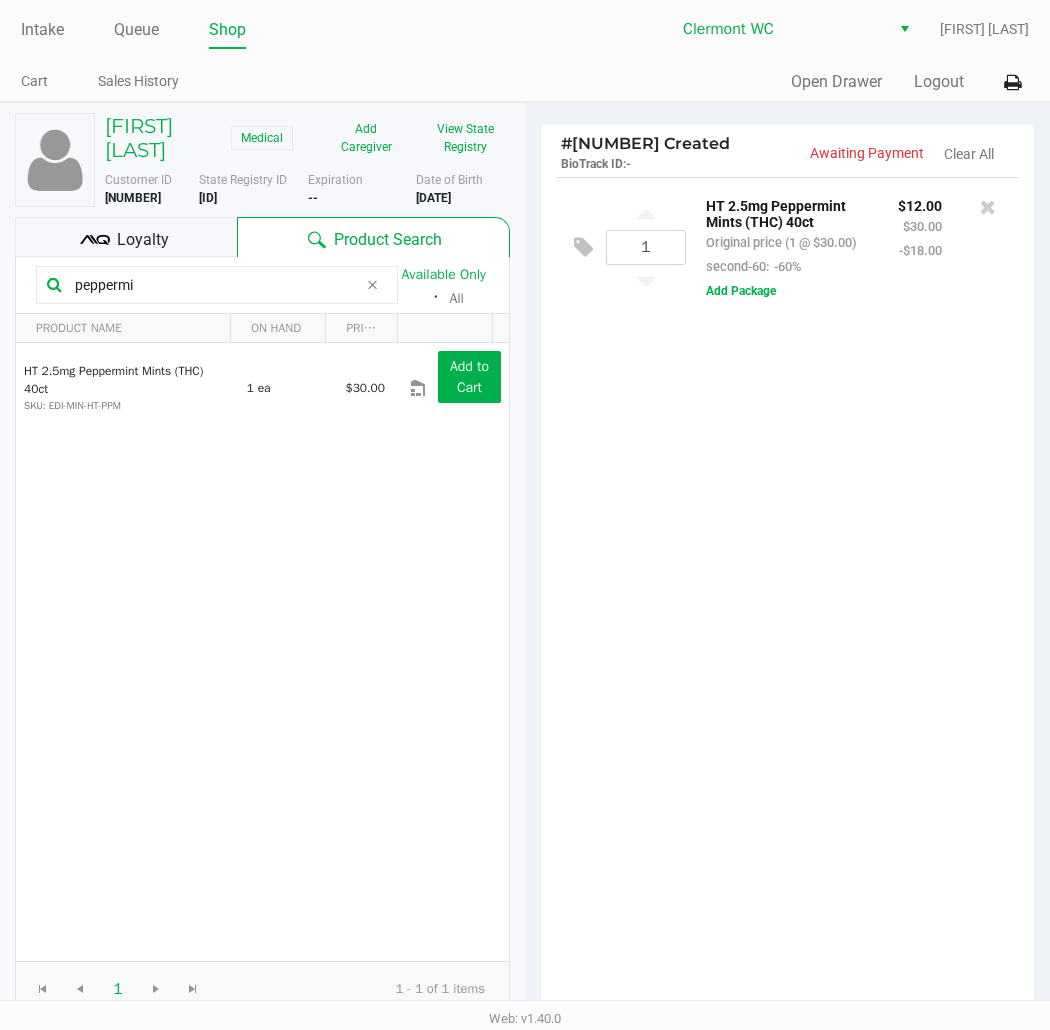drag, startPoint x: 227, startPoint y: 321, endPoint x: -785, endPoint y: 398, distance: 1014.9251 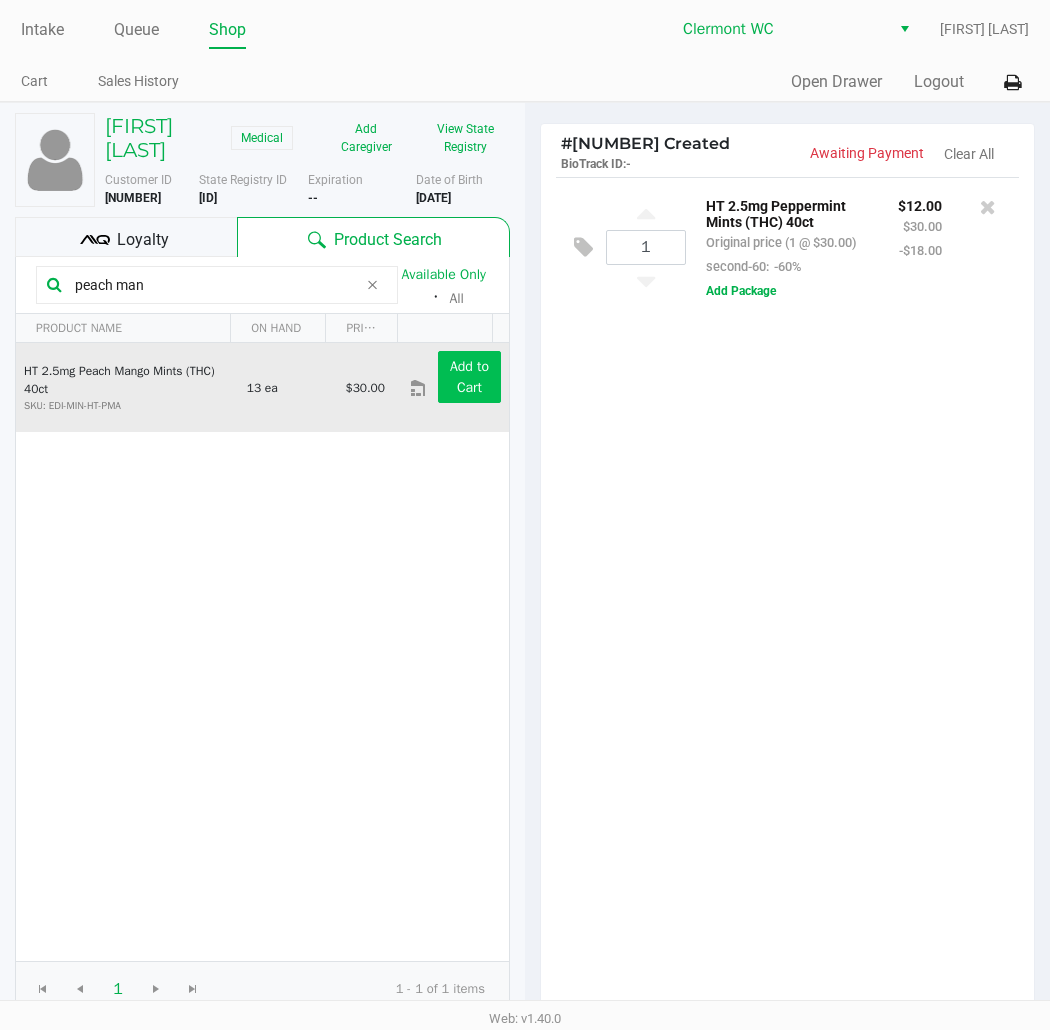 type on "peach man" 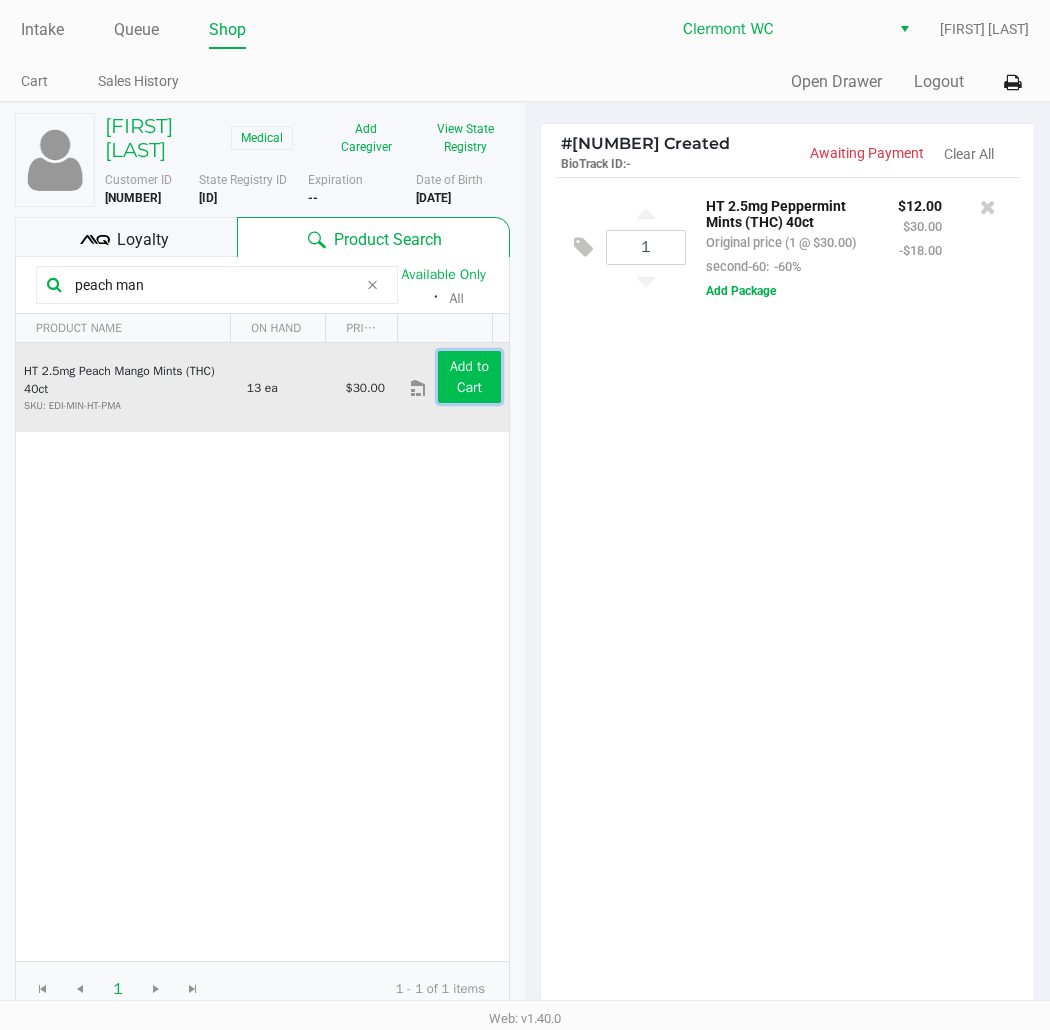 click on "Add to Cart" 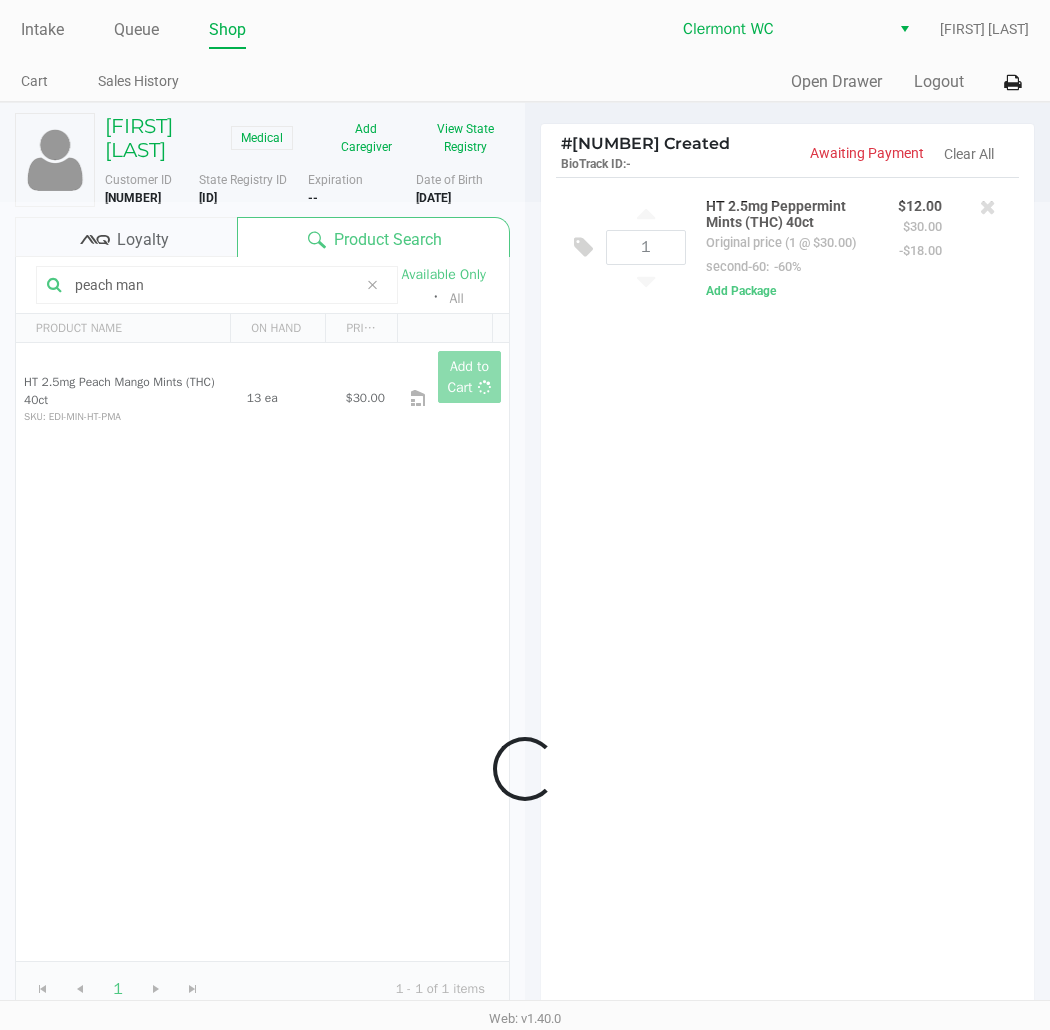 click 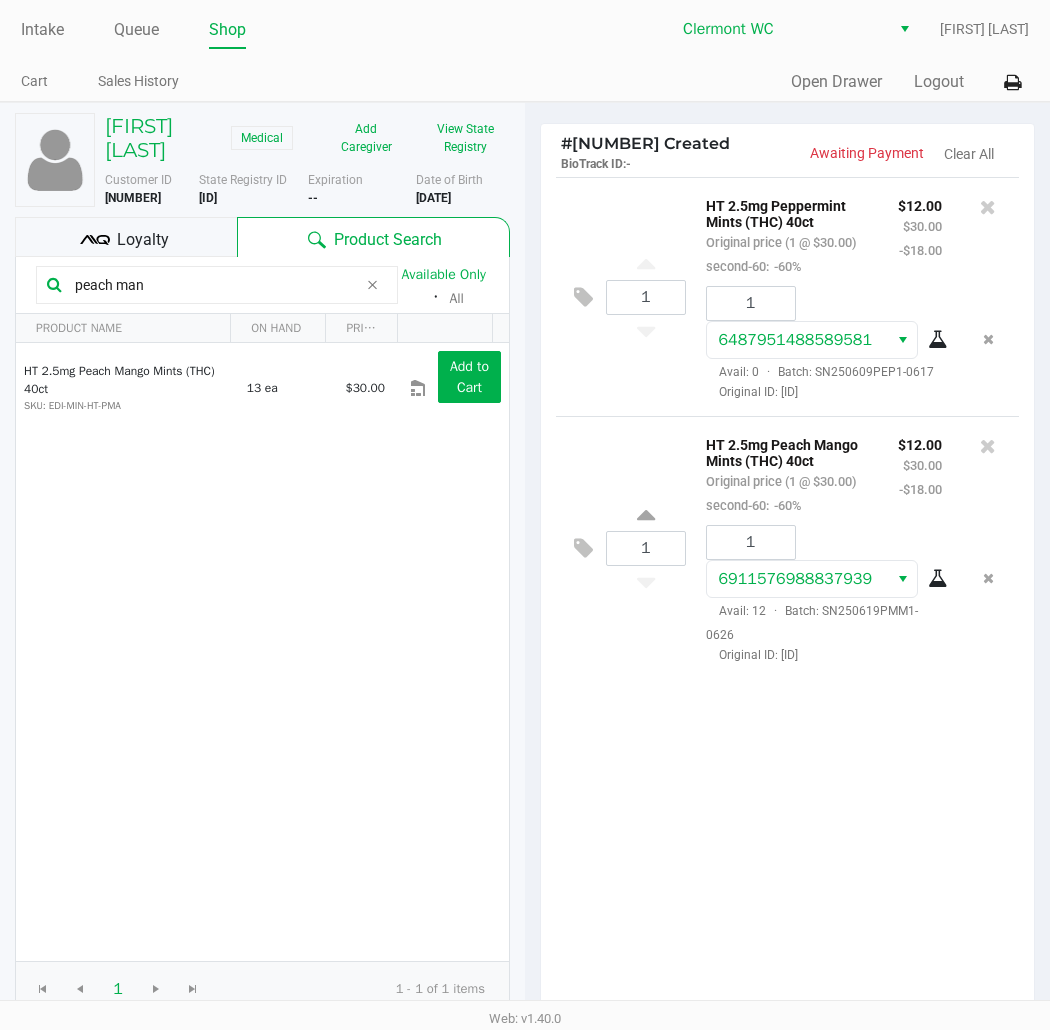 click on "1  HT 2.5mg Peppermint Mints (THC) 40ct   Original price (1 @ $30.00)  second-60:  -60% $12.00 $30.00 -$18.00 1 6487951488589581  Avail: 0  ·  Batch: SN250609PEP1-0617   Original ID: FLSRWGM-20250630-020  1  HT 2.5mg Peach Mango Mints (THC) 40ct   Original price (1 @ $30.00)  second-60:  -60% $12.00 $30.00 -$18.00 1 6911576988837939  Avail: 12  ·  Batch: SN250619PMM1-0626   Original ID: FLSRWGM-20250702-1738" 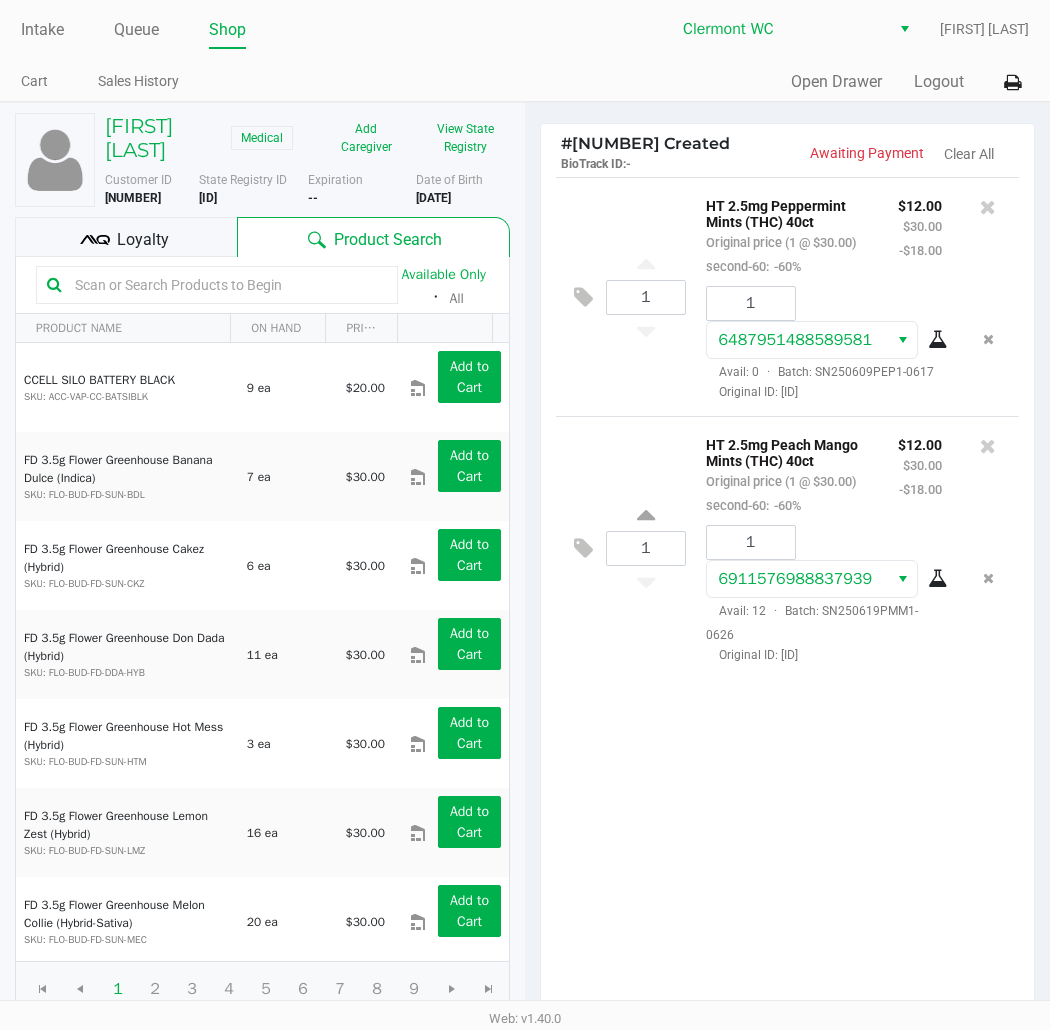click on "1  HT 2.5mg Peppermint Mints (THC) 40ct   Original price (1 @ $30.00)  second-60:  -60% $12.00 $30.00 -$18.00 1 6487951488589581  Avail: 0  ·  Batch: SN250609PEP1-0617   Original ID: FLSRWGM-20250630-020  1  HT 2.5mg Peach Mango Mints (THC) 40ct   Original price (1 @ $30.00)  second-60:  -60% $12.00 $30.00 -$18.00 1 6911576988837939  Avail: 12  ·  Batch: SN250619PMM1-0626   Original ID: FLSRWGM-20250702-1738" 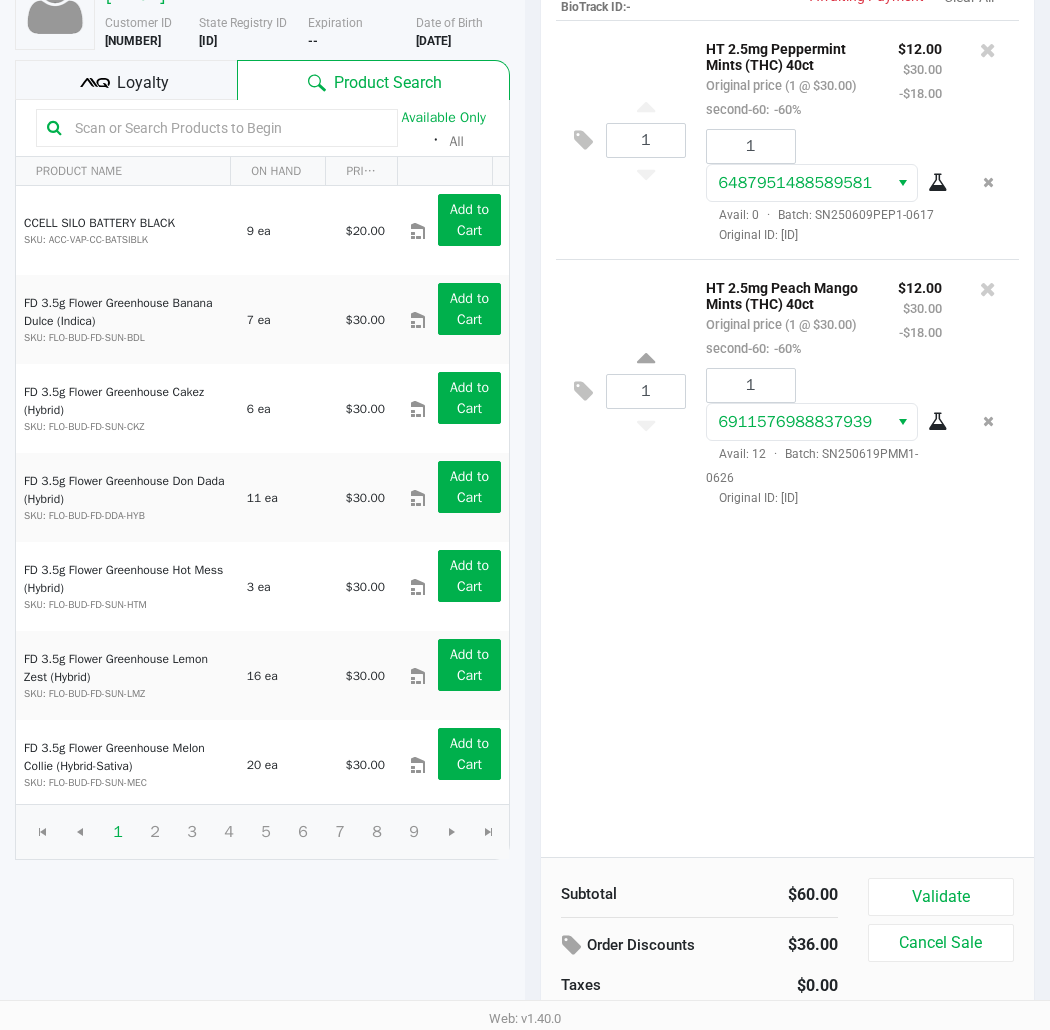 scroll, scrollTop: 206, scrollLeft: 0, axis: vertical 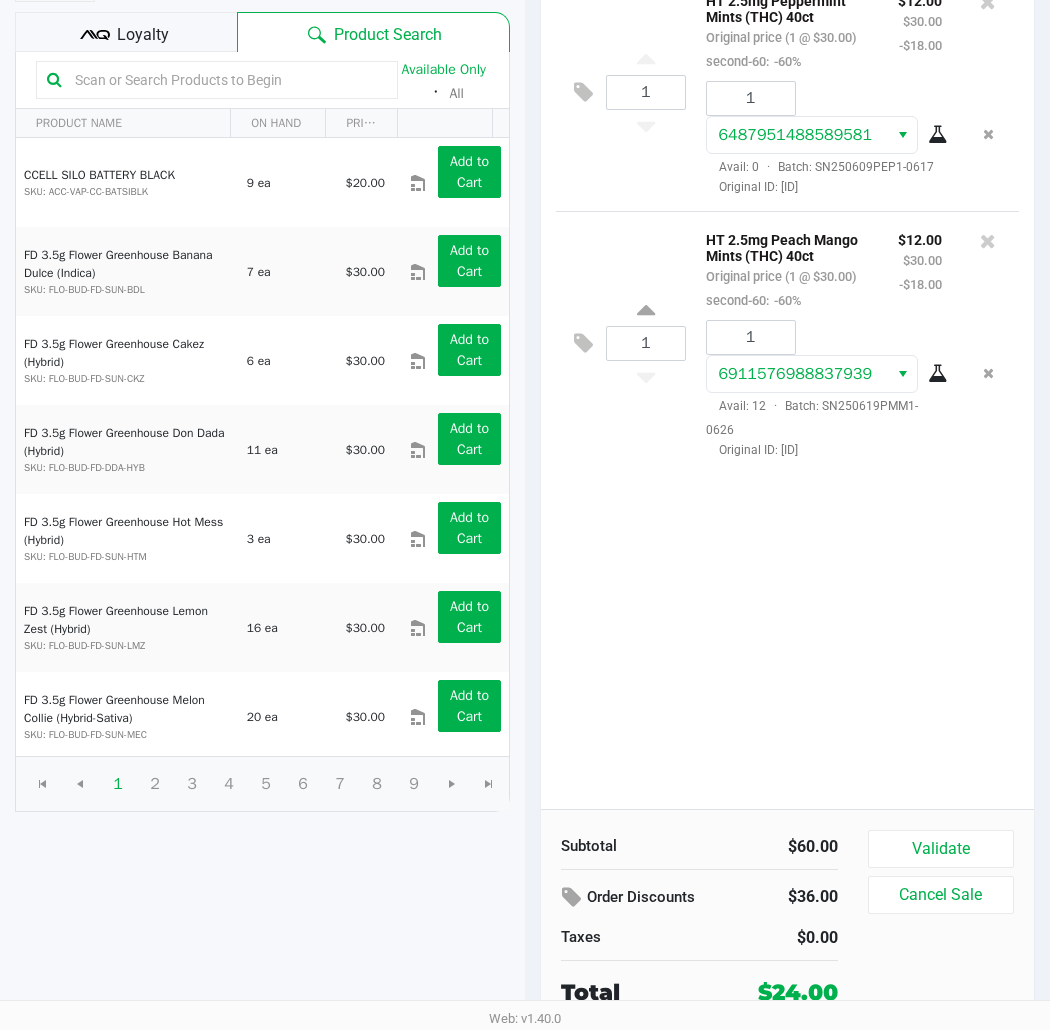 click on "1  HT 2.5mg Peppermint Mints (THC) 40ct   Original price (1 @ $30.00)  second-60:  -60% $12.00 $30.00 -$18.00 1 6487951488589581  Avail: 0  ·  Batch: SN250609PEP1-0617   Original ID: FLSRWGM-20250630-020  1  HT 2.5mg Peach Mango Mints (THC) 40ct   Original price (1 @ $30.00)  second-60:  -60% $12.00 $30.00 -$18.00 1 6911576988837939  Avail: 12  ·  Batch: SN250619PMM1-0626   Original ID: FLSRWGM-20250702-1738" 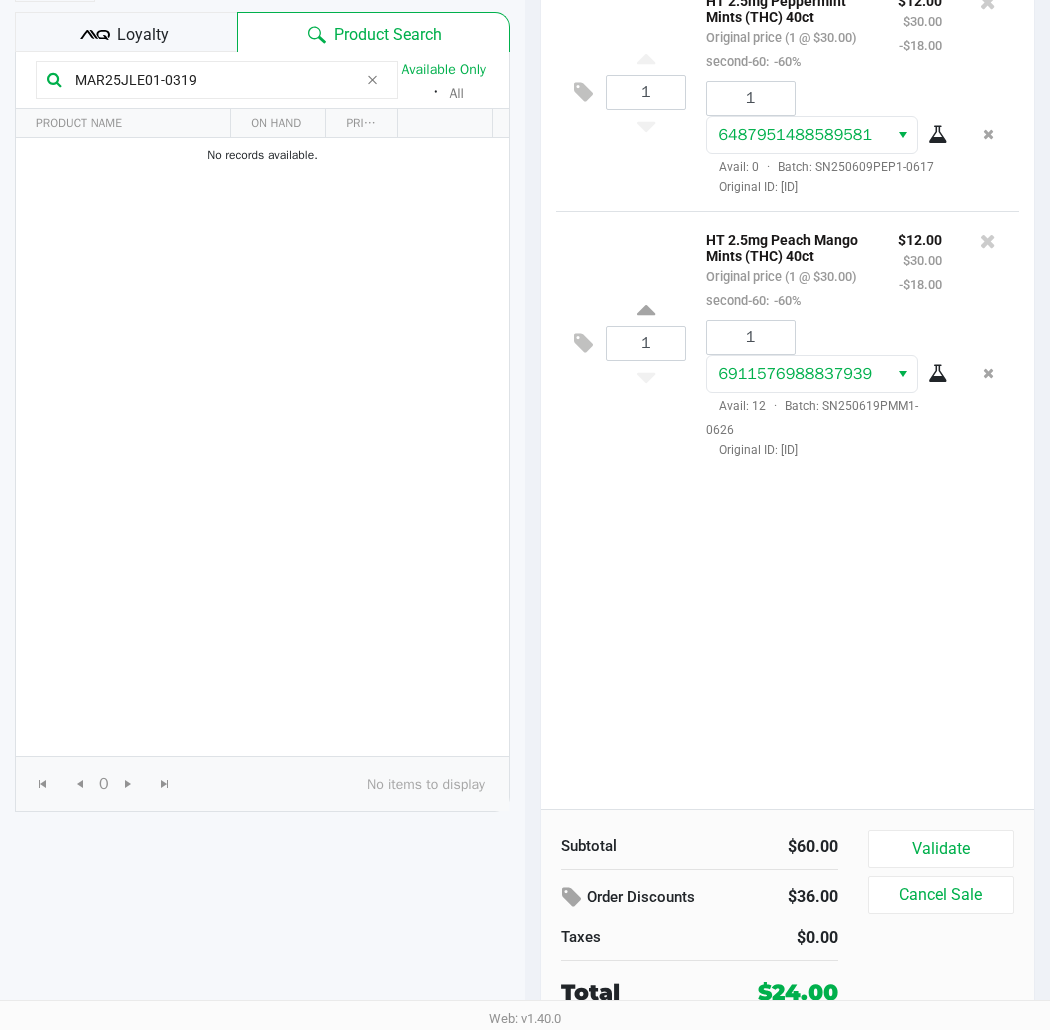 type on "MAR25JLE01-0319" 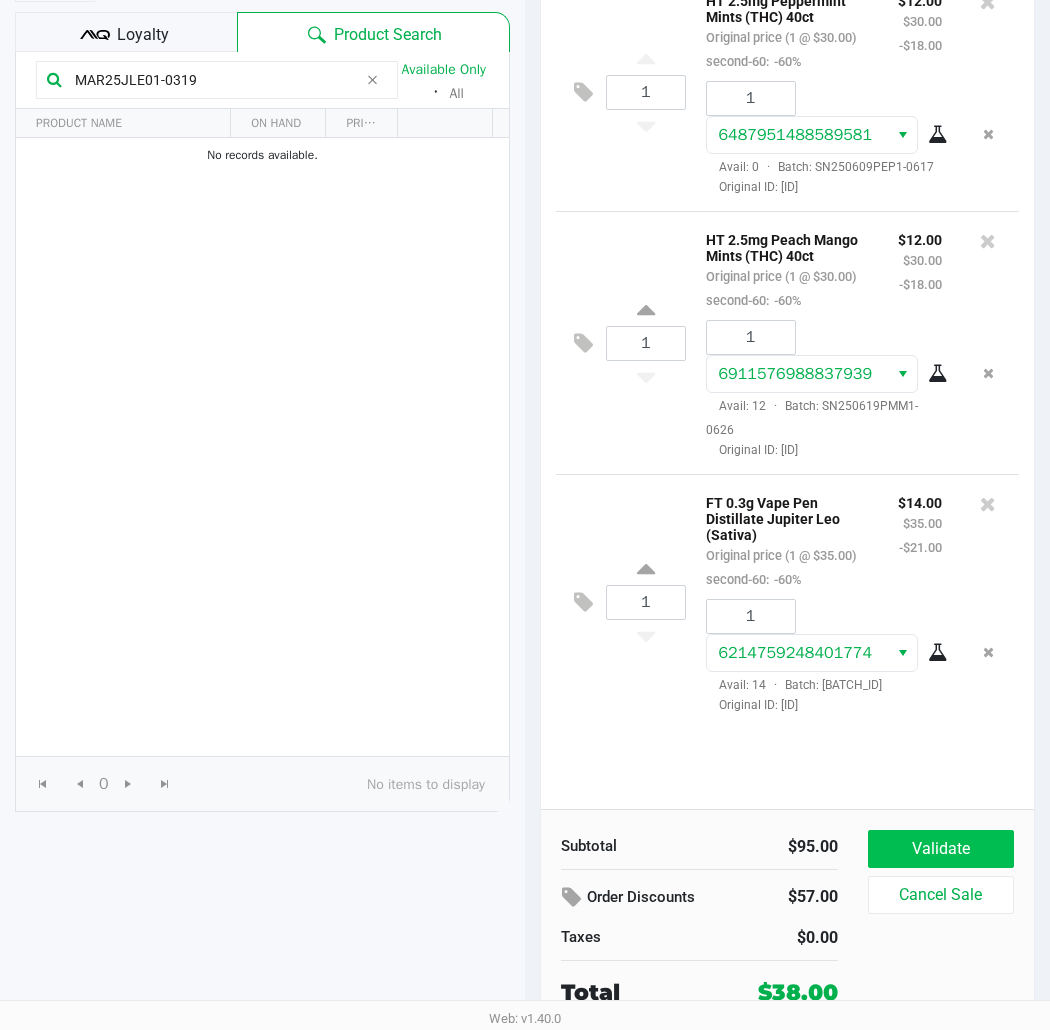 click on "Validate" 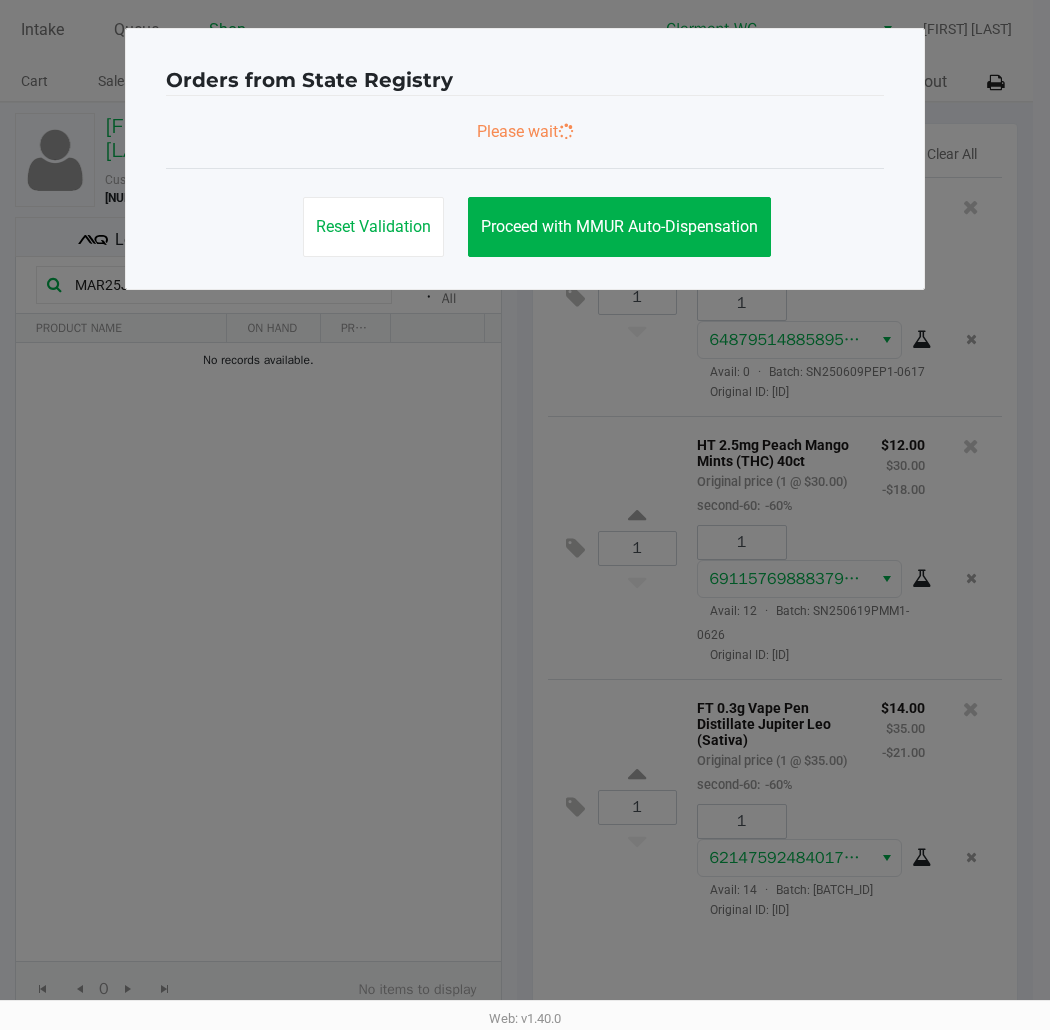 scroll, scrollTop: 0, scrollLeft: 0, axis: both 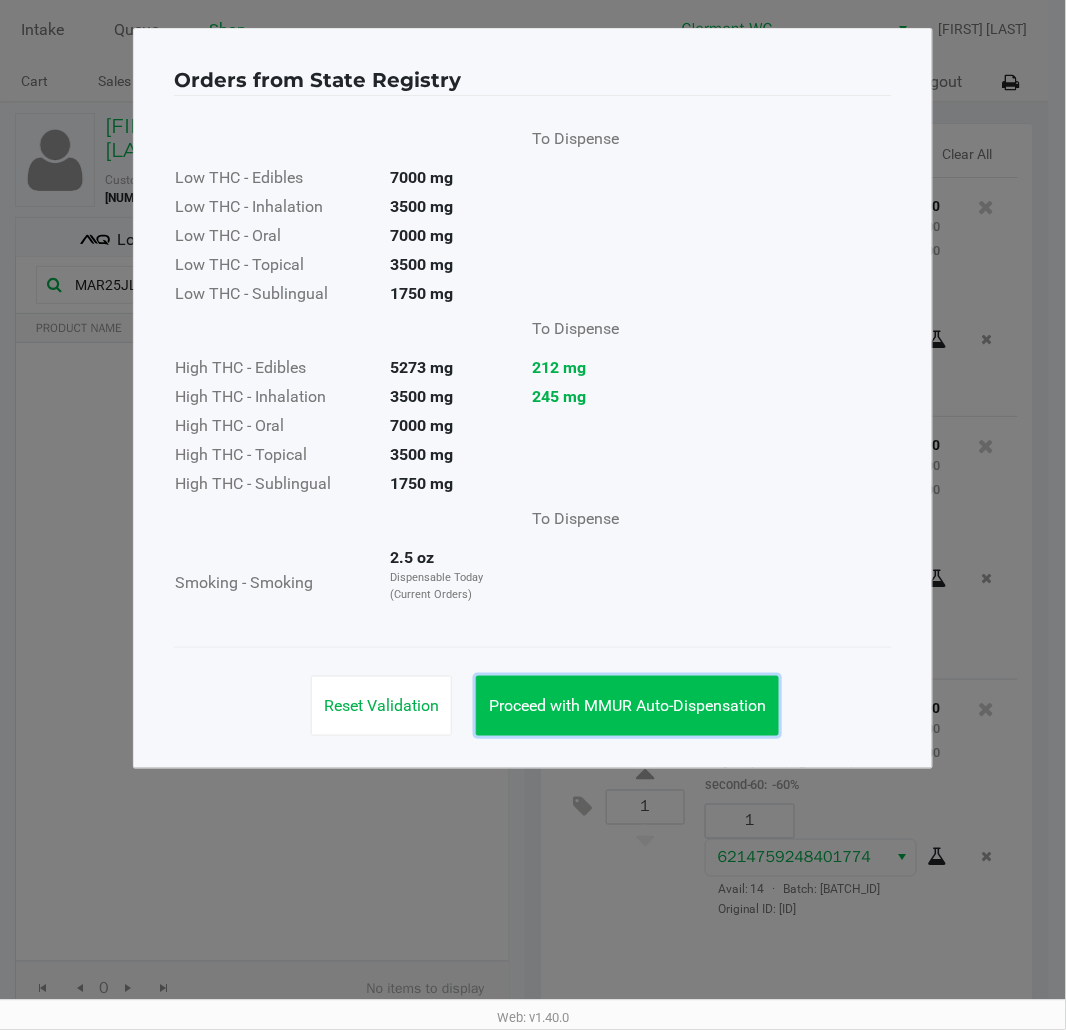 click on "Proceed with MMUR Auto-Dispensation" 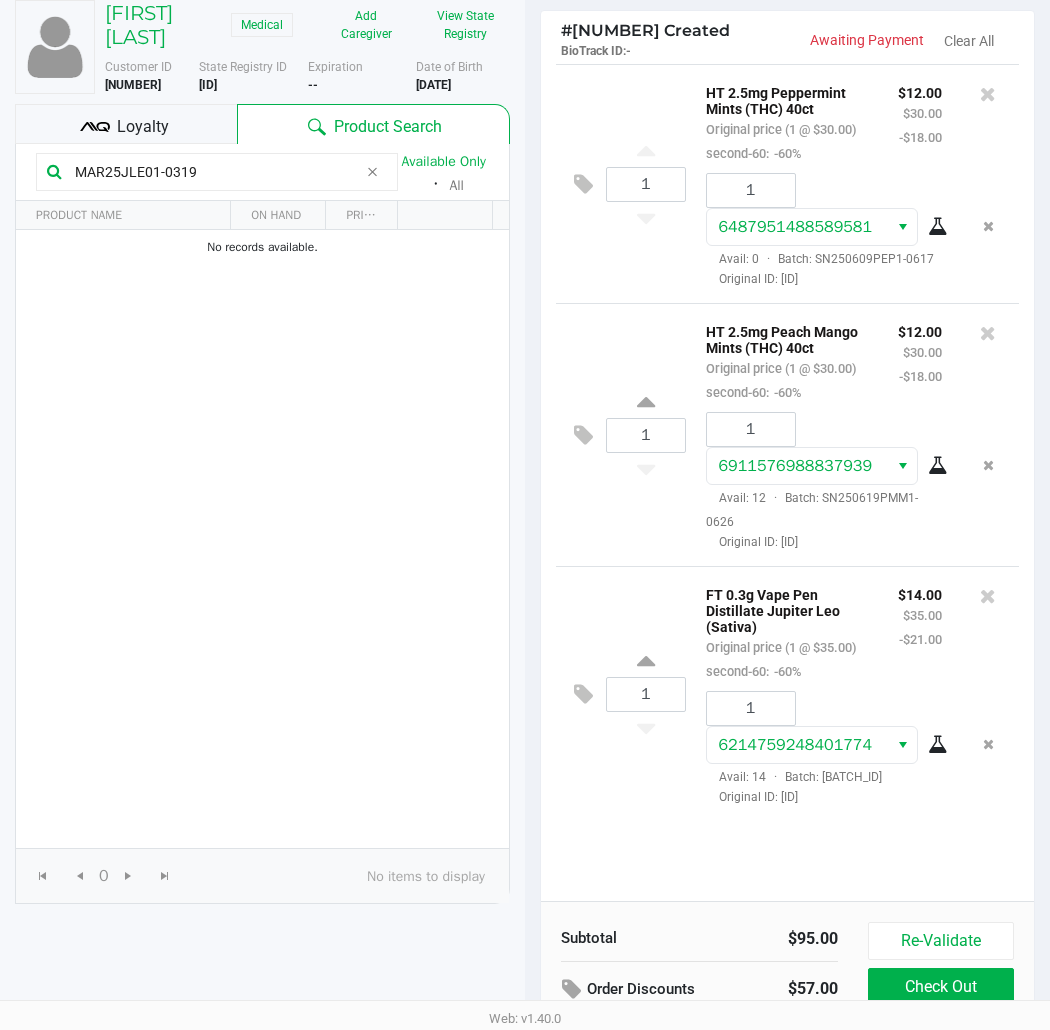 scroll, scrollTop: 227, scrollLeft: 0, axis: vertical 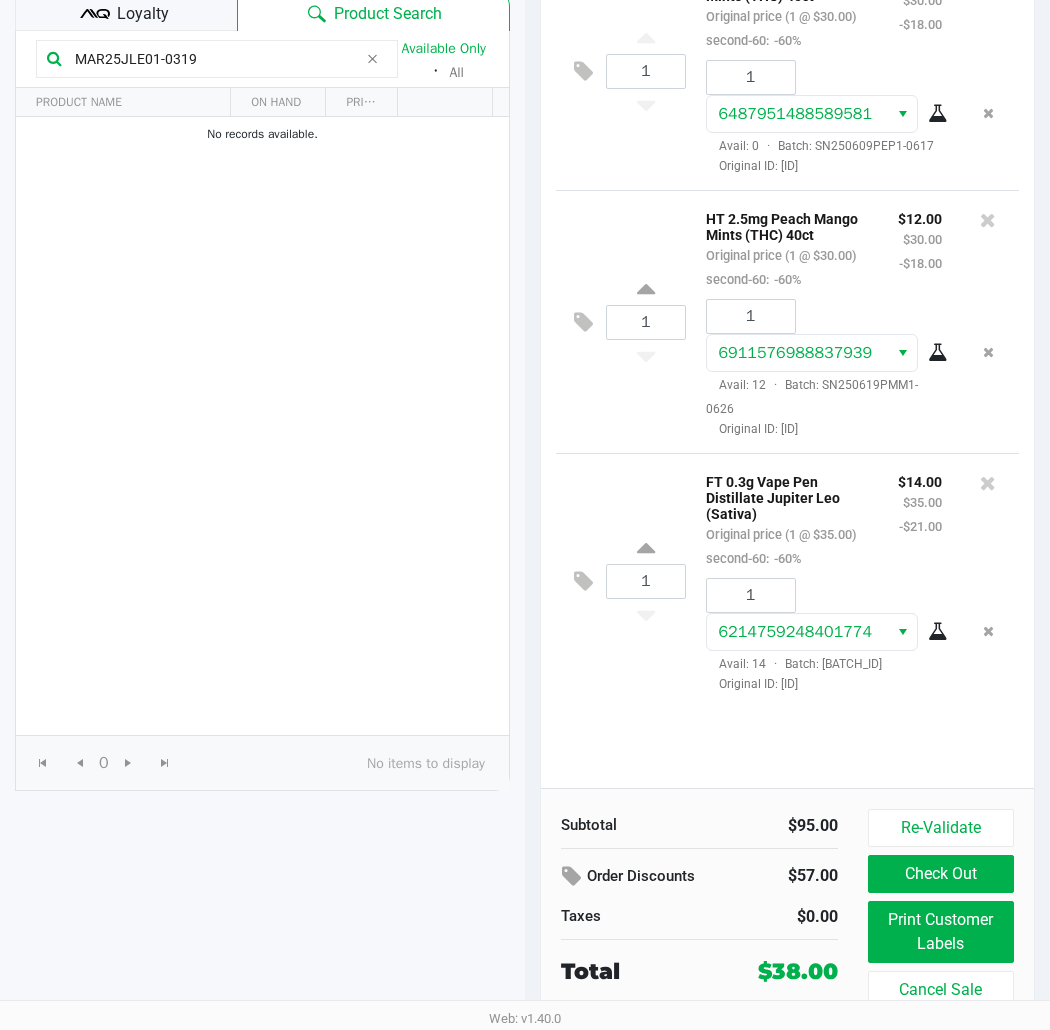 click on "Print Customer Labels" 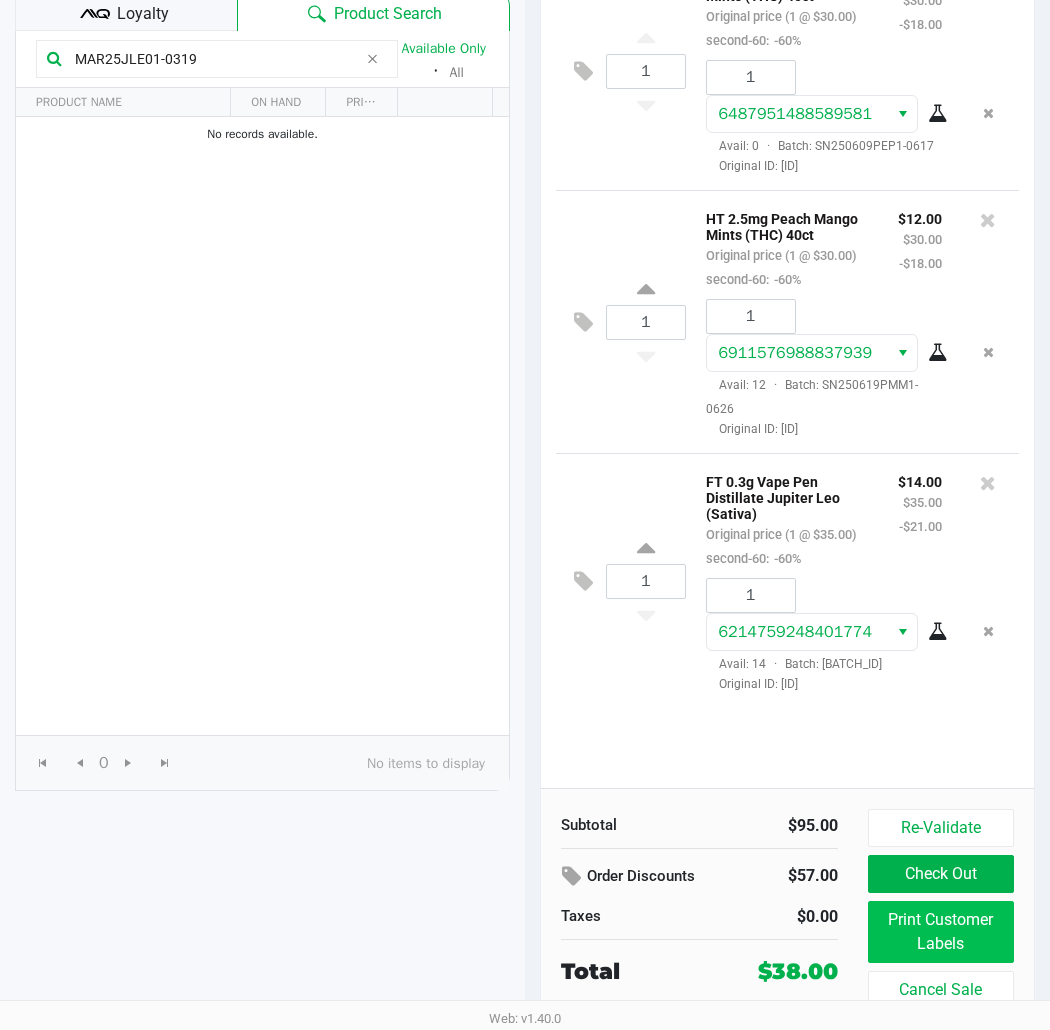scroll, scrollTop: 0, scrollLeft: 0, axis: both 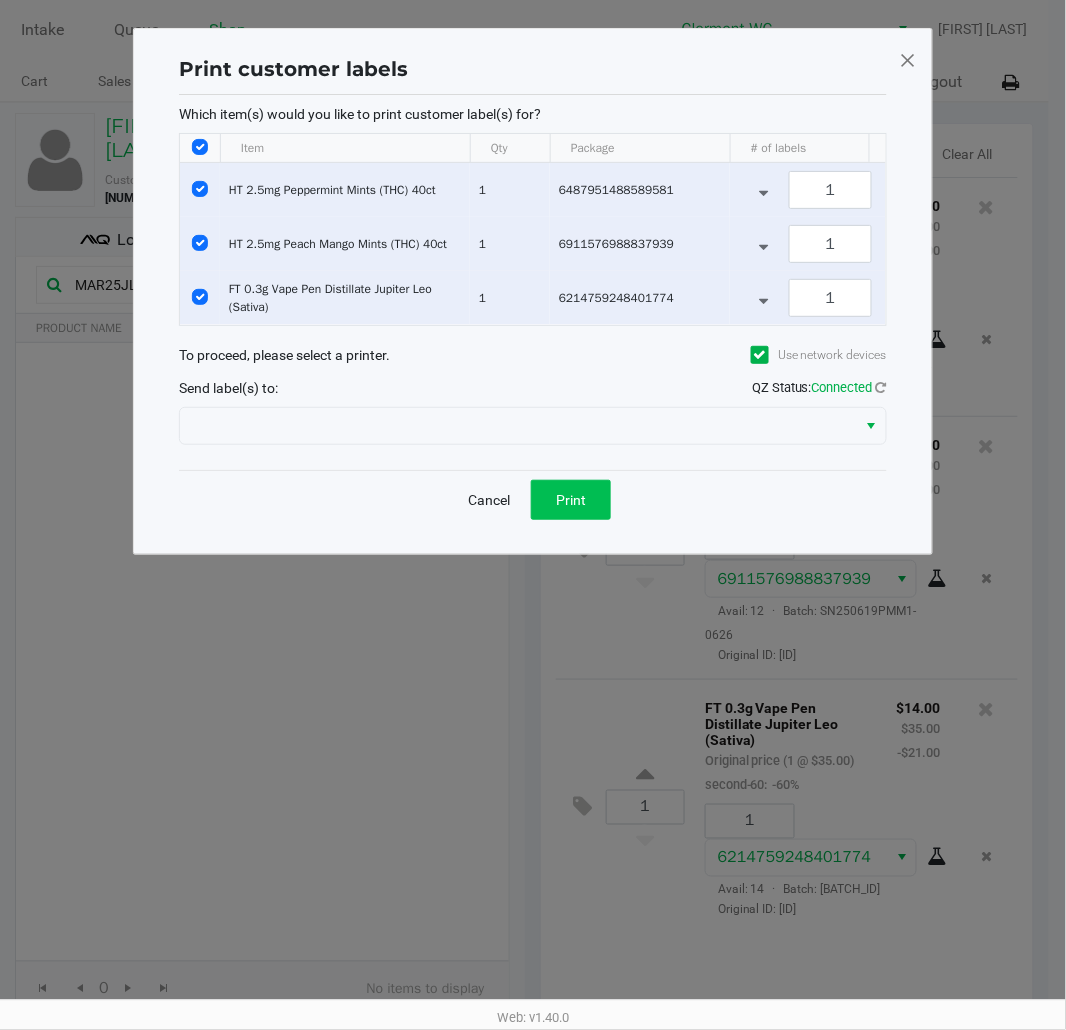 click on "Print" 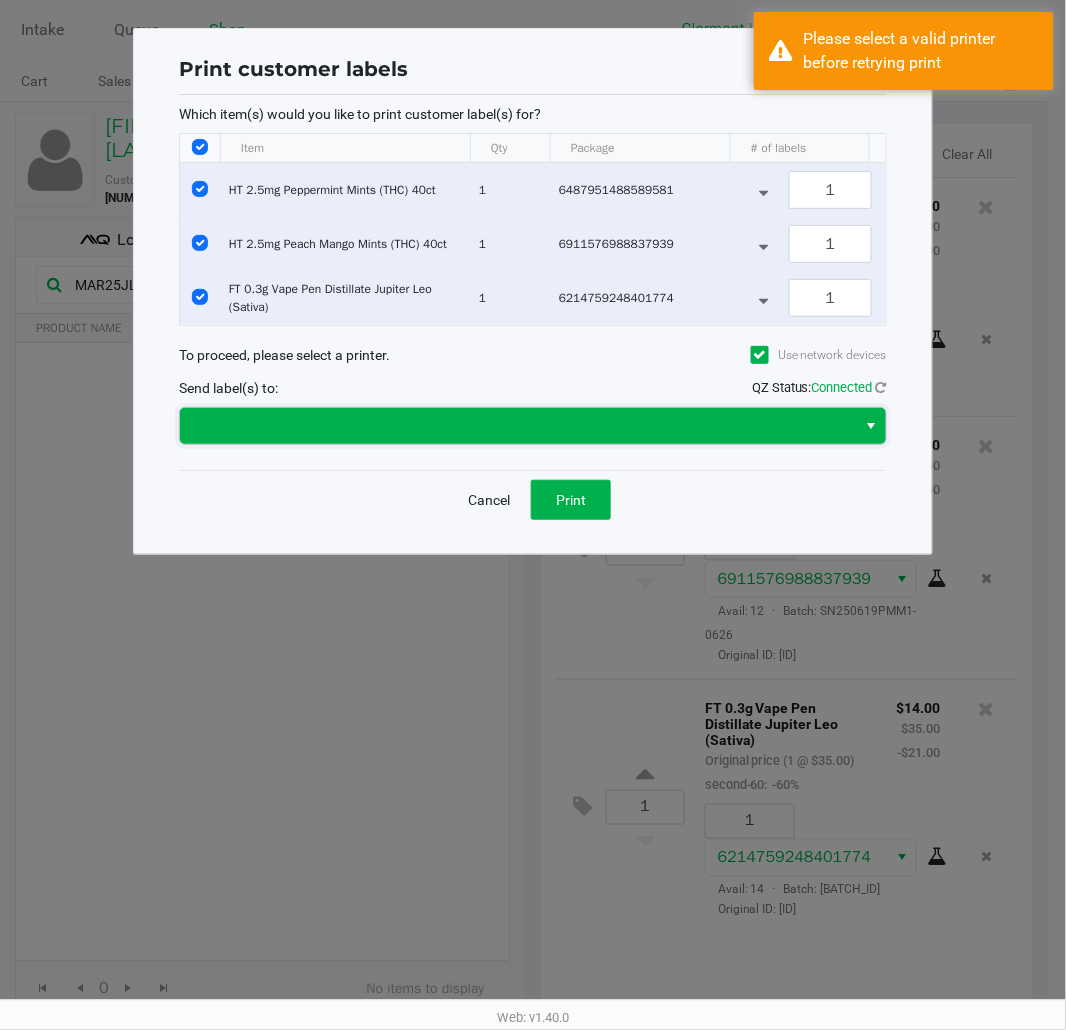 click at bounding box center (518, 426) 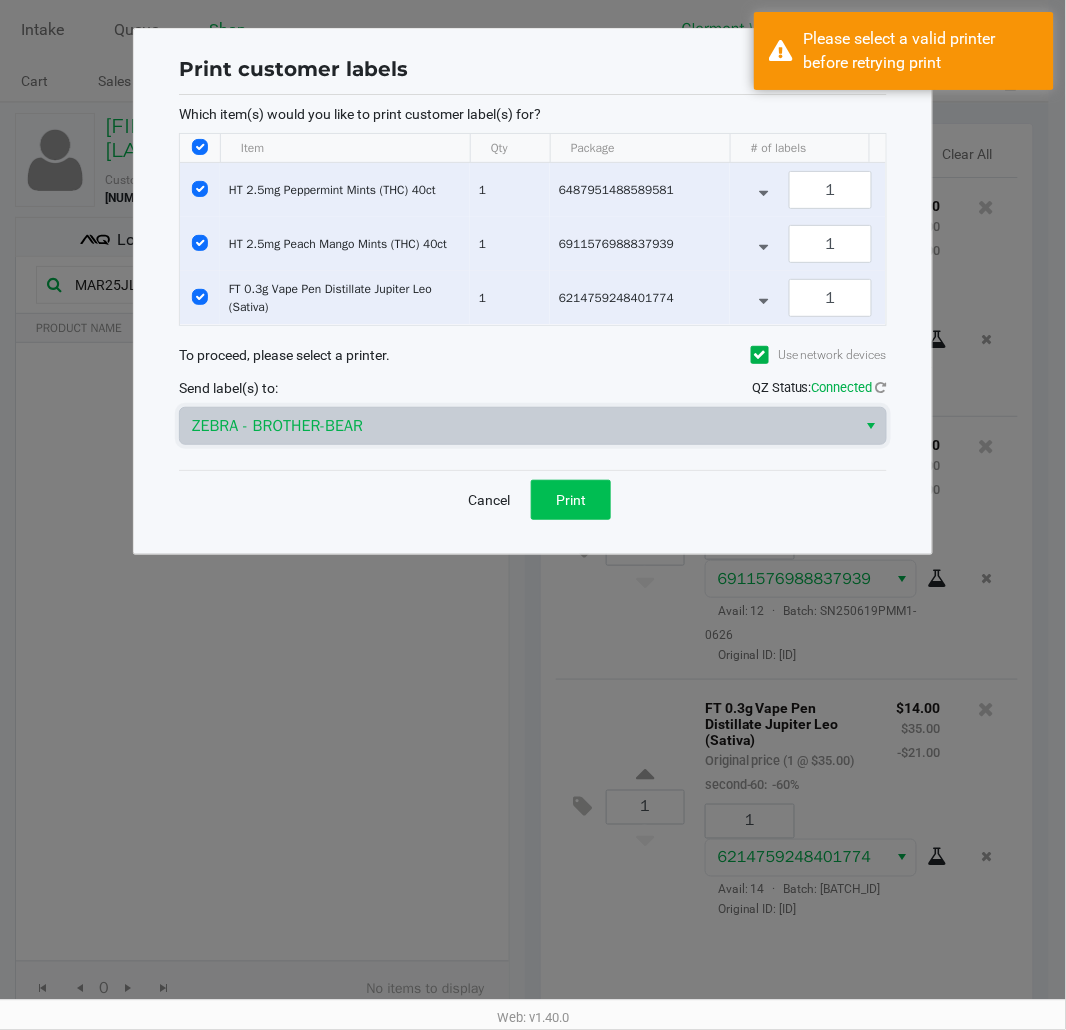 click on "Print" 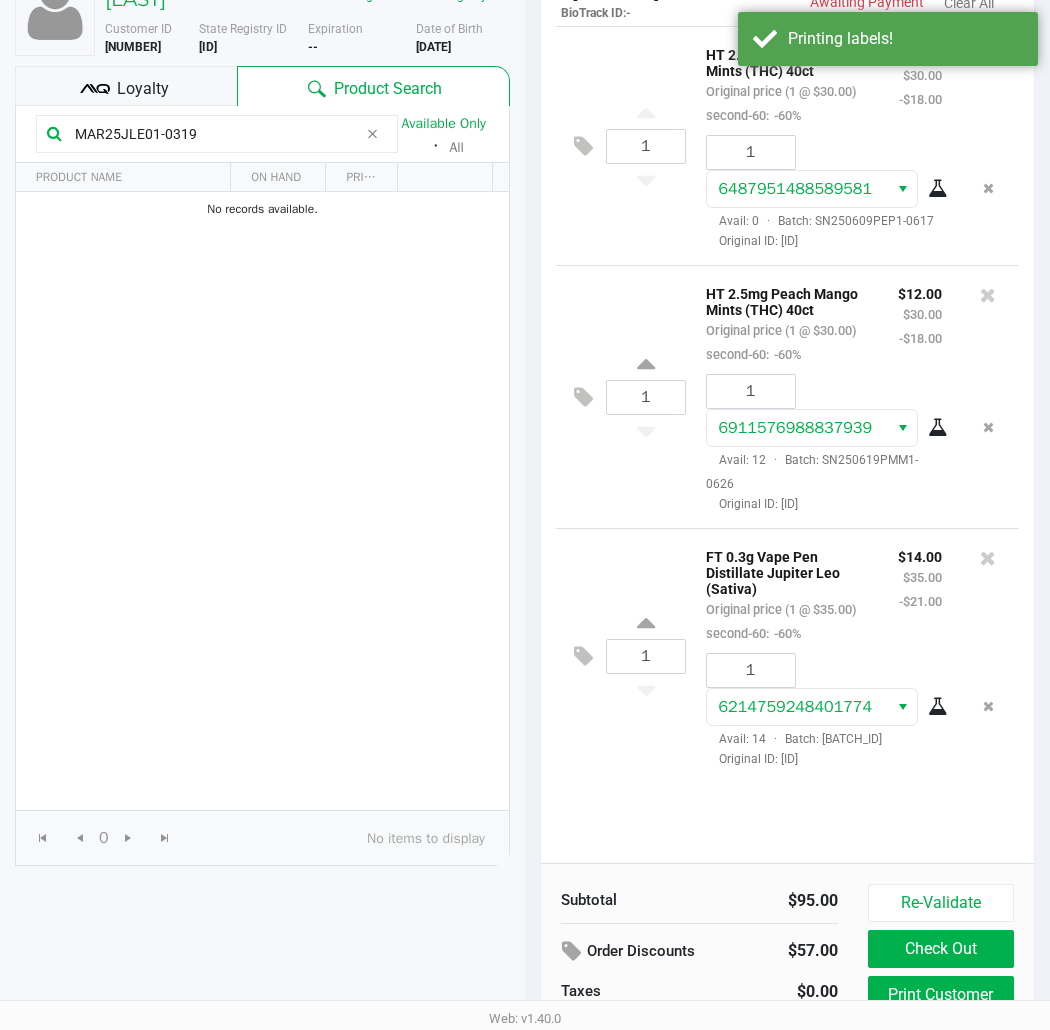scroll, scrollTop: 227, scrollLeft: 0, axis: vertical 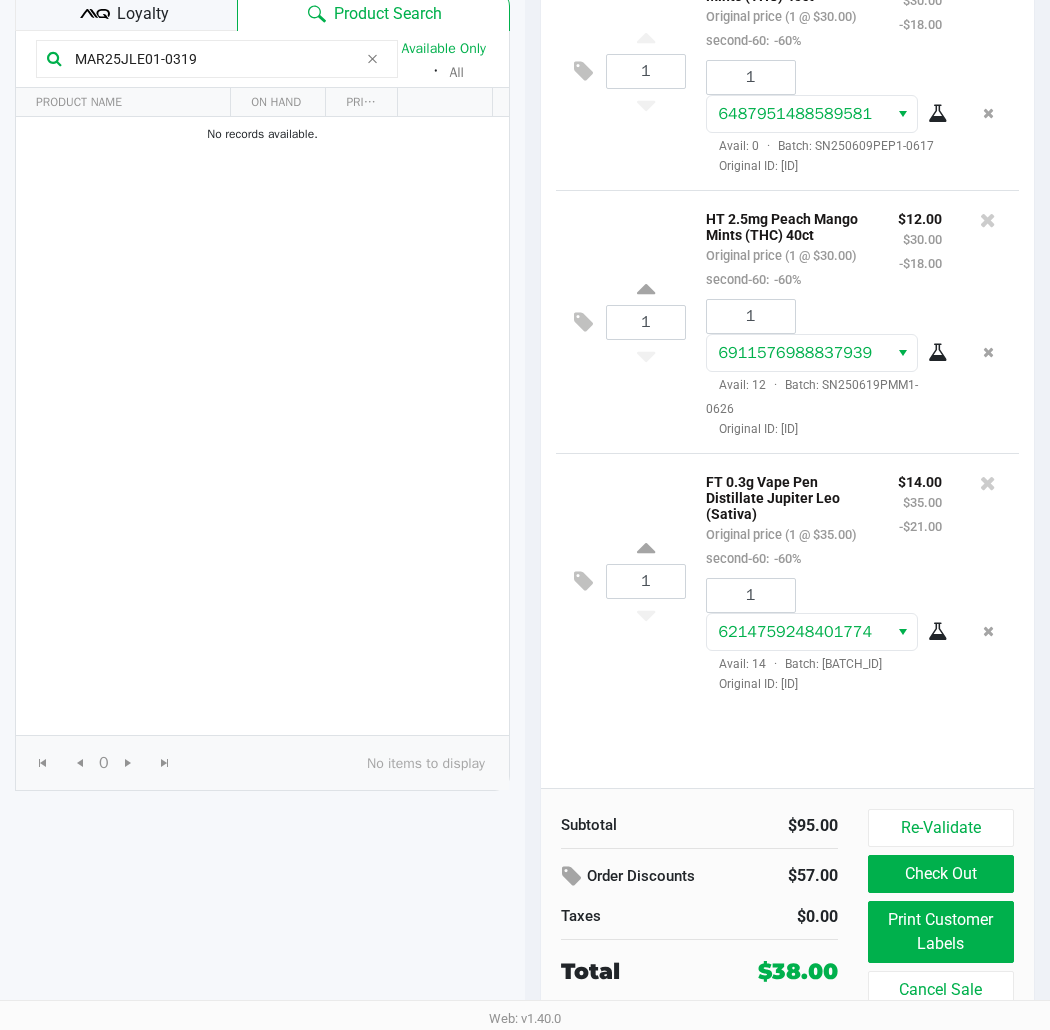 click on "Check Out" 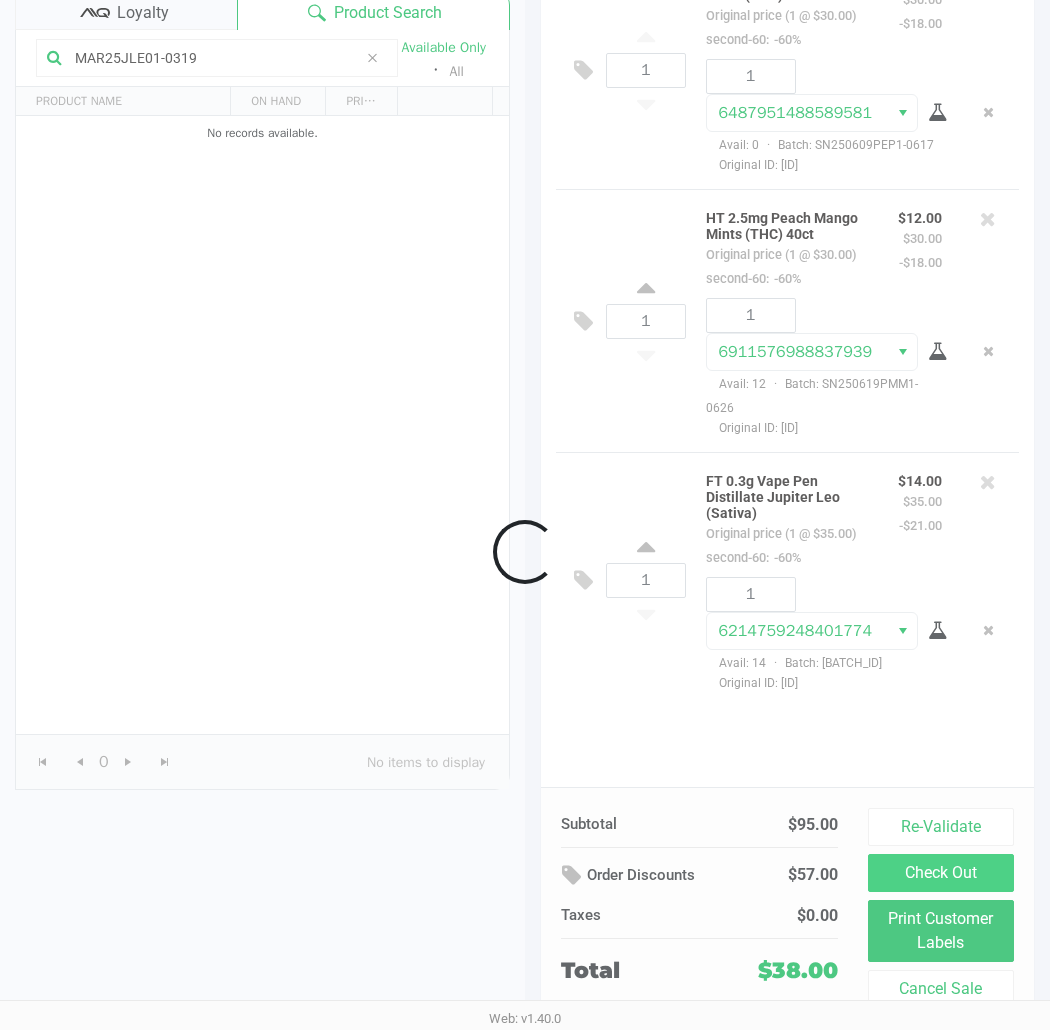scroll, scrollTop: 66, scrollLeft: 0, axis: vertical 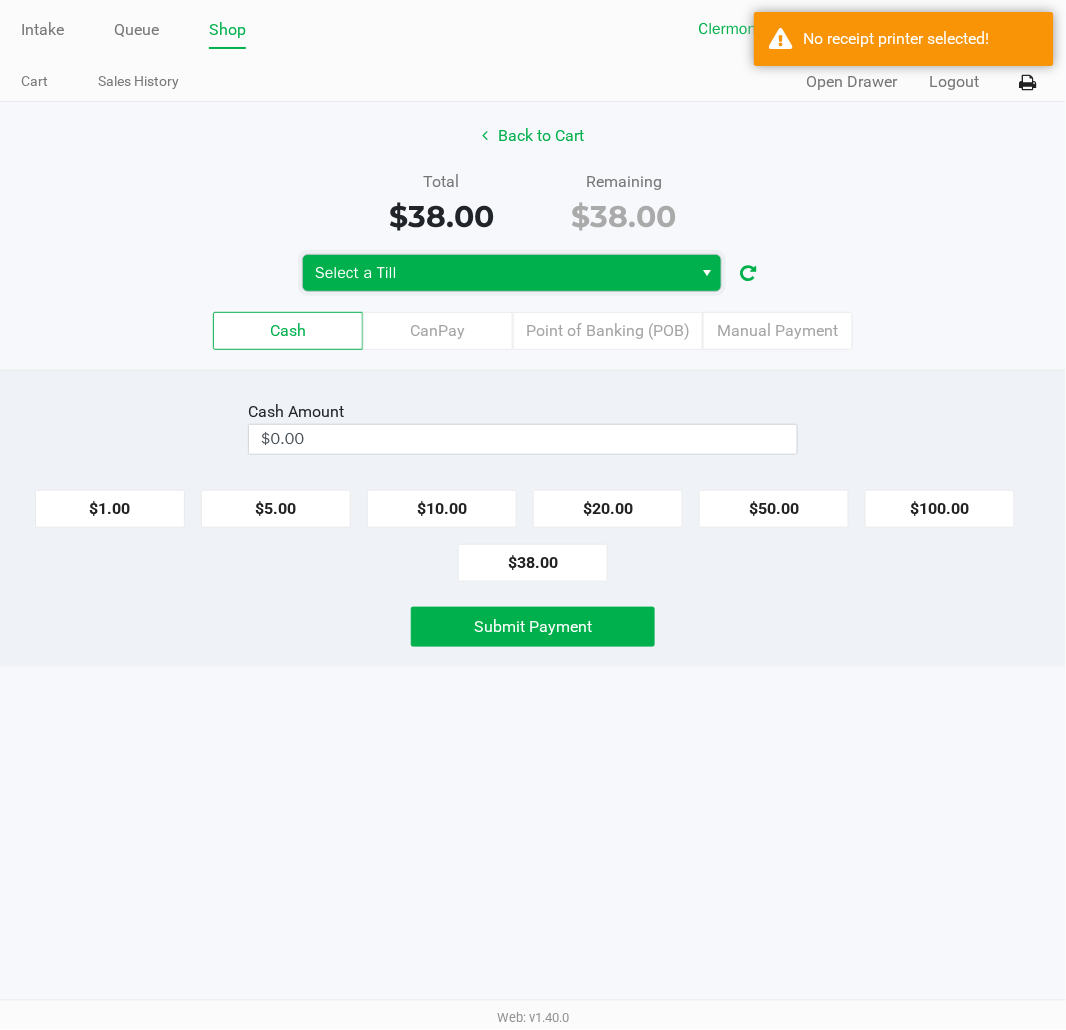 click on "Select a Till" at bounding box center [497, 273] 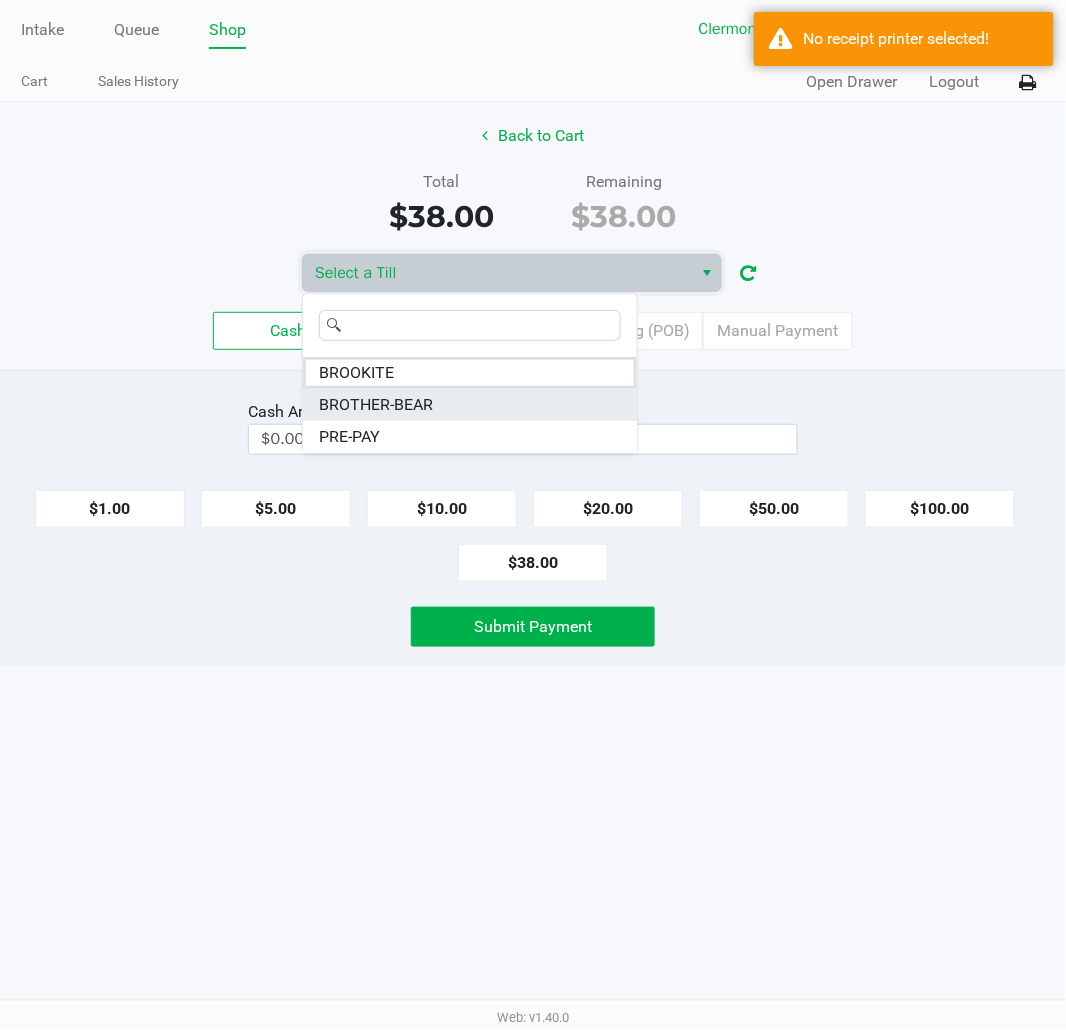 click on "BROTHER-BEAR" at bounding box center [470, 405] 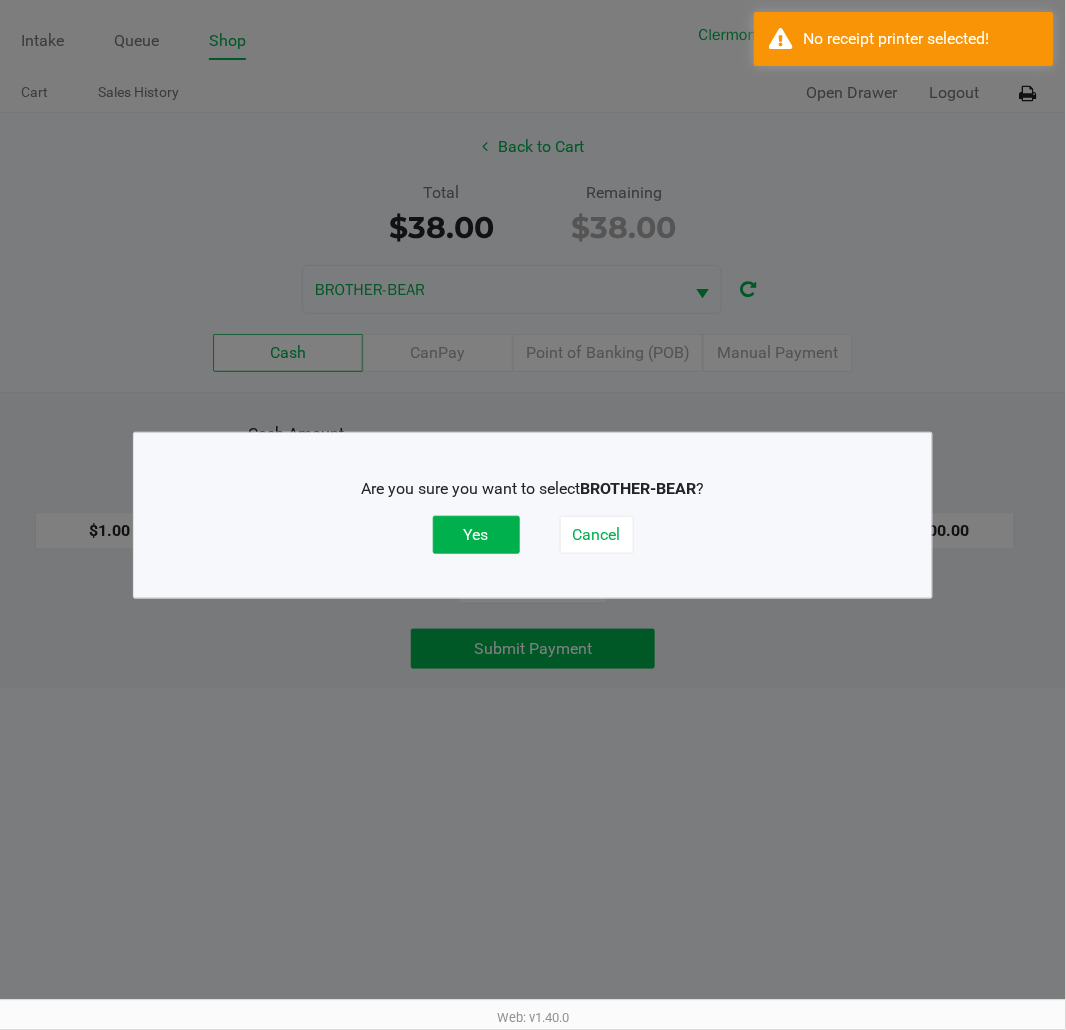 click on "Yes" 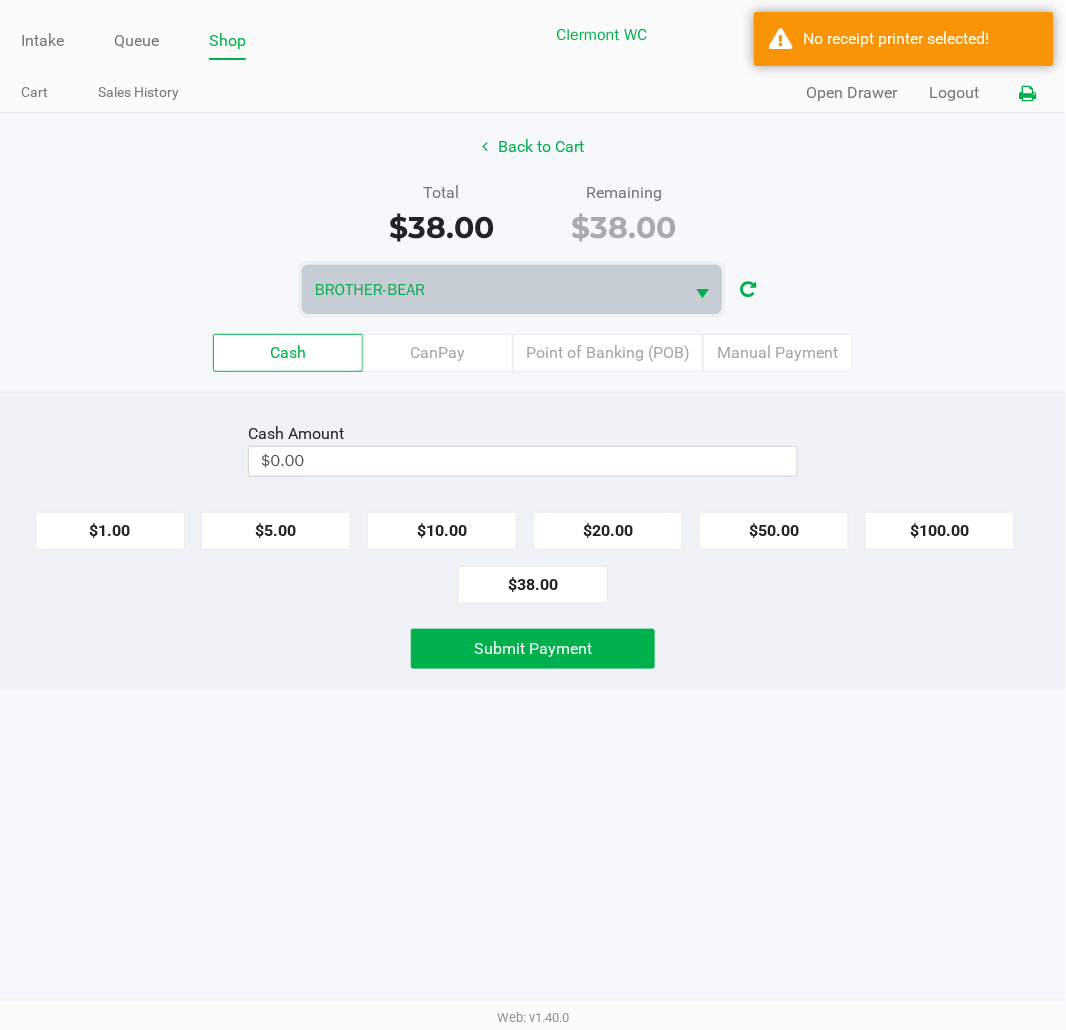 click 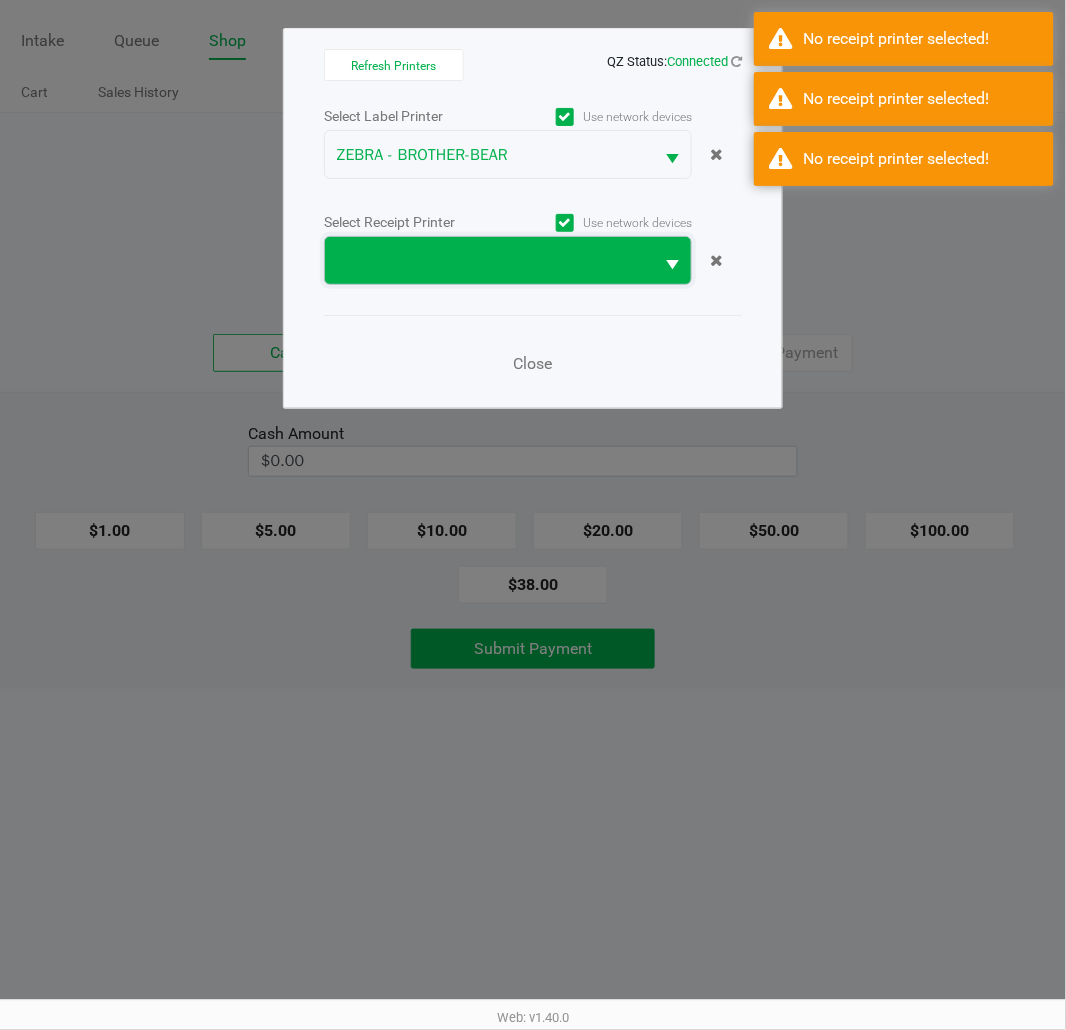 click at bounding box center [489, 261] 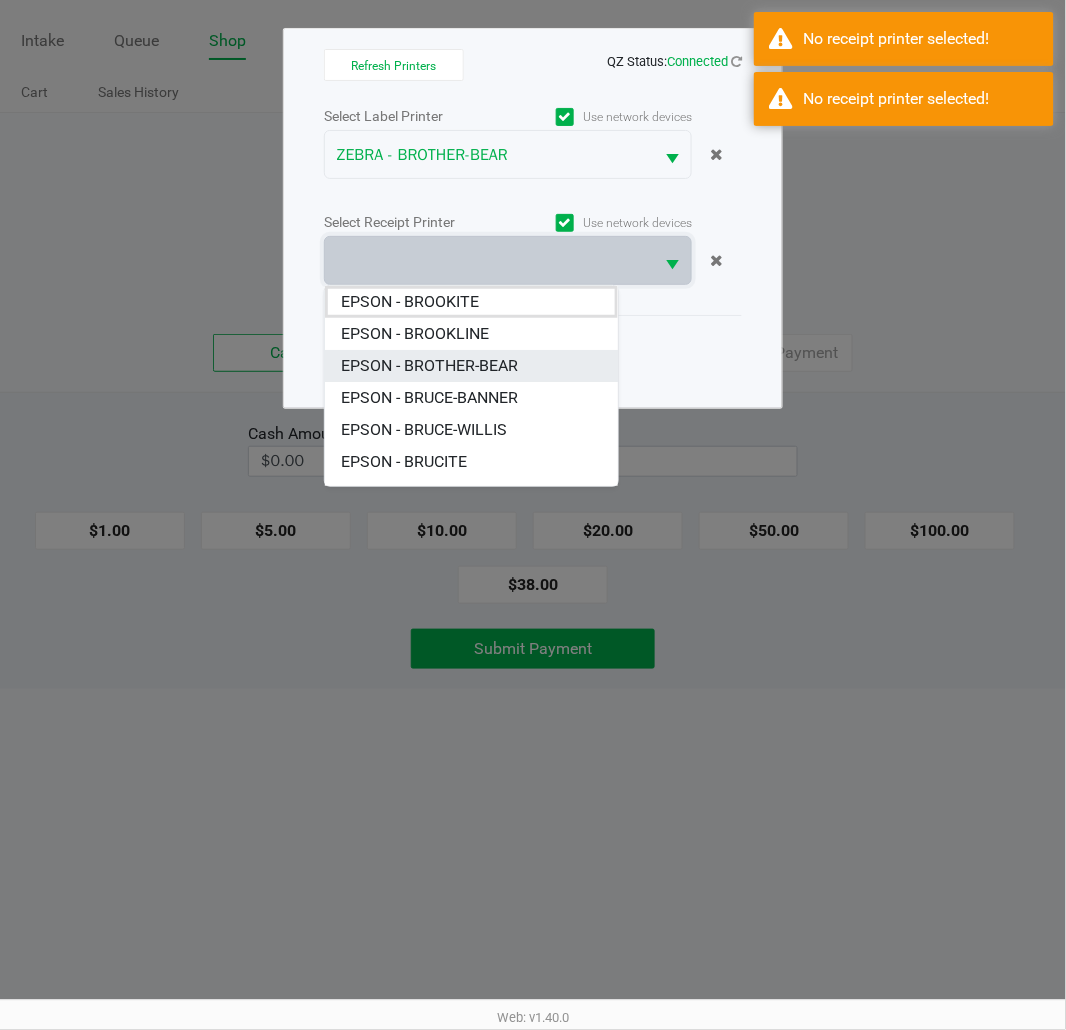 click on "EPSON - BROTHER-BEAR" at bounding box center (429, 366) 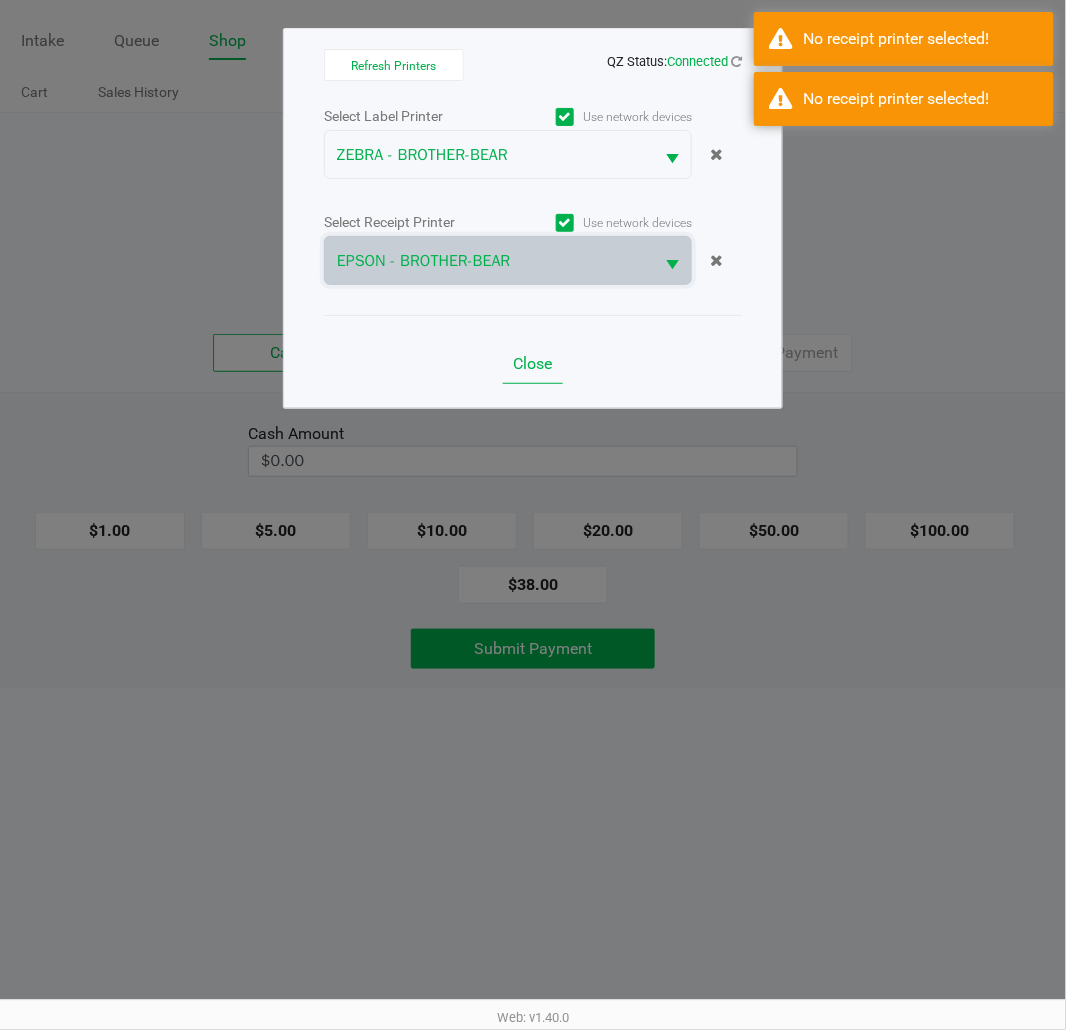click on "Close" 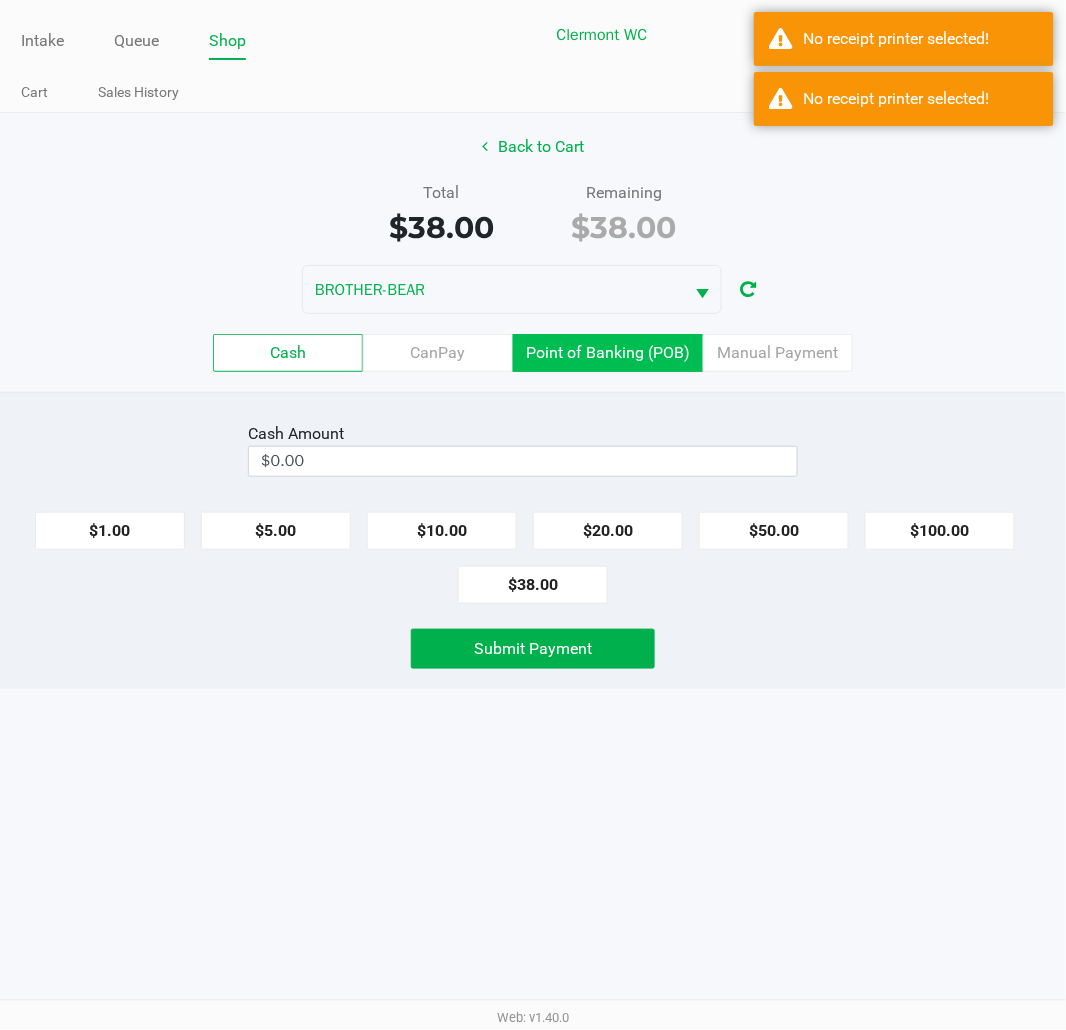 click on "Point of Banking (POB)" 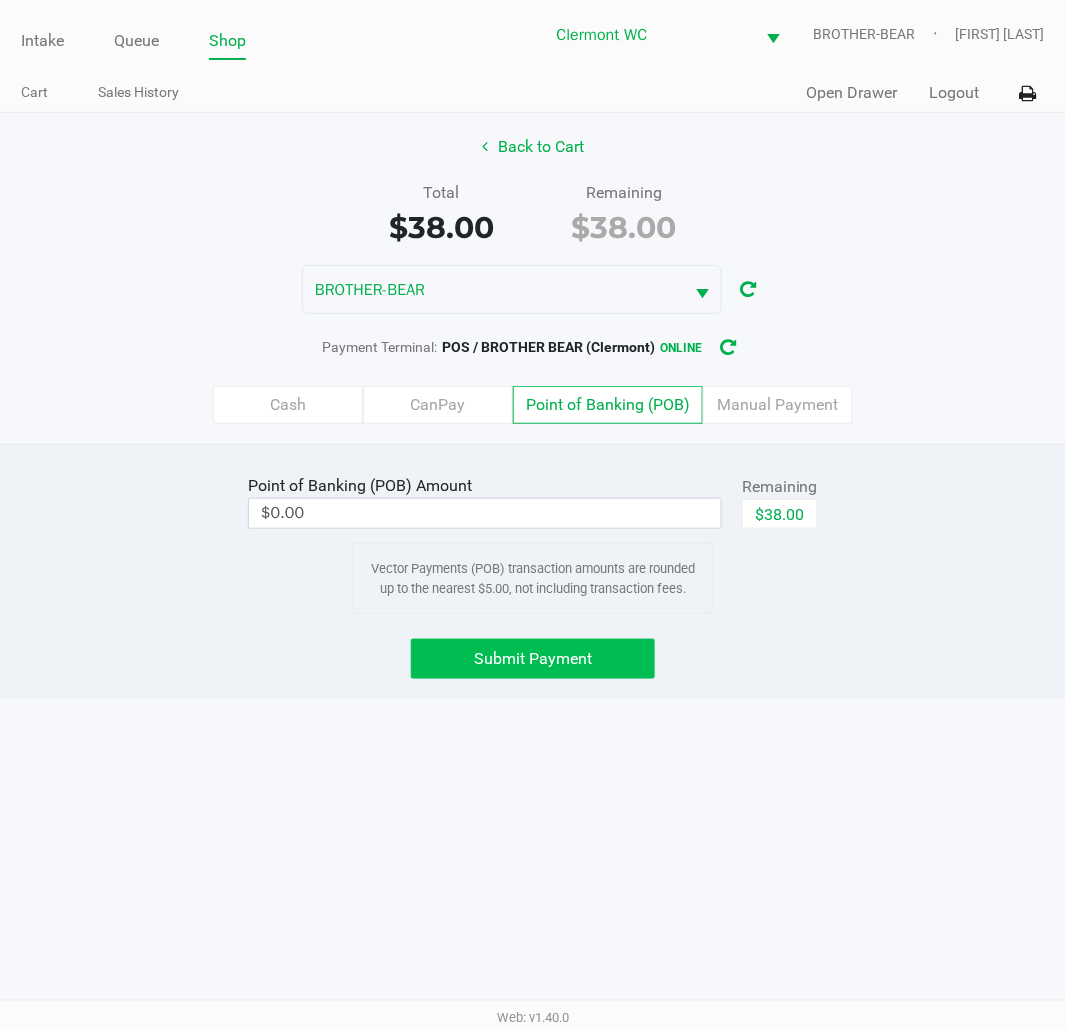 click on "Submit Payment" 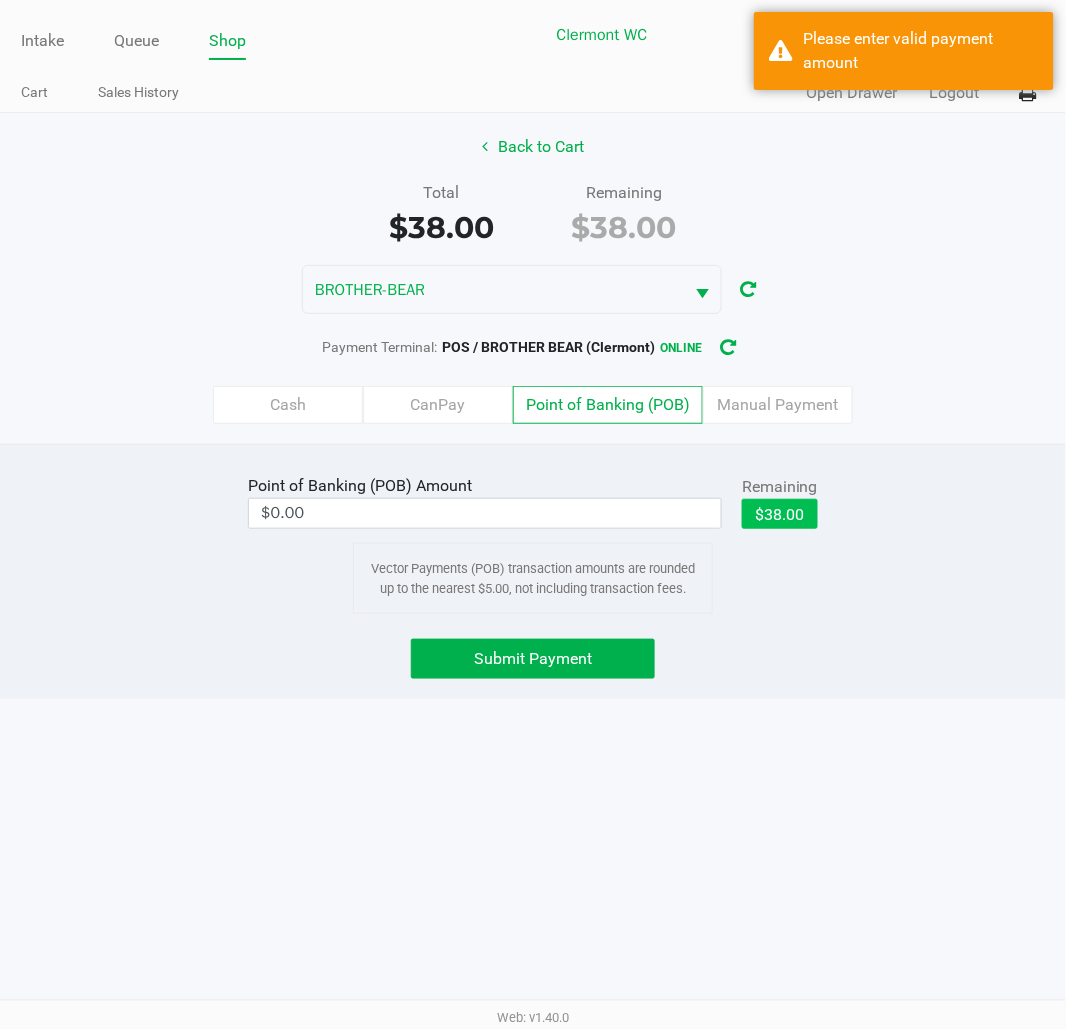click on "$38.00" 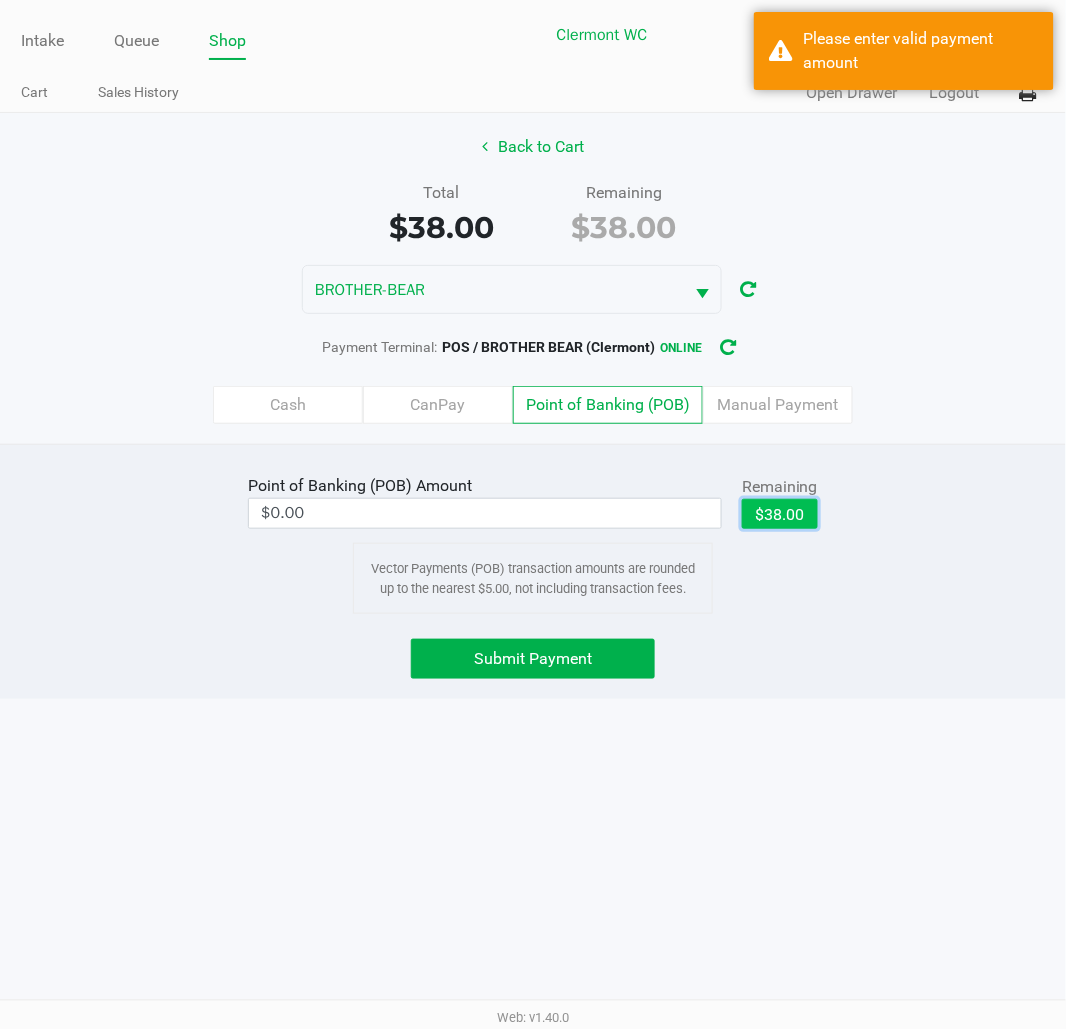 type on "$38.00" 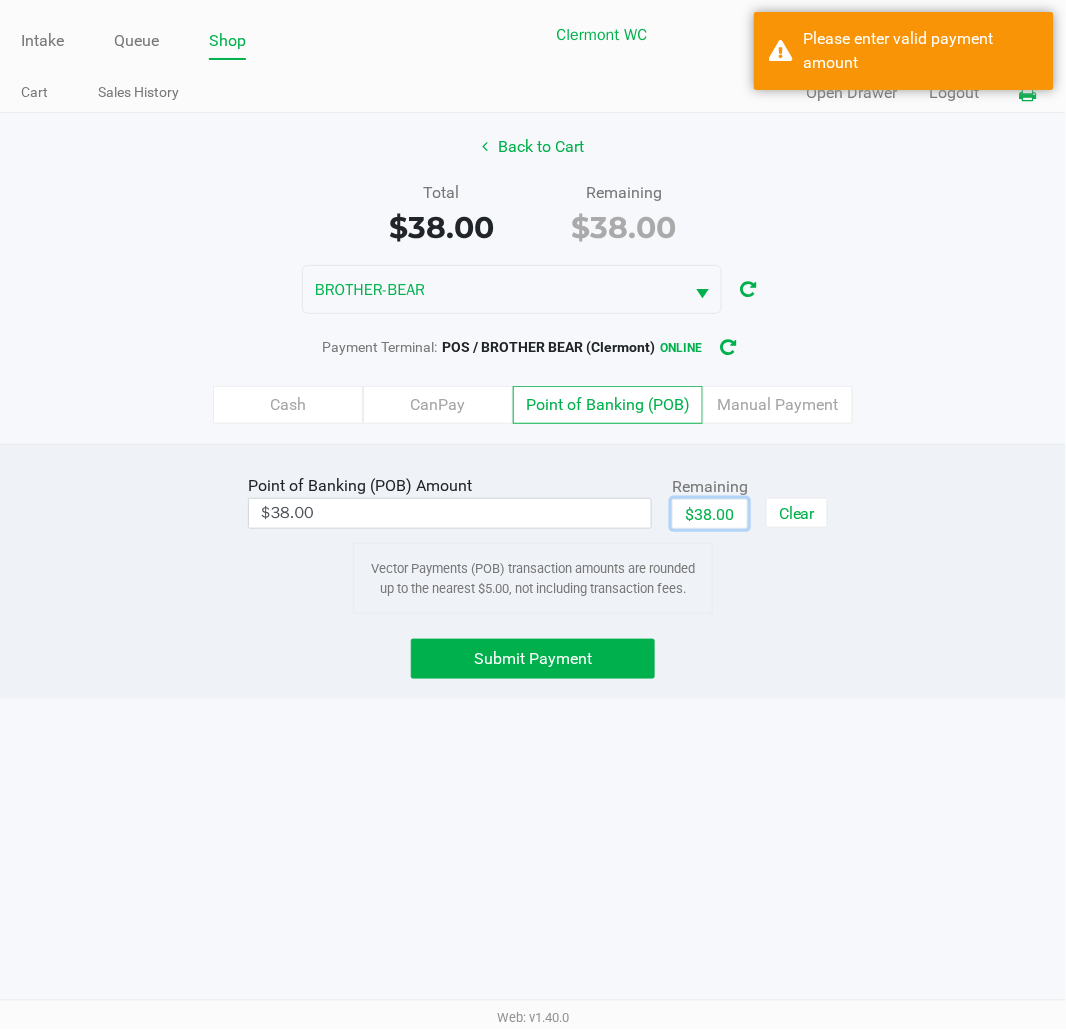 click 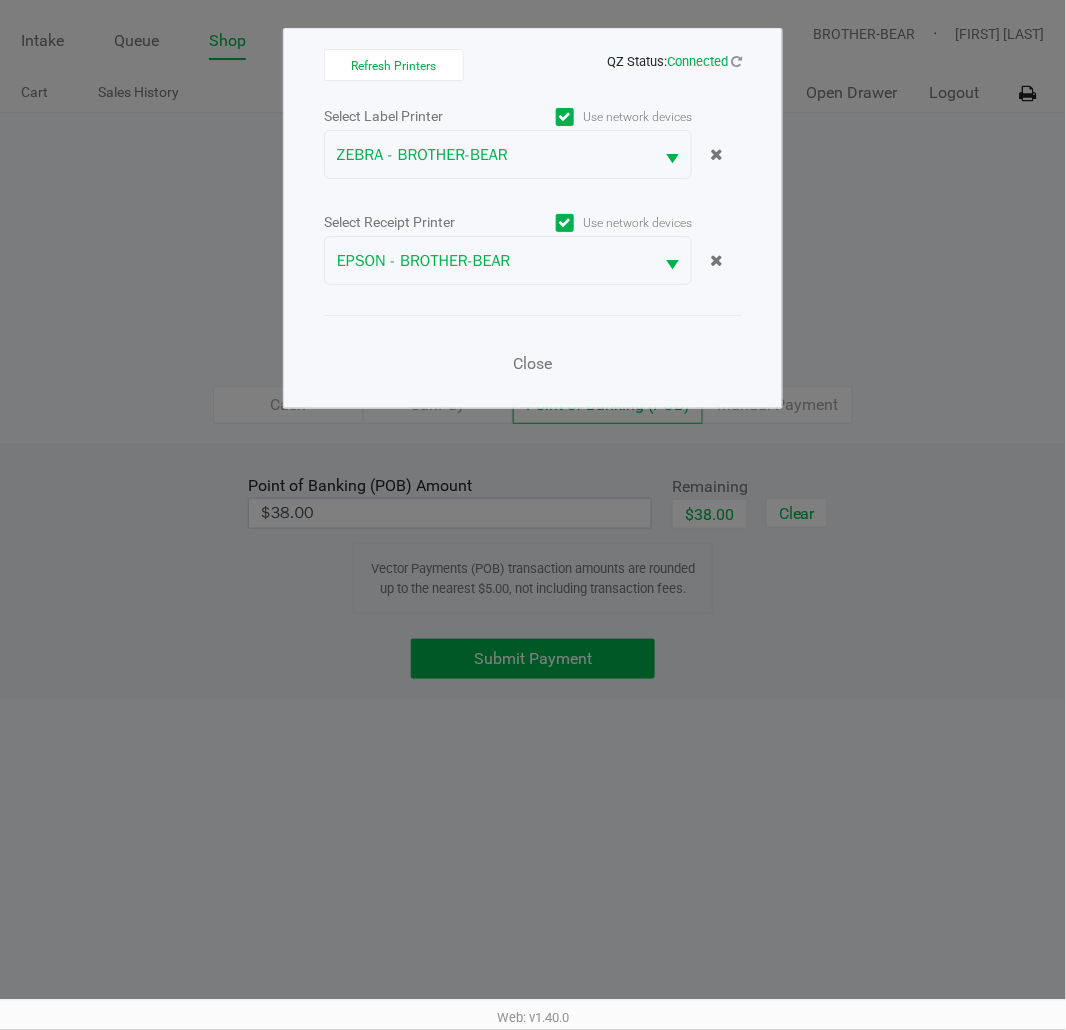 click on "Refresh Printers   QZ Status:   Connected   Select Label Printer   Use network devices  ZEBRA - BROTHER-BEAR  Select Receipt Printer   Use network devices  EPSON - BROTHER-BEAR  Close" 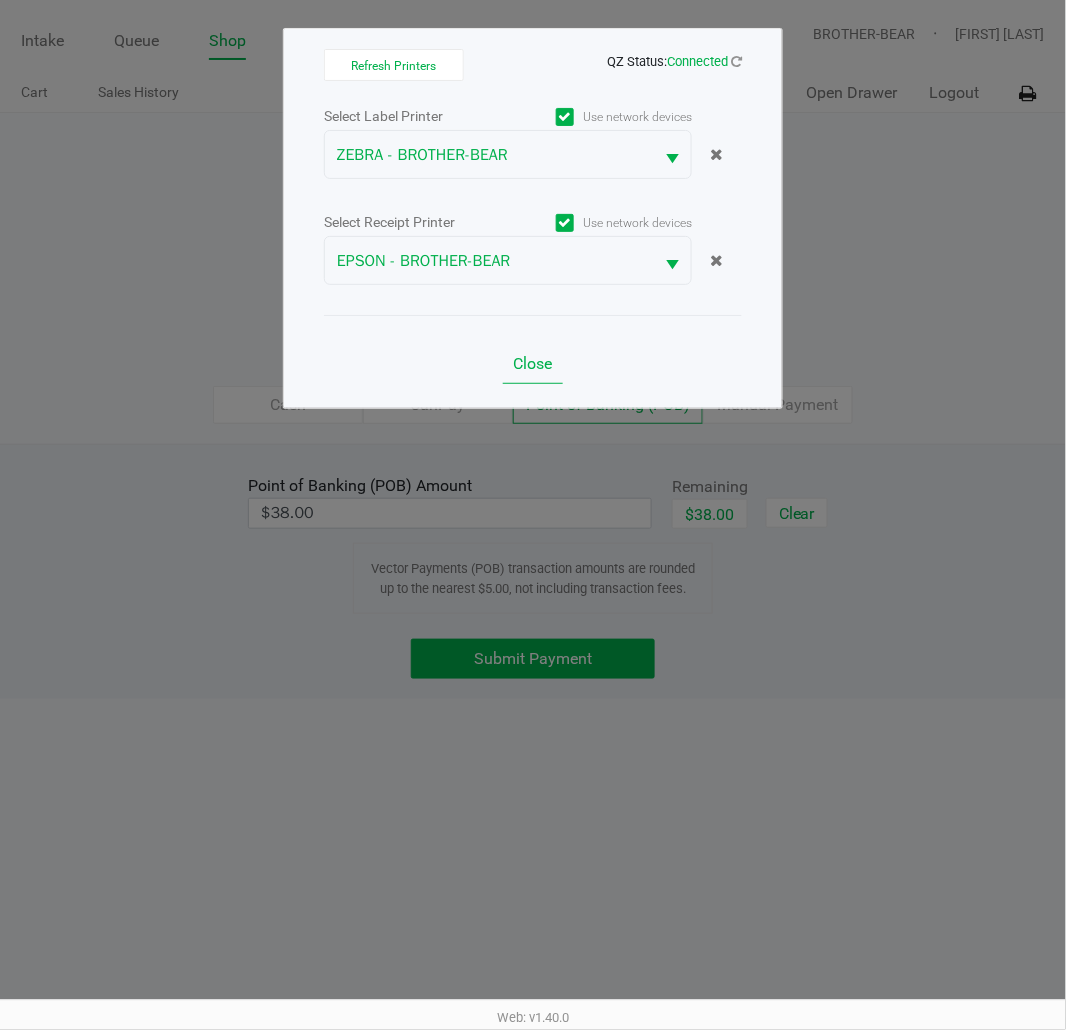 click on "Close" 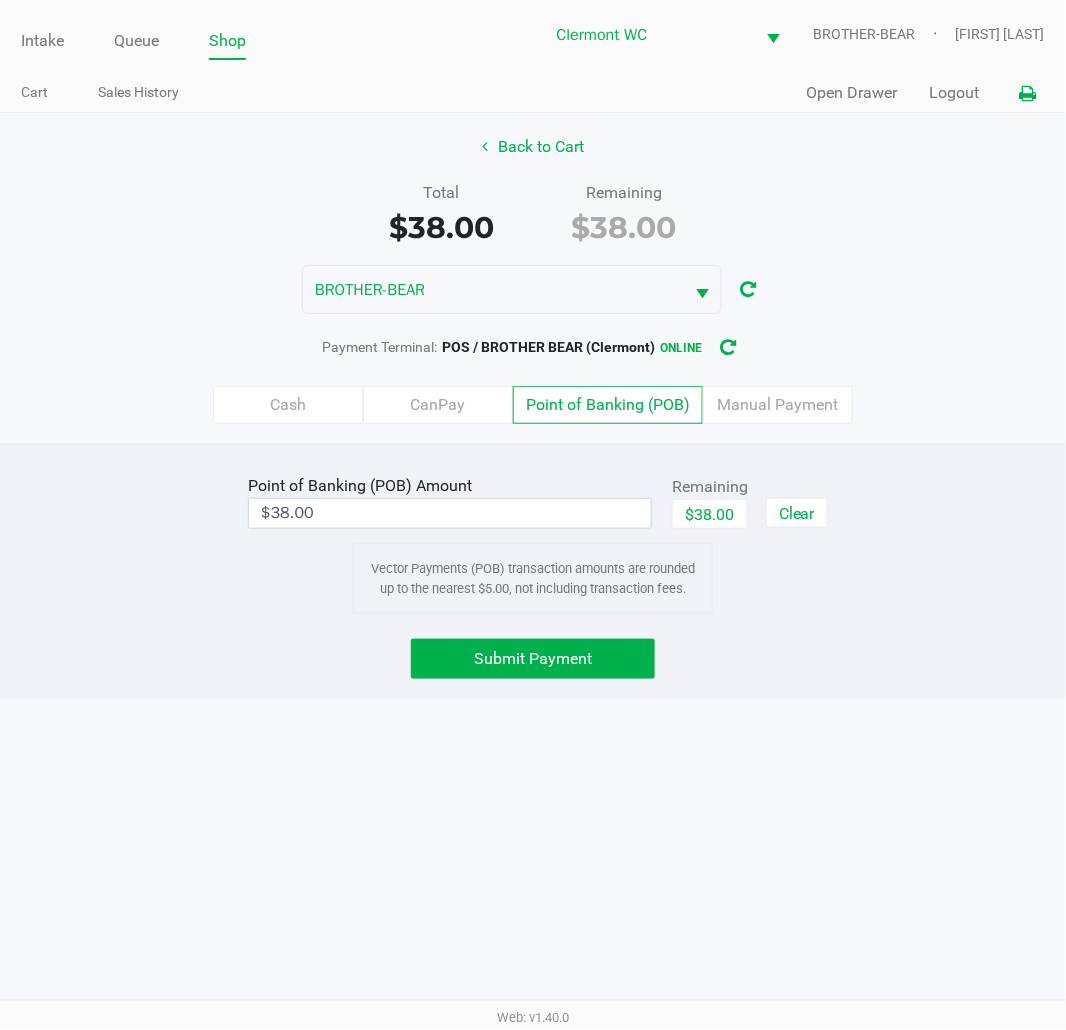 click on "Submit Payment" 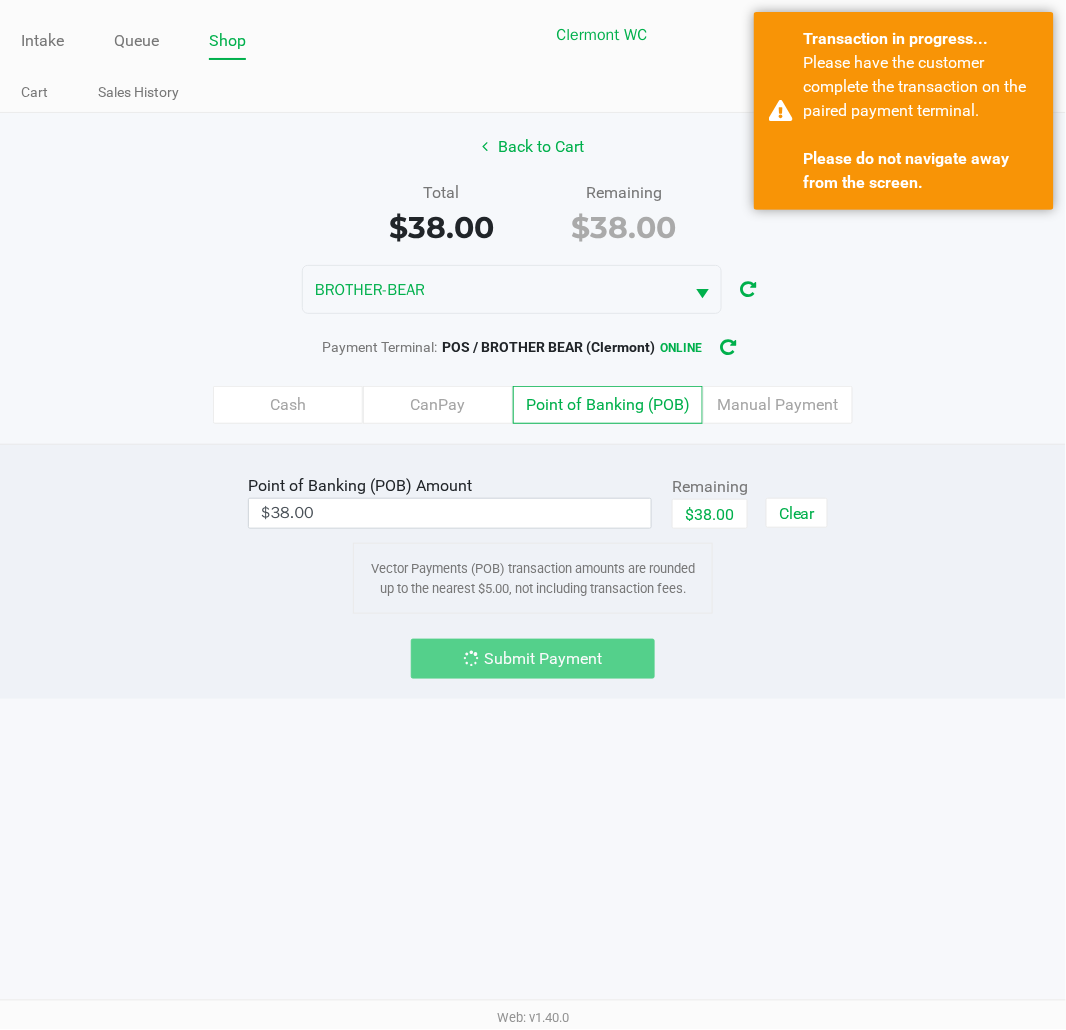click on "Point of Banking (POB)  Amount  $38.00  Remaining   $38.00   Clear  Vector Payments (POB) transaction amounts are rounded up to the nearest $5.00, not including transaction fees." 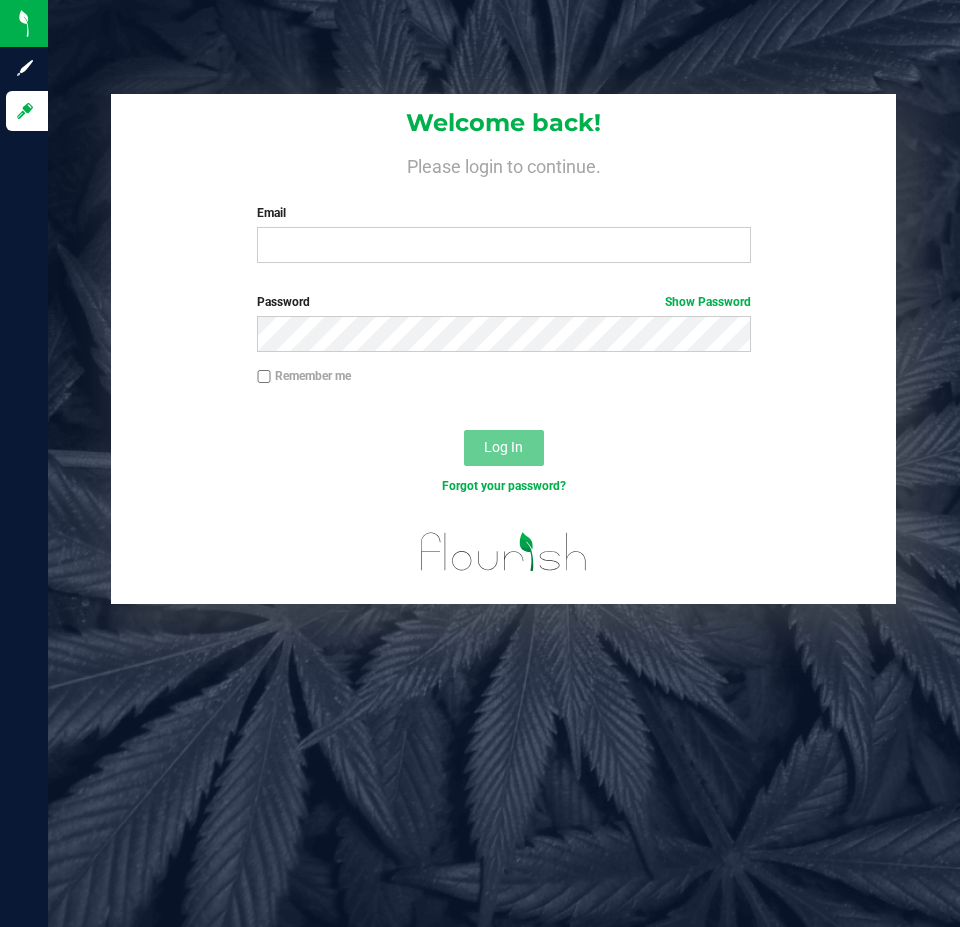 scroll, scrollTop: 0, scrollLeft: 0, axis: both 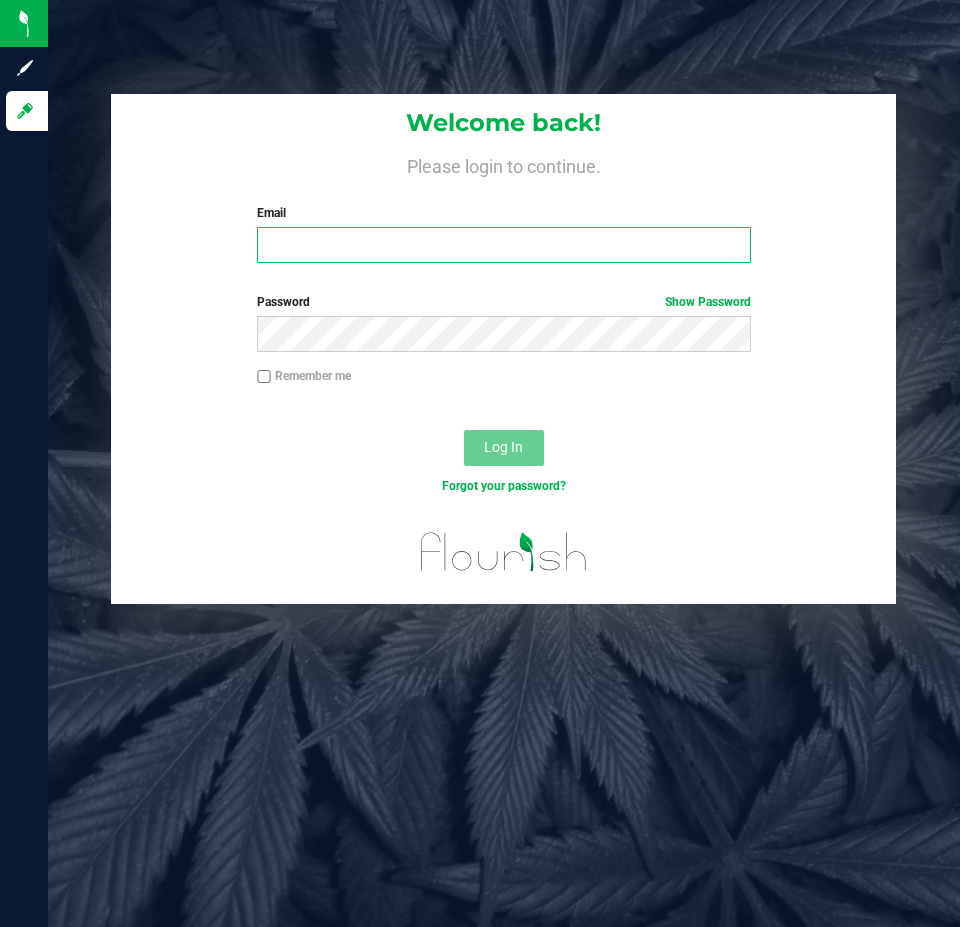 click on "Email" at bounding box center (503, 245) 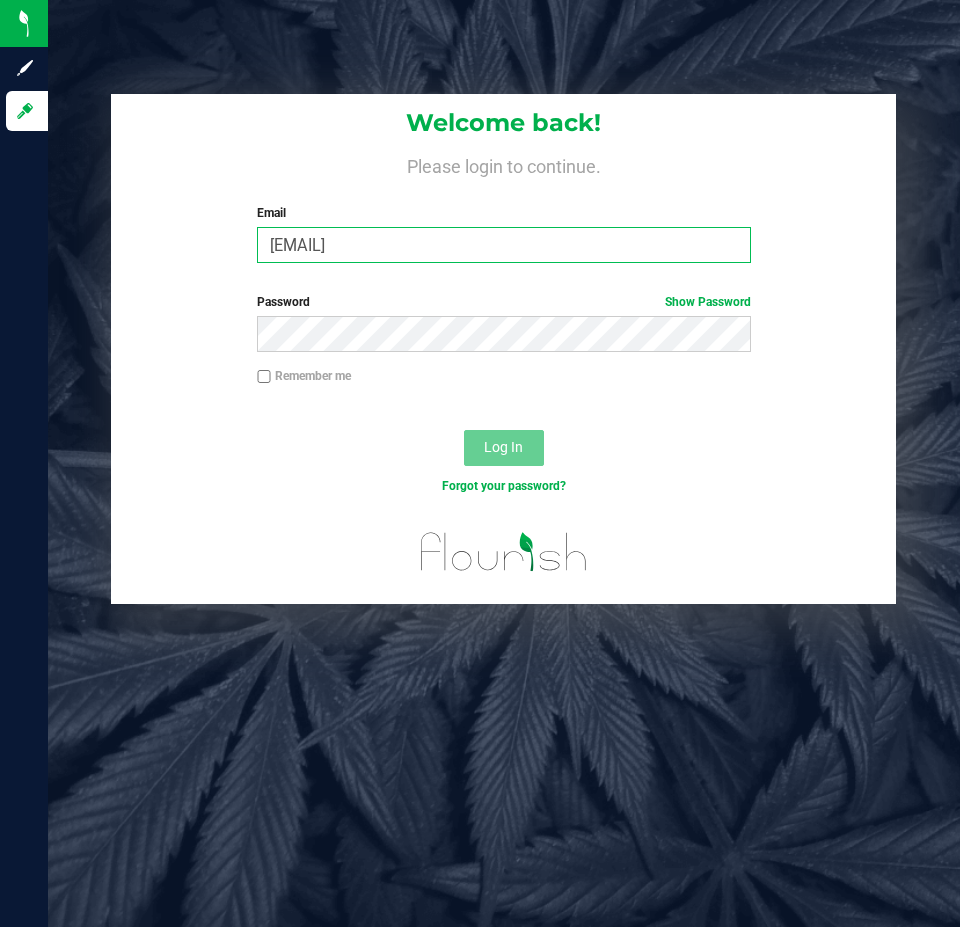 type on "[EMAIL]" 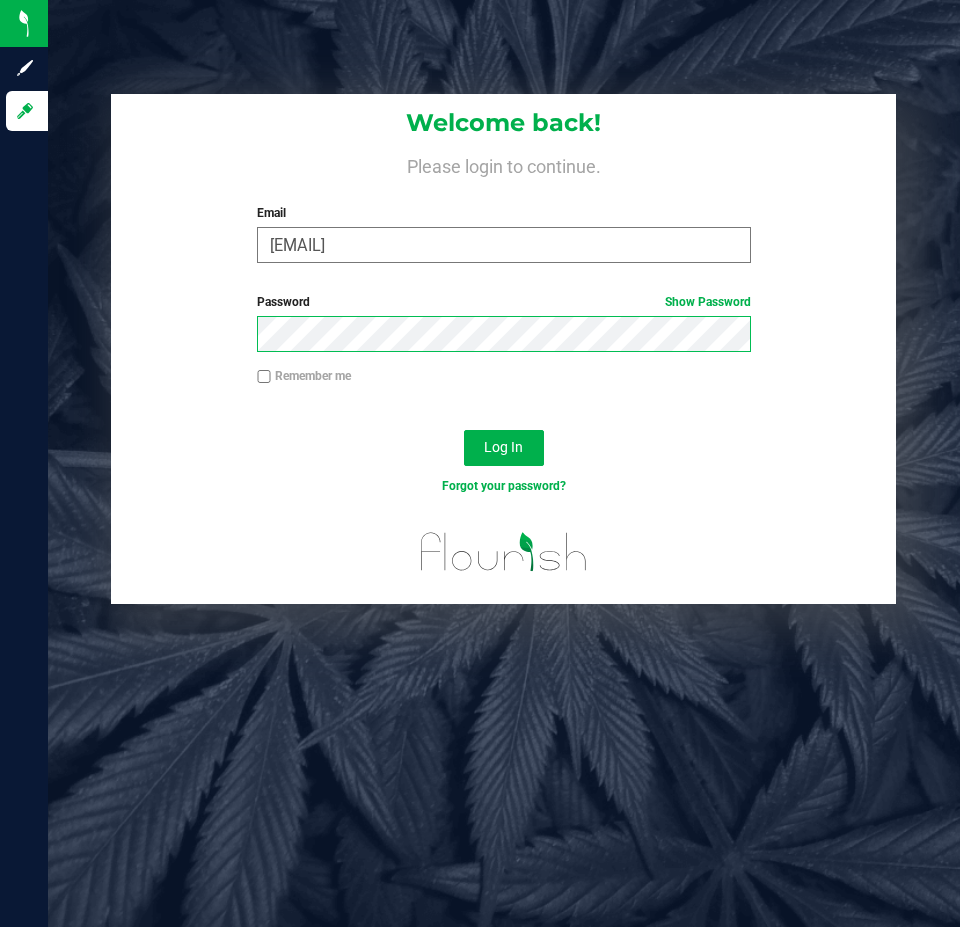click on "Log In" at bounding box center (504, 448) 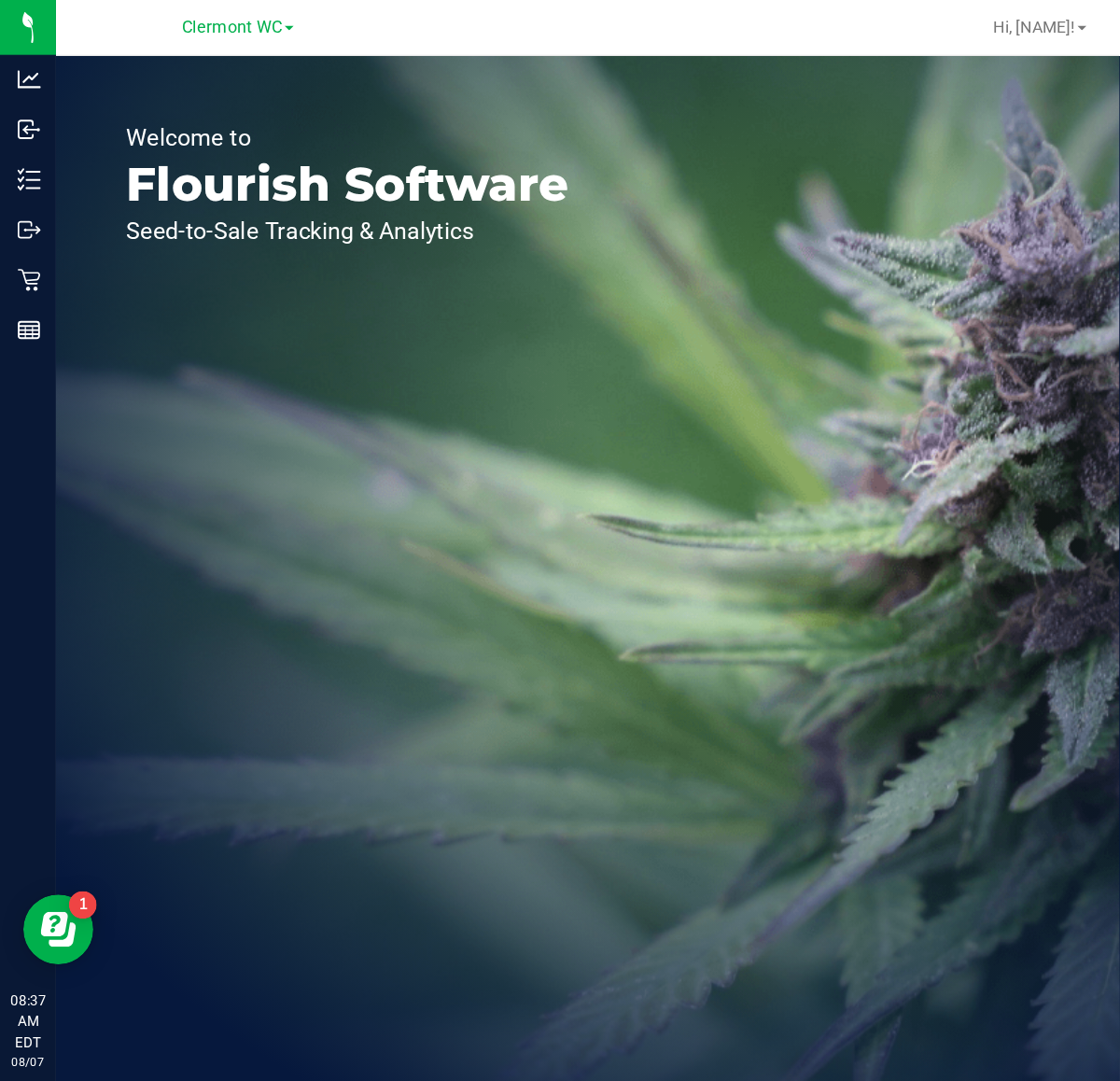 scroll, scrollTop: 0, scrollLeft: 0, axis: both 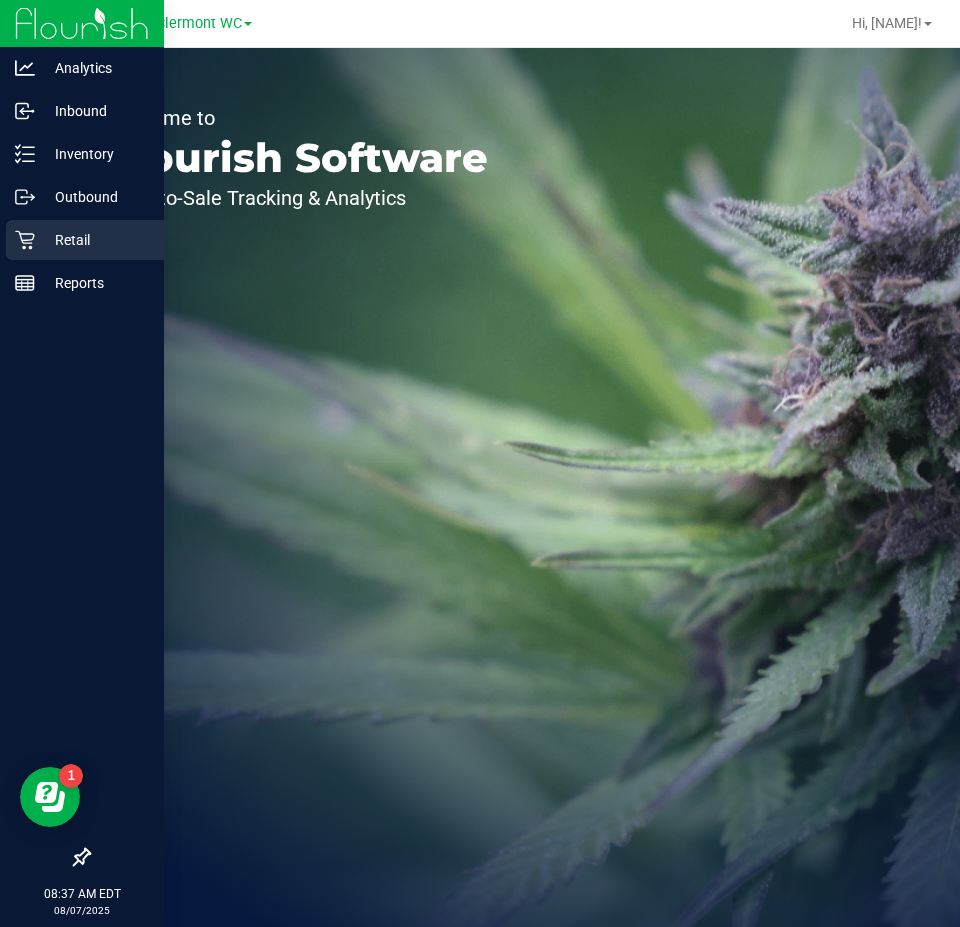 click 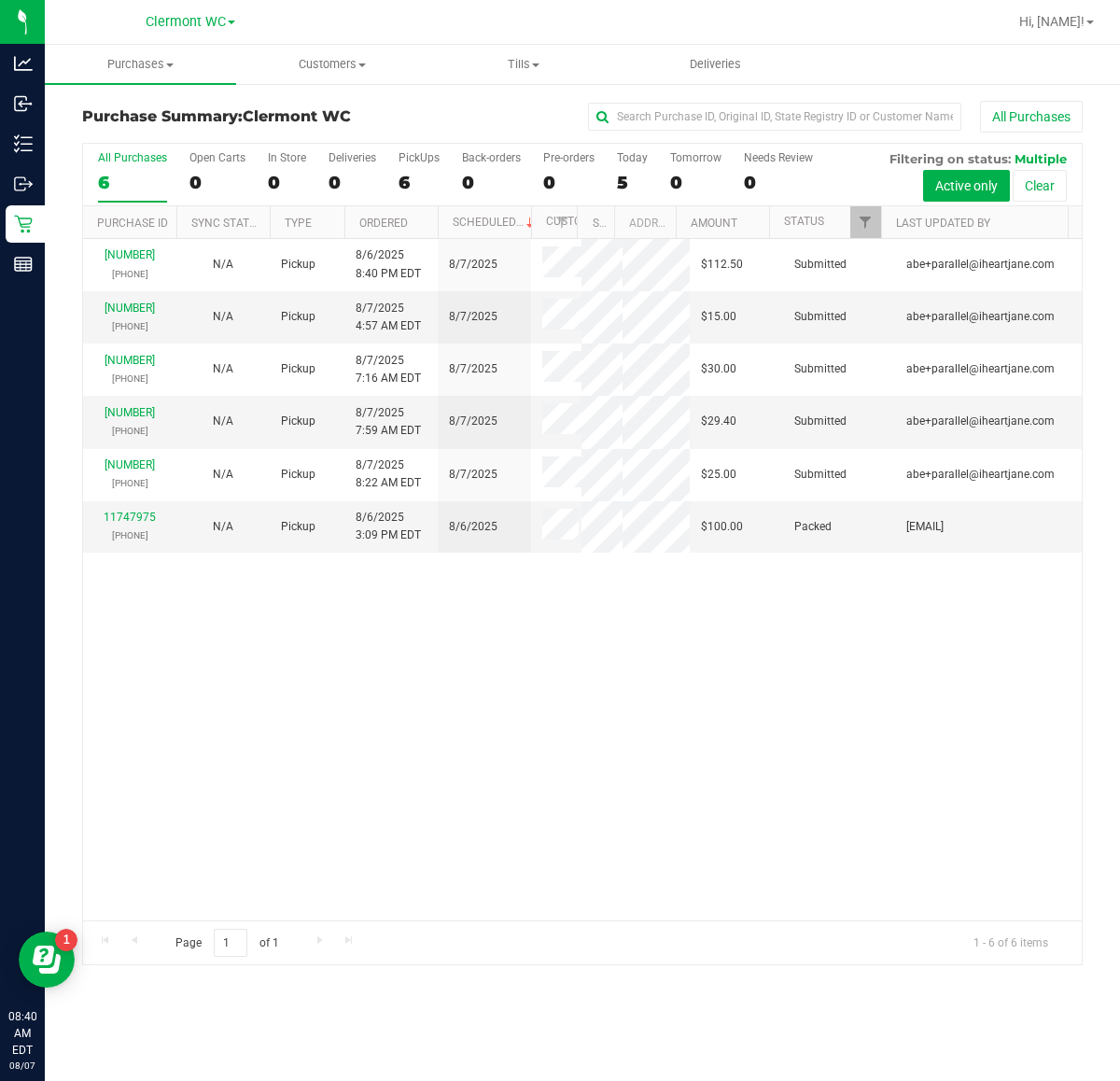 click on "11750345
(313572022)
N/A
Pickup 8/6/2025 8:40 PM EDT 8/7/2025
$112.50
Submitted abe+parallel@iheartjane.com
11750512
(313599927)
N/A
Pickup 8/7/2025 4:57 AM EDT 8/7/2025
$15.00
Submitted abe+parallel@iheartjane.com
11750568
(313603350)
N/A
Pickup 8/7/2025 7:16 AM EDT 8/7/2025
$30.00
Submitted abe+parallel@iheartjane.com" at bounding box center (582, 580) 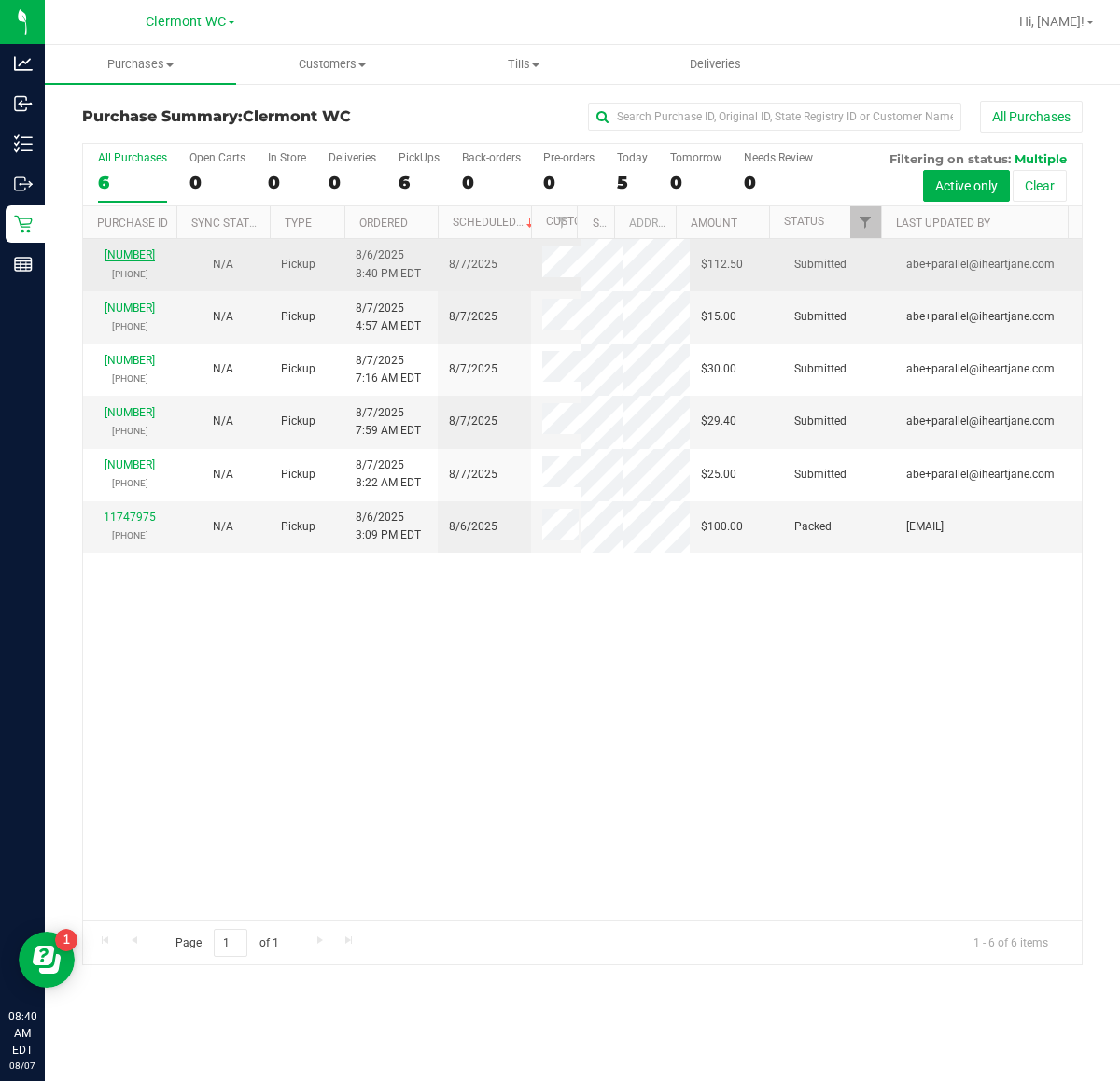 click on "11750345" at bounding box center (130, 255) 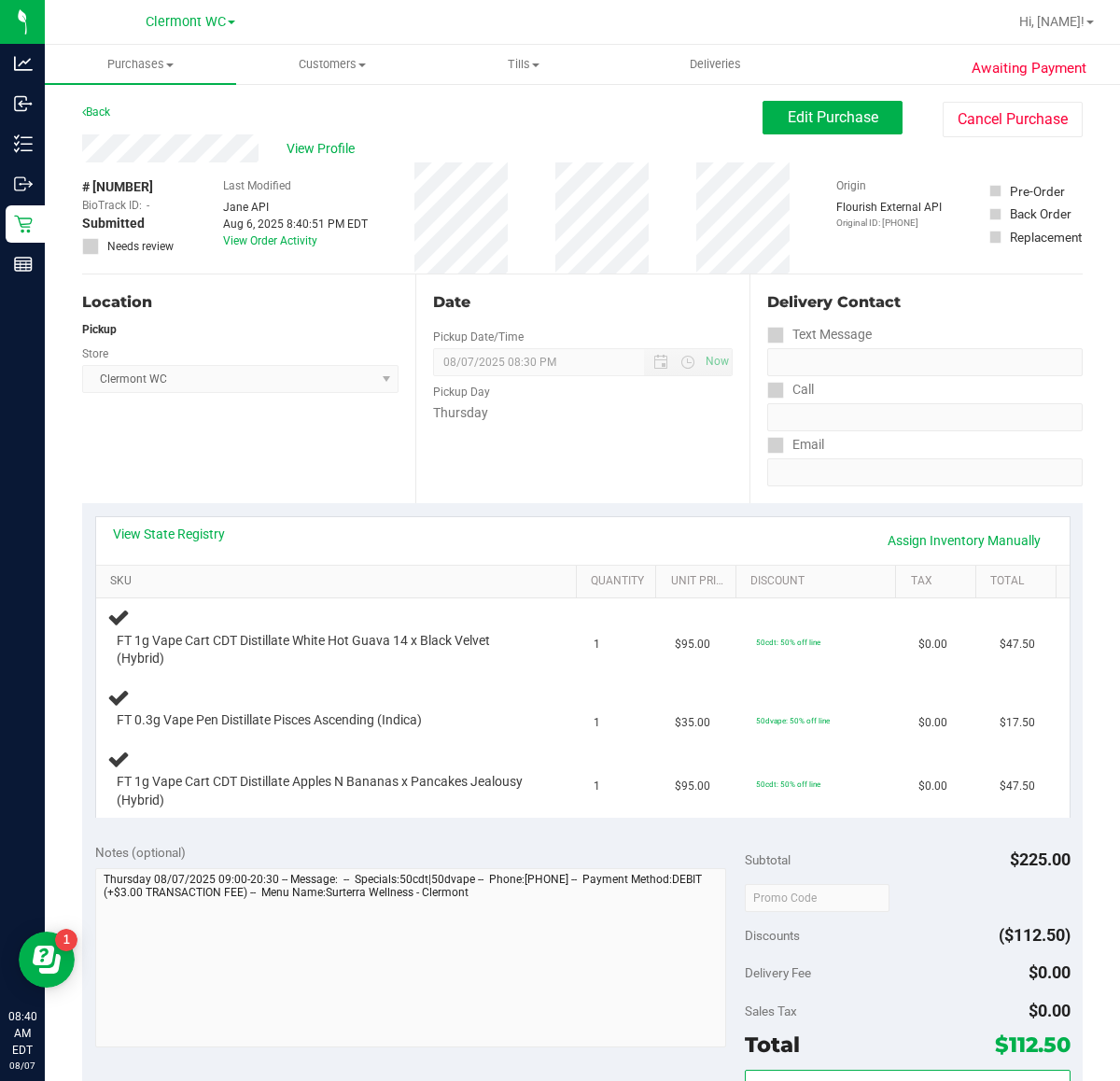 click on "SKU" at bounding box center [339, 582] 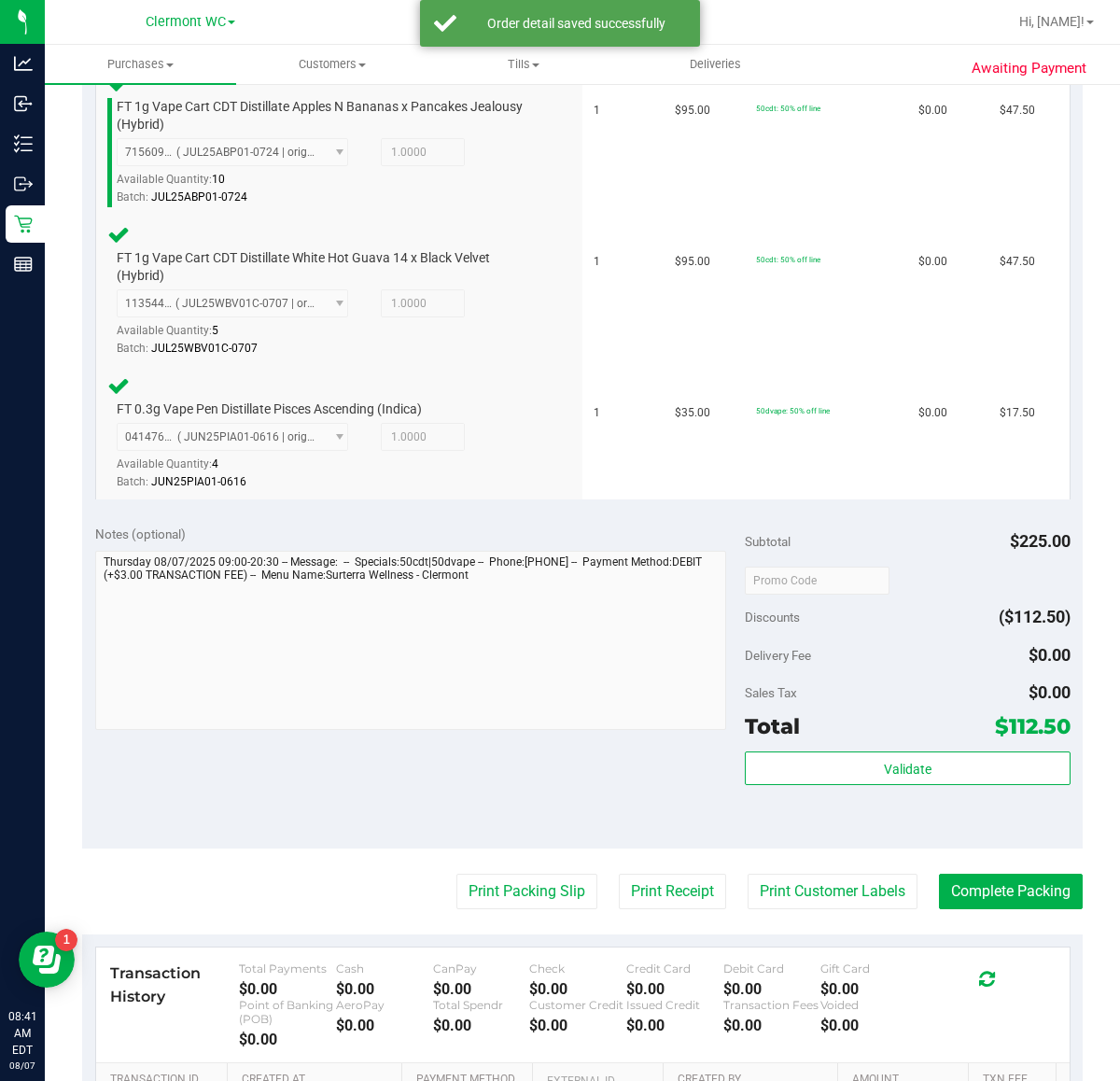 scroll, scrollTop: 538, scrollLeft: 0, axis: vertical 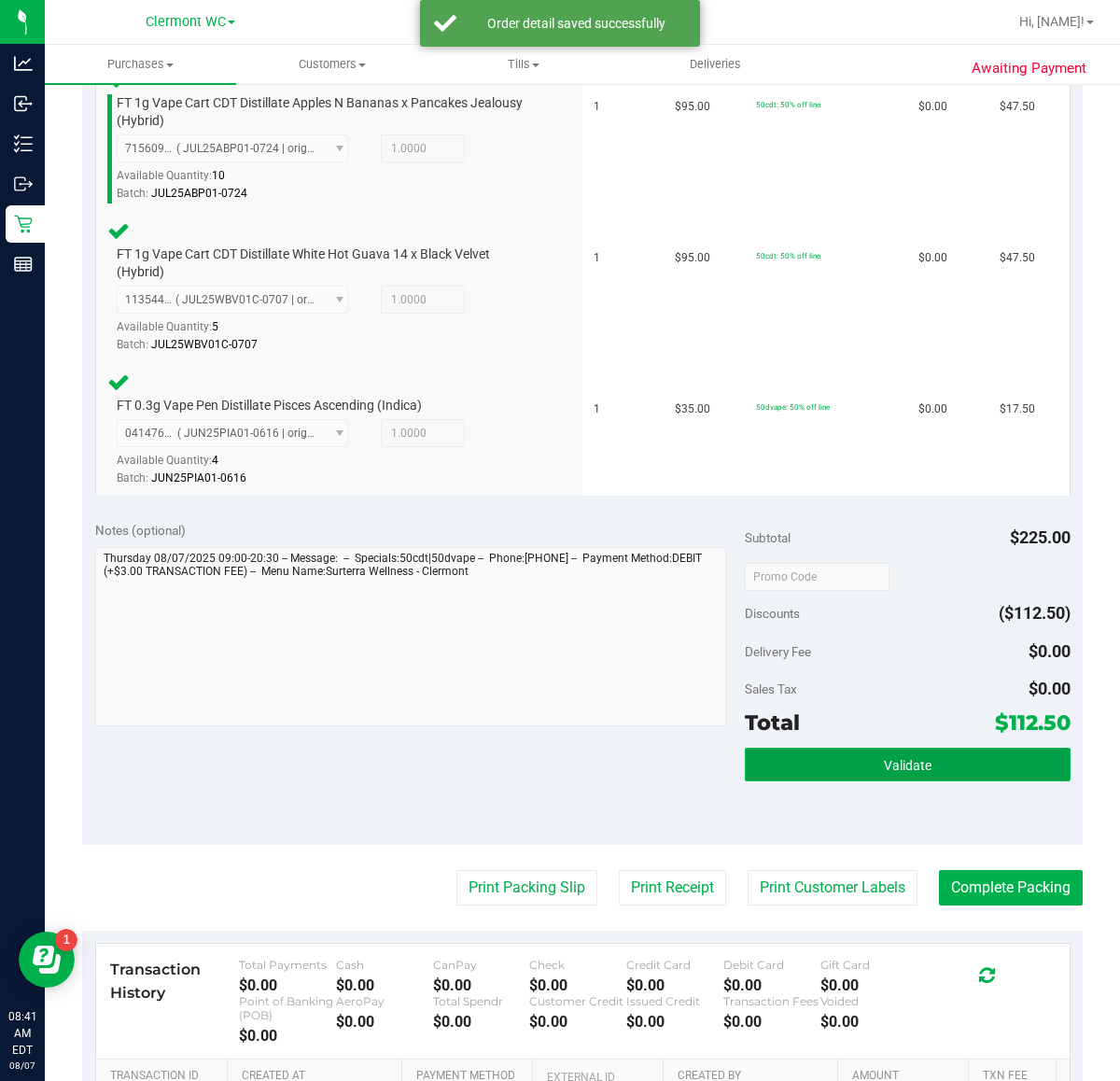 click on "Validate" at bounding box center [907, 765] 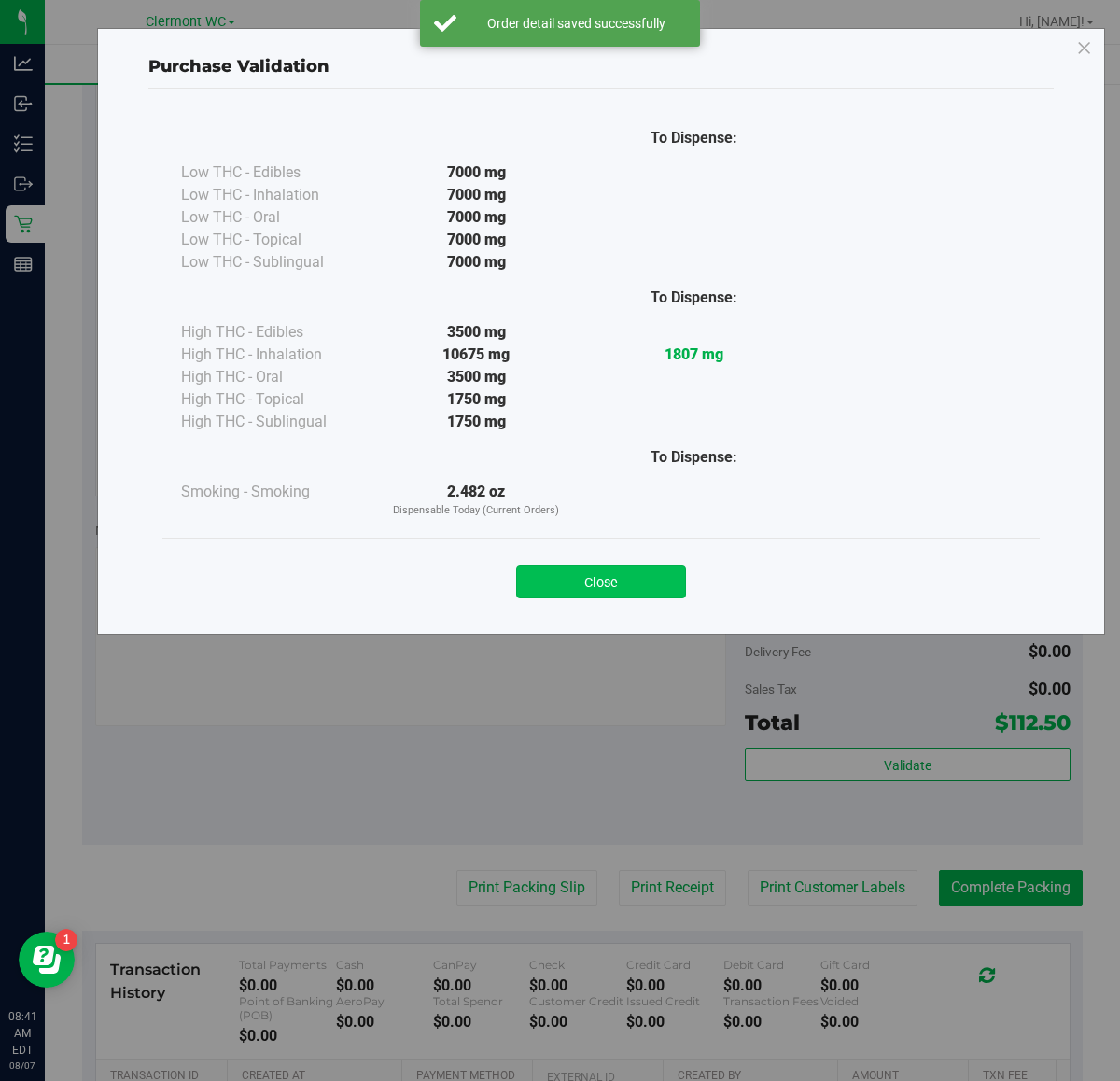 click on "Close" at bounding box center [601, 582] 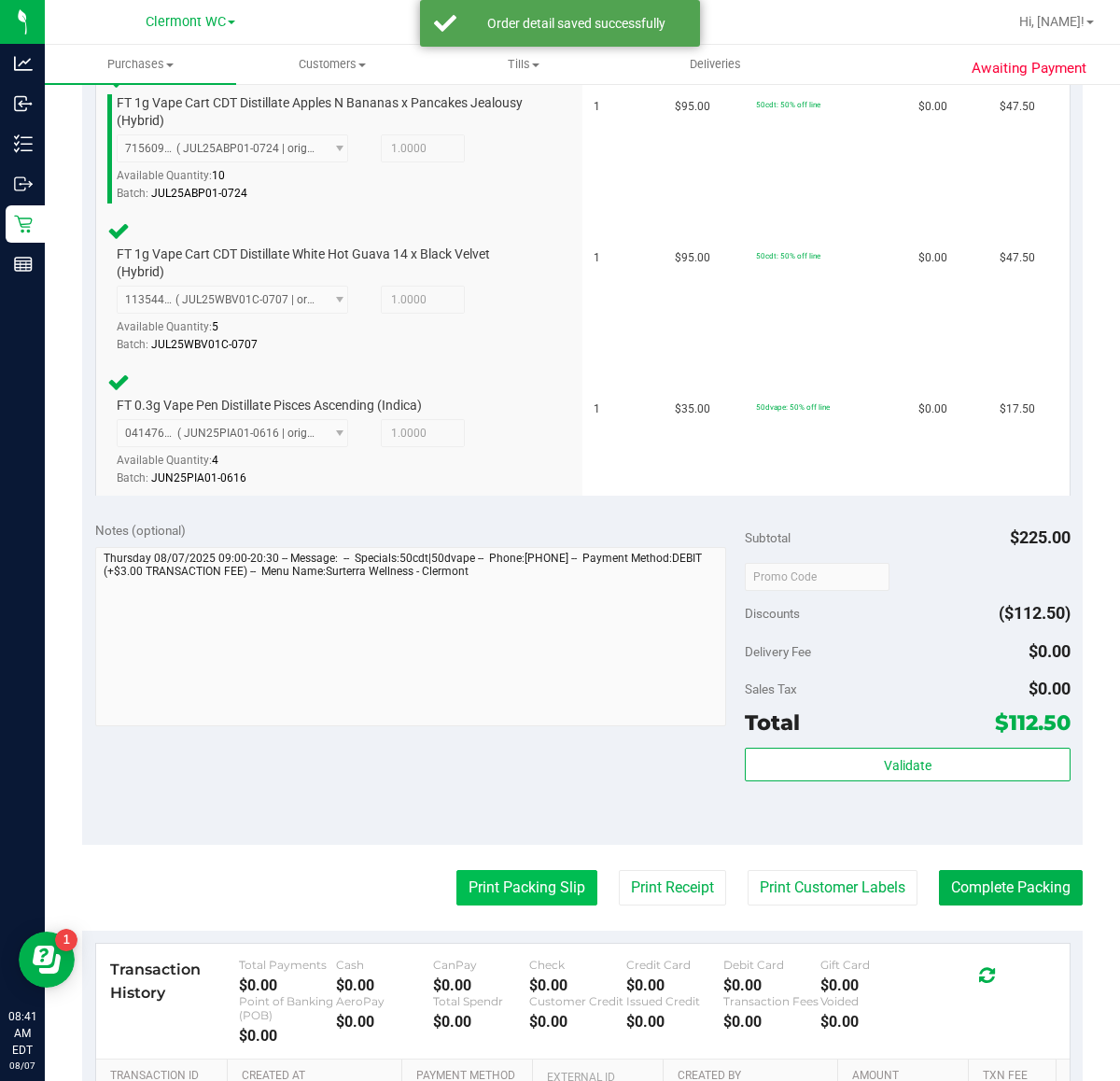 click on "Print Packing Slip" at bounding box center [526, 888] 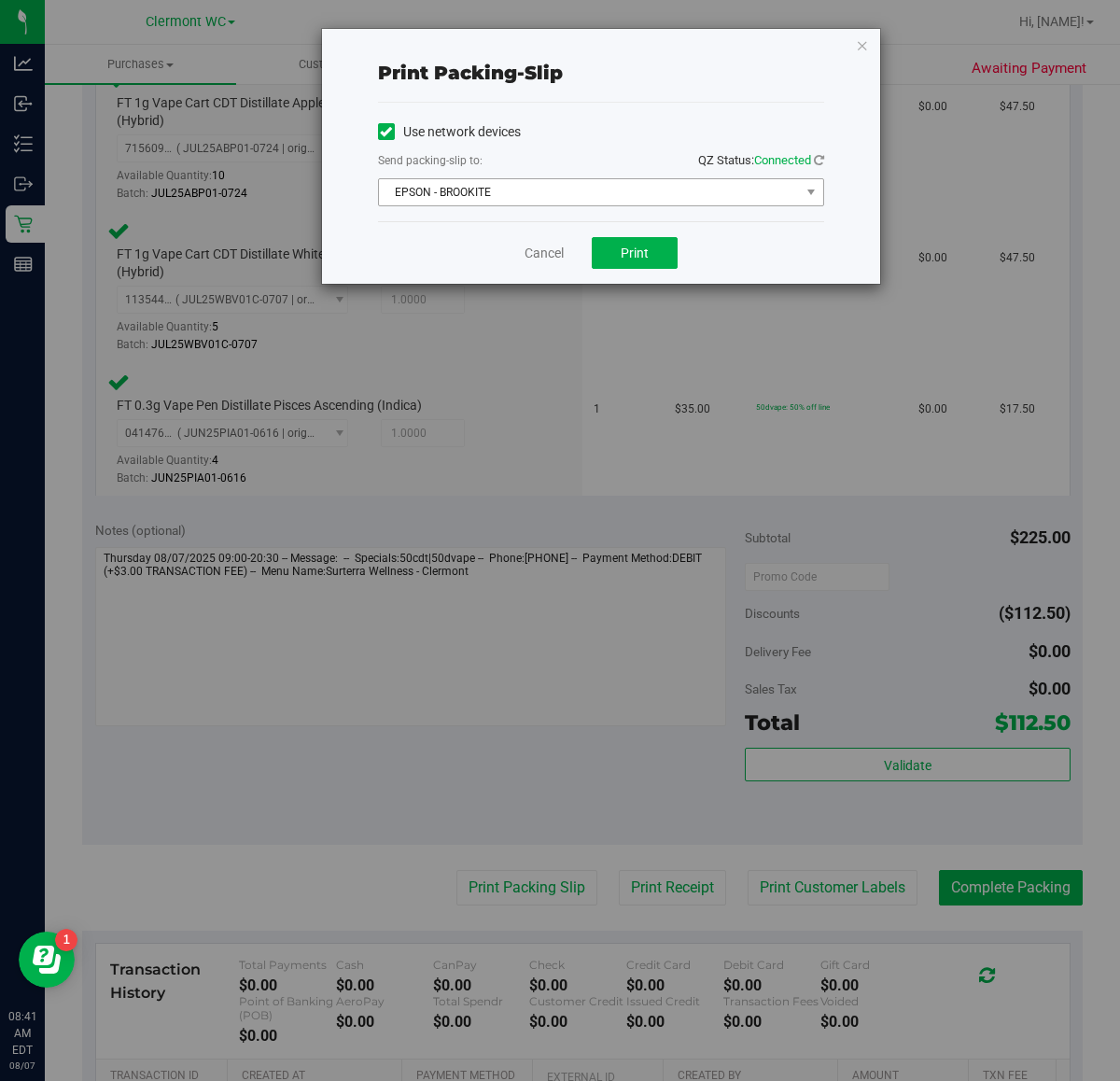 click on "EPSON - BROOKITE" at bounding box center (589, 192) 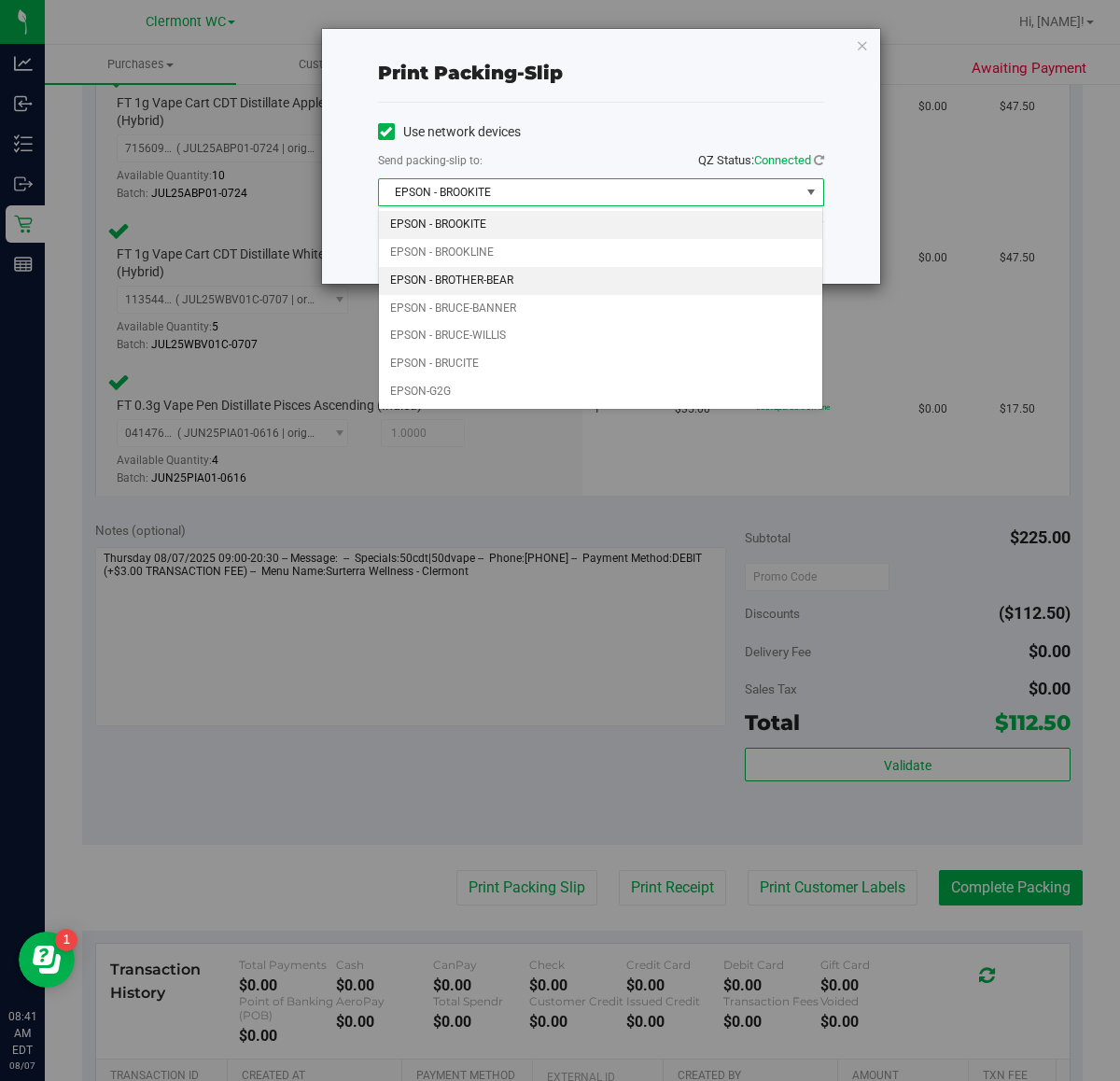 click on "EPSON - BROTHER-BEAR" at bounding box center [601, 281] 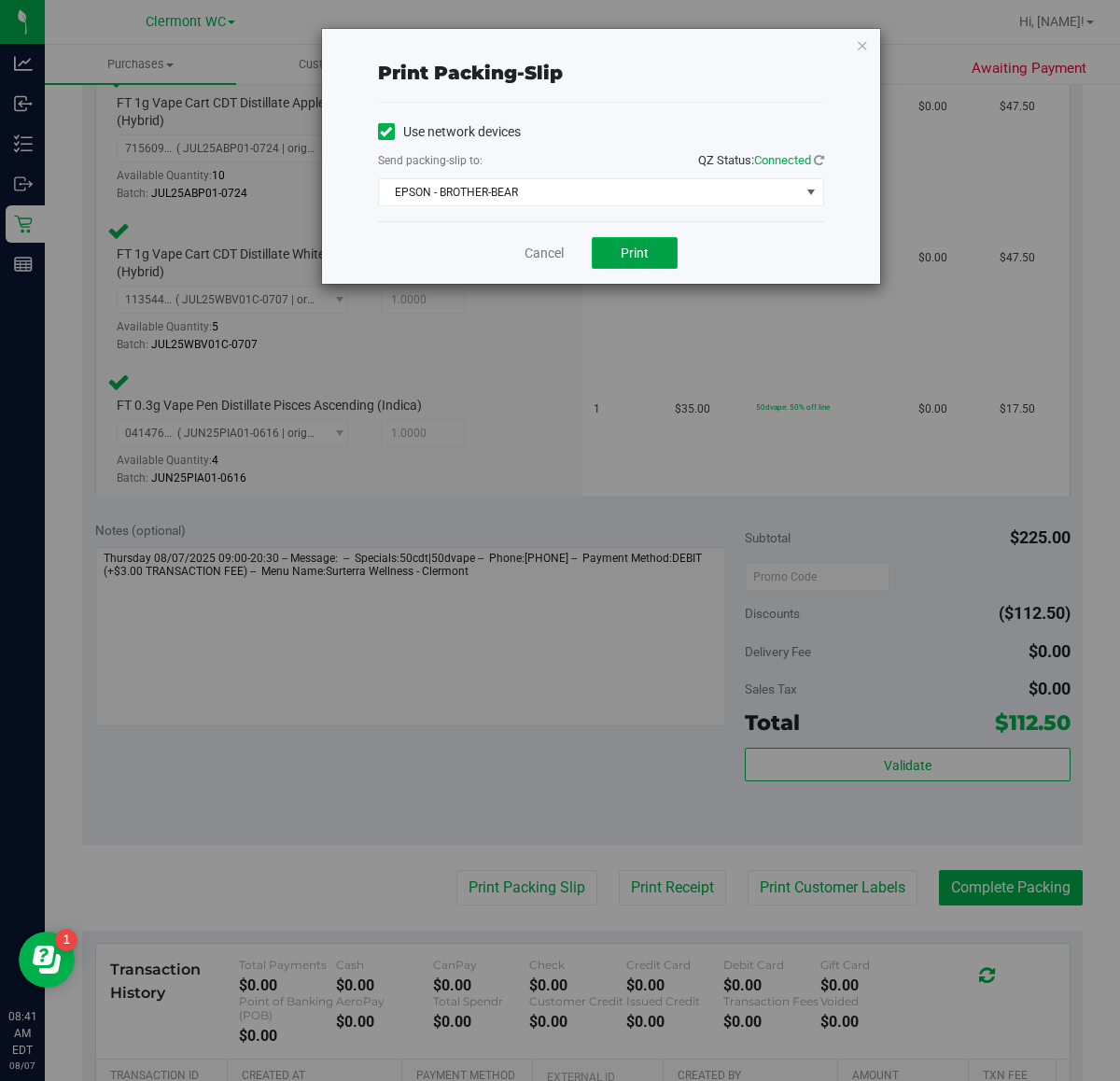click on "Print" at bounding box center [635, 253] 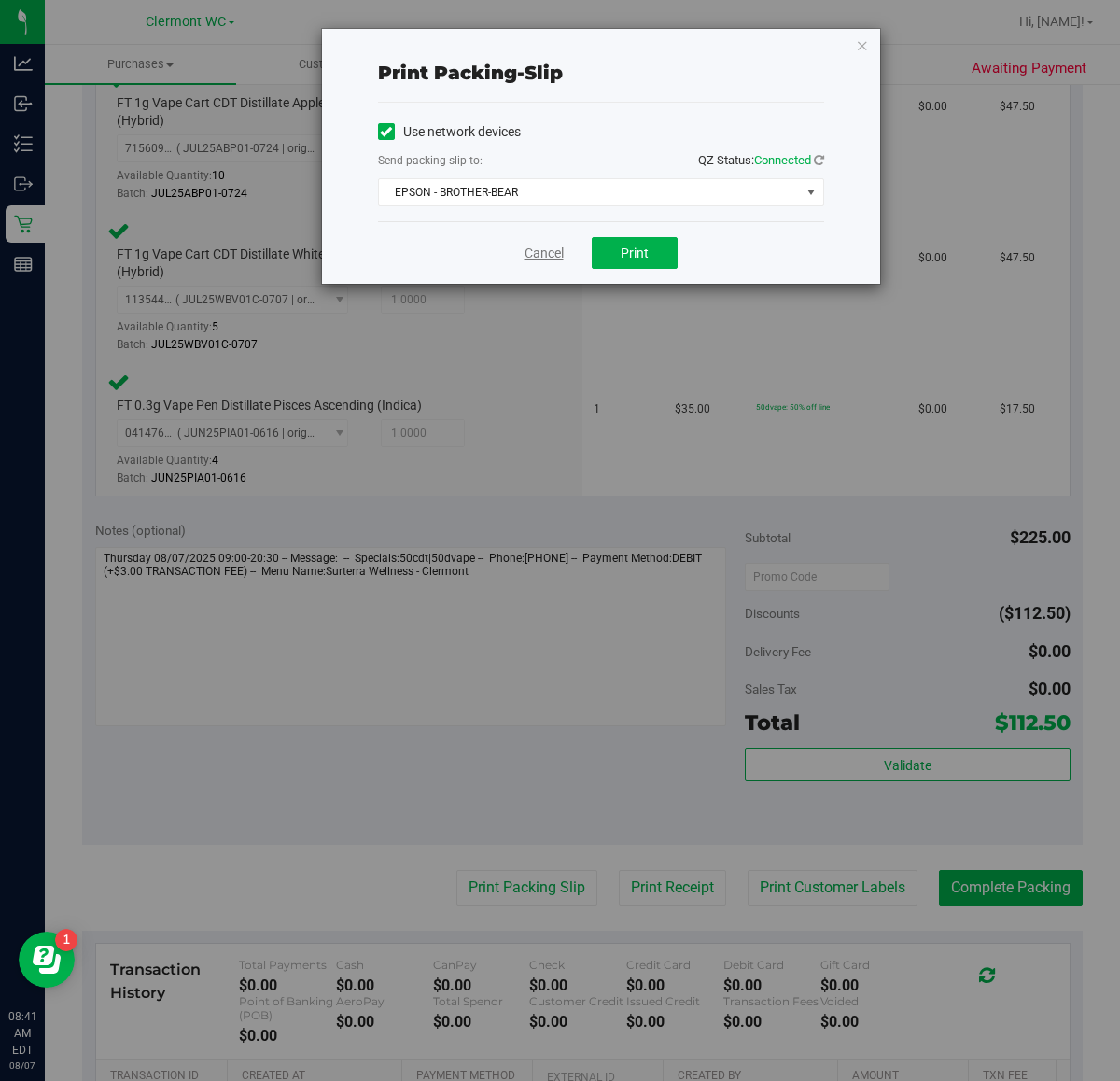 click on "Cancel" at bounding box center (544, 253) 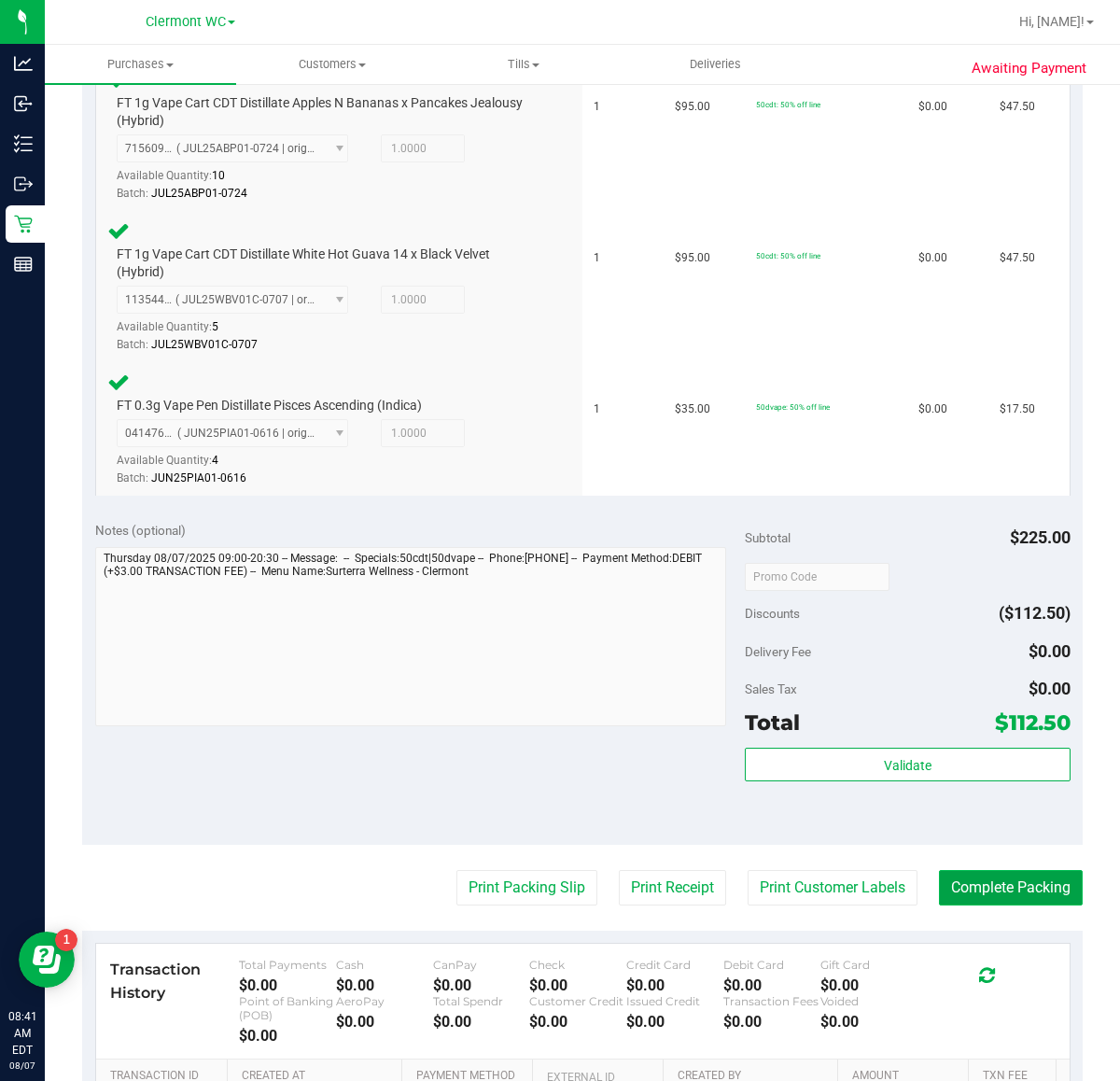 click on "Complete Packing" at bounding box center [1011, 888] 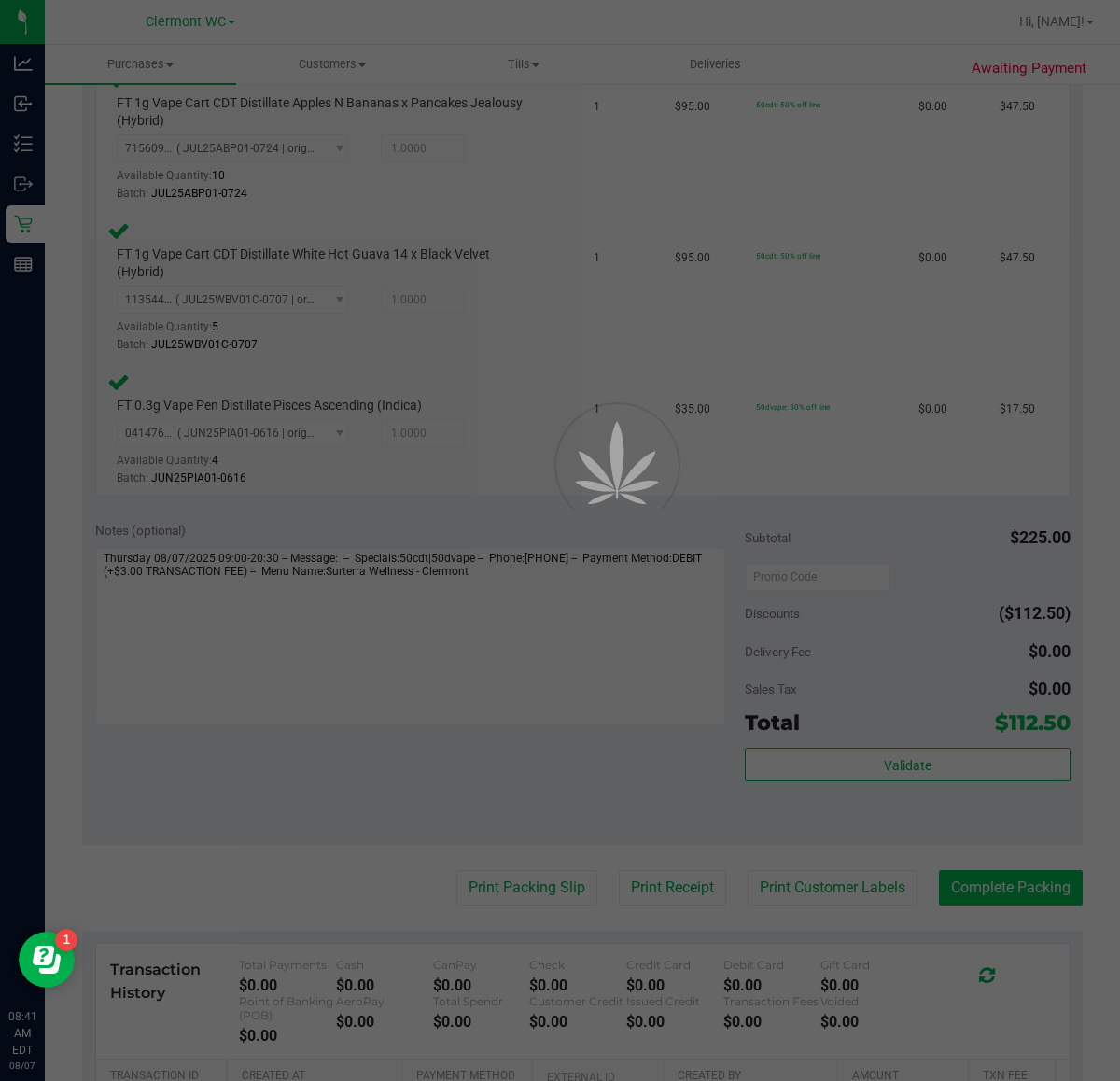 scroll, scrollTop: 0, scrollLeft: 0, axis: both 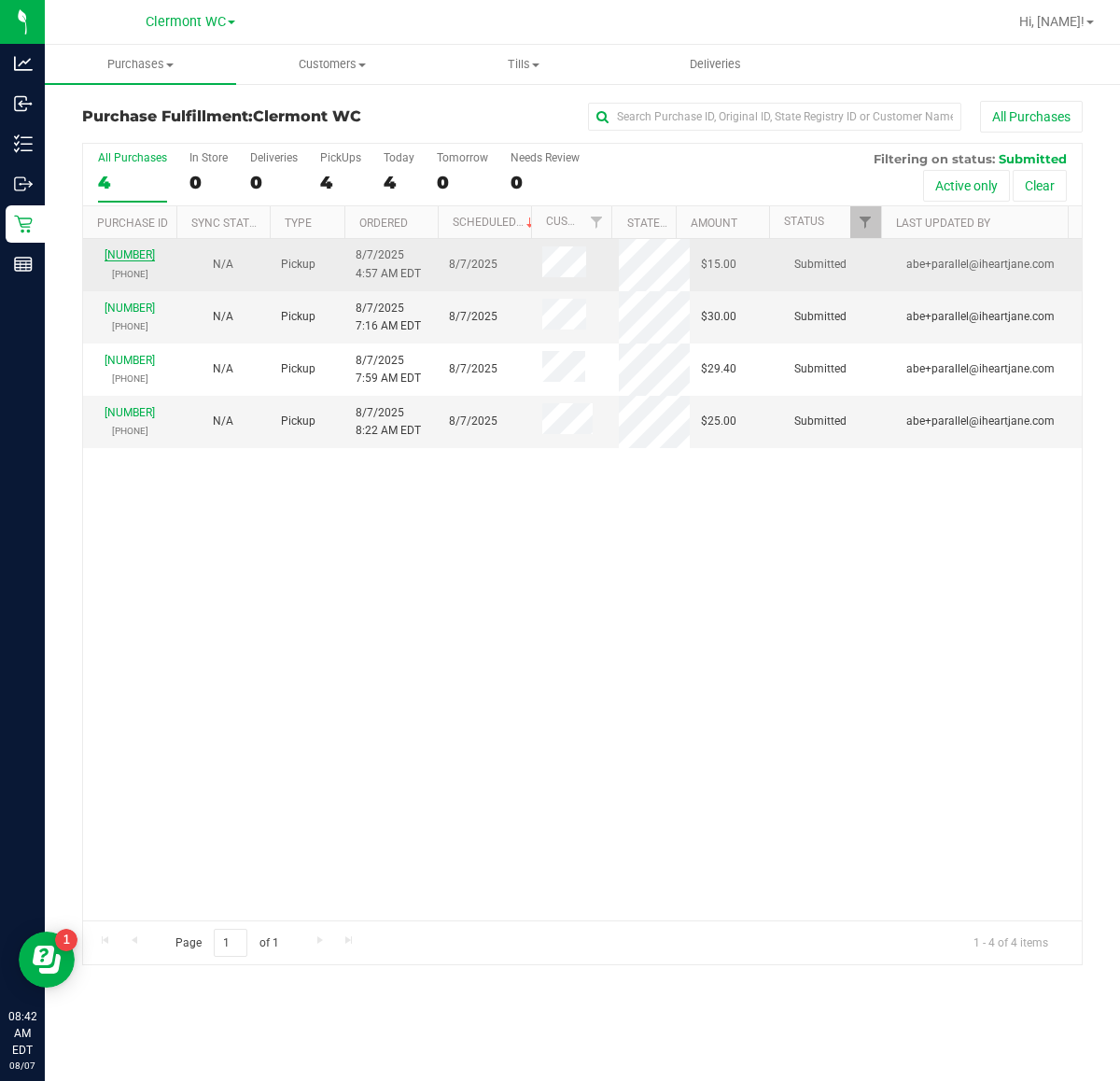 click on "11750512" at bounding box center (130, 255) 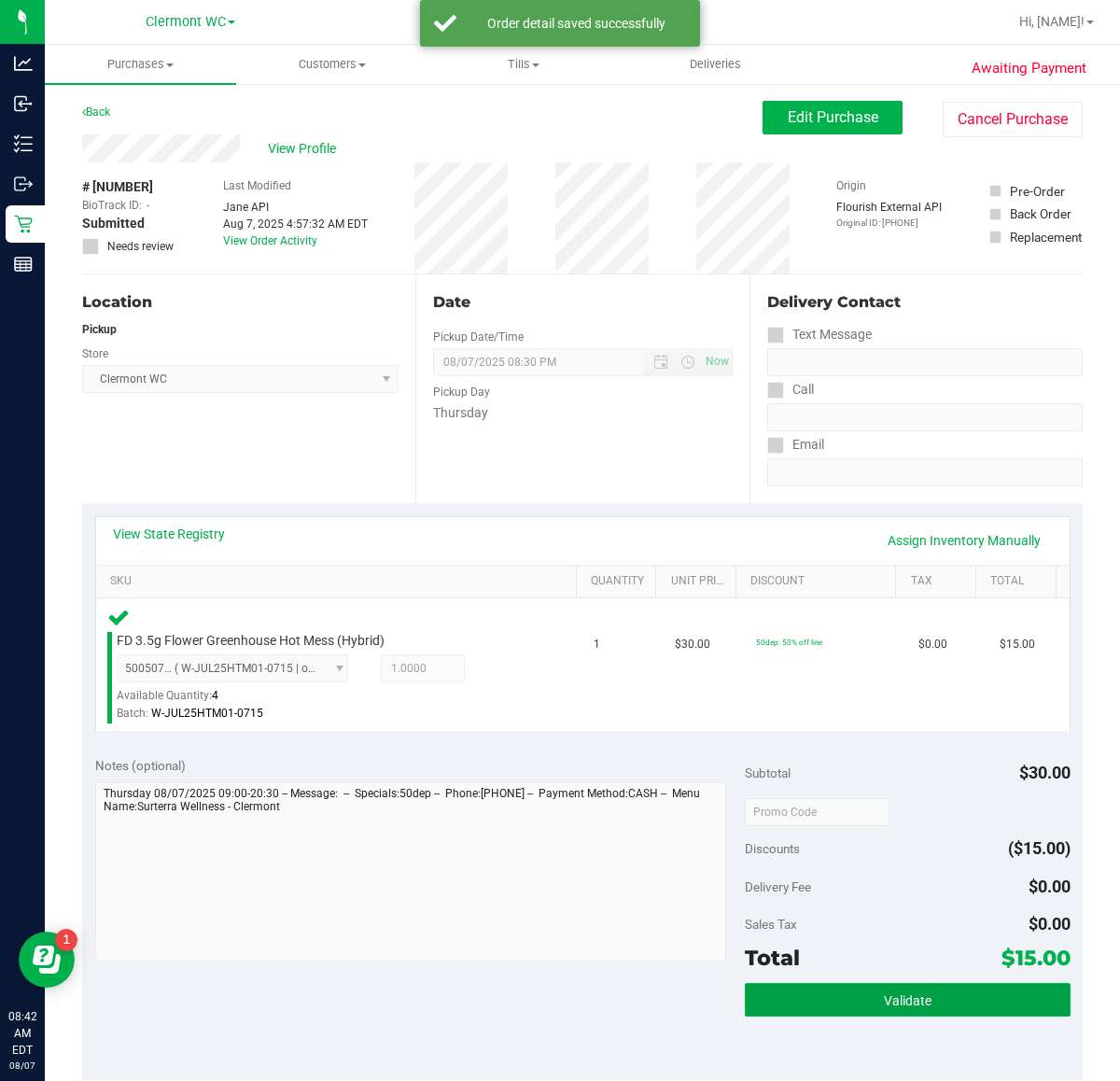 click on "Validate" at bounding box center [907, 1000] 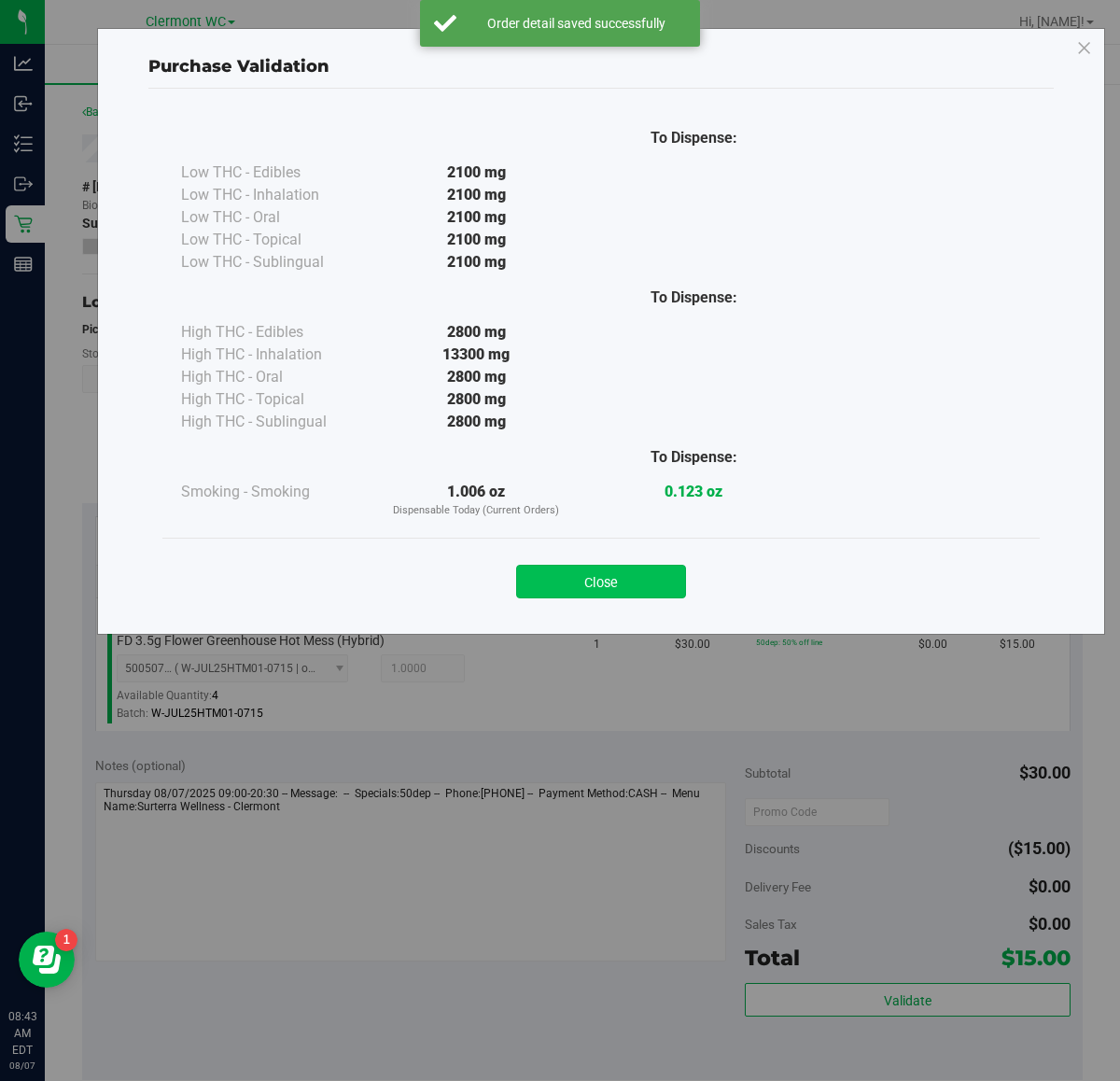 click on "Close" at bounding box center (601, 582) 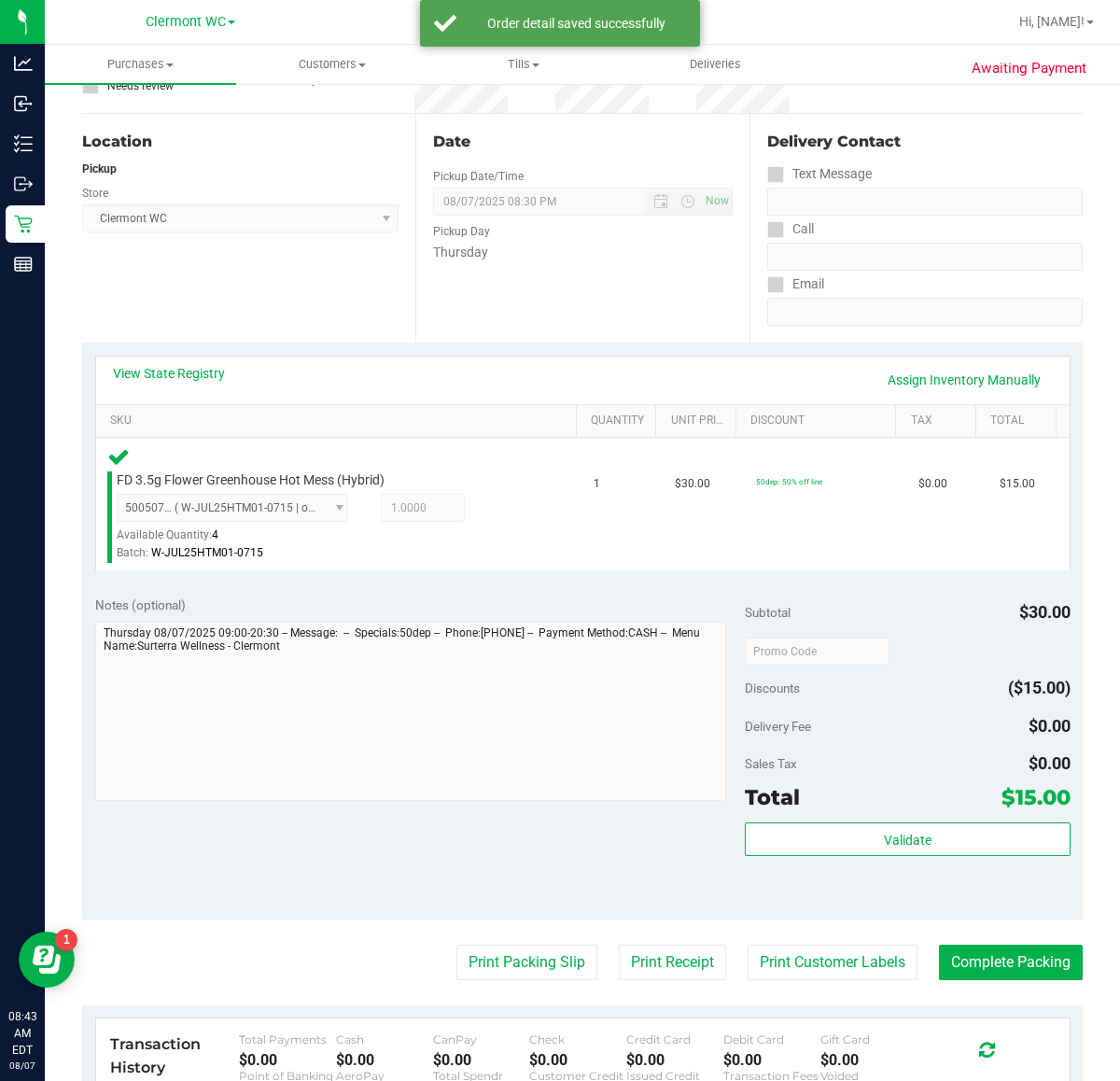 scroll, scrollTop: 481, scrollLeft: 0, axis: vertical 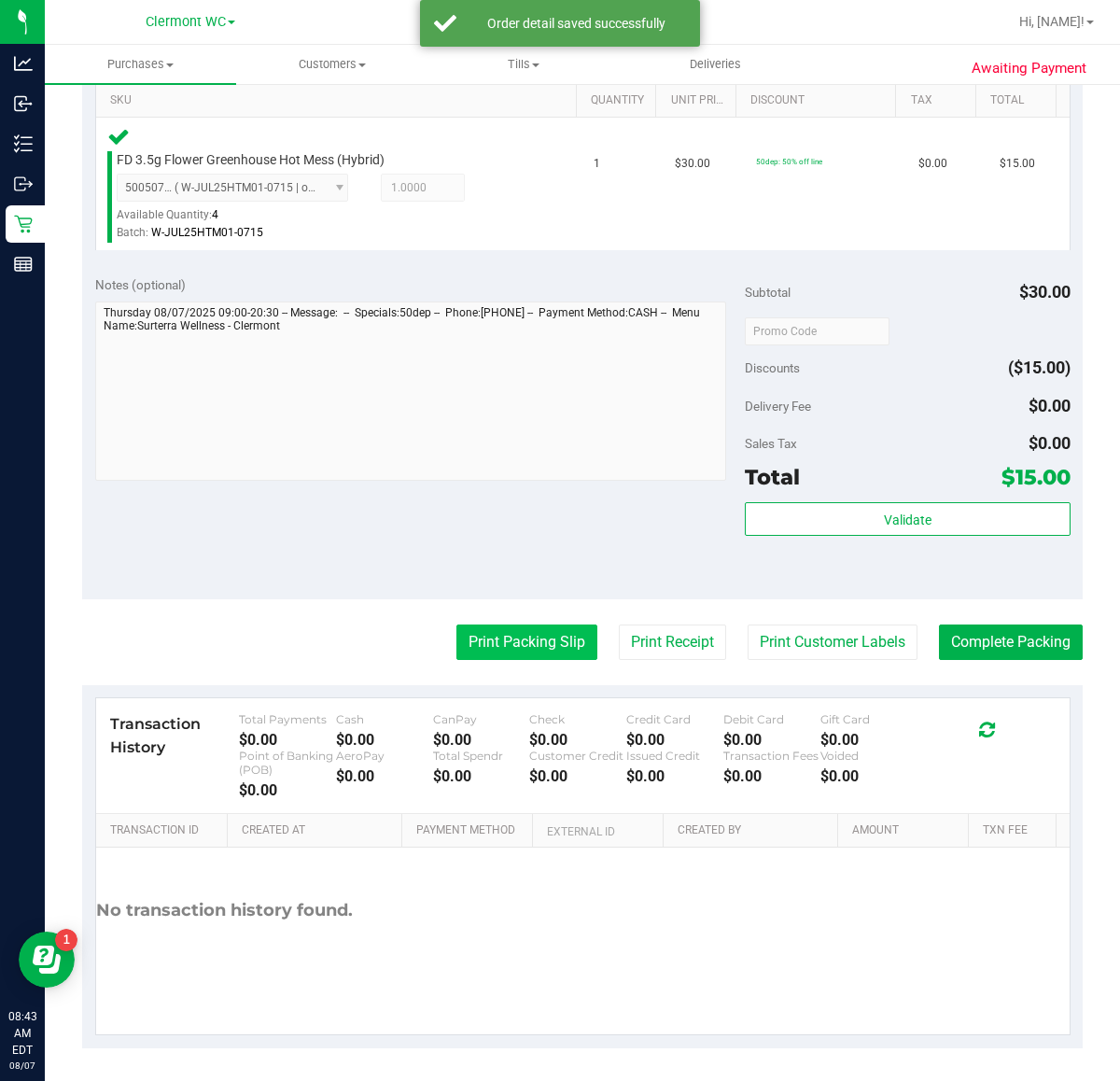 click on "Print Packing Slip" at bounding box center [526, 642] 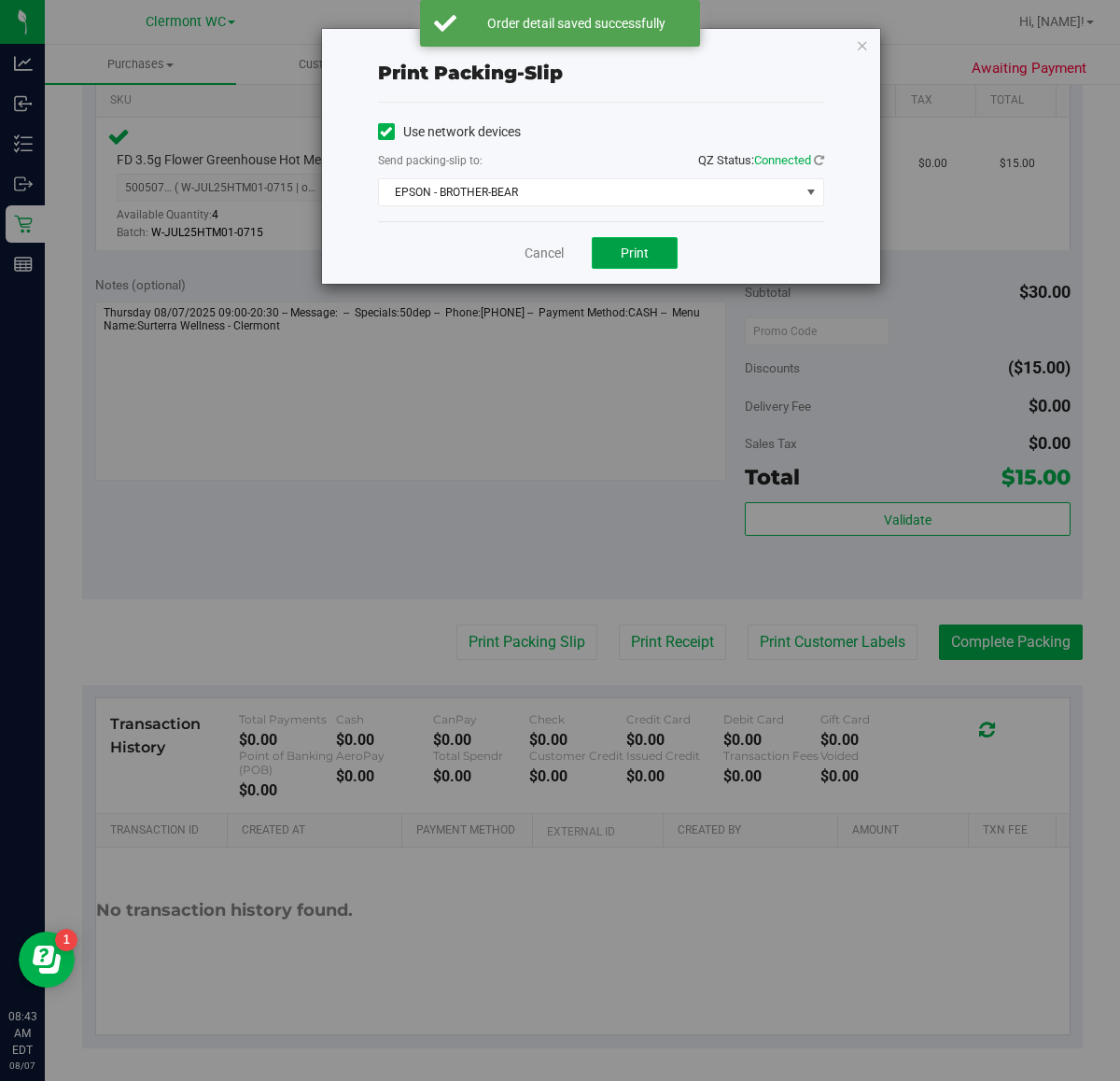 click on "Print" at bounding box center [635, 253] 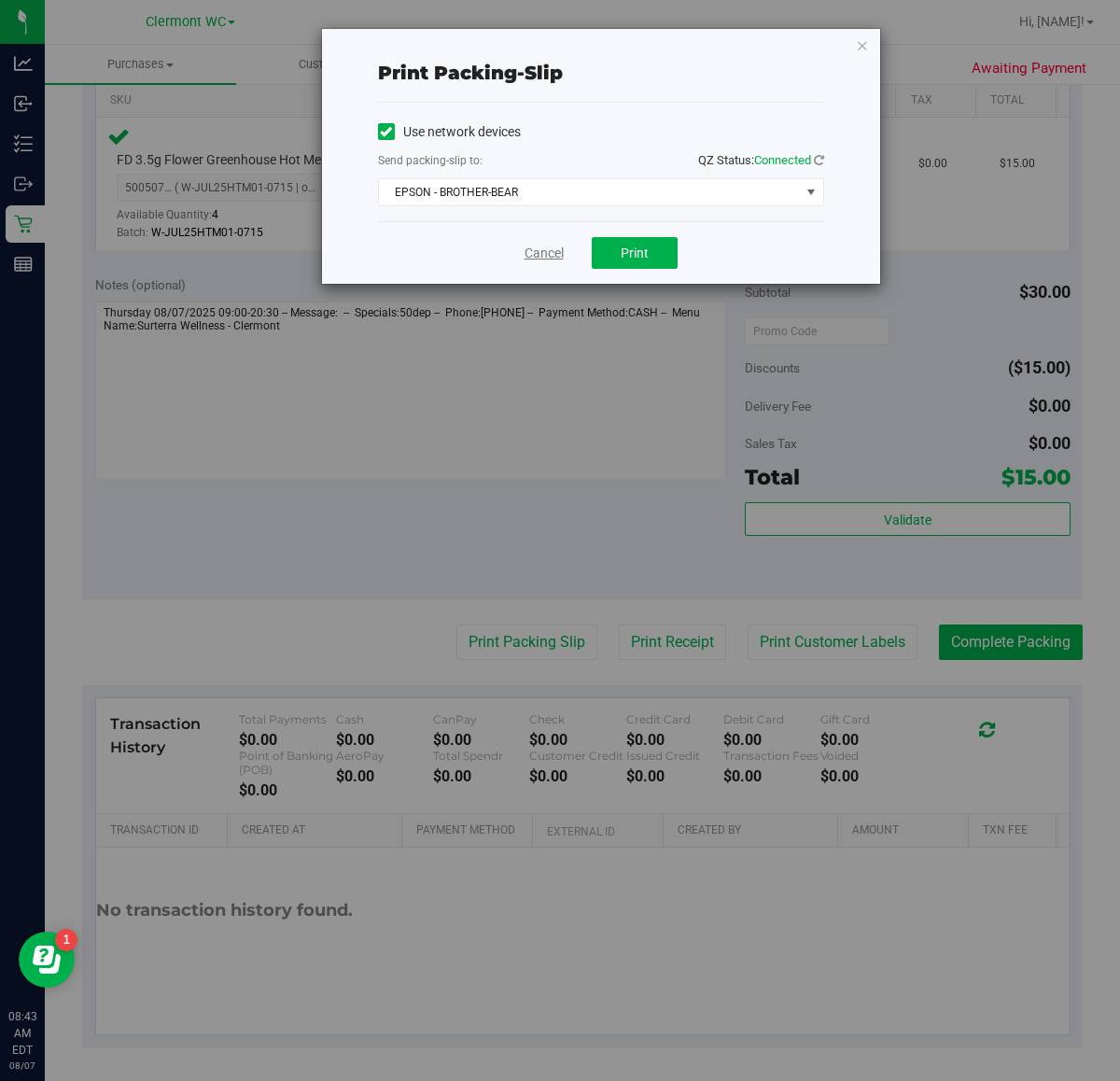 click on "Cancel" at bounding box center [544, 253] 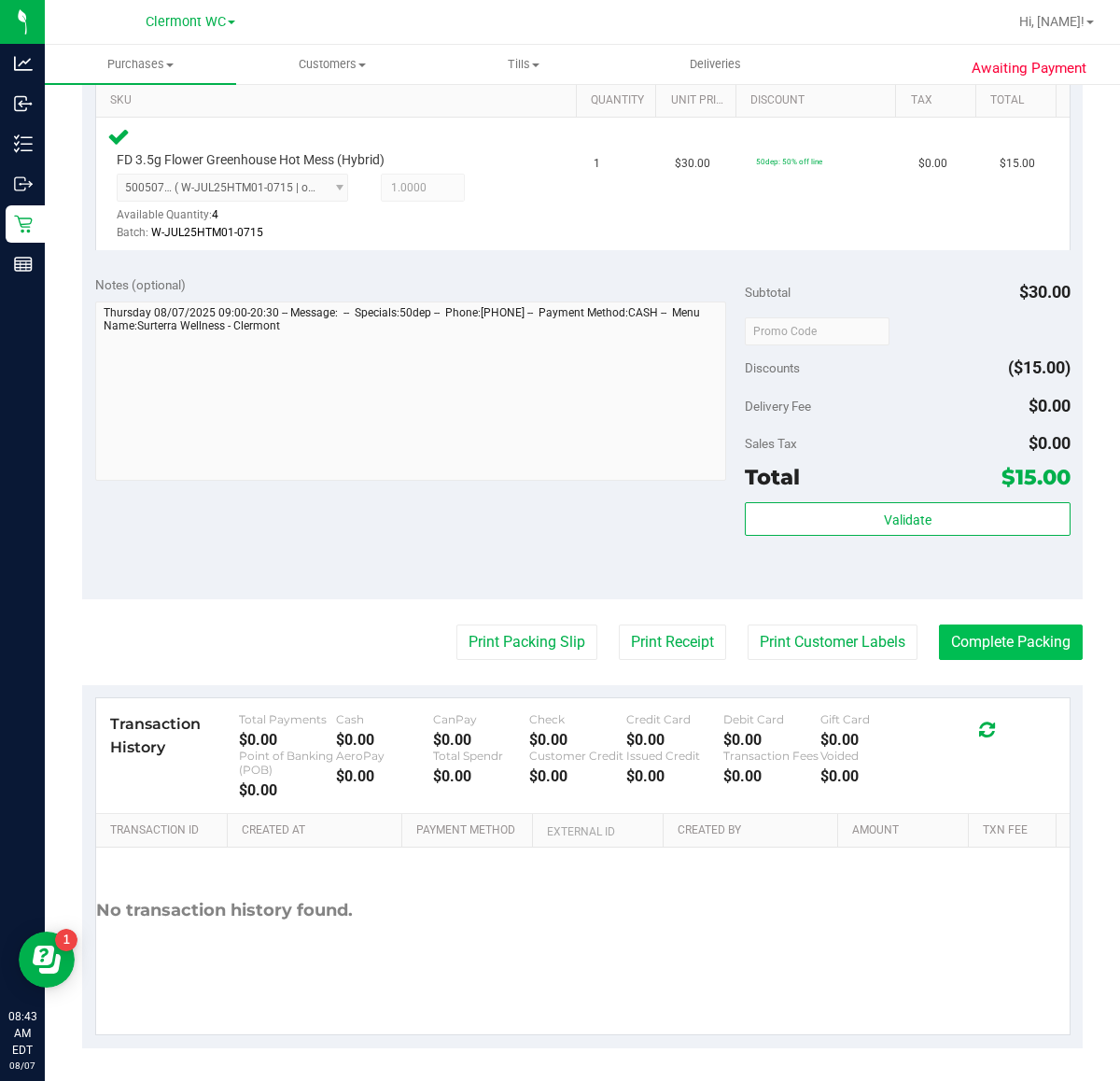 click on "Complete Packing" at bounding box center (1011, 642) 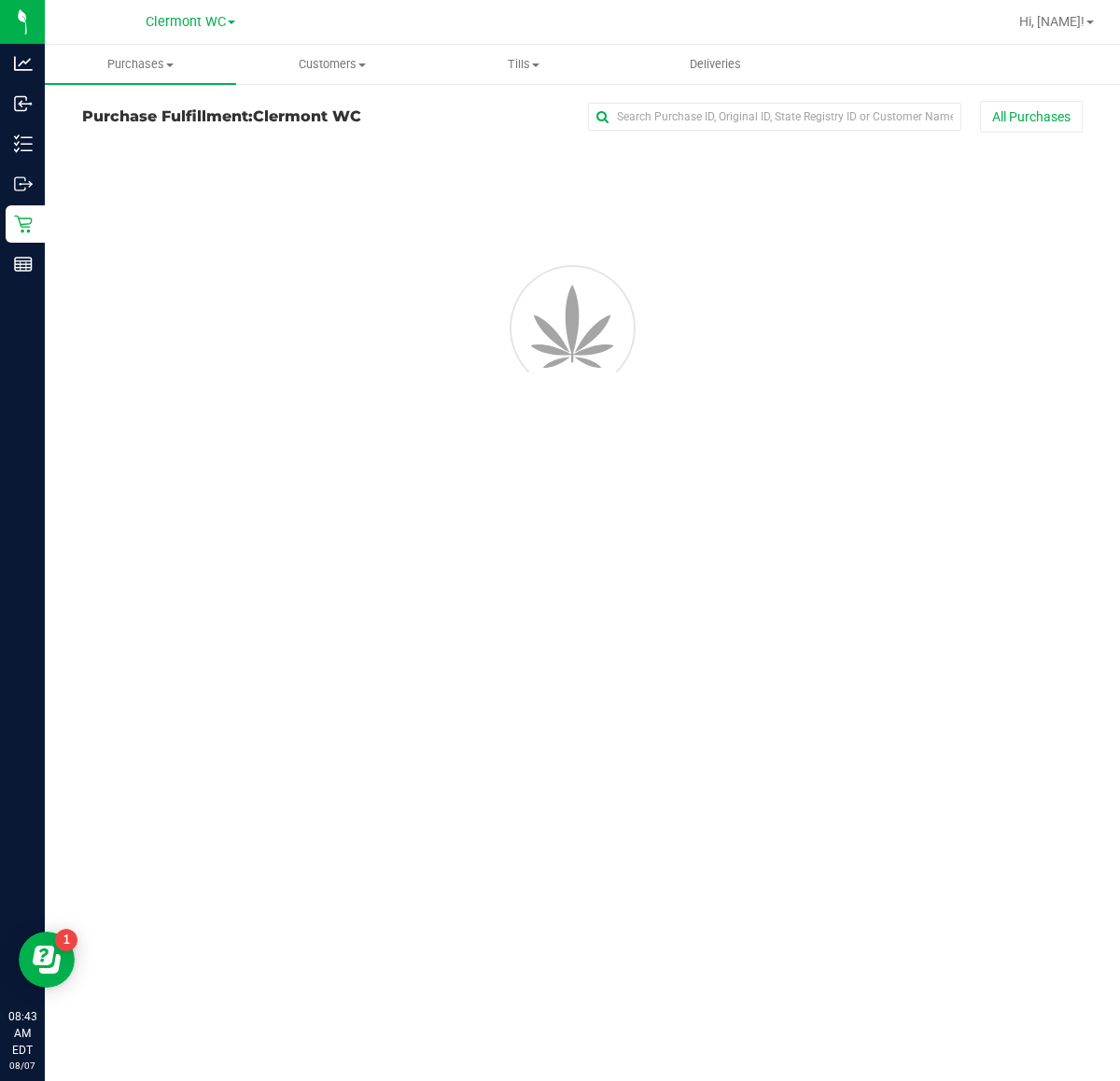scroll, scrollTop: 0, scrollLeft: 0, axis: both 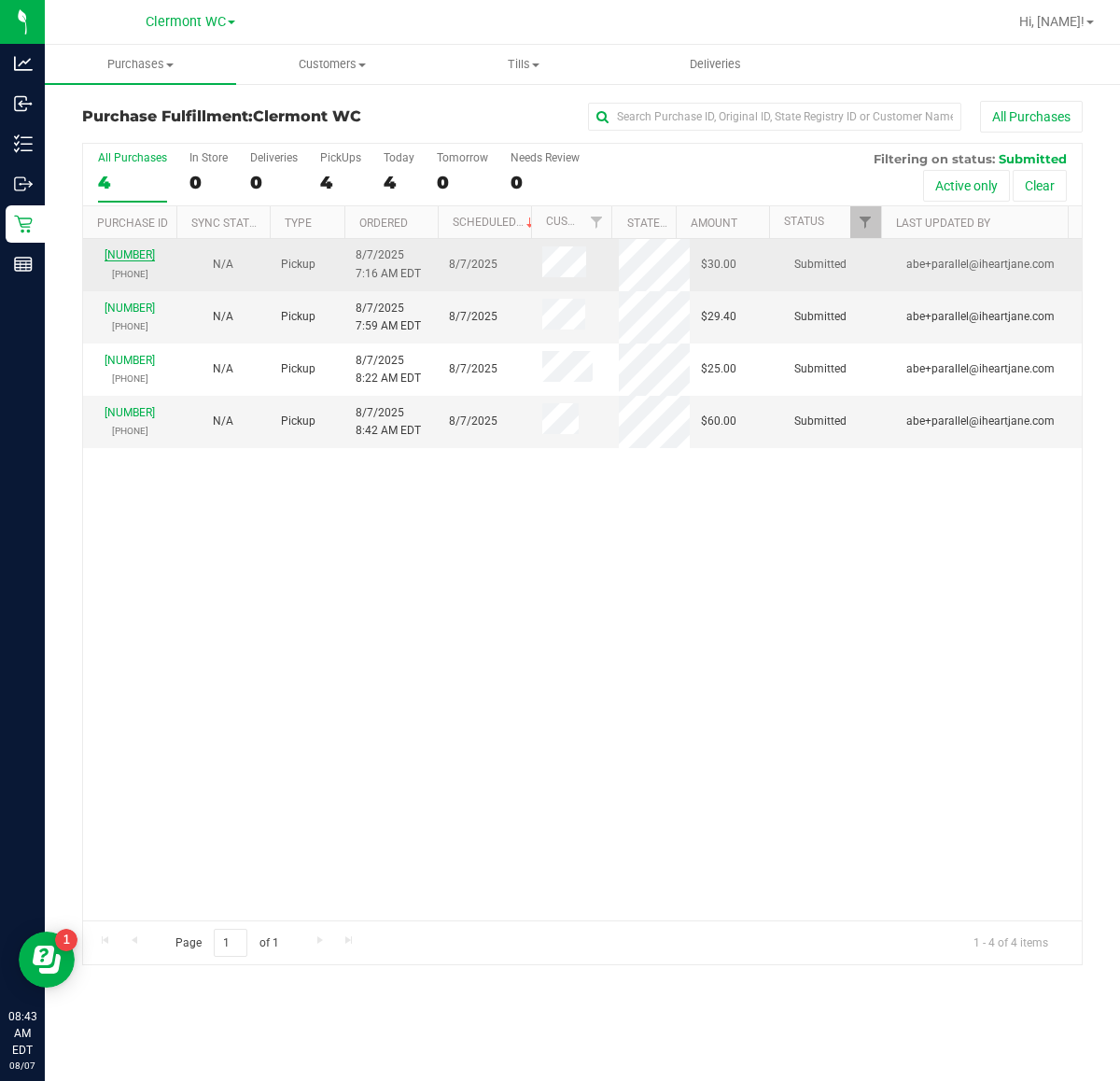 click on "11750568" at bounding box center (130, 255) 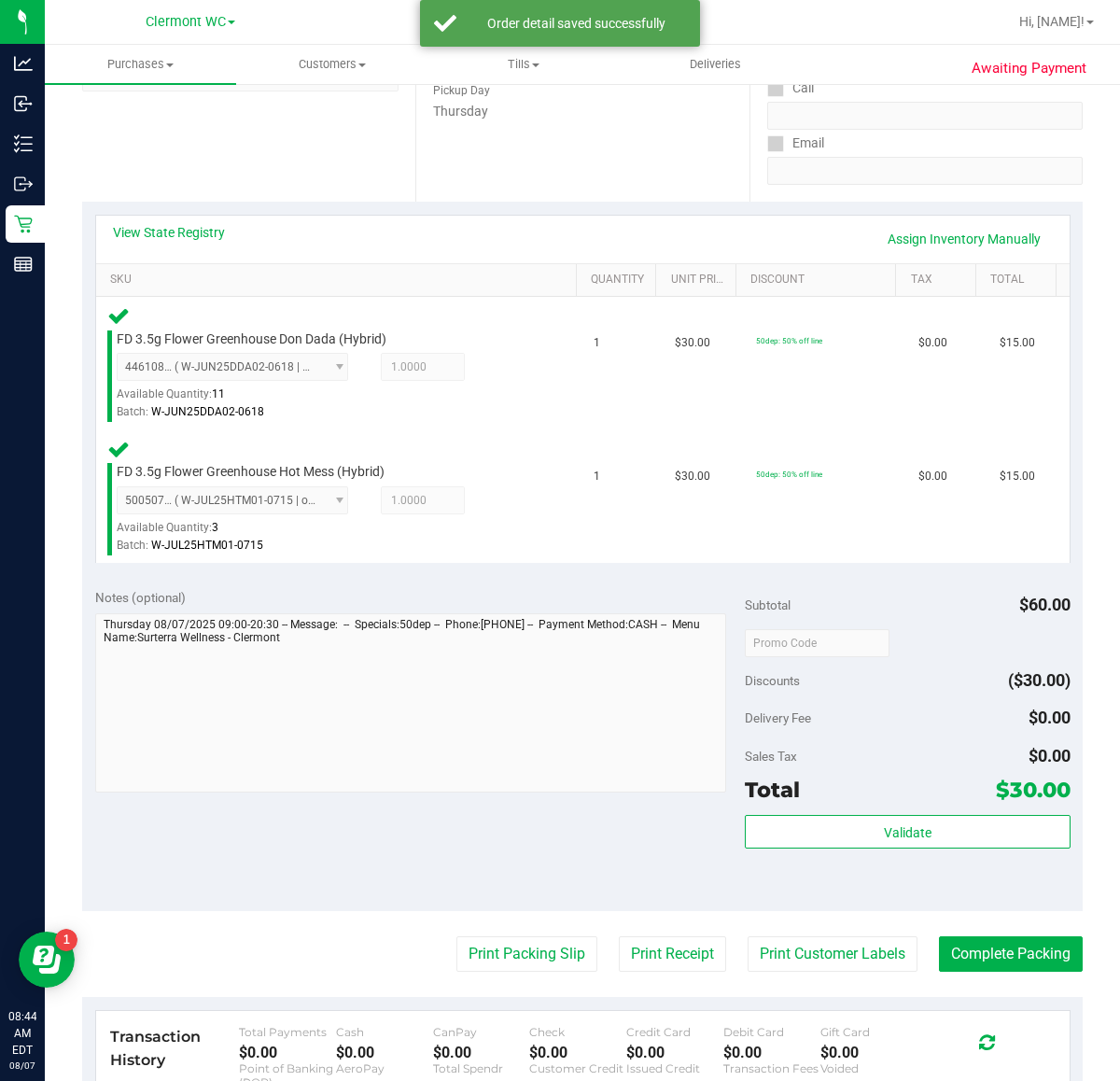 scroll, scrollTop: 333, scrollLeft: 0, axis: vertical 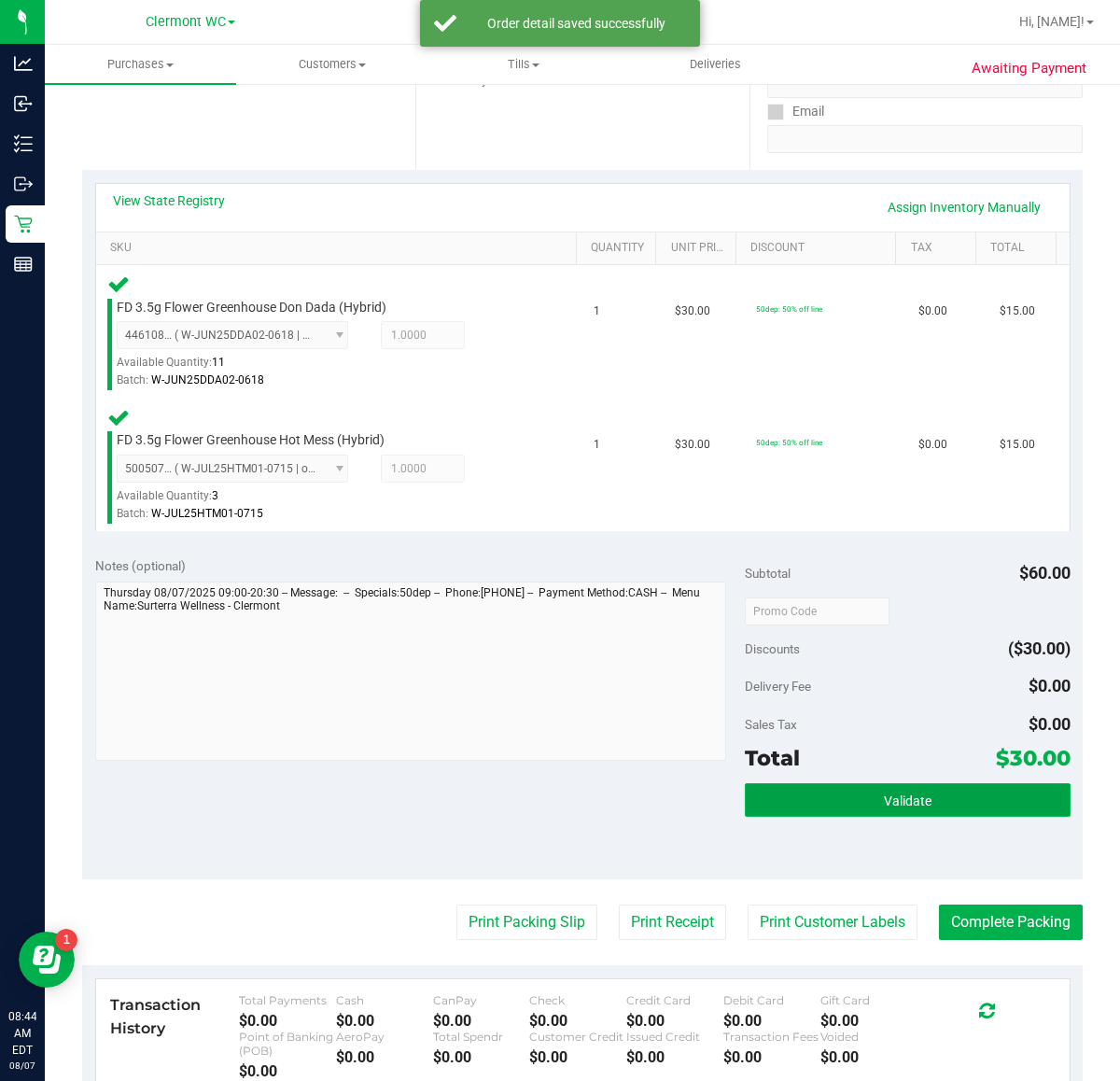 click on "Validate" at bounding box center (907, 801) 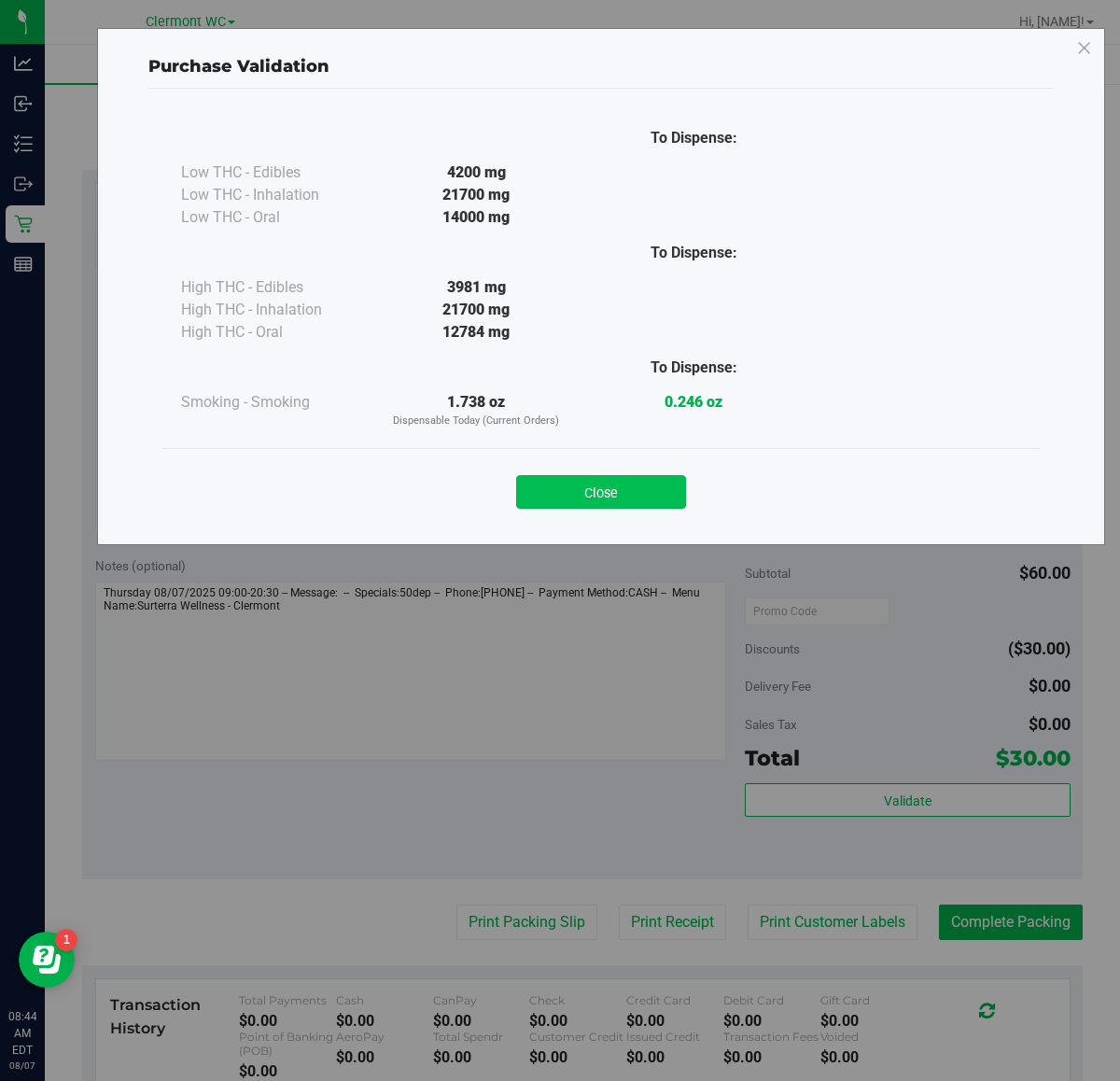 click on "Close" at bounding box center [601, 492] 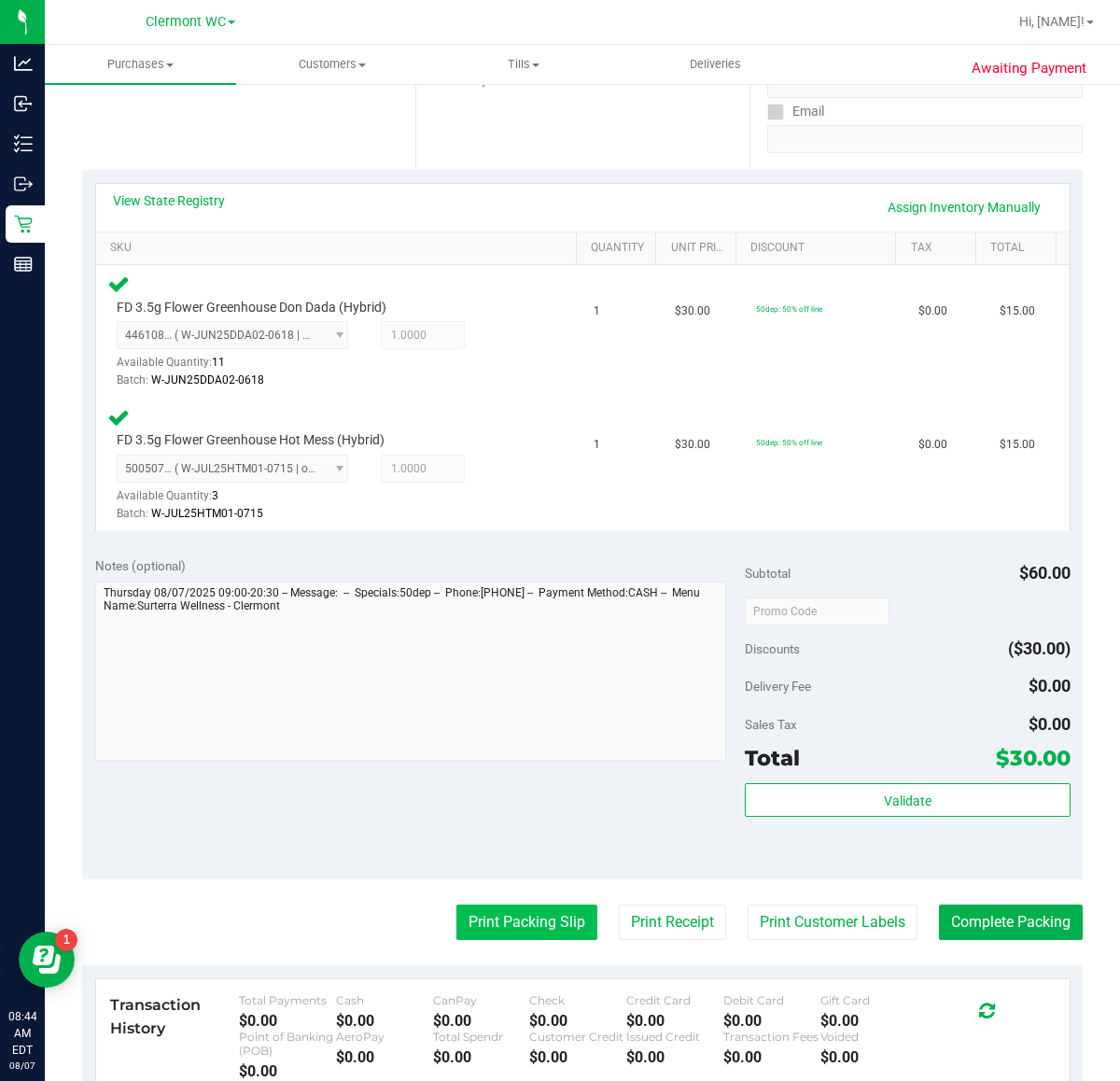 click on "Print Packing Slip" at bounding box center [526, 922] 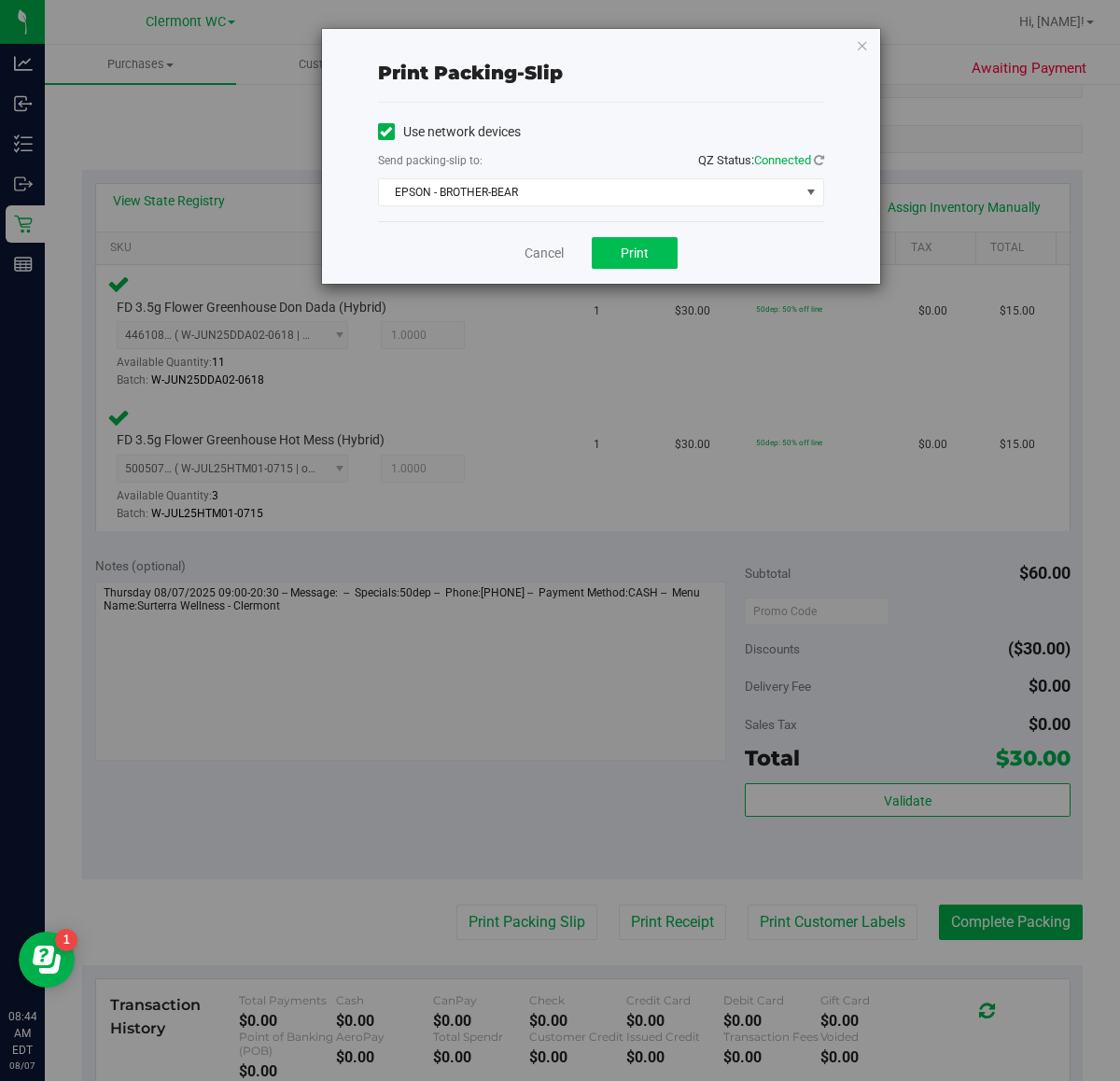 click on "Print" at bounding box center (635, 253) 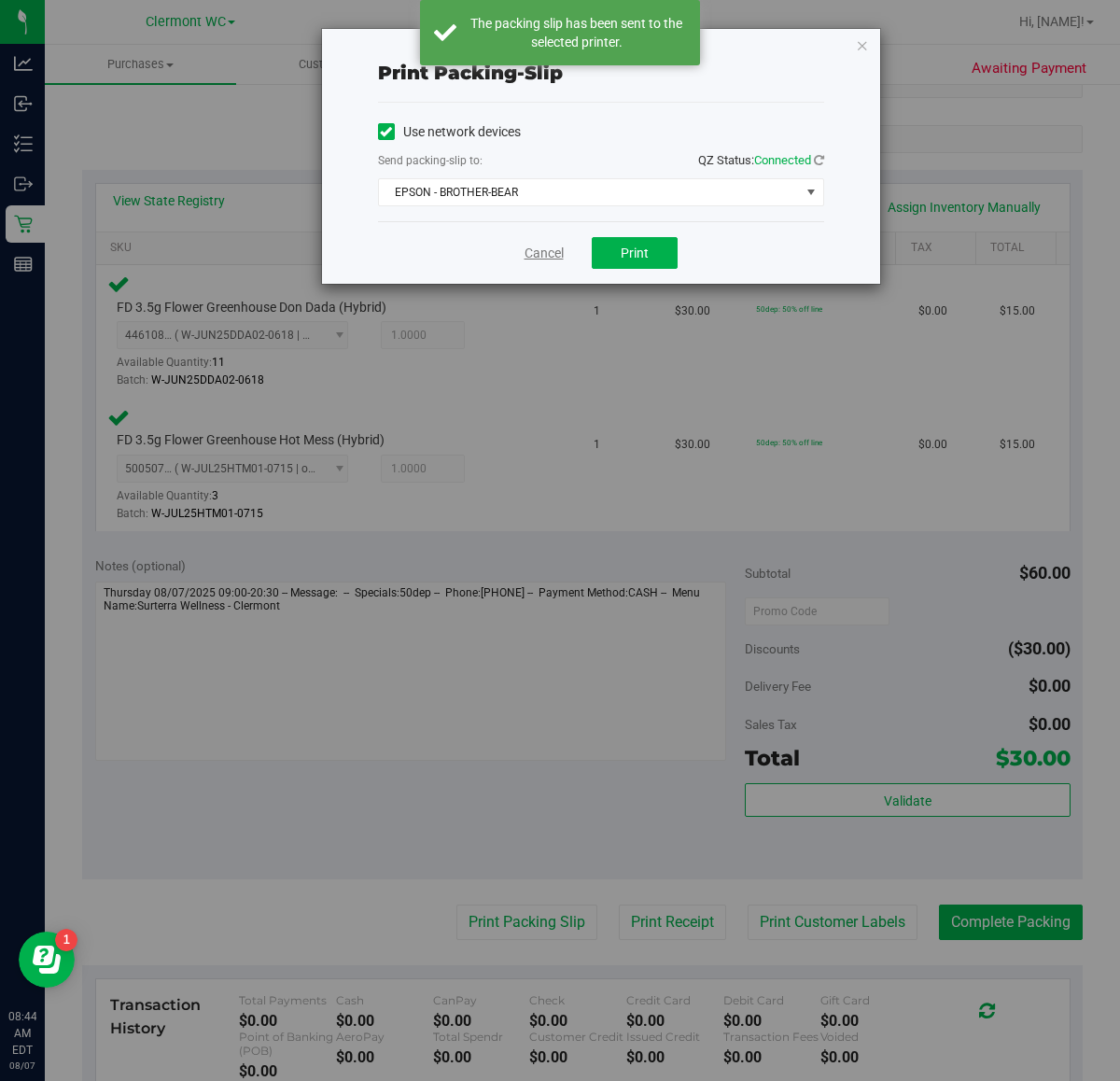 click on "Cancel" at bounding box center [544, 253] 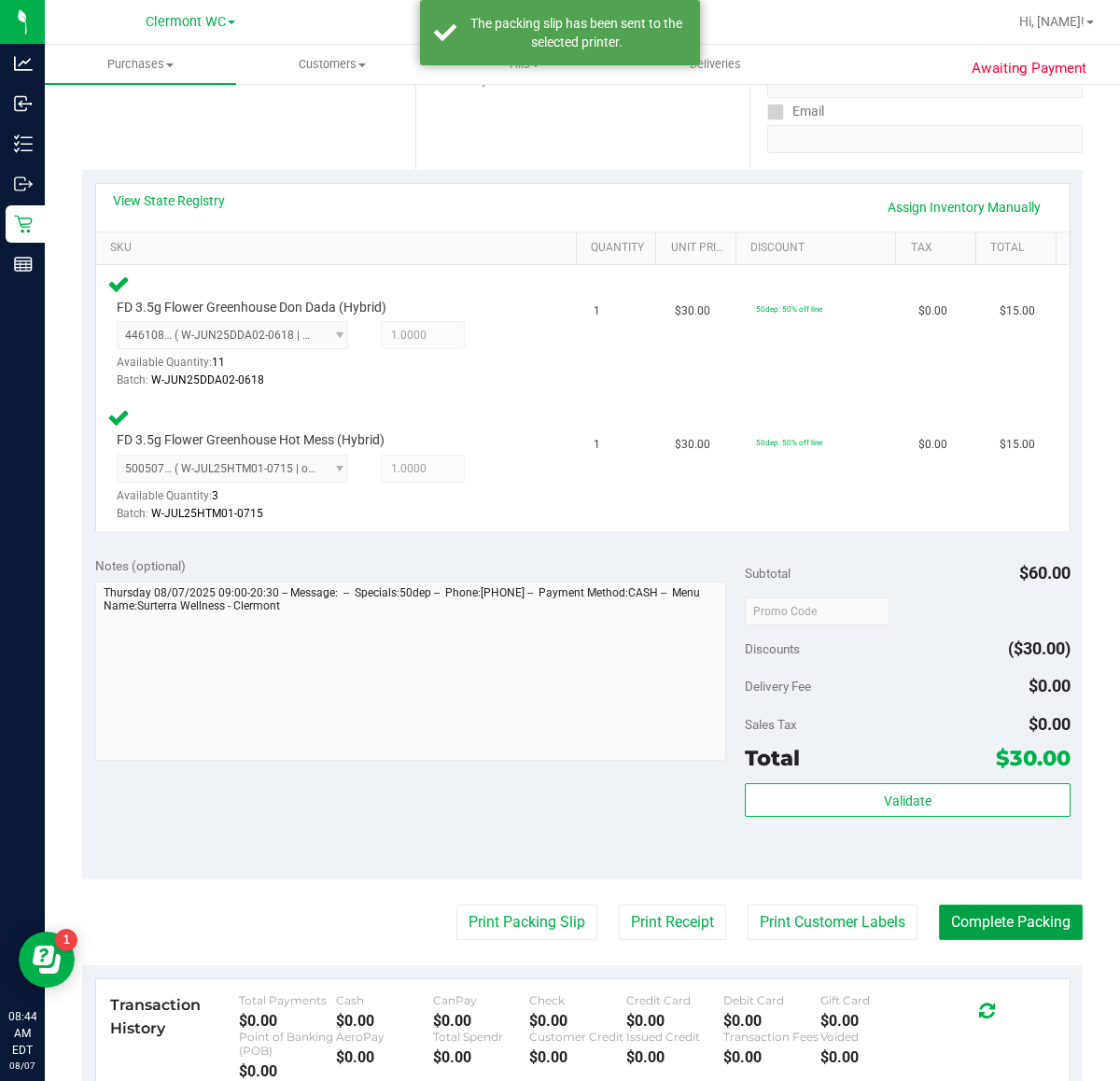 click on "Complete Packing" at bounding box center (1011, 922) 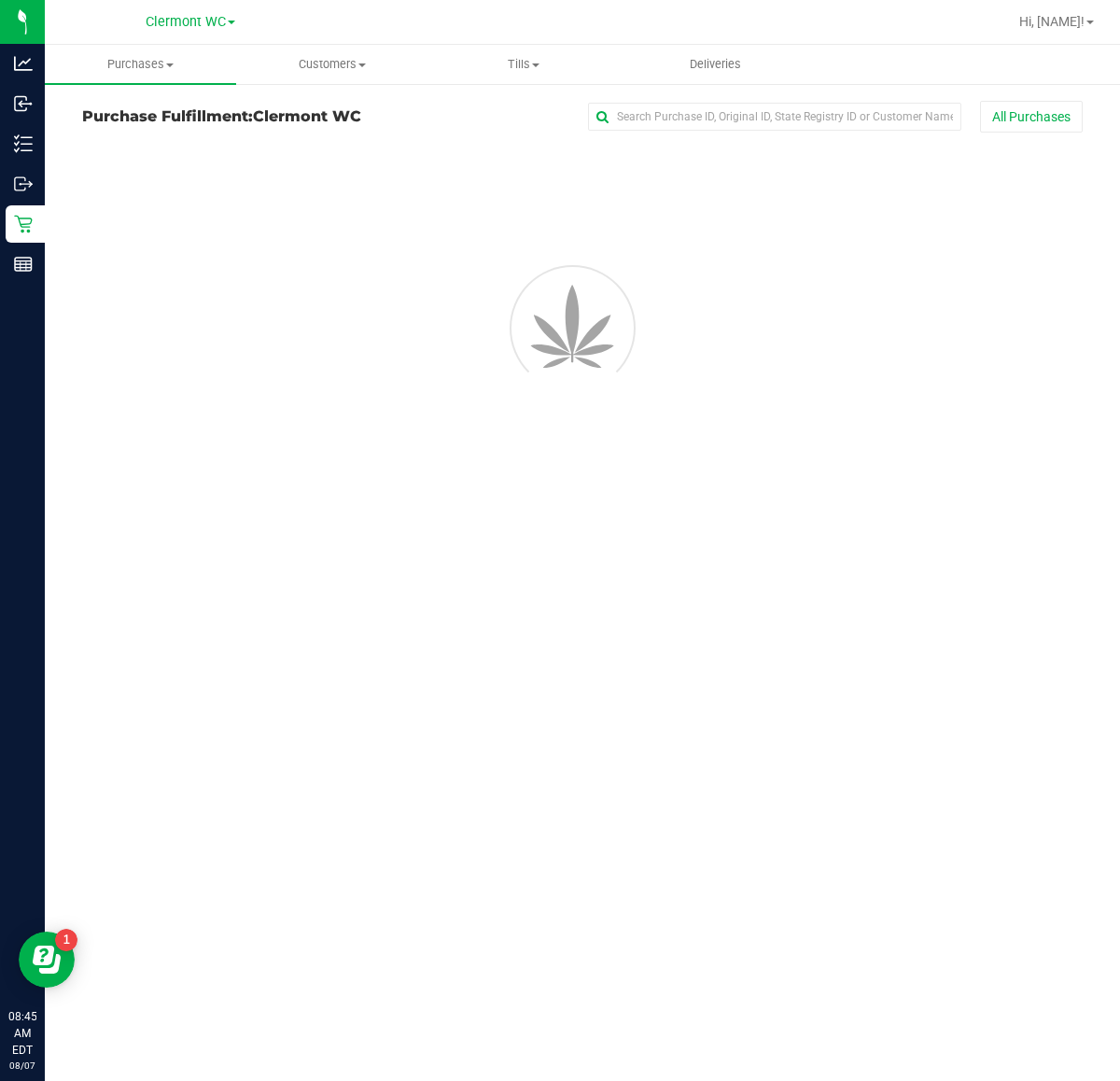 scroll, scrollTop: 0, scrollLeft: 0, axis: both 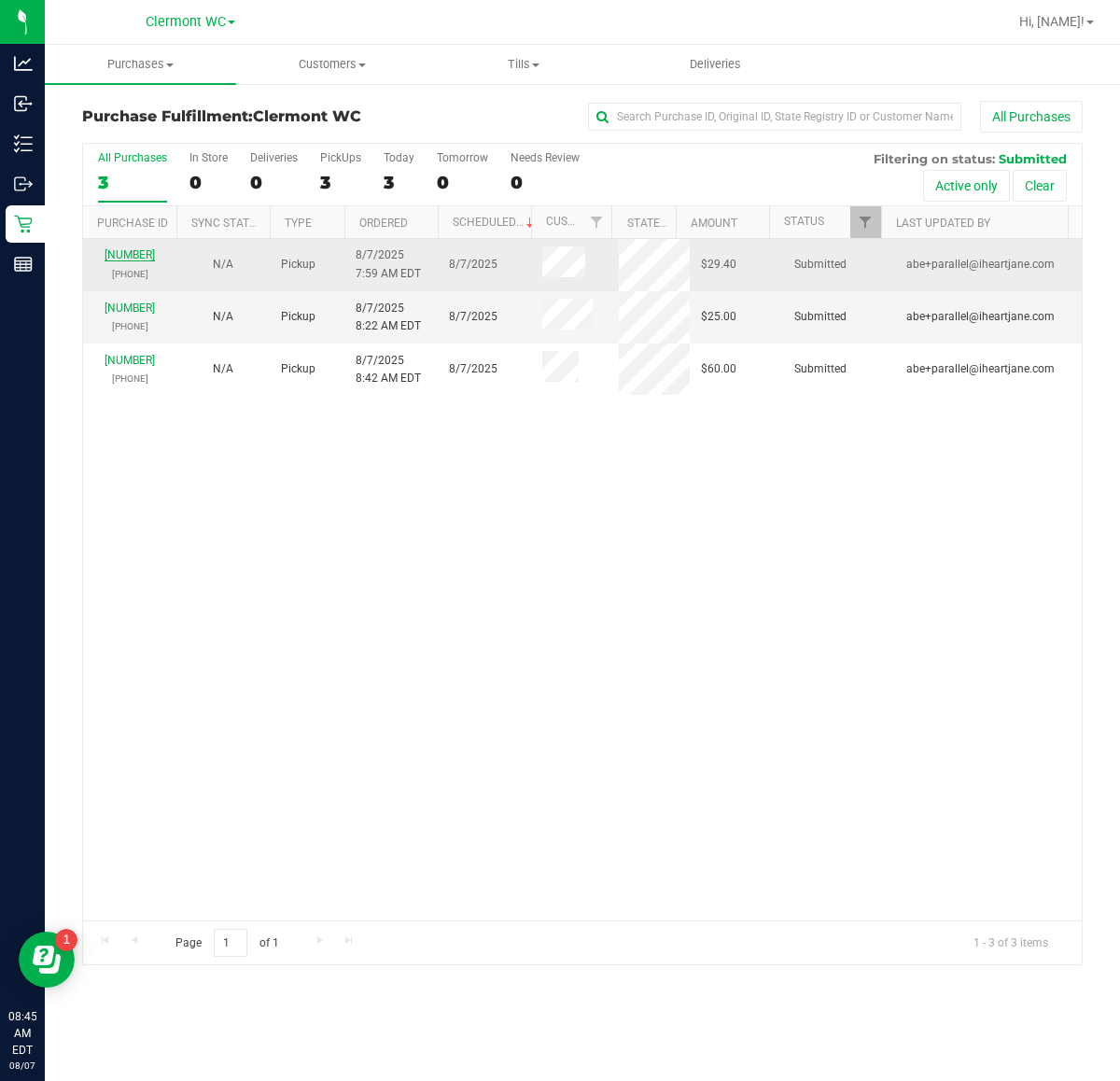 click on "11750627" at bounding box center [130, 255] 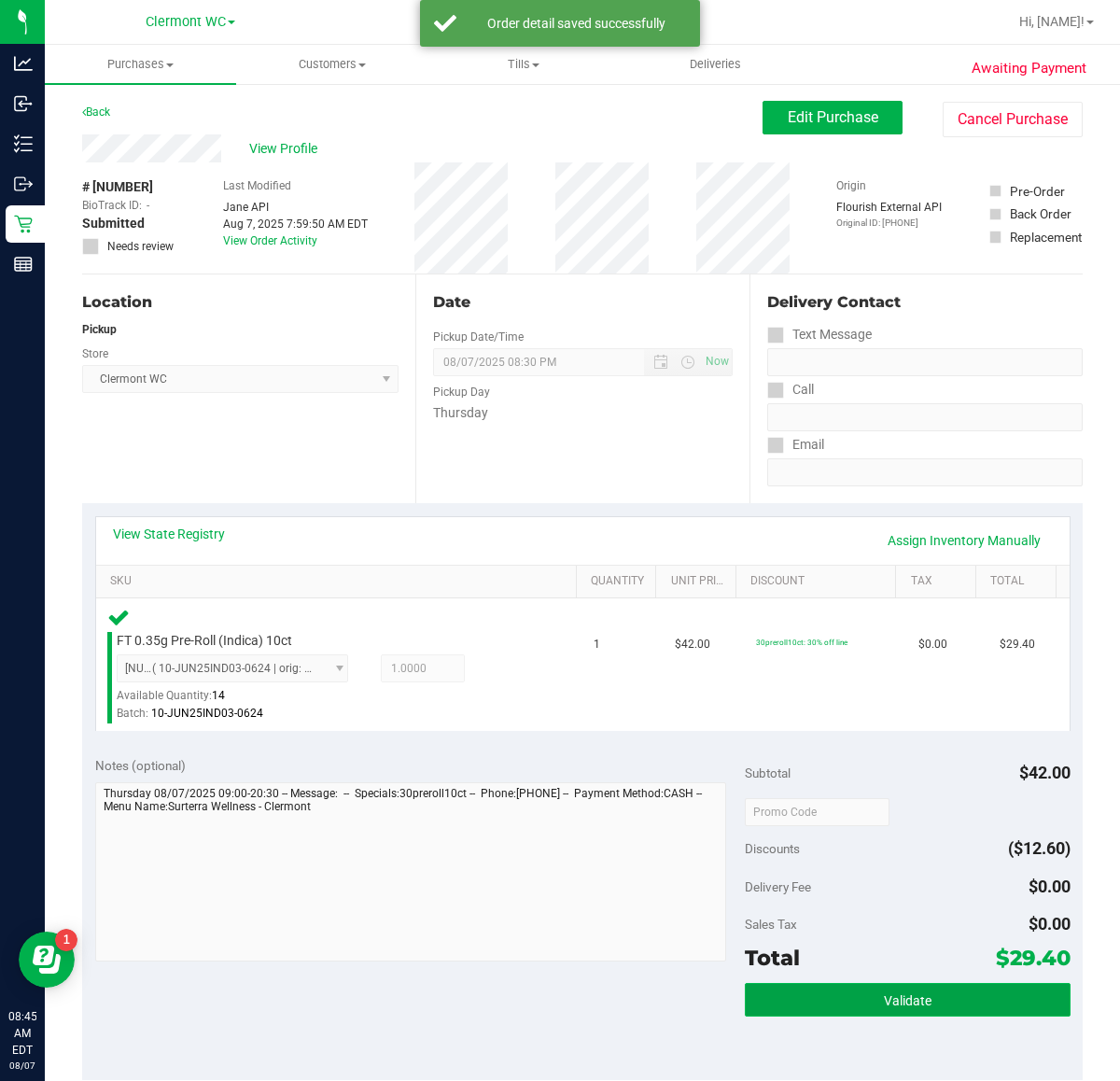 click on "Validate" at bounding box center [907, 1000] 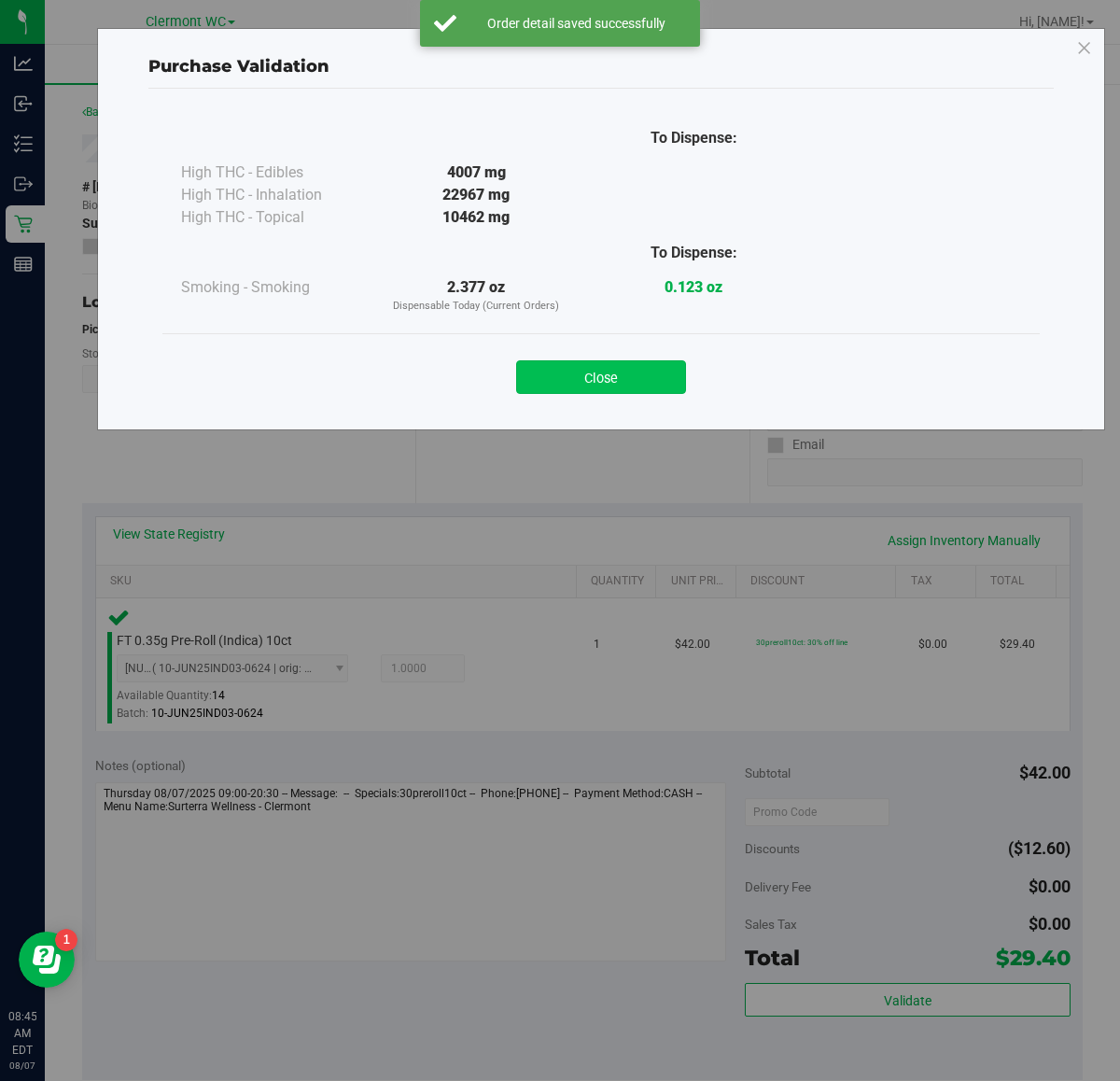 click on "Close" at bounding box center (601, 377) 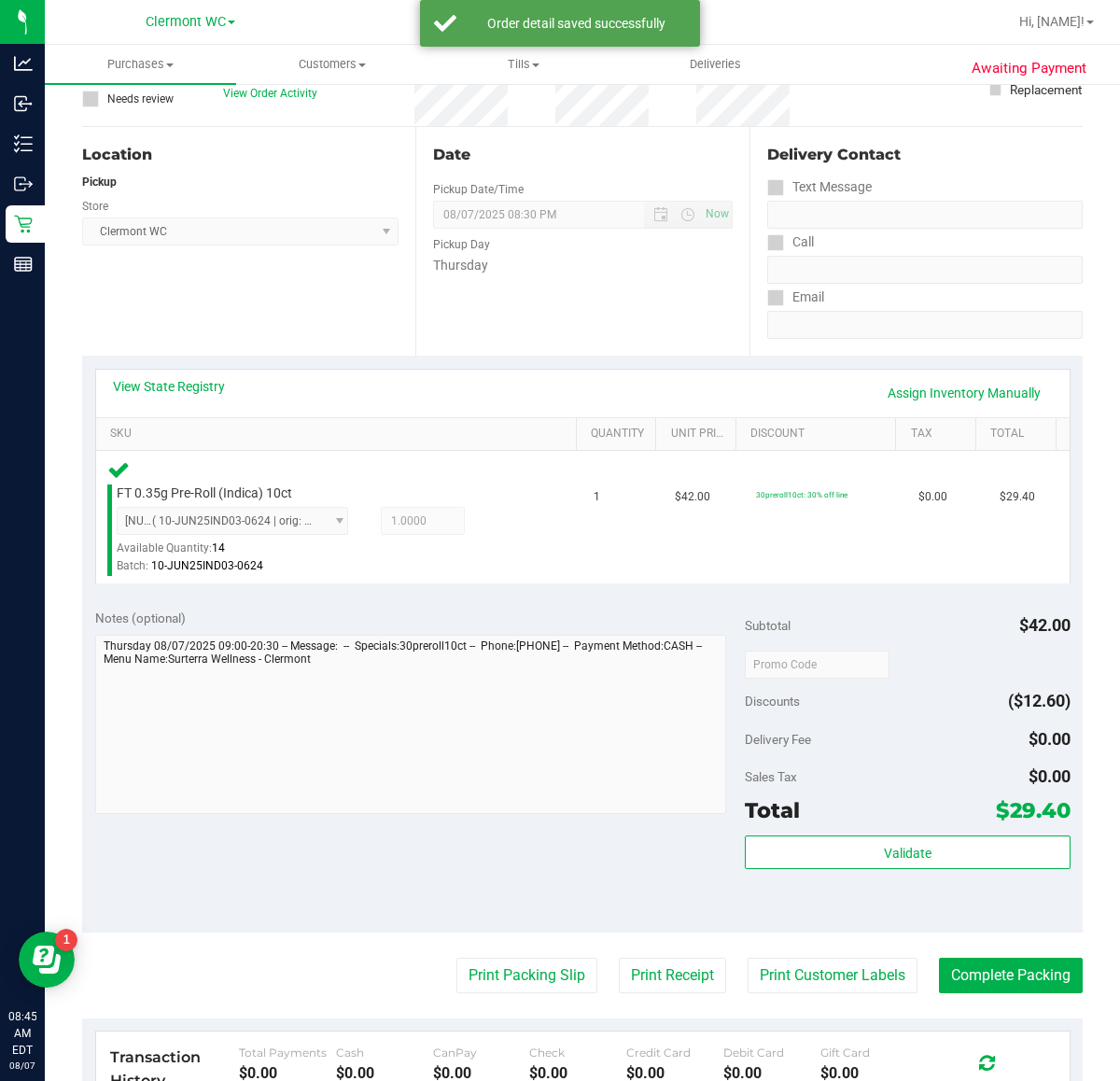 scroll, scrollTop: 481, scrollLeft: 0, axis: vertical 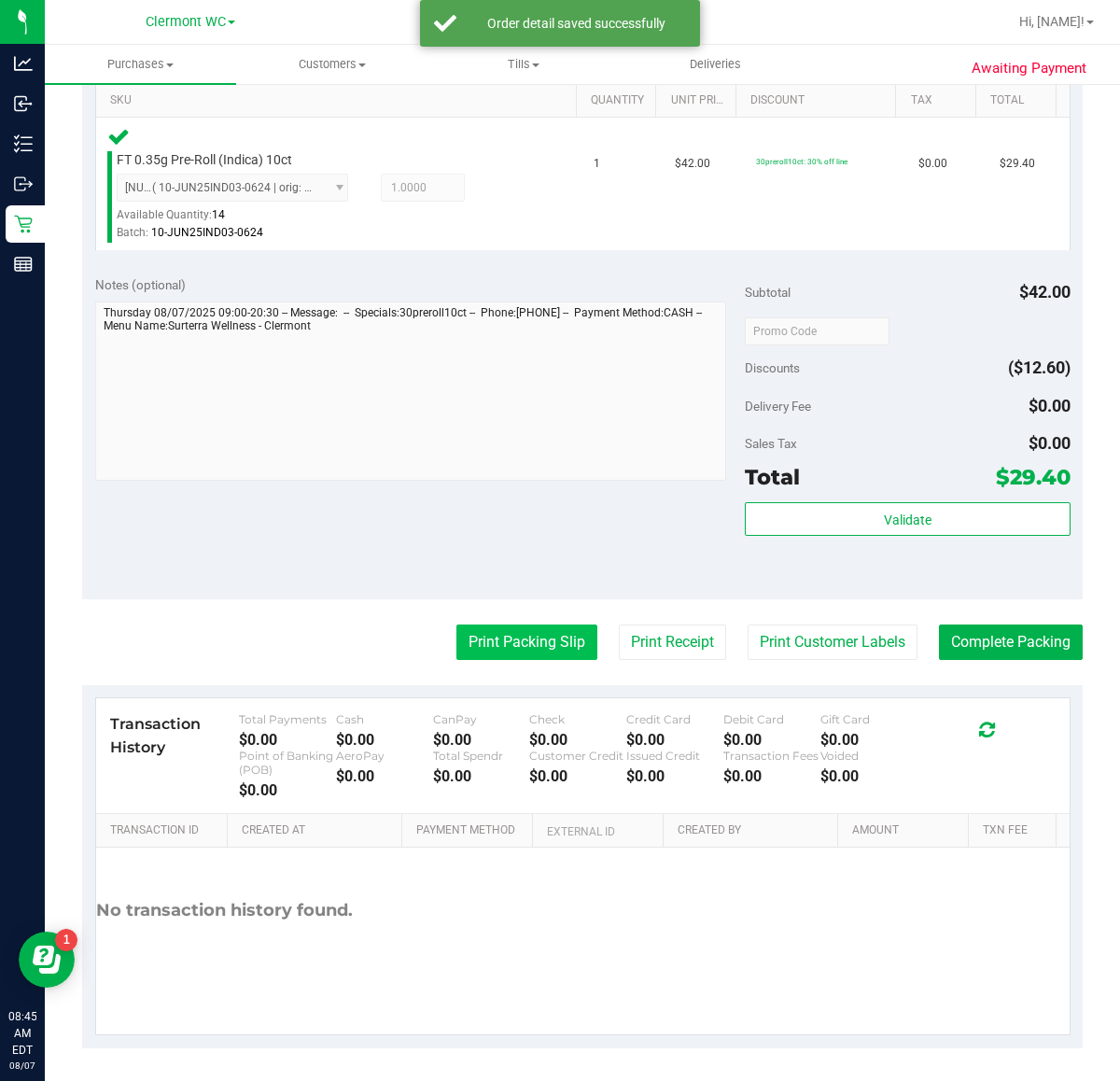 click on "Print Packing Slip" at bounding box center (526, 642) 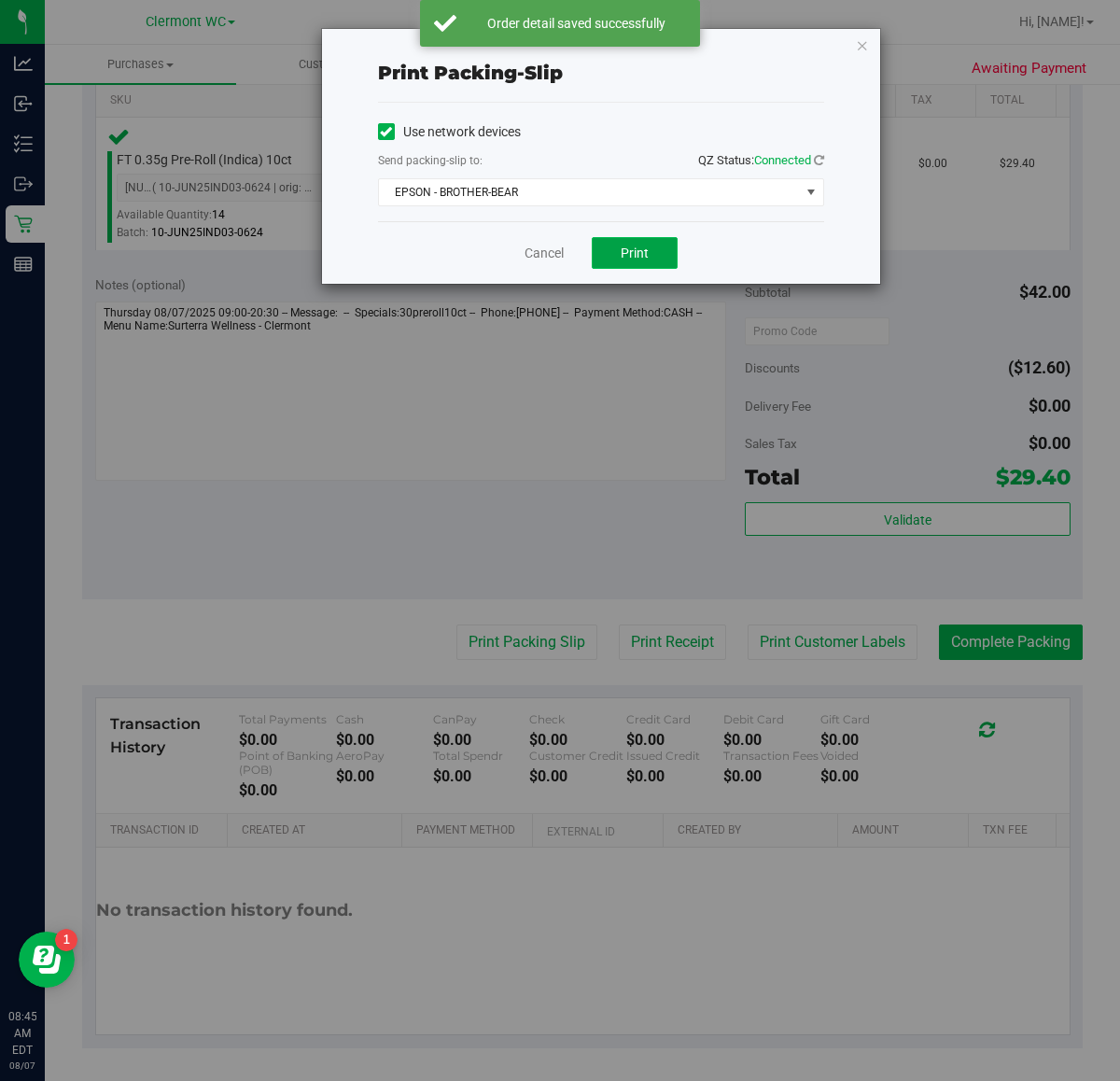 click on "Print" at bounding box center [635, 253] 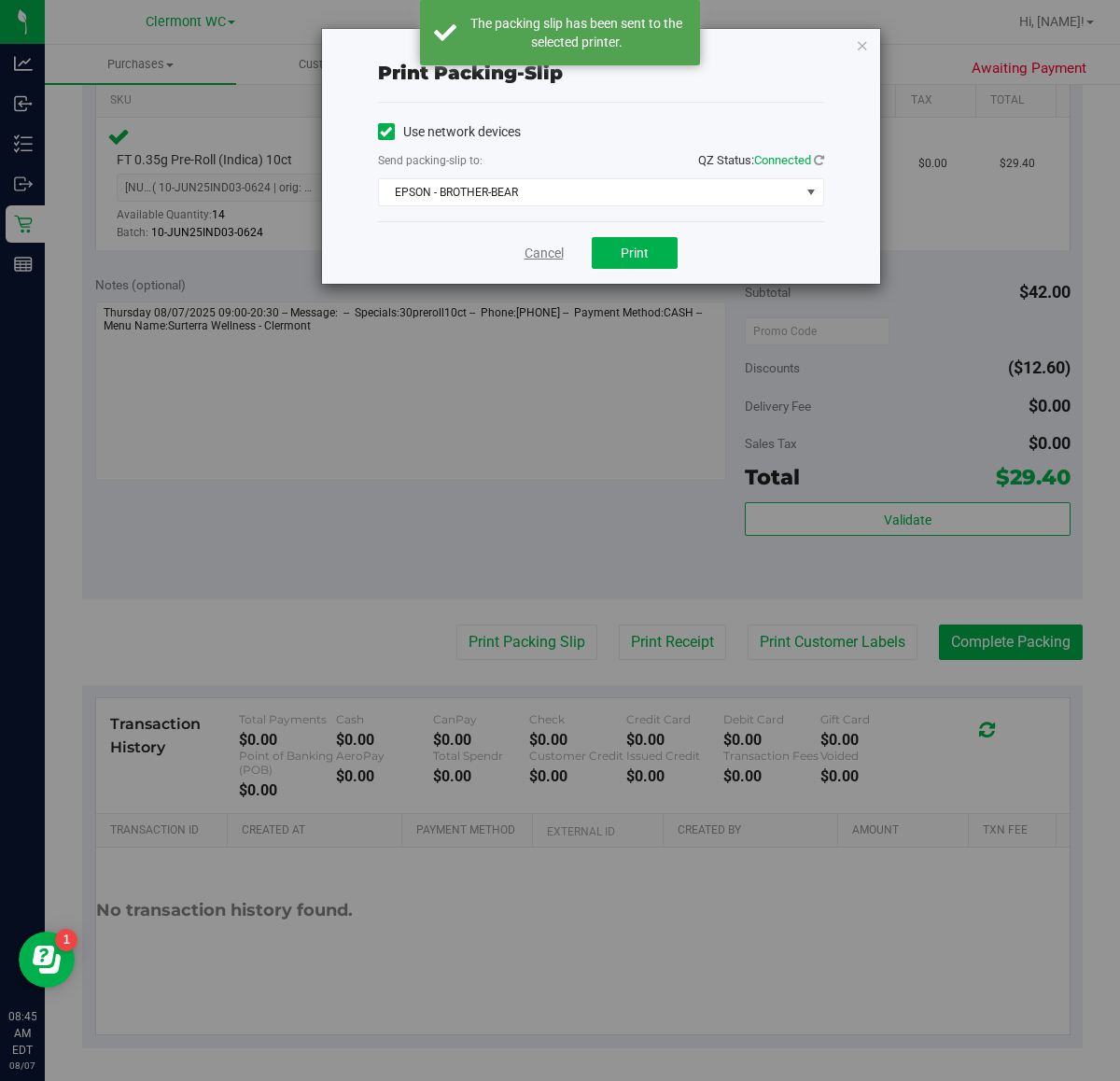 click on "Cancel" at bounding box center [544, 253] 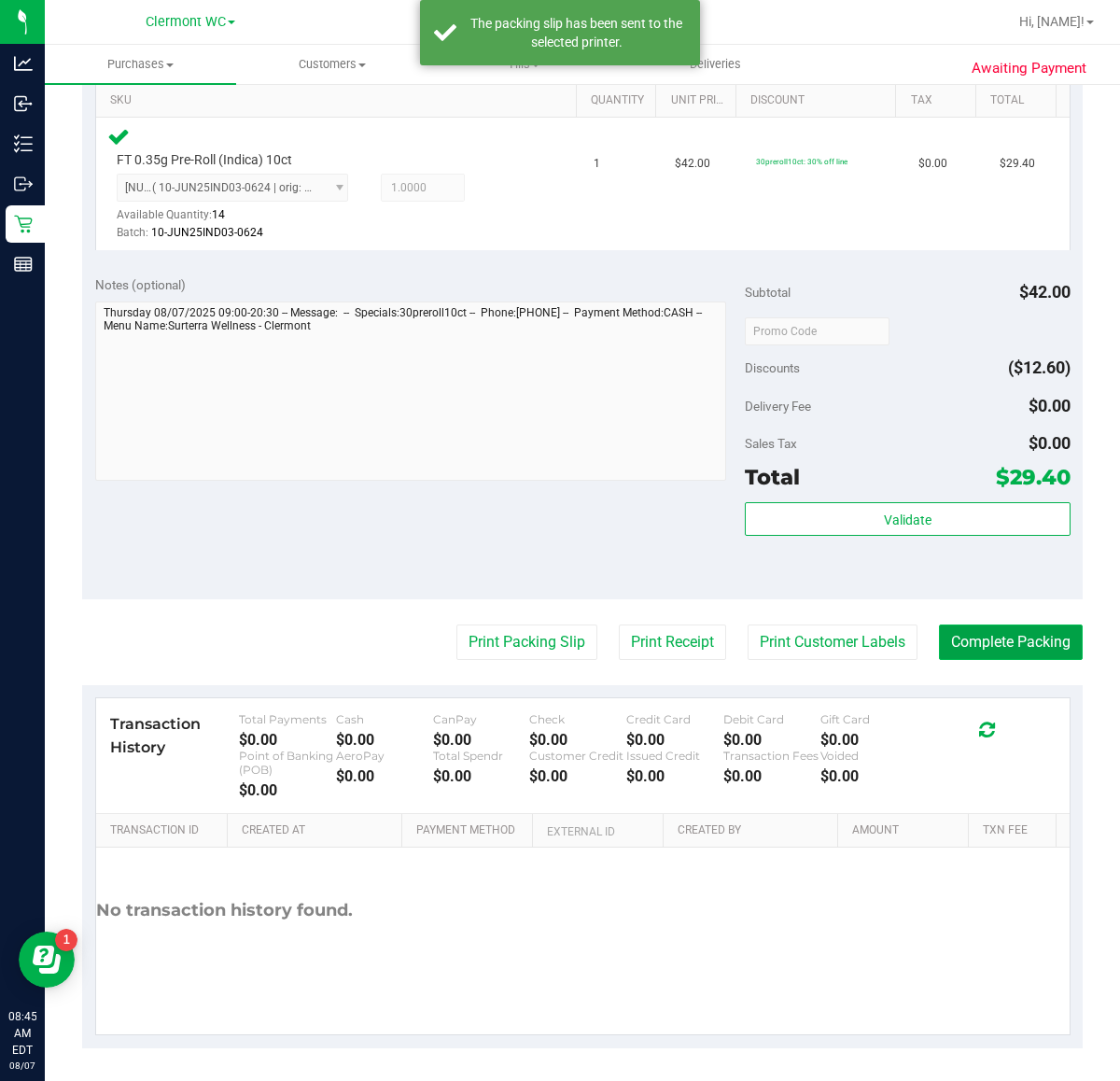 click on "Complete Packing" at bounding box center [1011, 642] 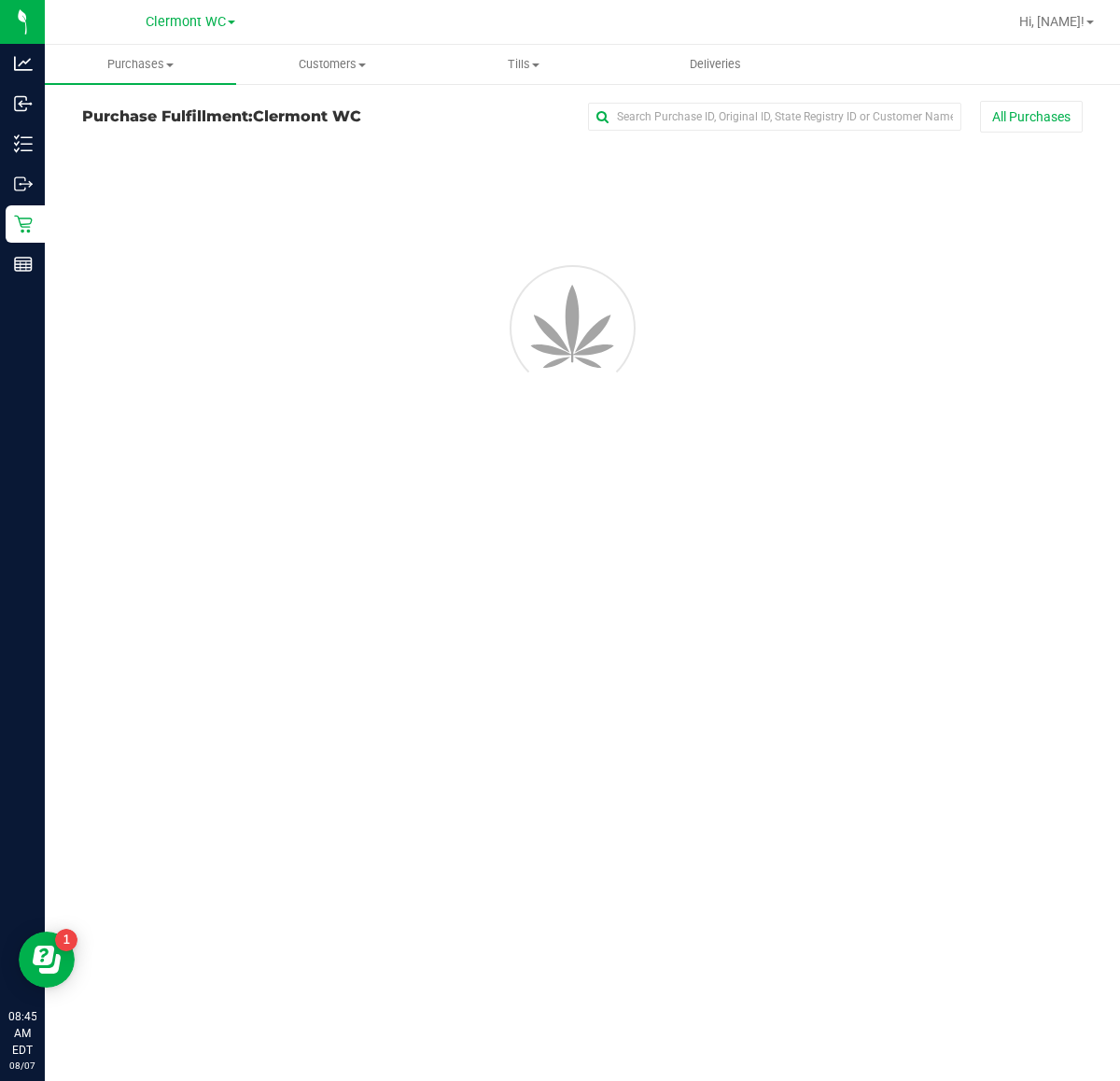 scroll, scrollTop: 0, scrollLeft: 0, axis: both 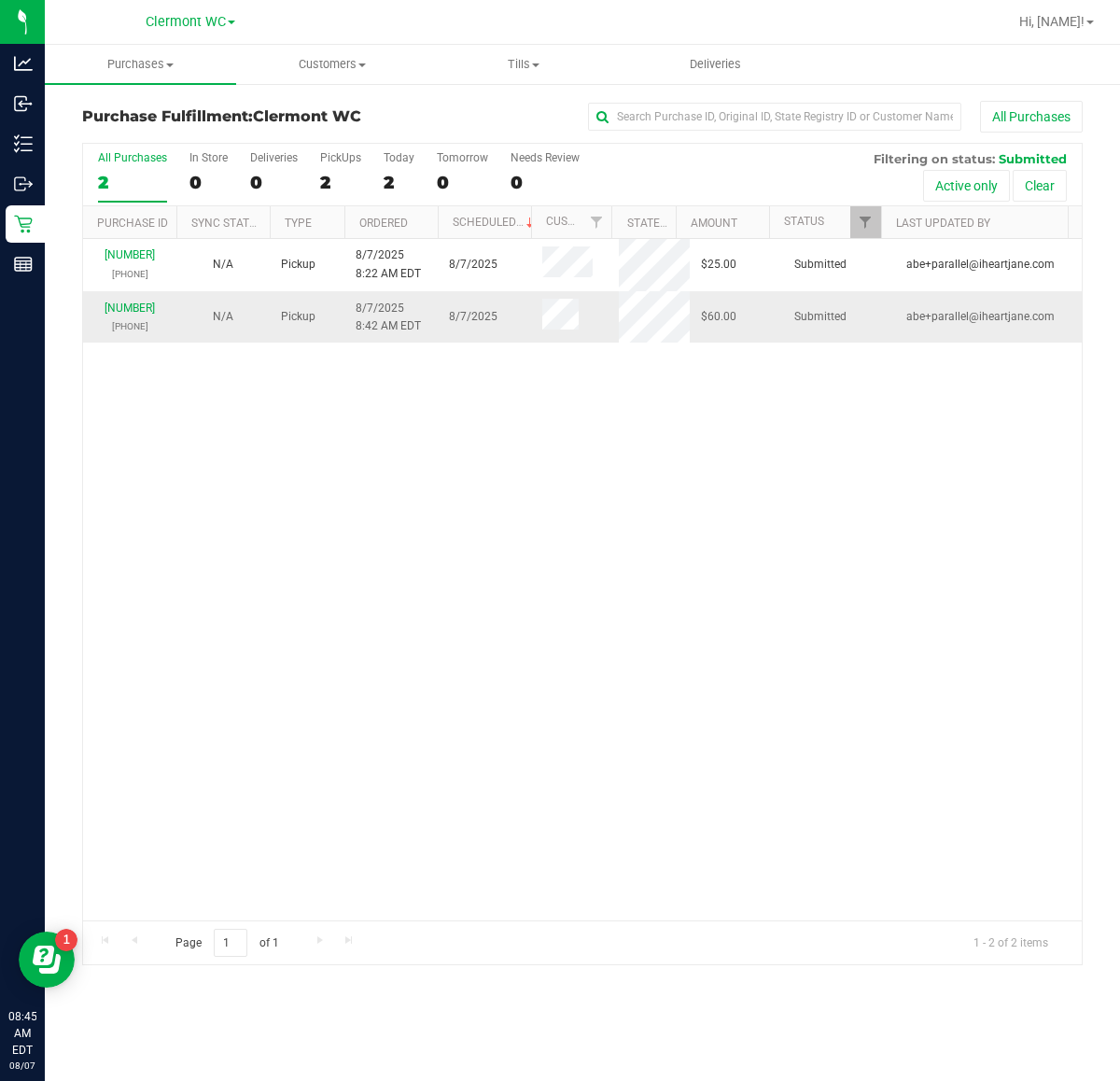 click on "11750714
(313609337)" at bounding box center [130, 316] 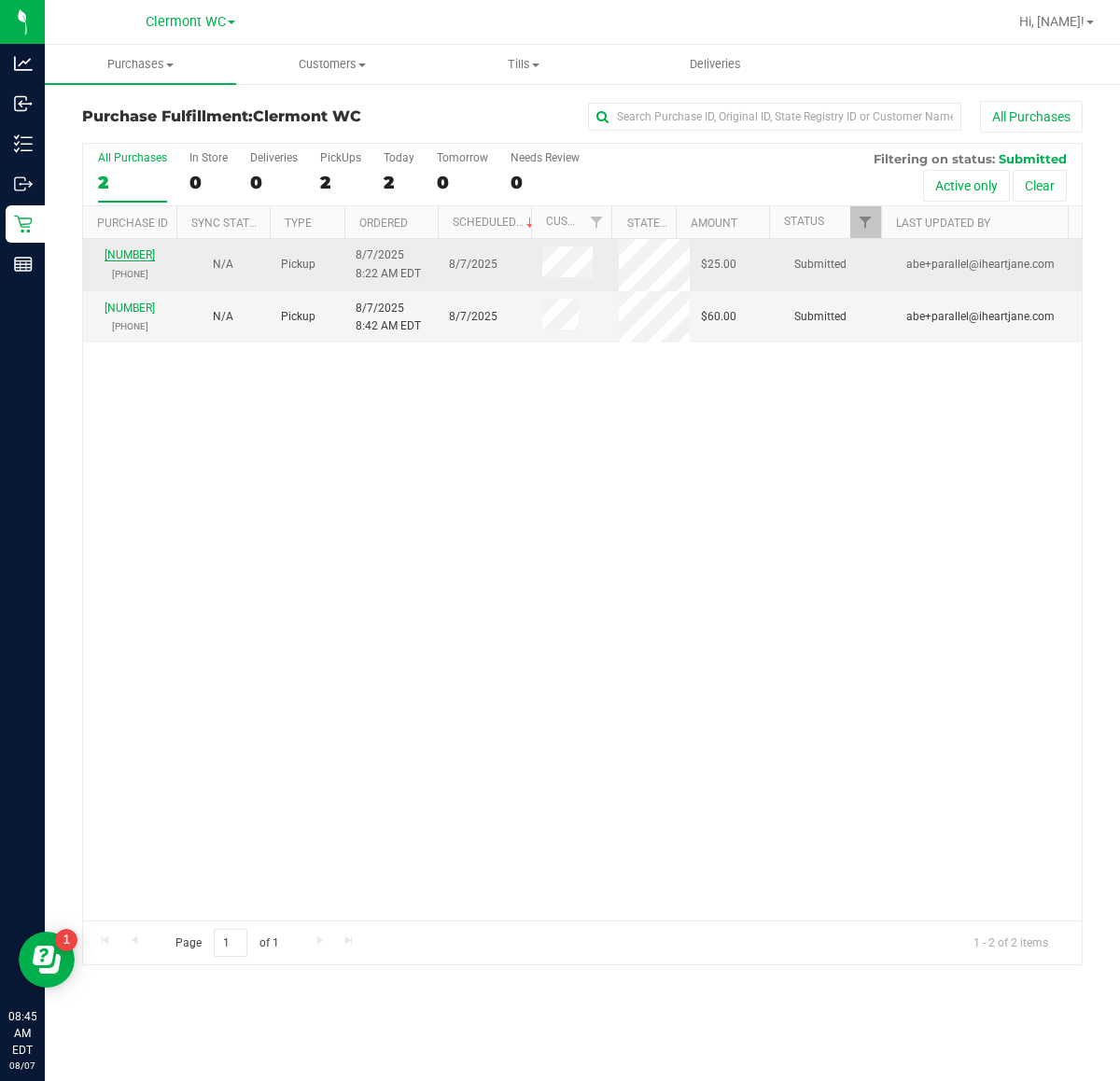 click on "11750673" at bounding box center [130, 255] 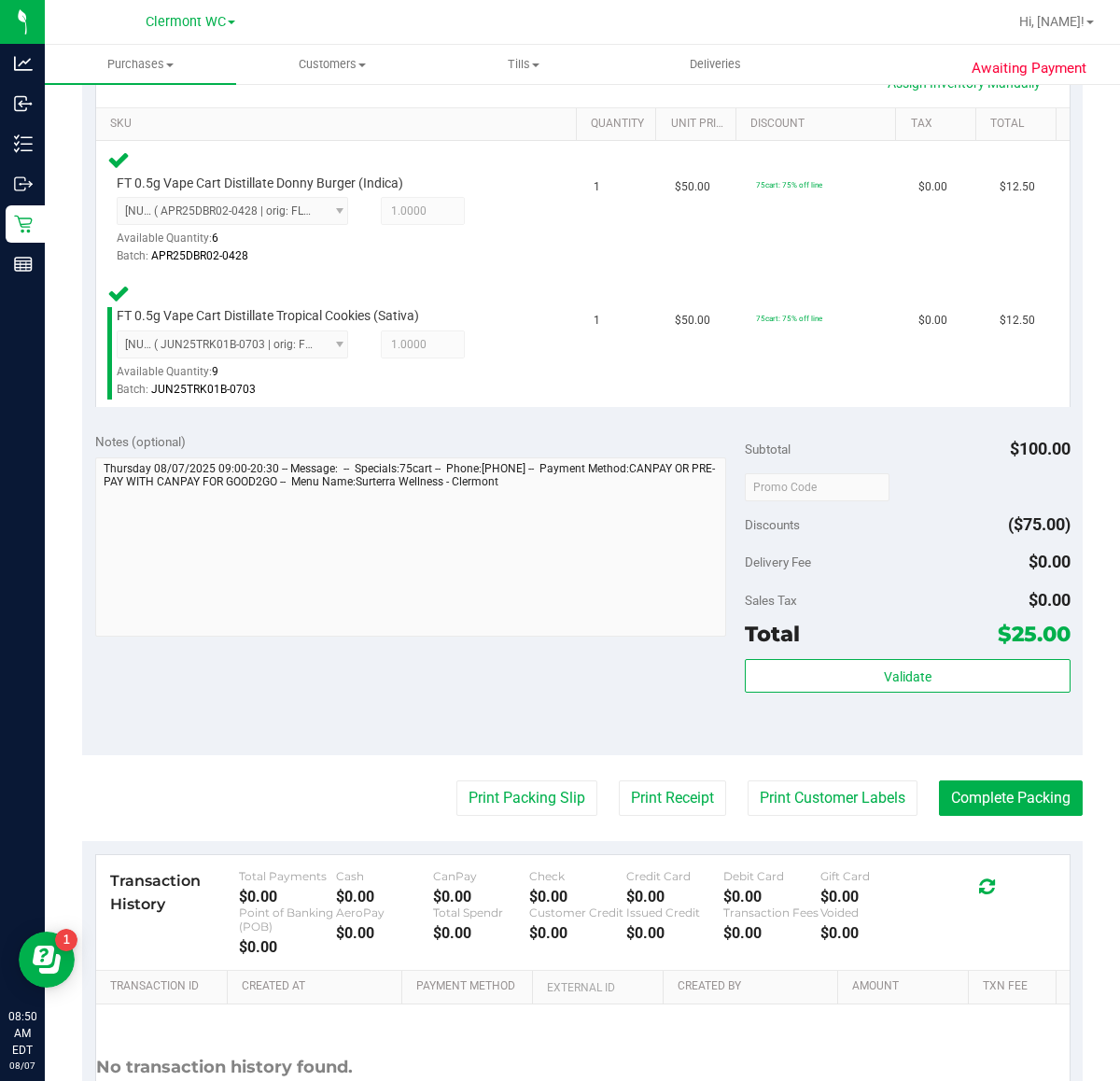 scroll, scrollTop: 515, scrollLeft: 0, axis: vertical 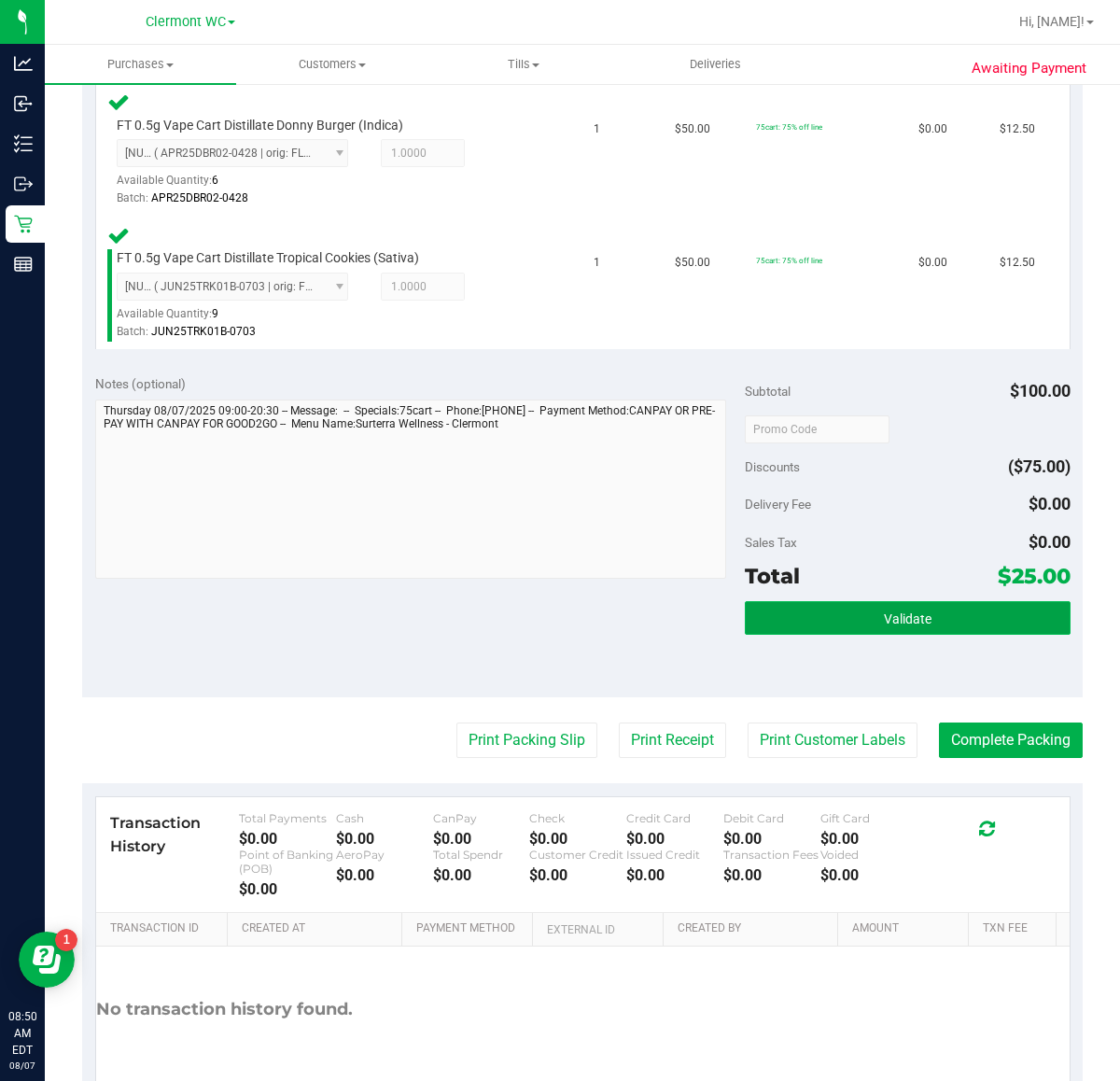 click on "Validate" at bounding box center [907, 619] 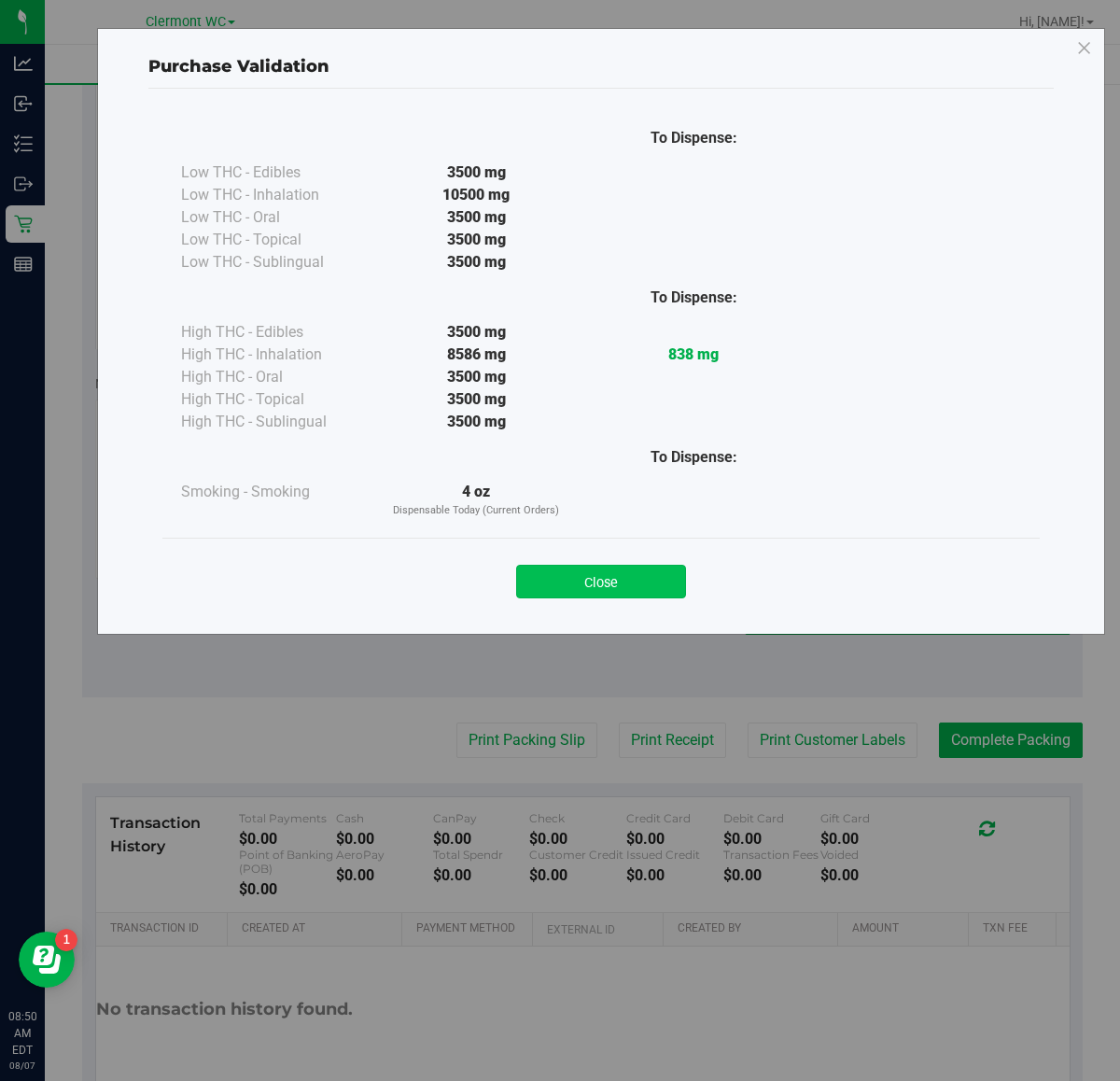 click on "Close" at bounding box center [601, 582] 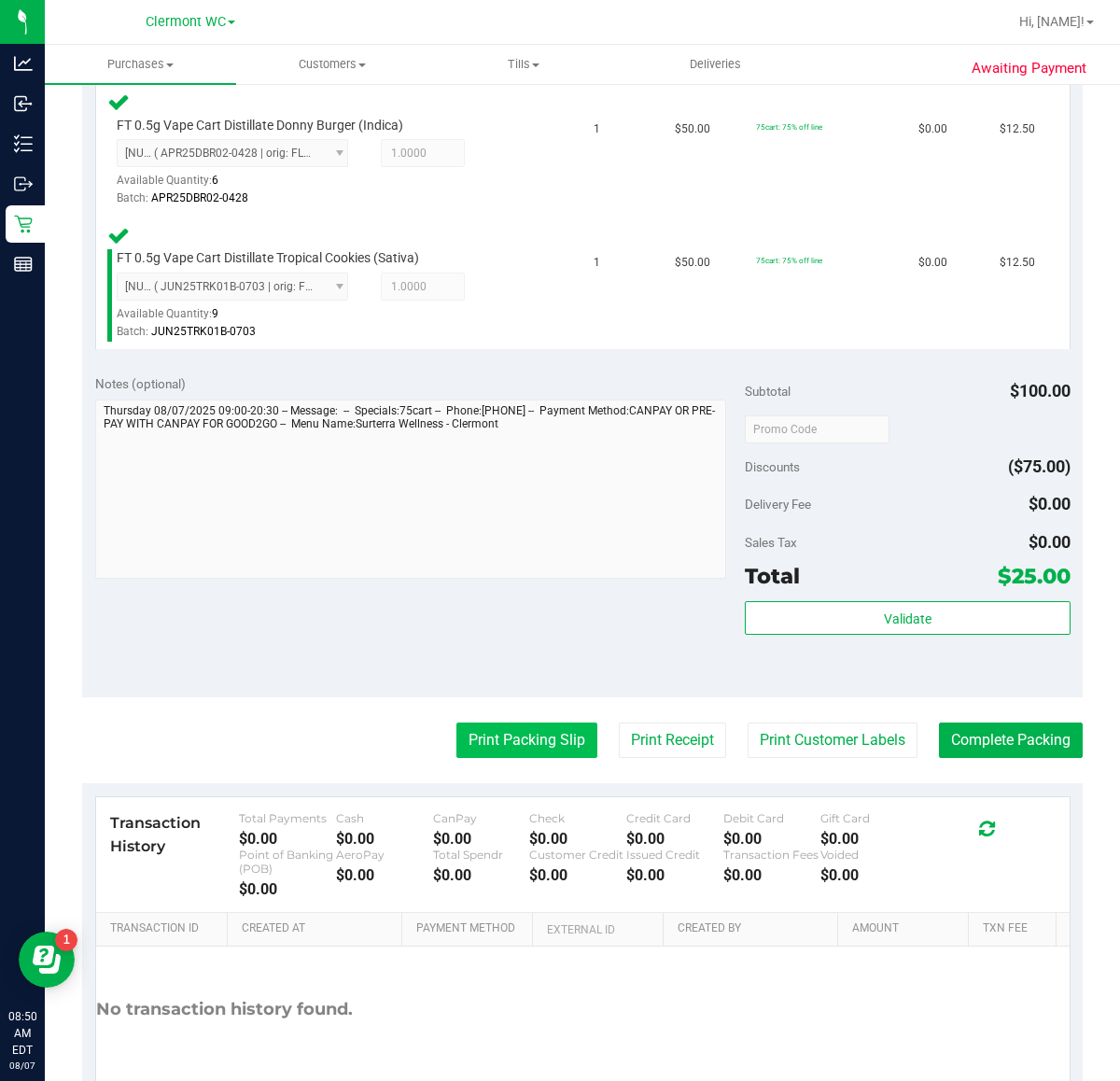 click on "Print Packing Slip" at bounding box center (526, 740) 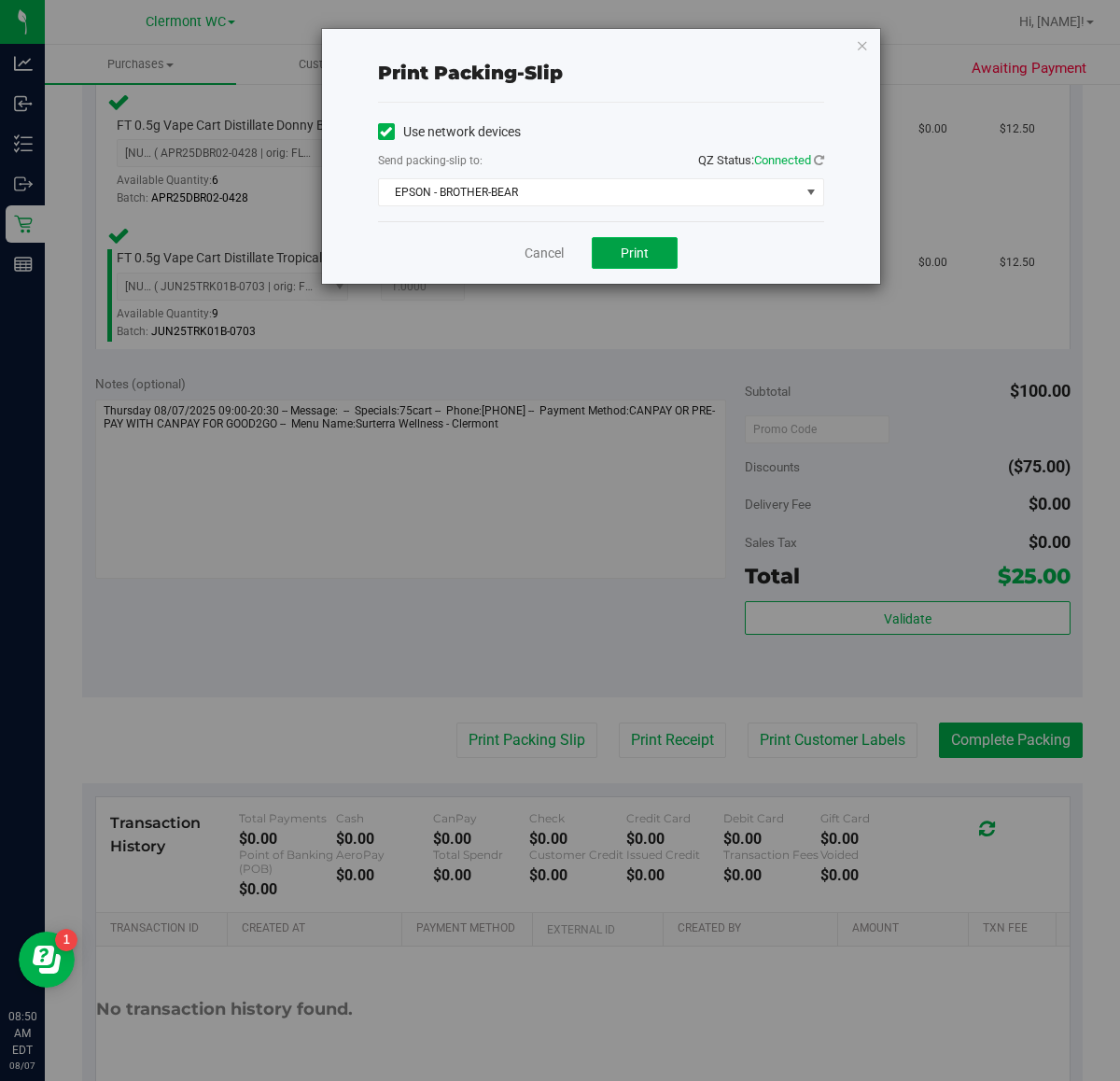 click on "Print" at bounding box center (635, 253) 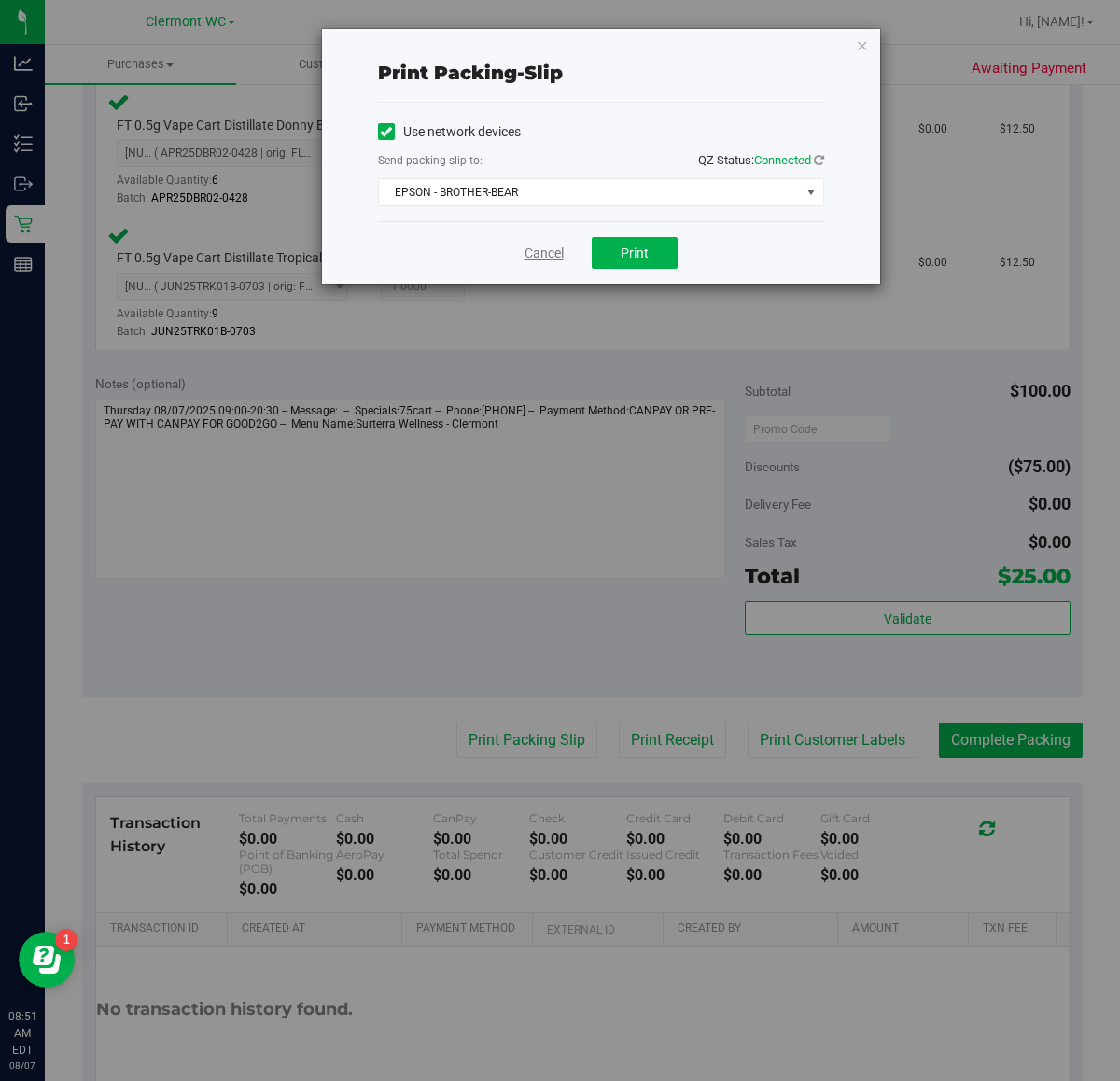 click on "Cancel" at bounding box center (544, 253) 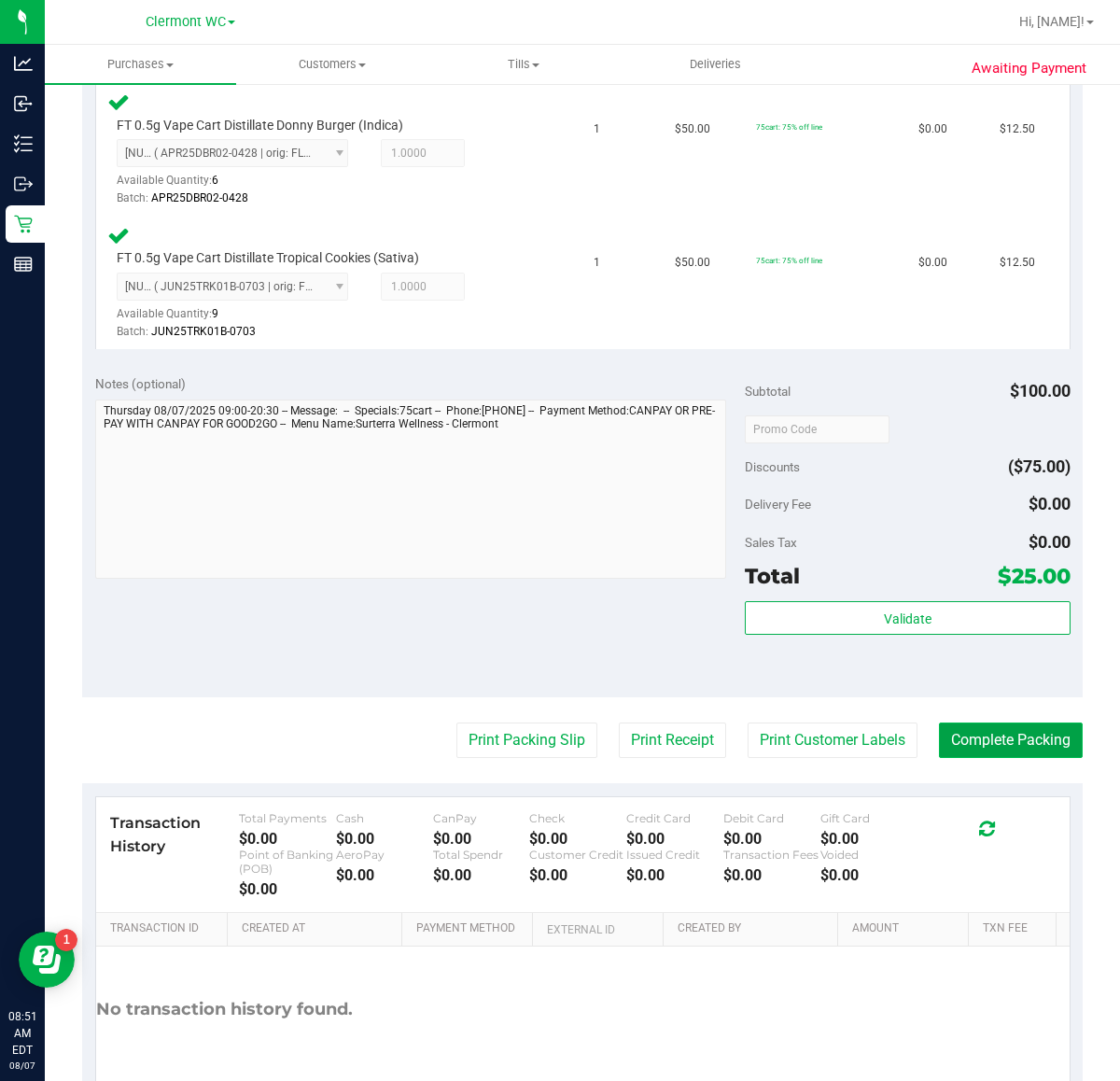 click on "Complete Packing" at bounding box center (1011, 740) 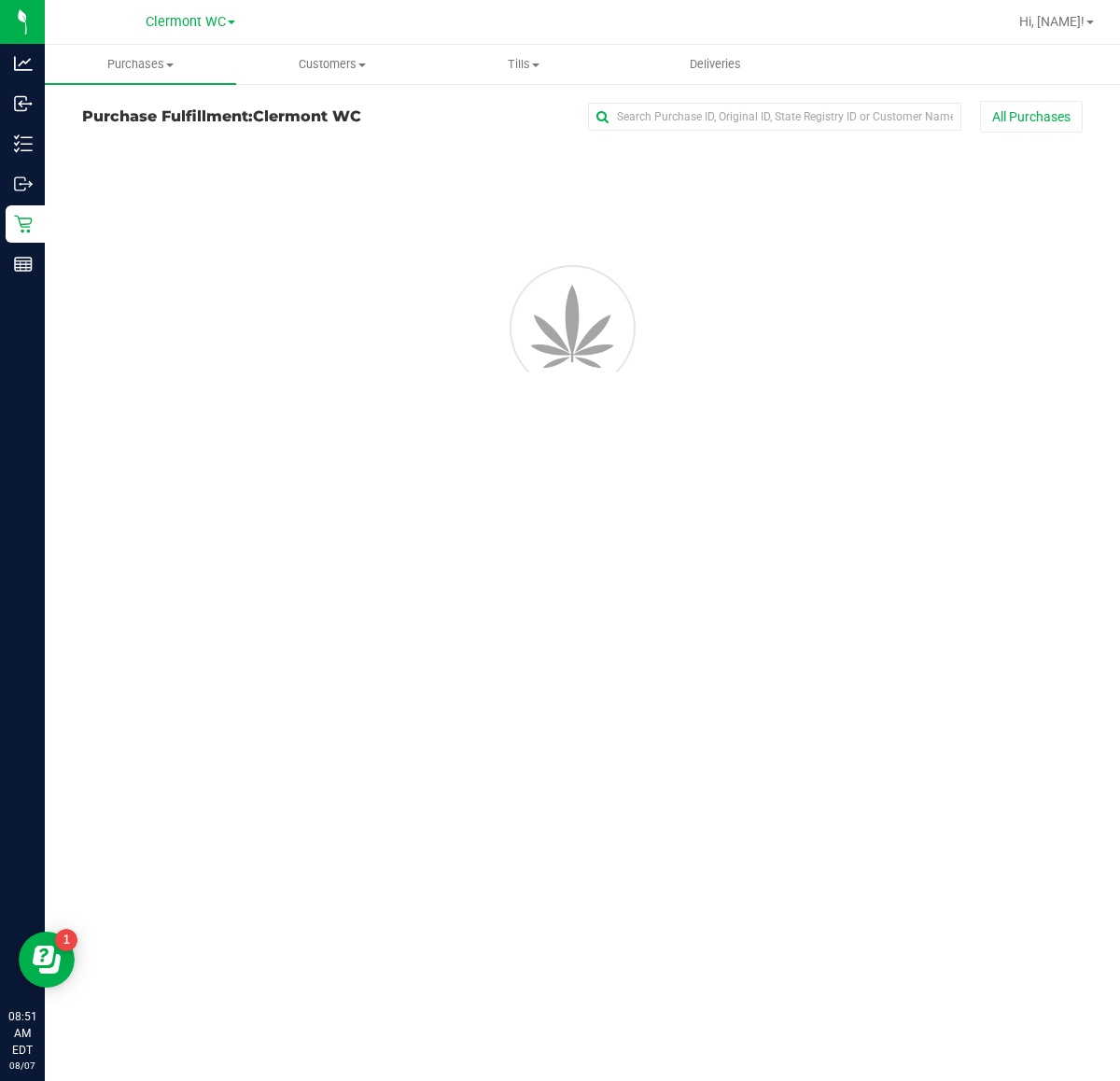 scroll, scrollTop: 0, scrollLeft: 0, axis: both 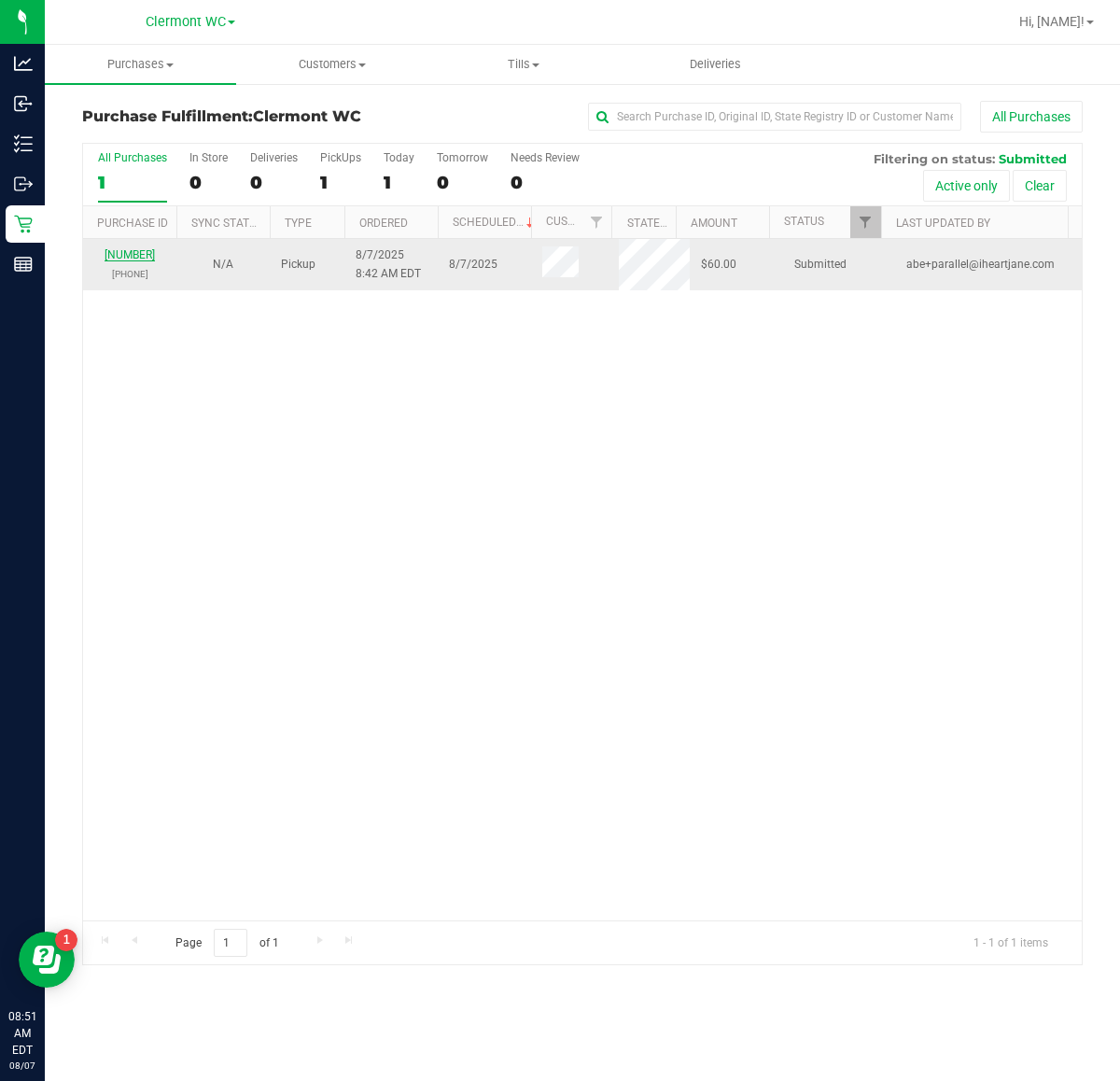 click on "11750714" at bounding box center (130, 255) 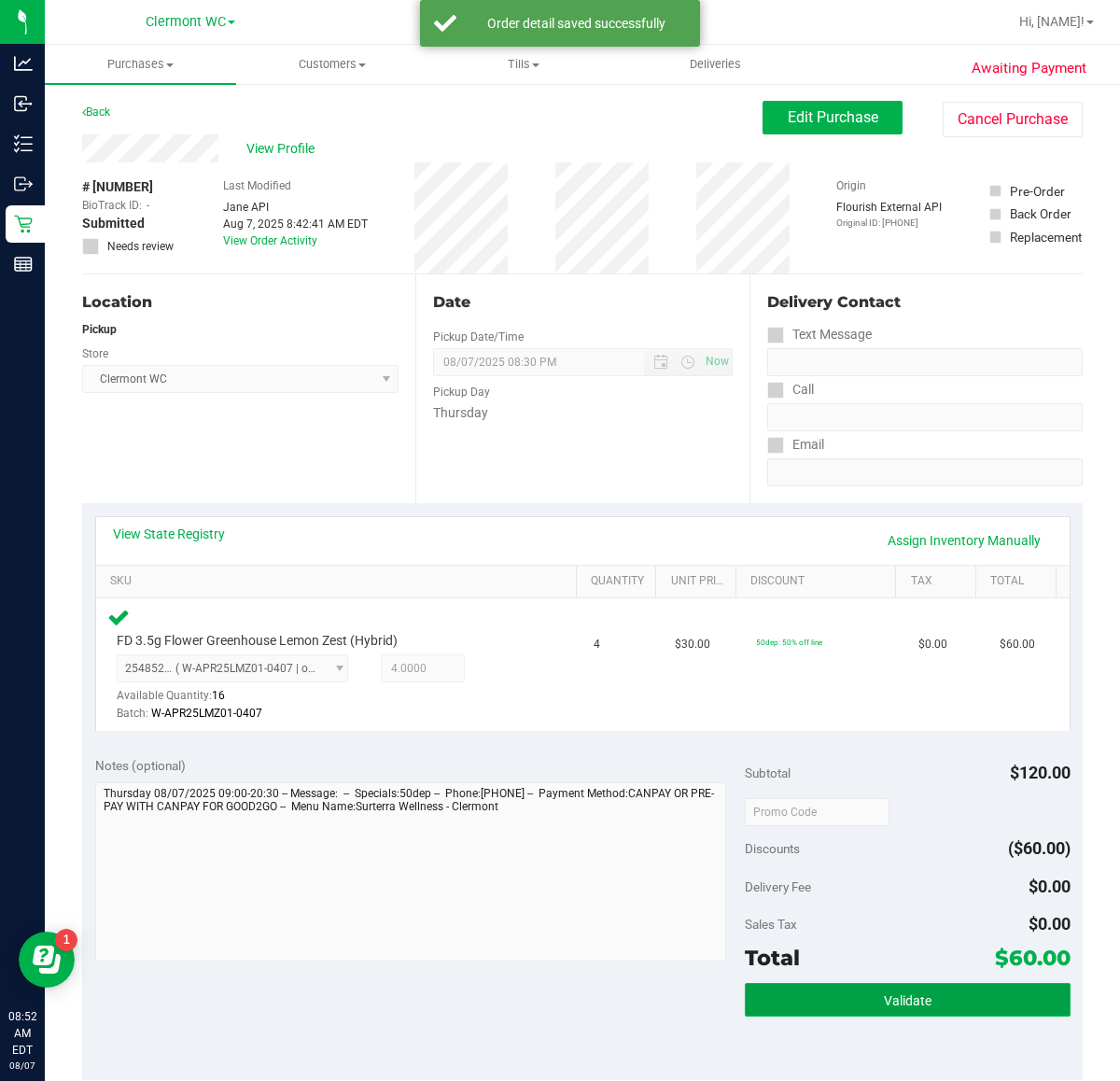 click on "Validate" at bounding box center [907, 1000] 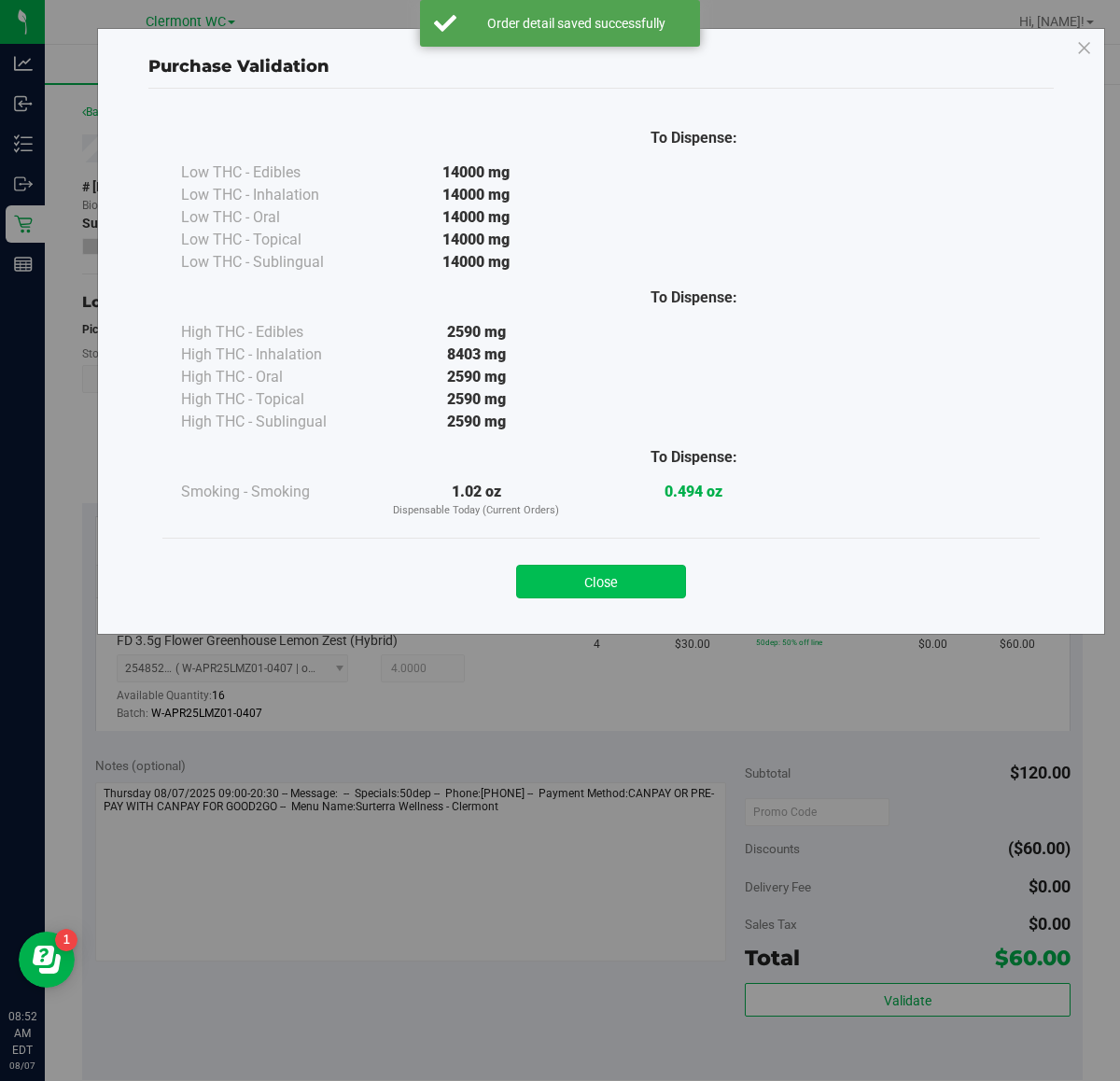 click on "Close" at bounding box center (601, 582) 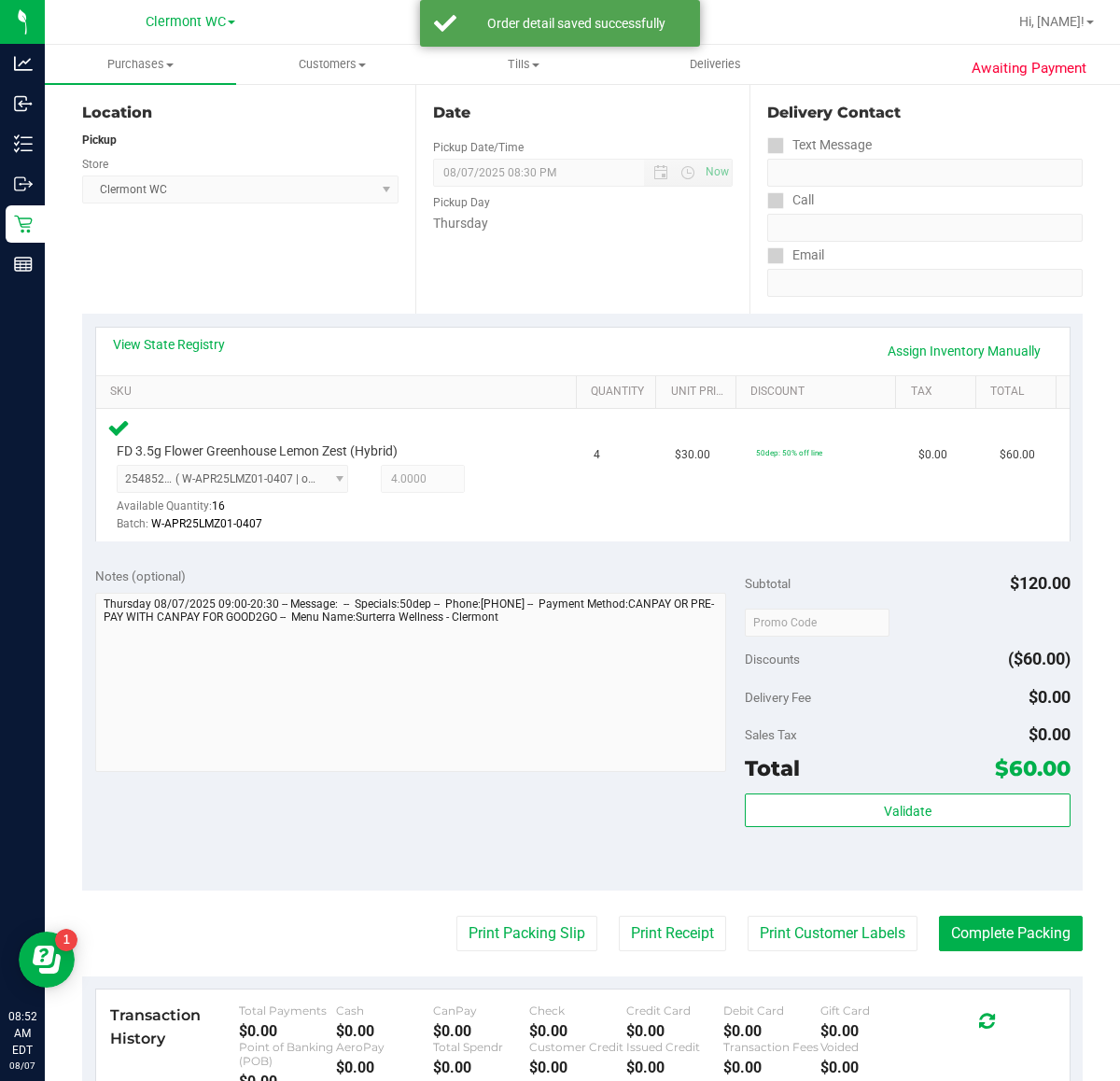 scroll, scrollTop: 481, scrollLeft: 0, axis: vertical 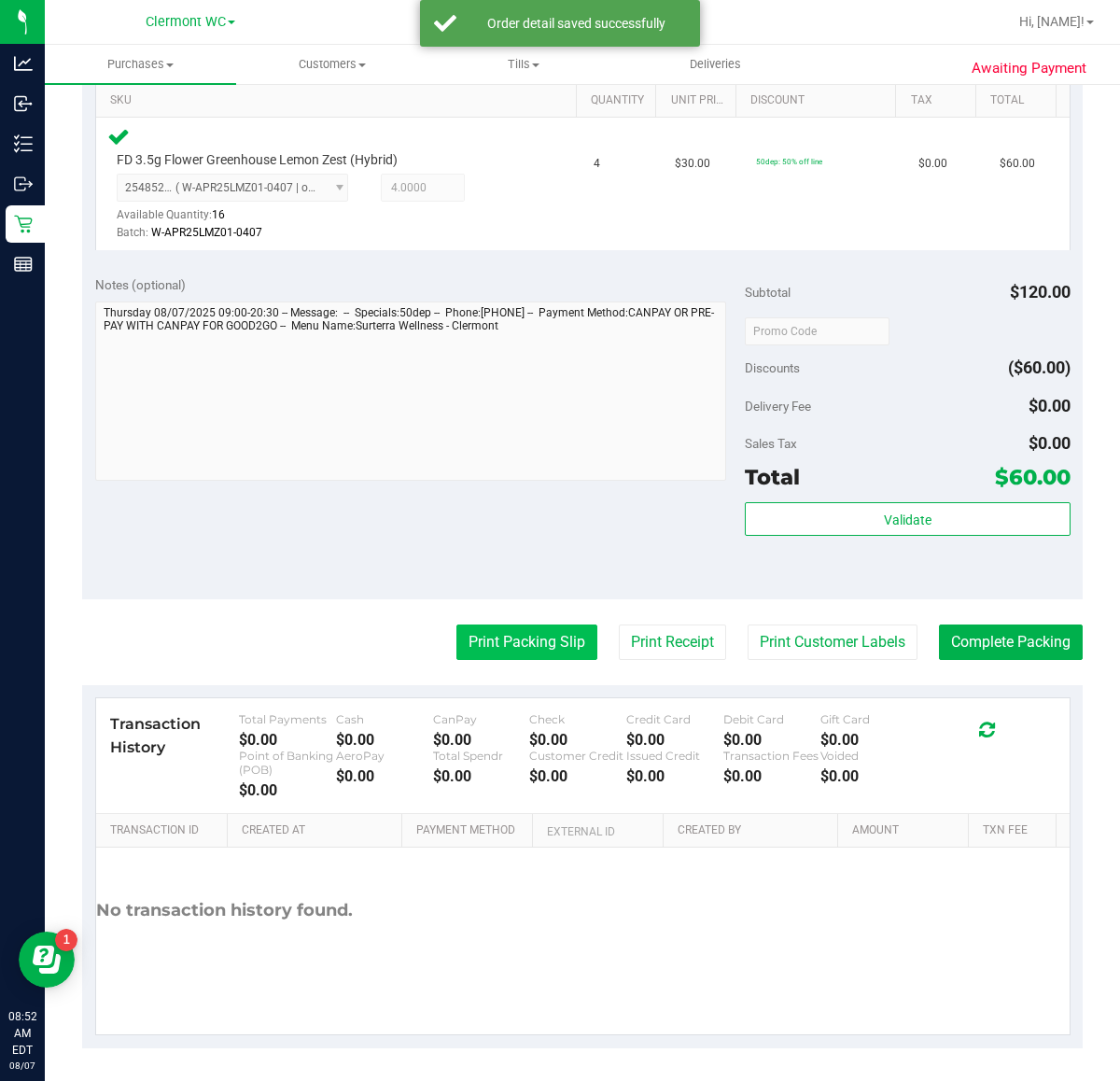 click on "Print Packing Slip" at bounding box center (526, 642) 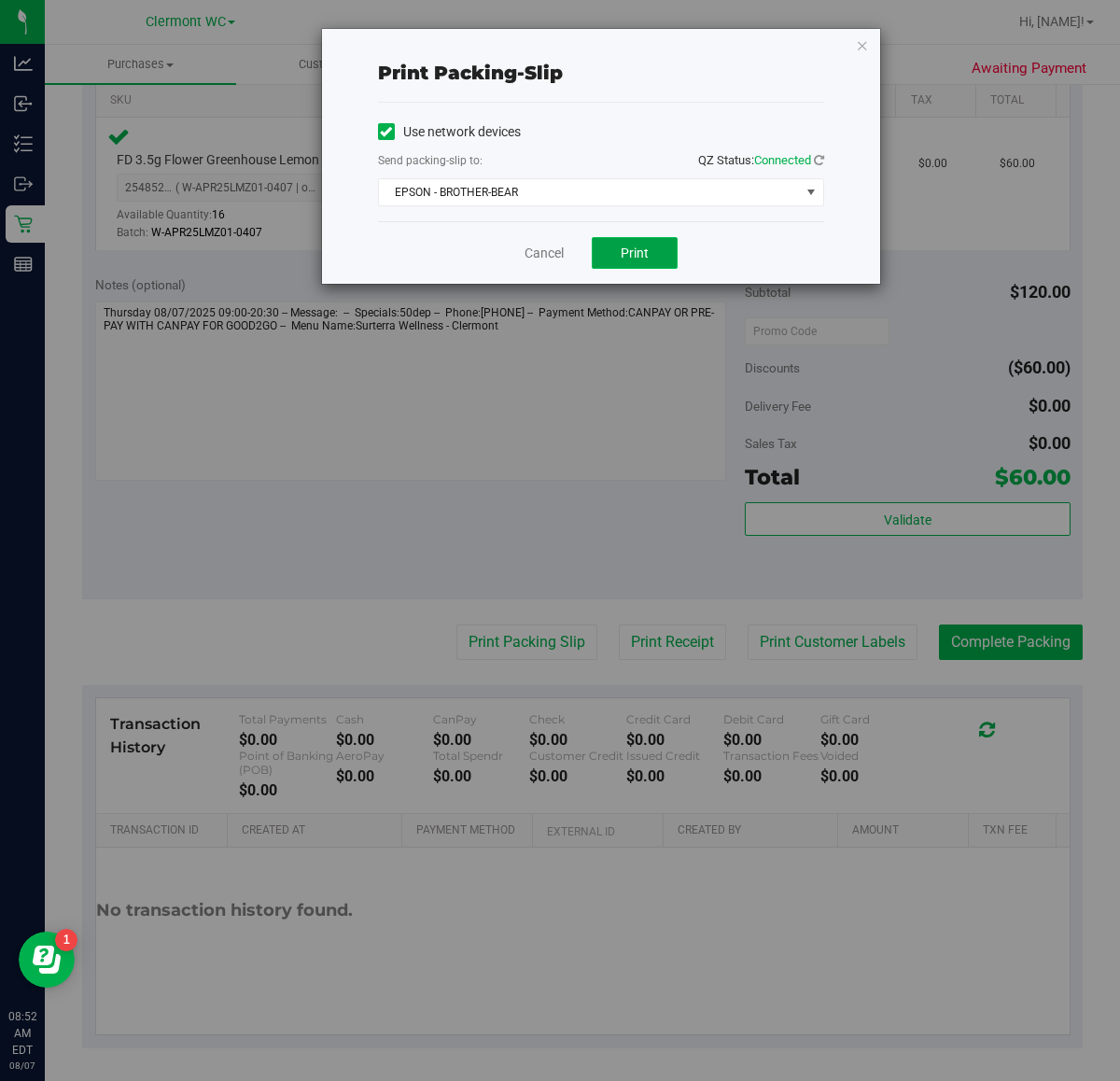 click on "Print" at bounding box center [635, 253] 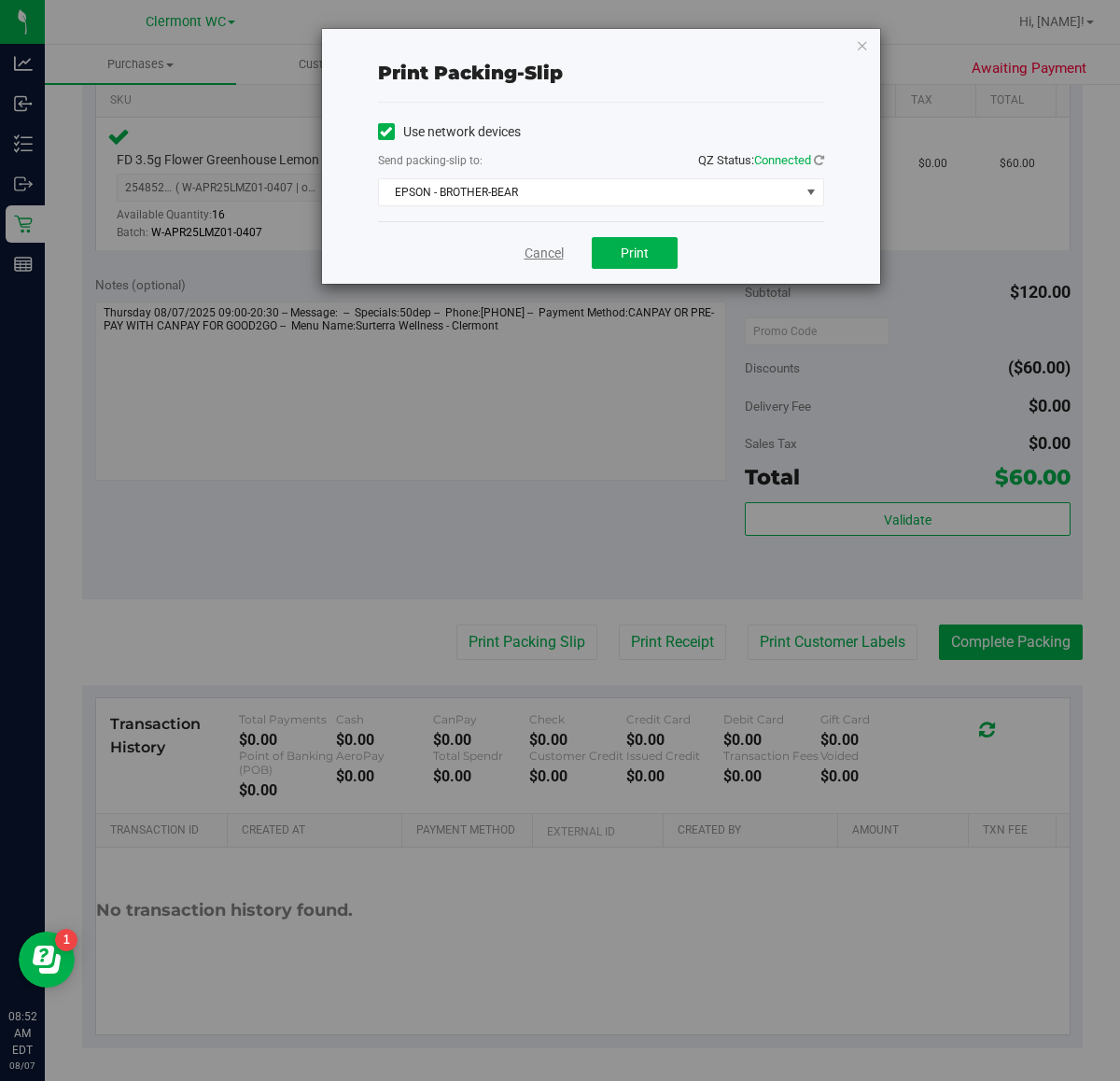 click on "Cancel" at bounding box center (544, 253) 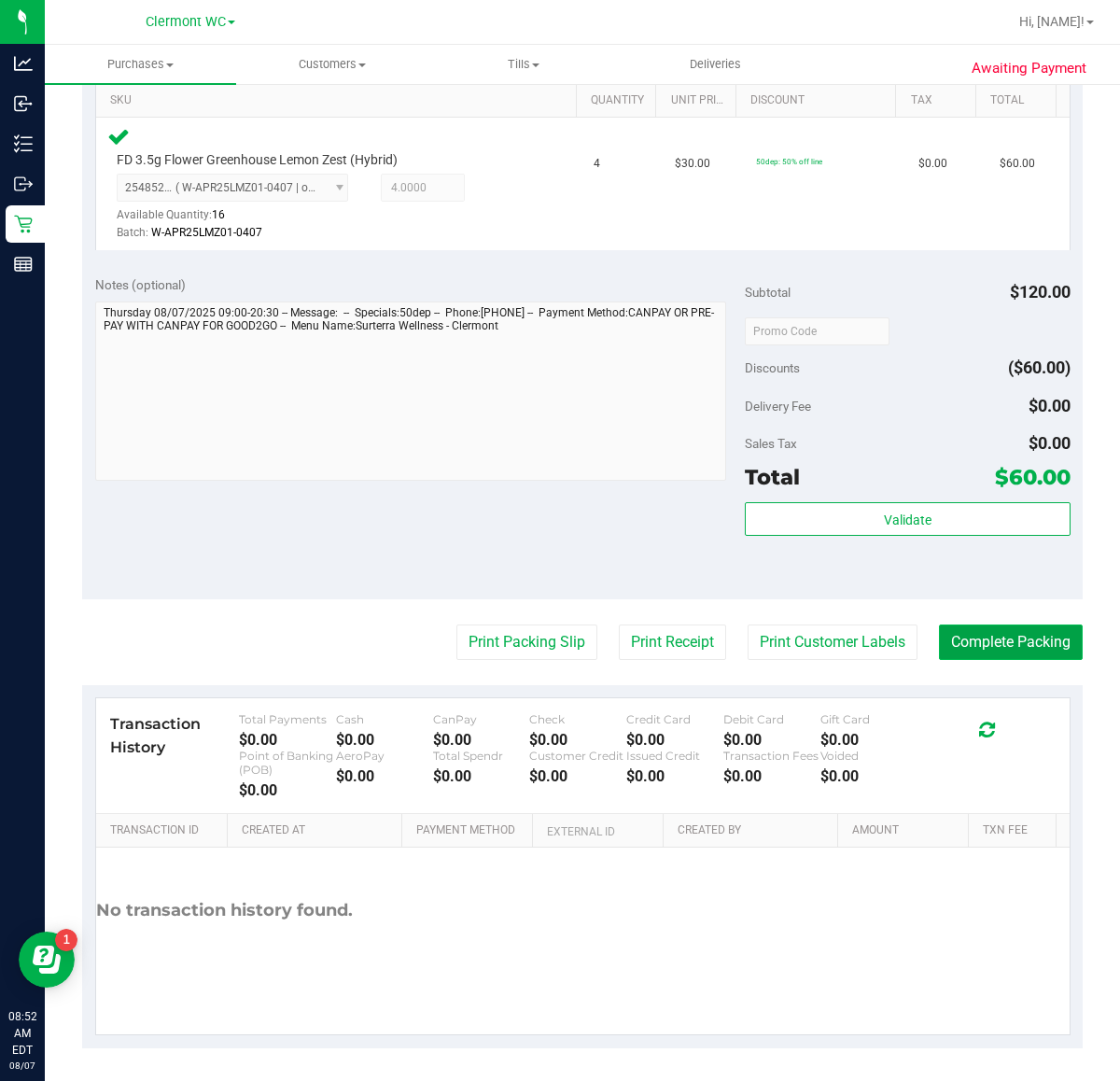 click on "Complete Packing" at bounding box center (1011, 642) 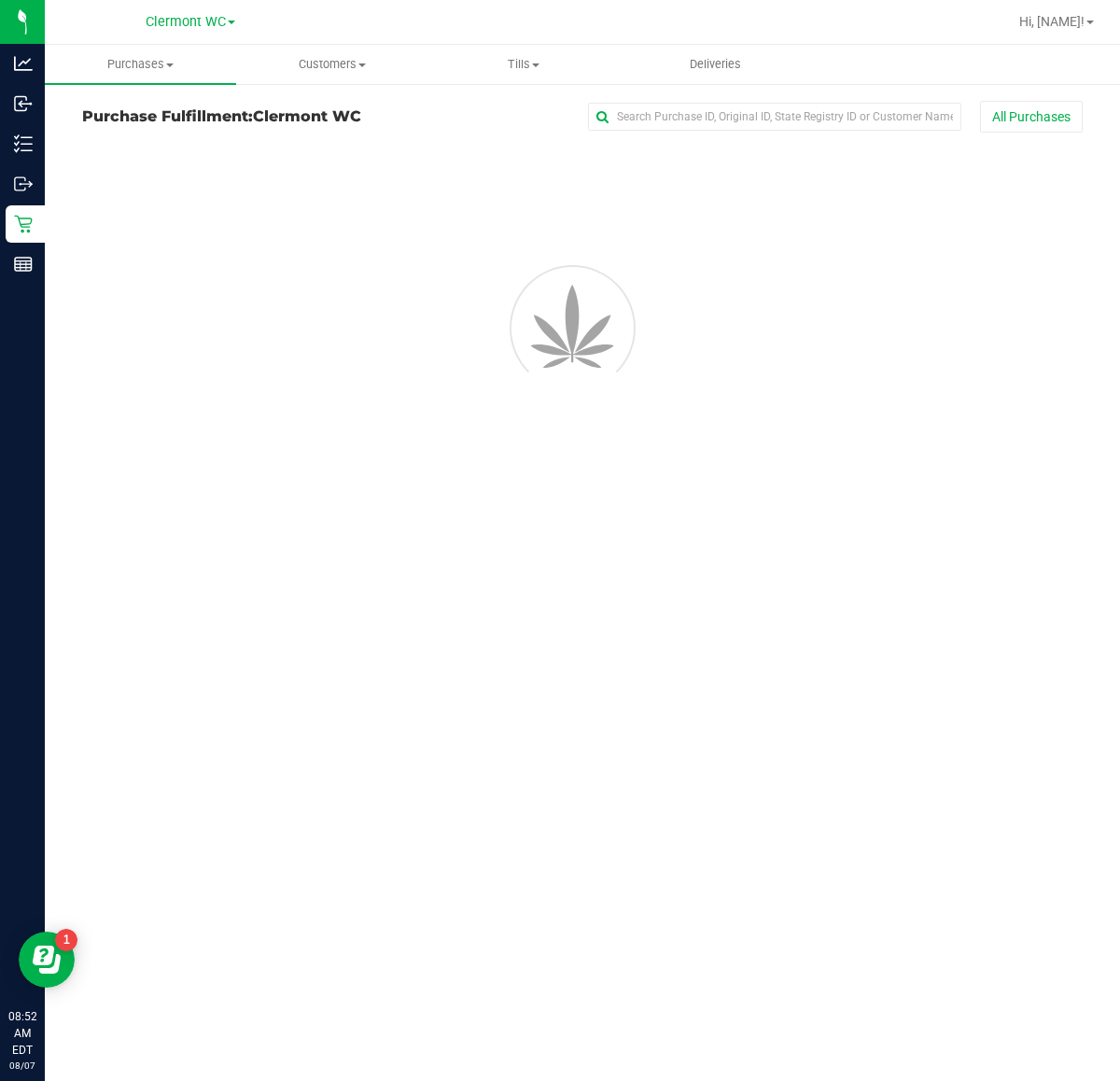 scroll, scrollTop: 0, scrollLeft: 0, axis: both 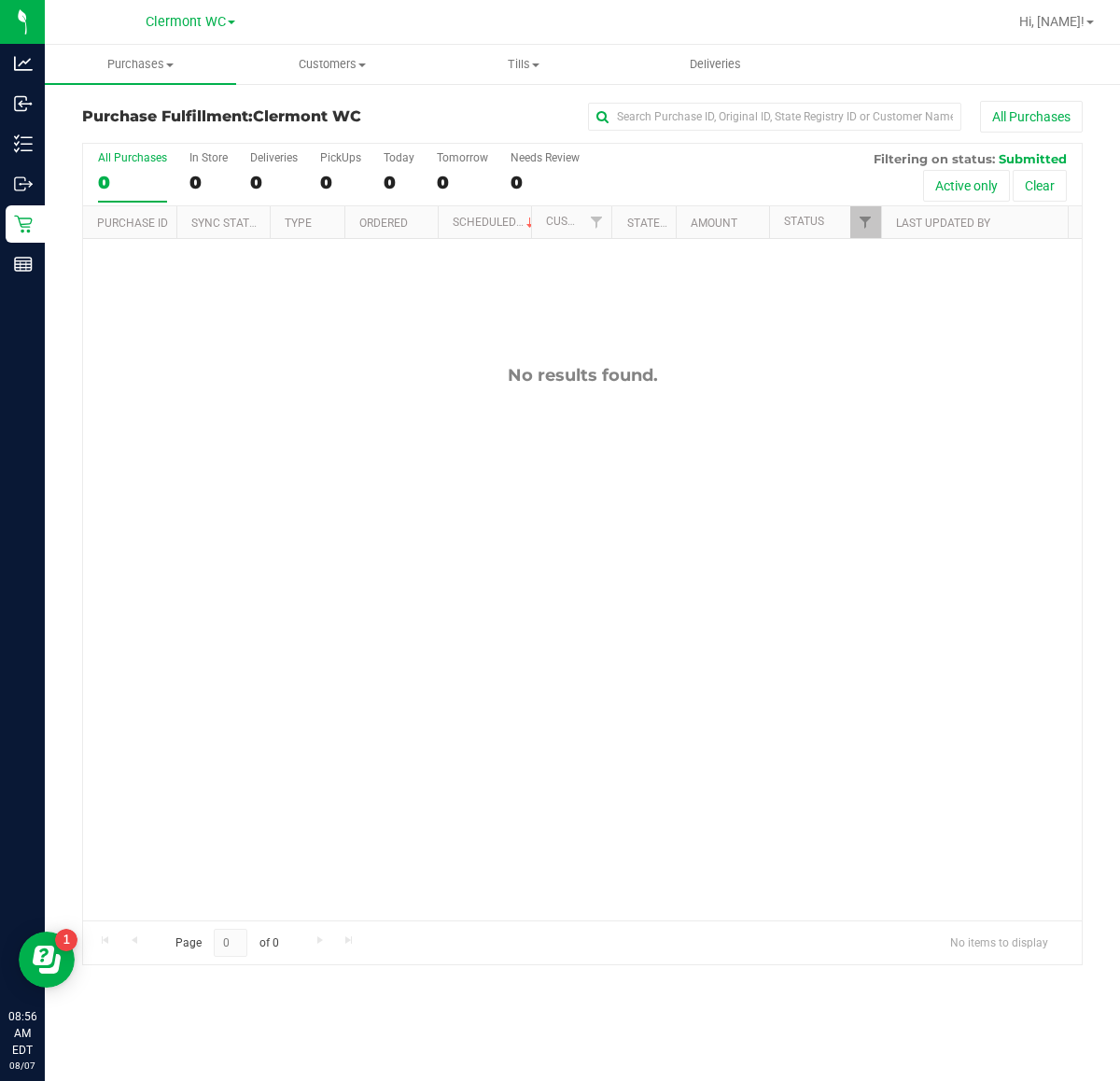 click on "No results found." at bounding box center (582, 642) 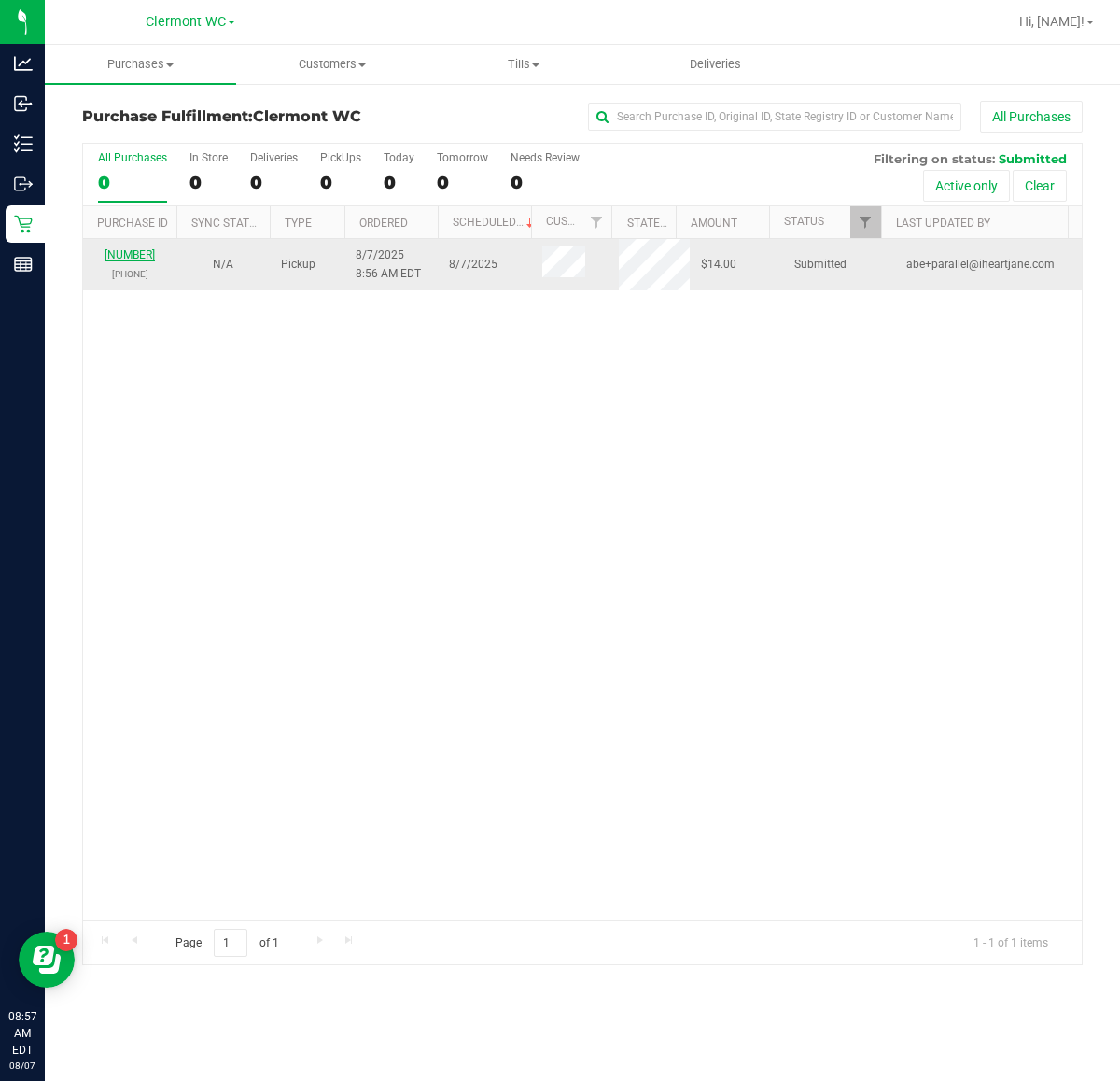 click on "11750755" at bounding box center (130, 255) 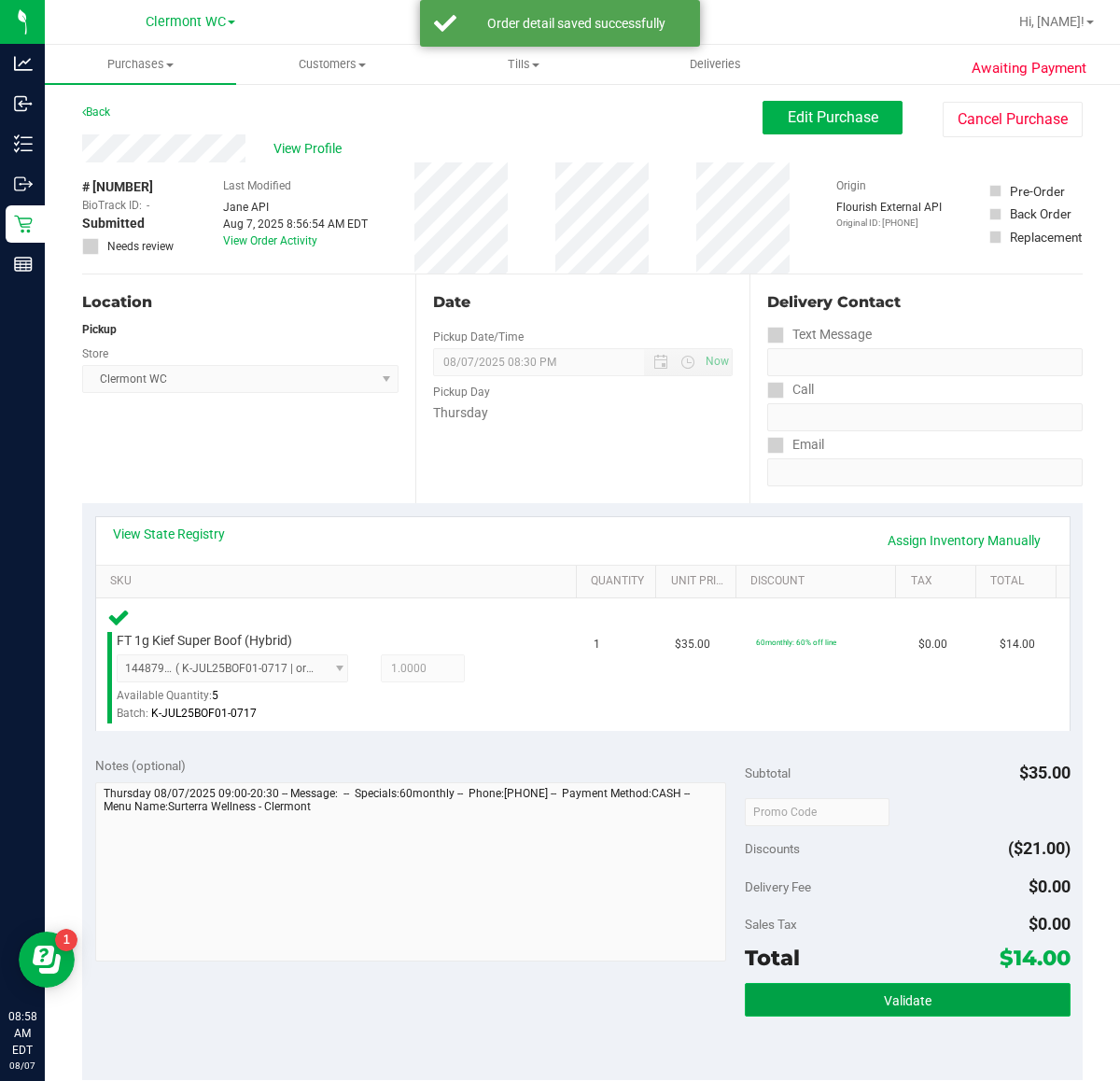 click on "Validate" at bounding box center [907, 1000] 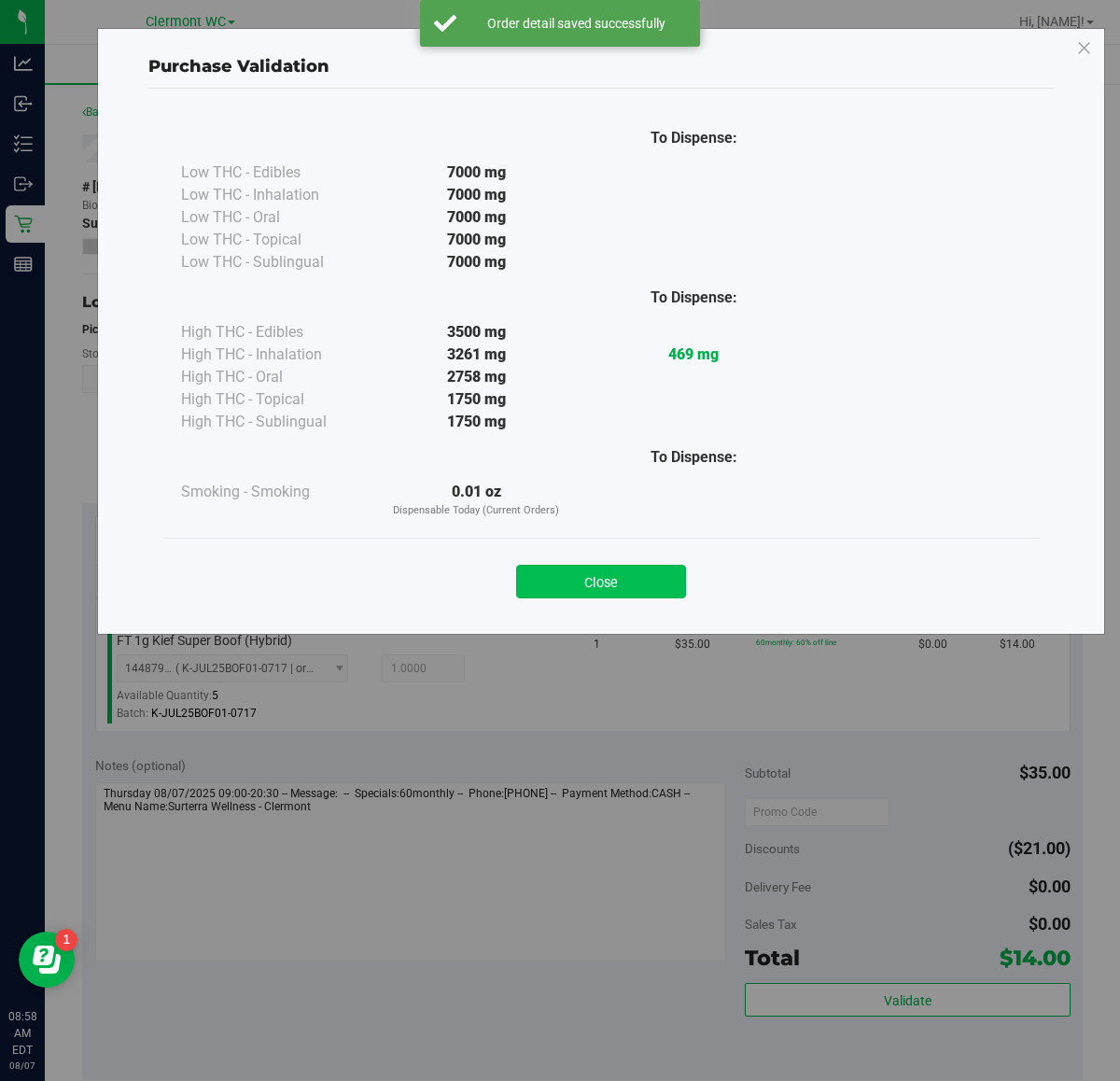 click on "Close" at bounding box center (601, 582) 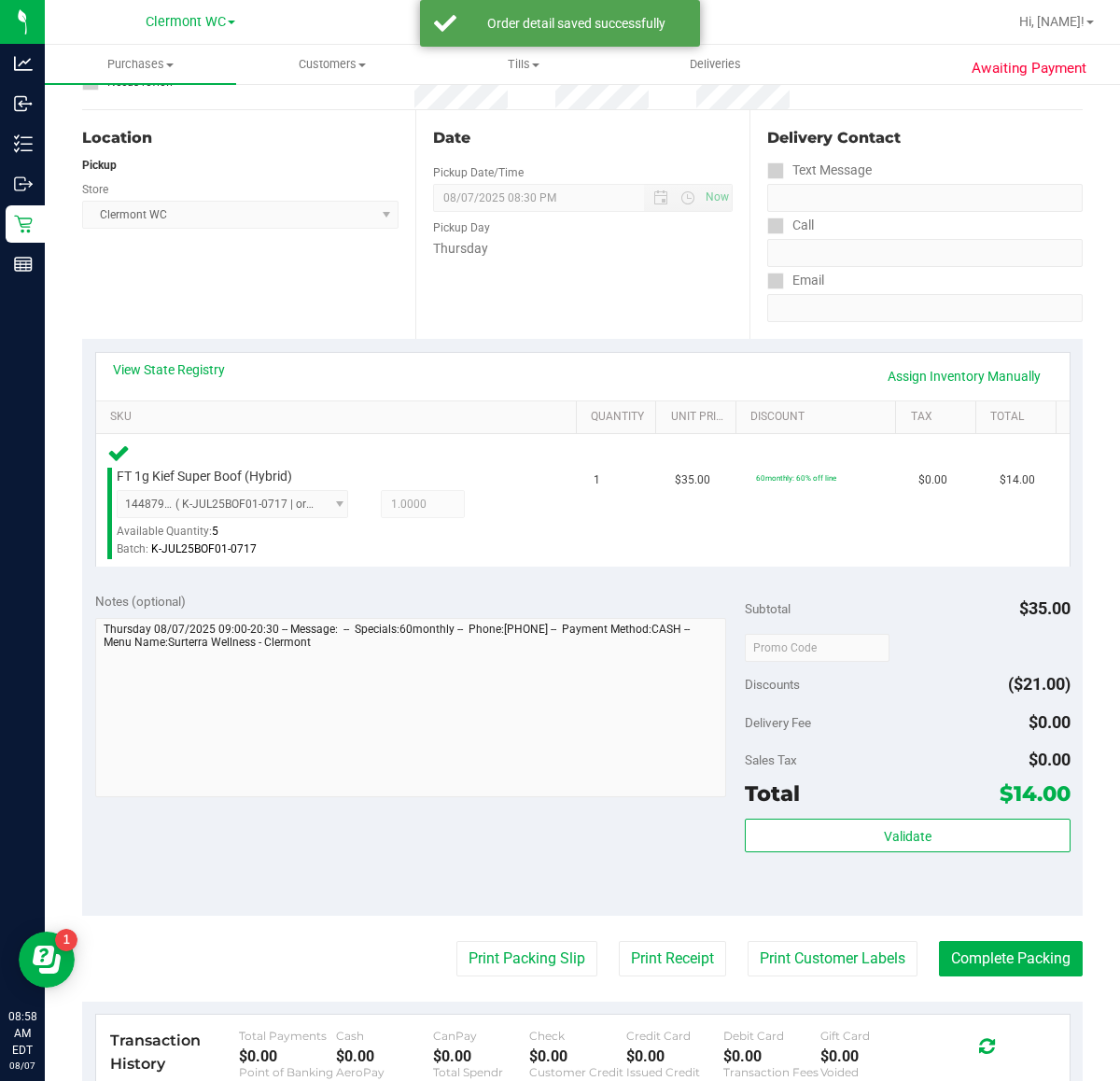 scroll, scrollTop: 481, scrollLeft: 0, axis: vertical 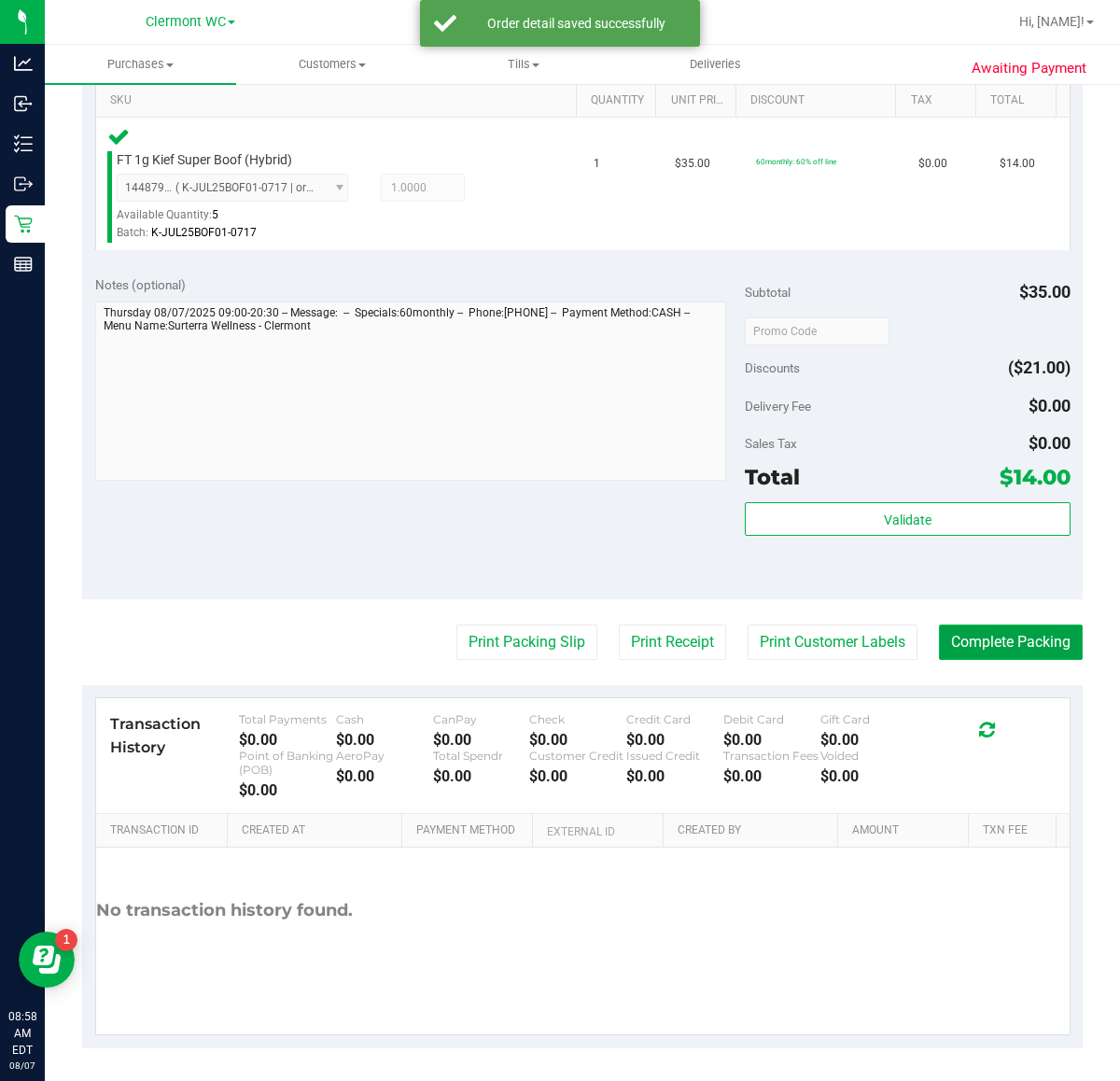 click on "Complete Packing" at bounding box center [1011, 642] 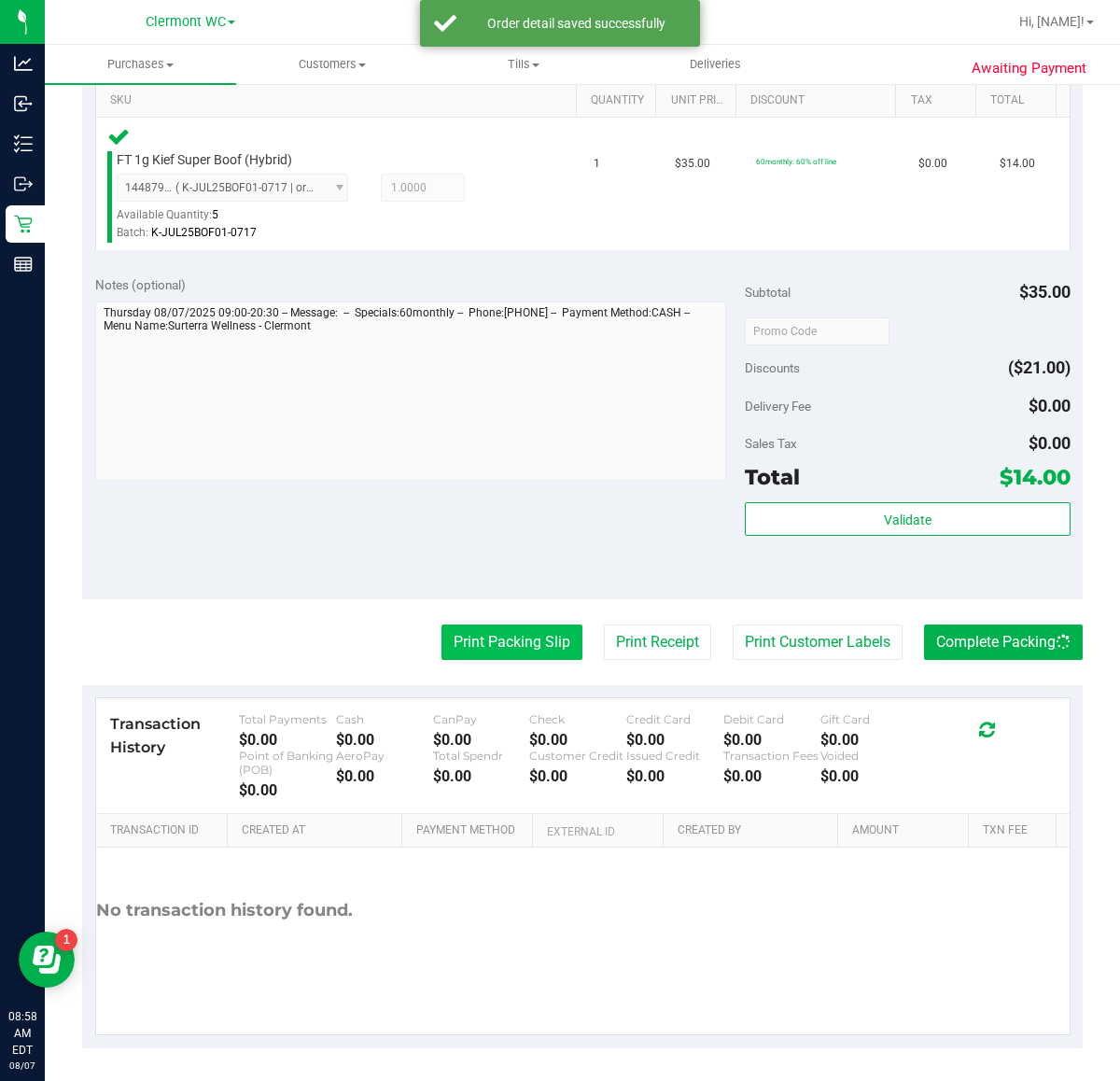 click on "Print Packing Slip" at bounding box center [511, 642] 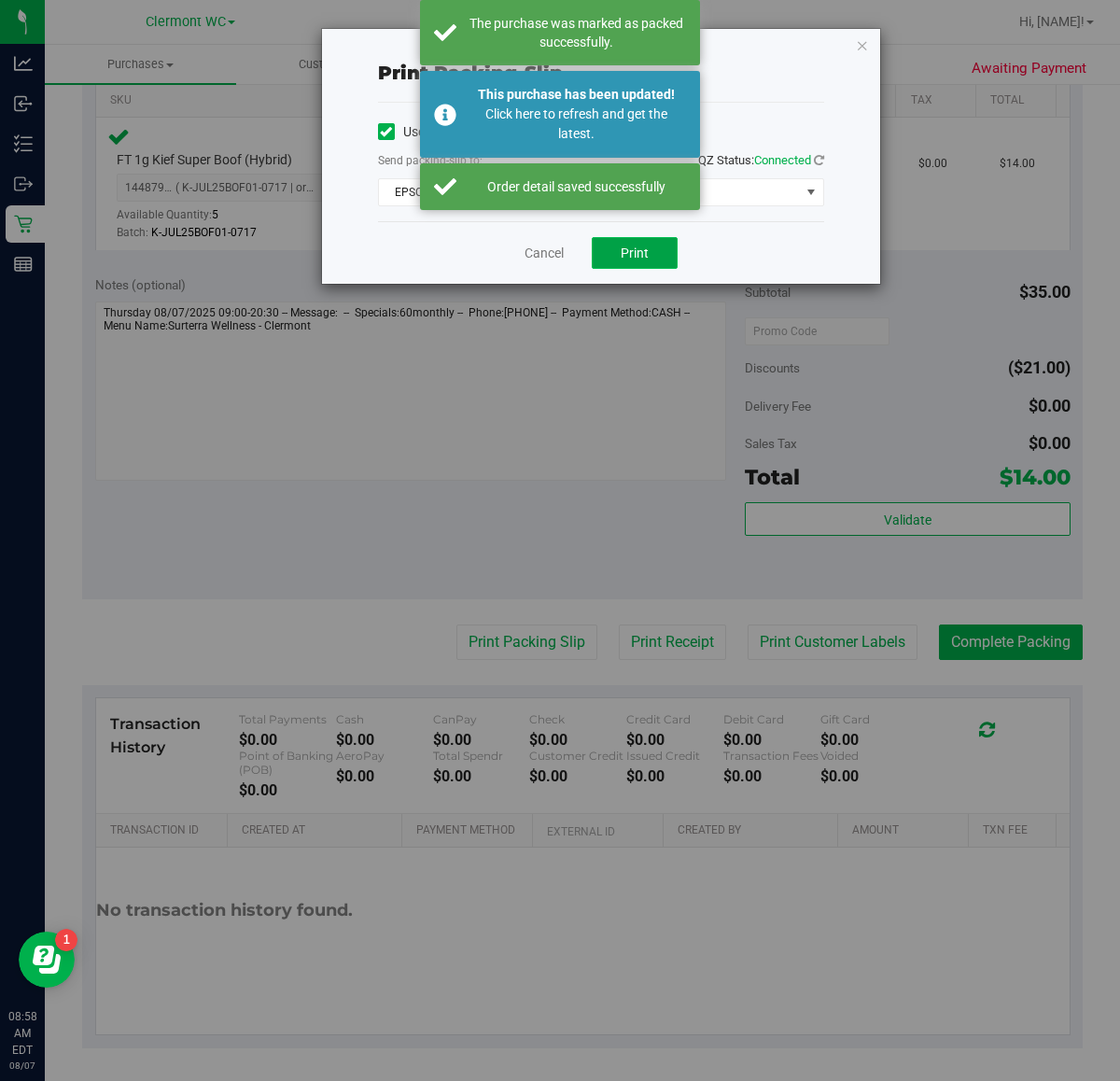 click on "Print" at bounding box center [635, 253] 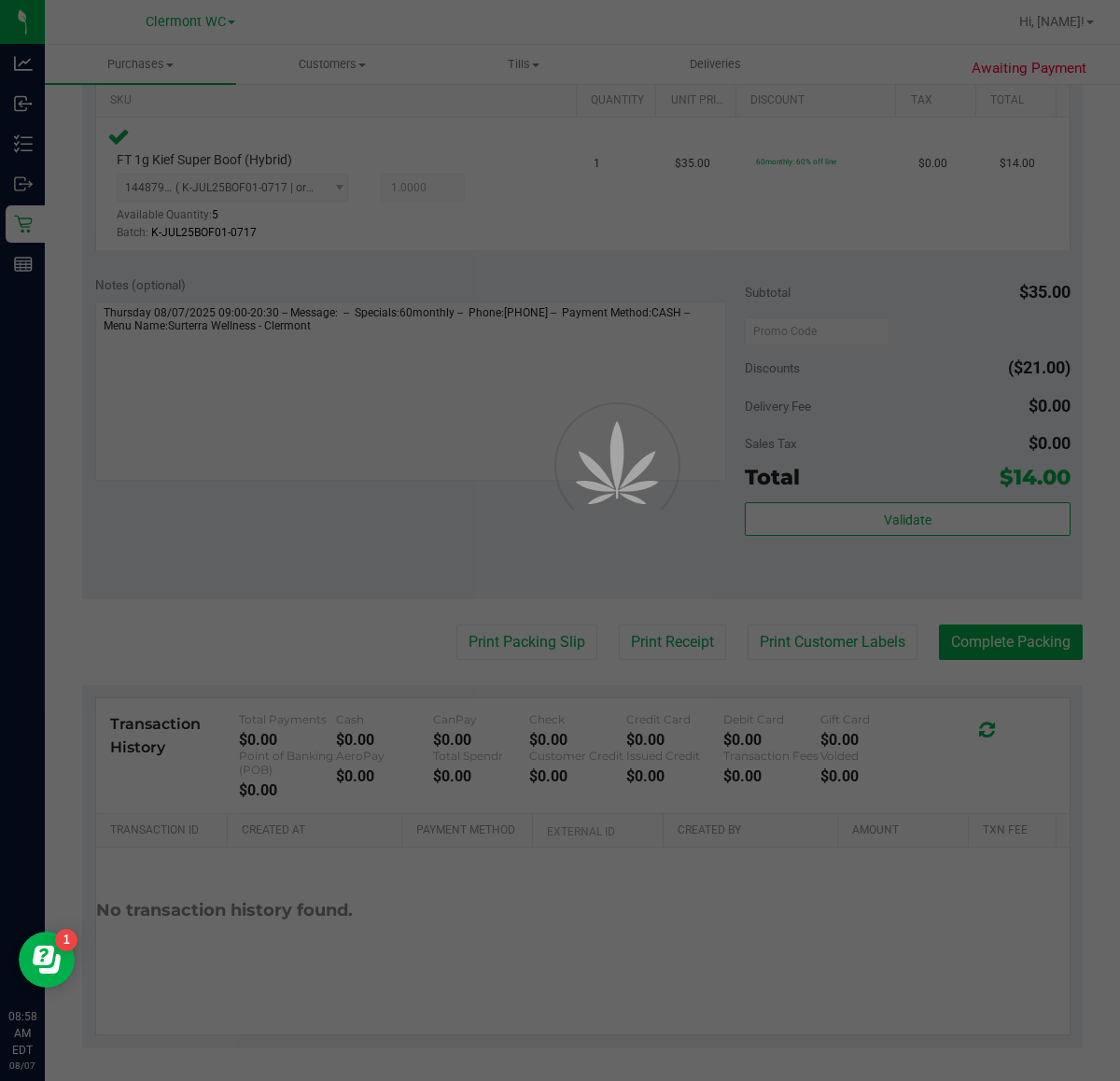 scroll, scrollTop: 0, scrollLeft: 0, axis: both 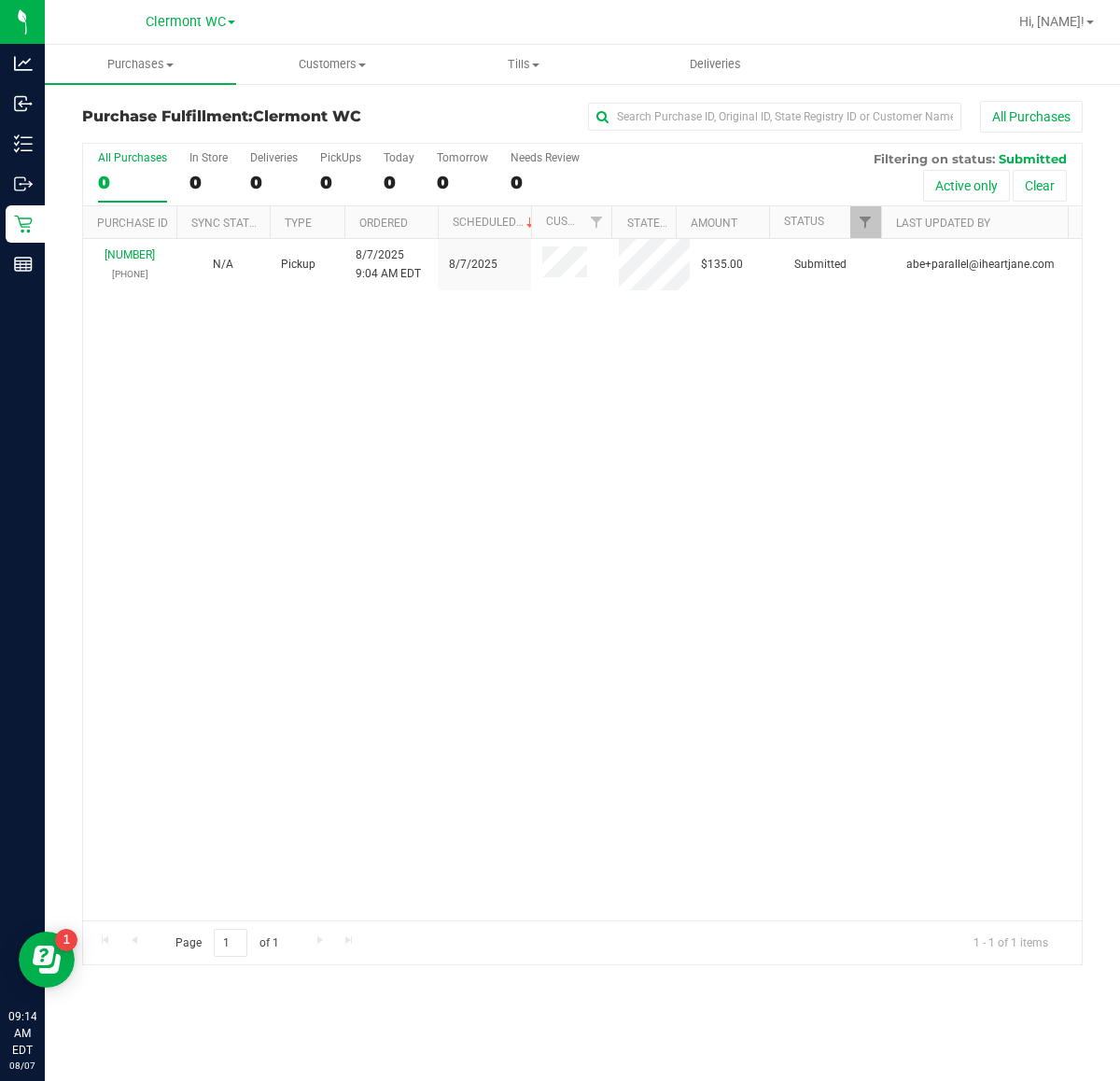 click on "11750793
(313610923)
N/A
Pickup 8/7/2025 9:04 AM EDT 8/7/2025
$135.00
Submitted abe+parallel@iheartjane.com" at bounding box center (582, 580) 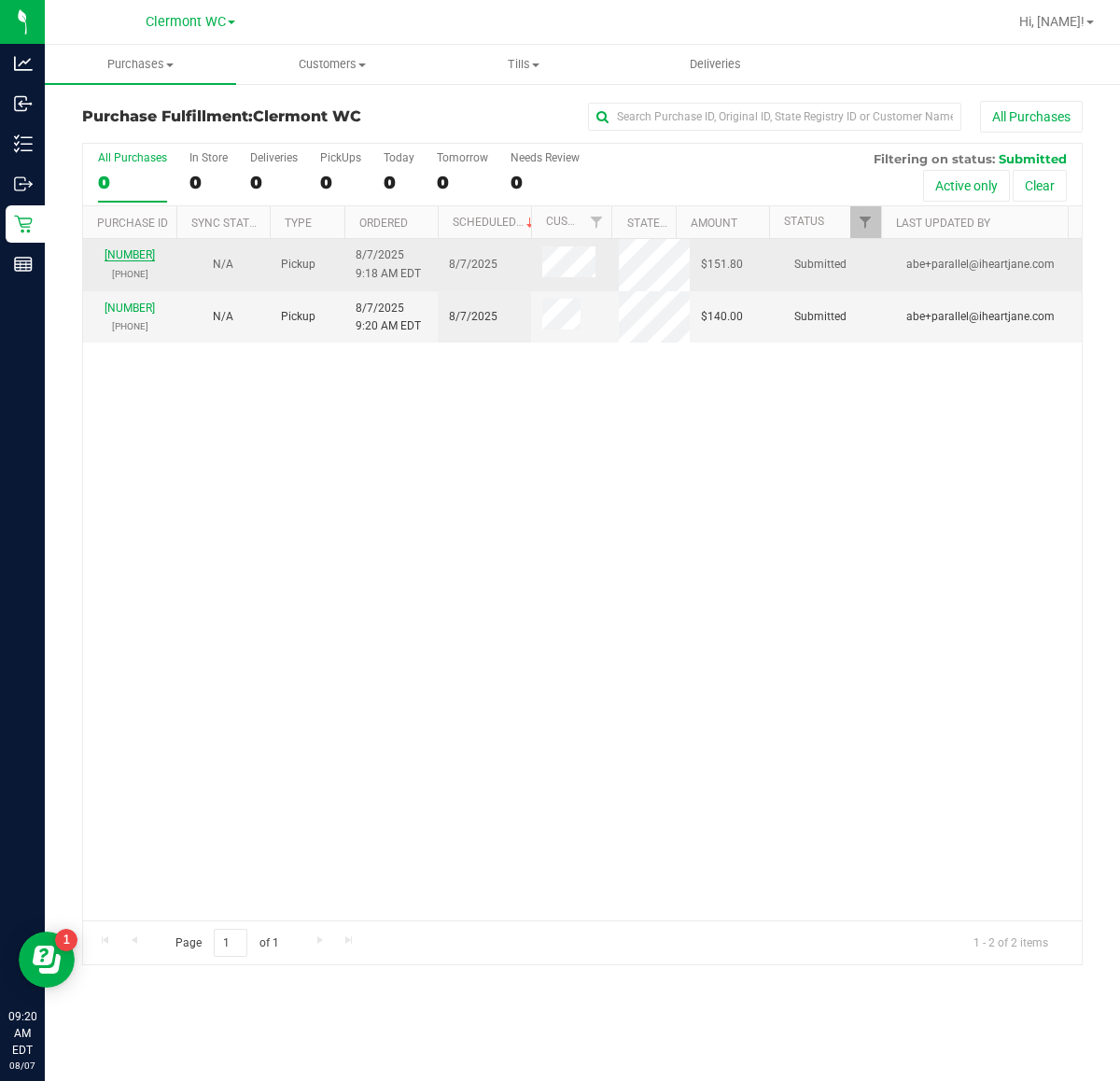 click on "11750869" at bounding box center [130, 255] 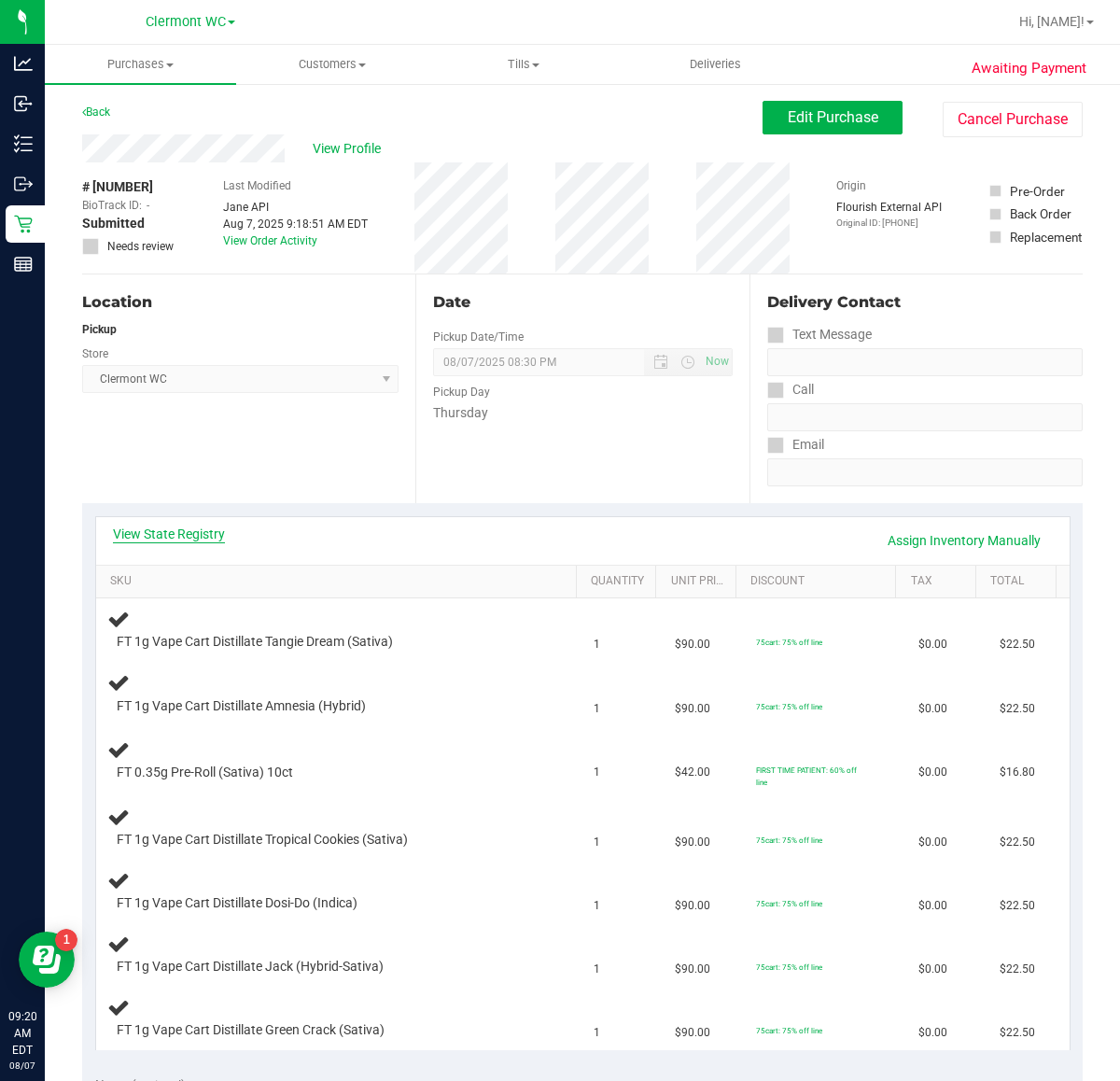 click on "View State Registry" at bounding box center [169, 534] 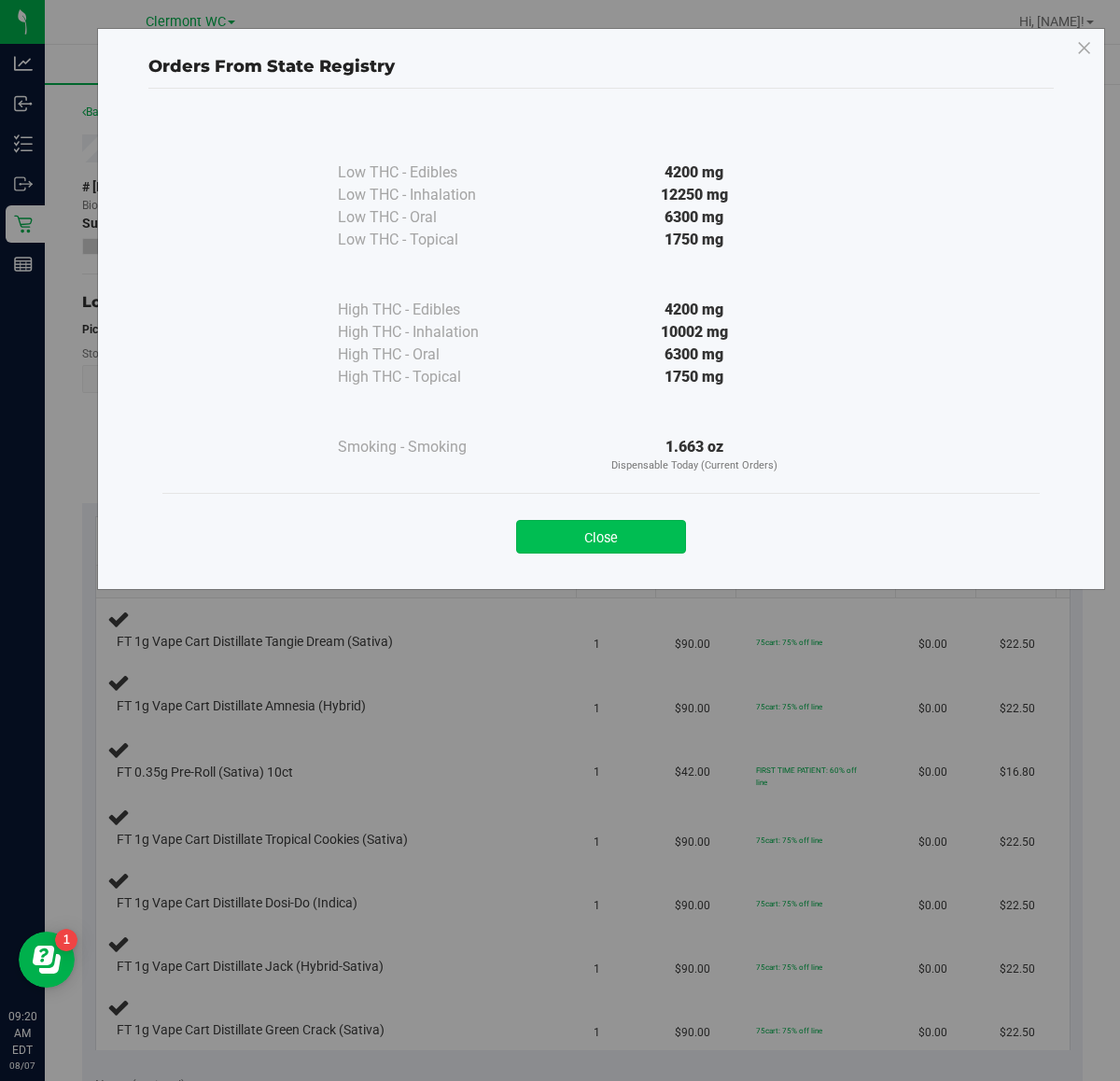 click on "Close" at bounding box center (601, 537) 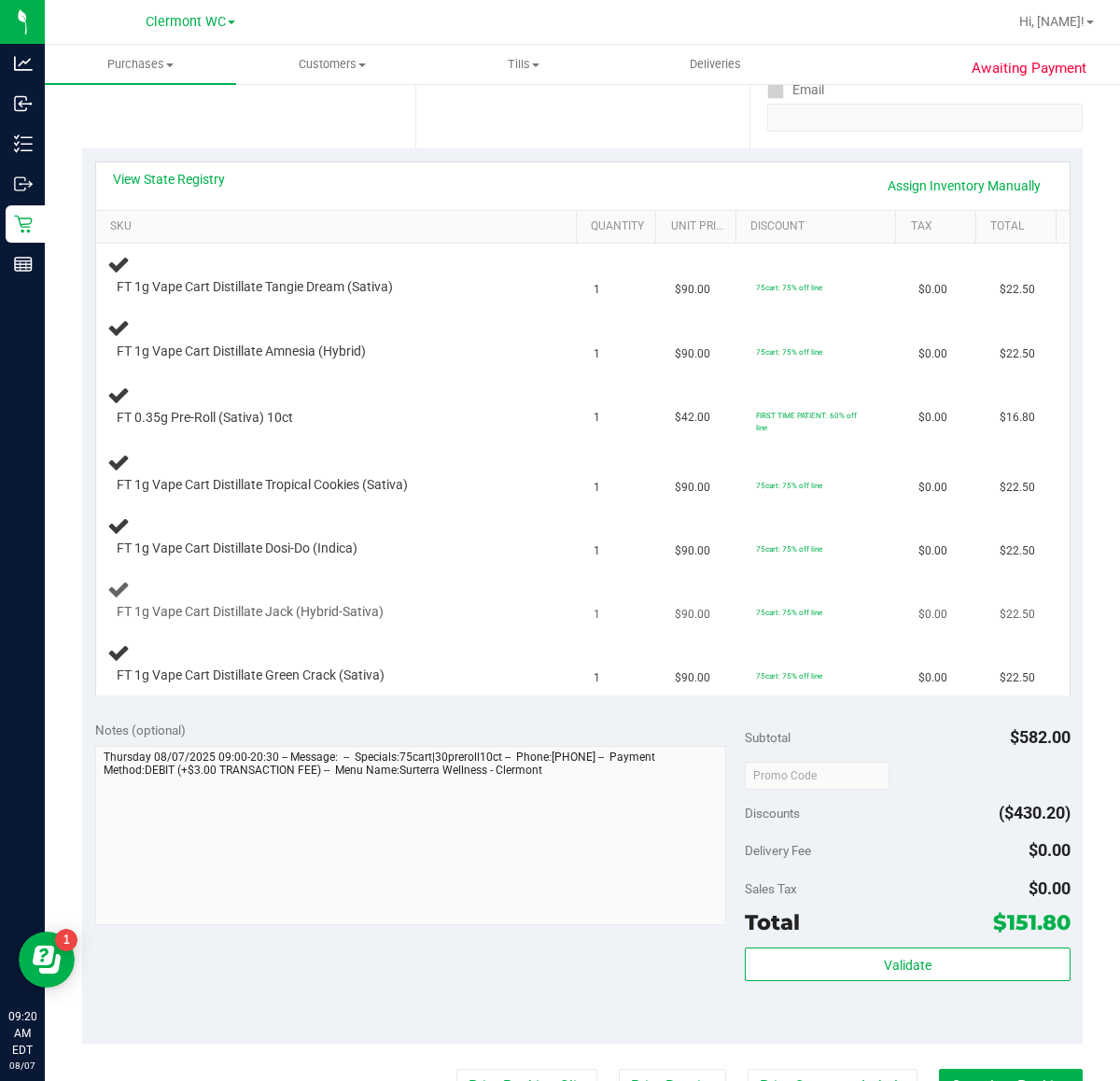 scroll, scrollTop: 350, scrollLeft: 0, axis: vertical 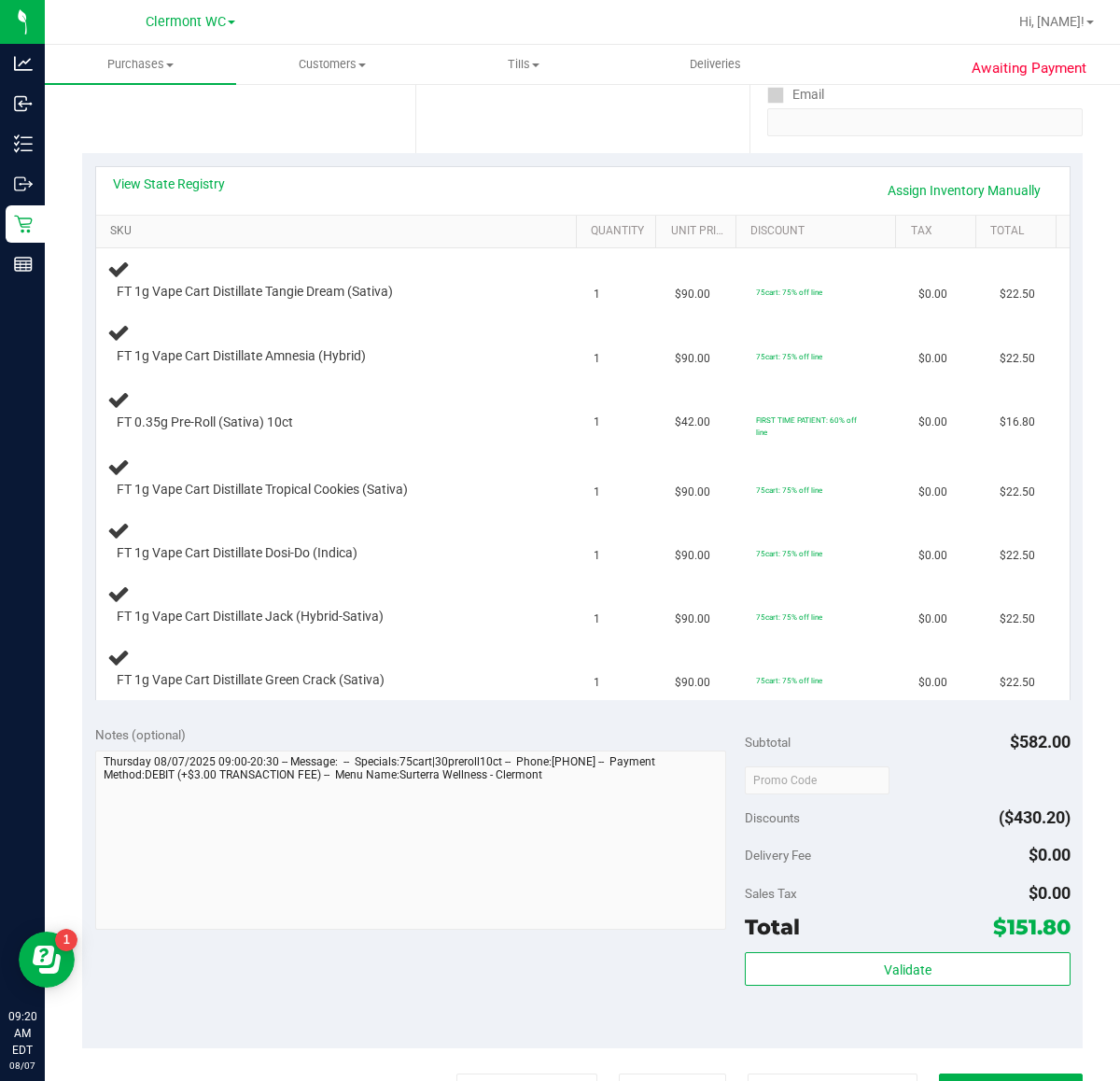 click on "SKU" at bounding box center (339, 232) 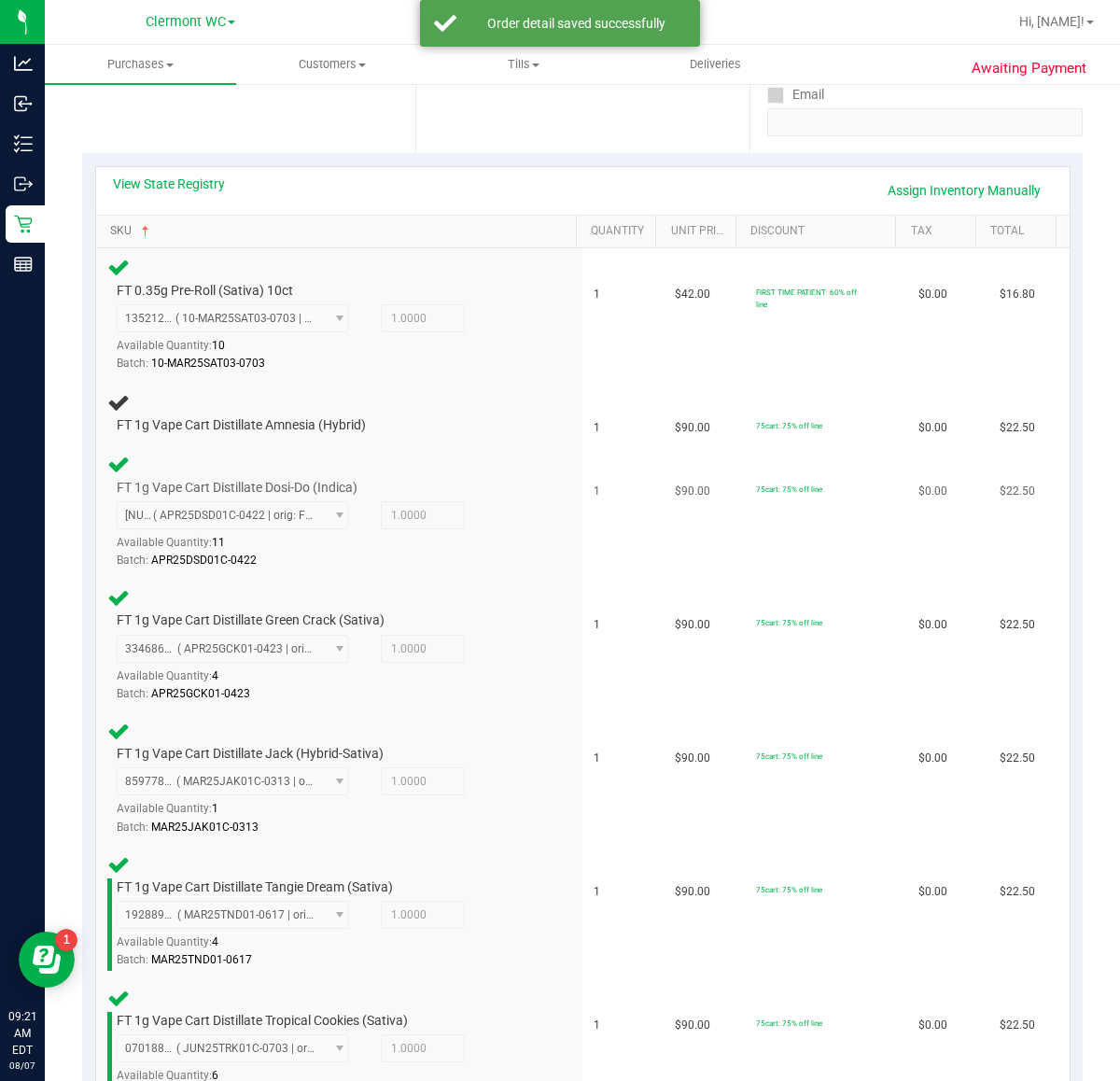 click on "SKU" at bounding box center [339, 232] 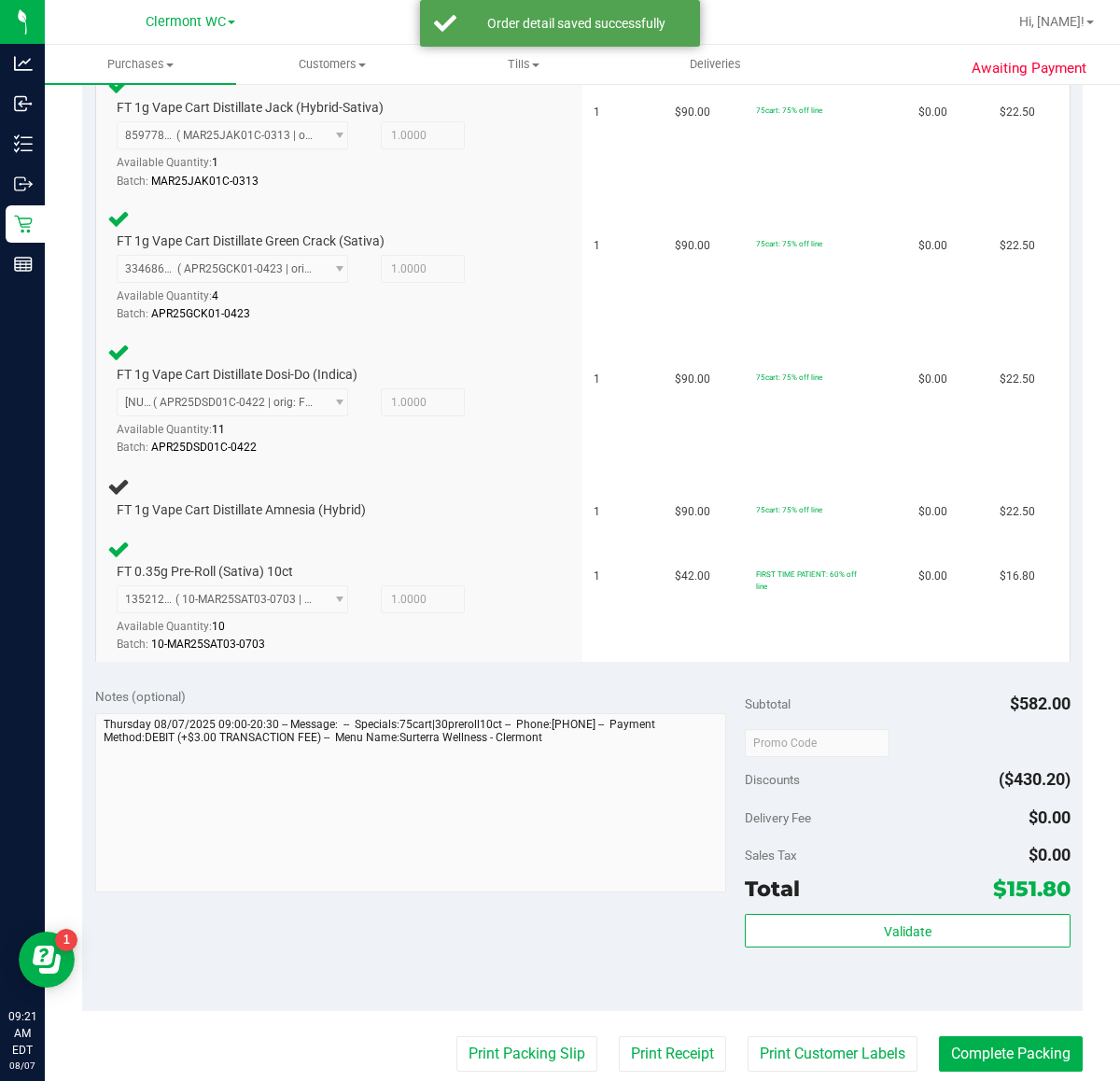scroll, scrollTop: 934, scrollLeft: 0, axis: vertical 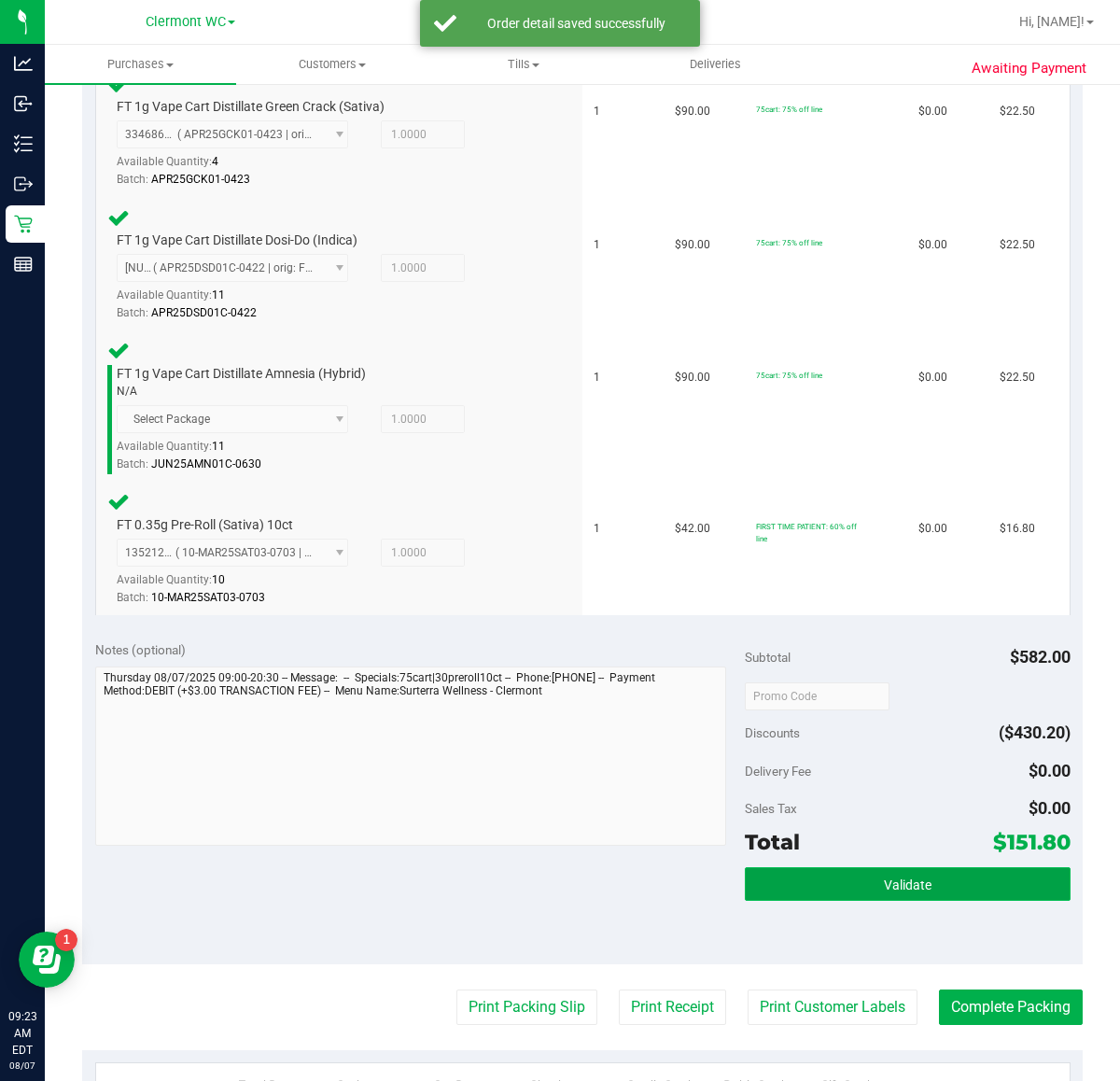 click on "Validate" at bounding box center (907, 885) 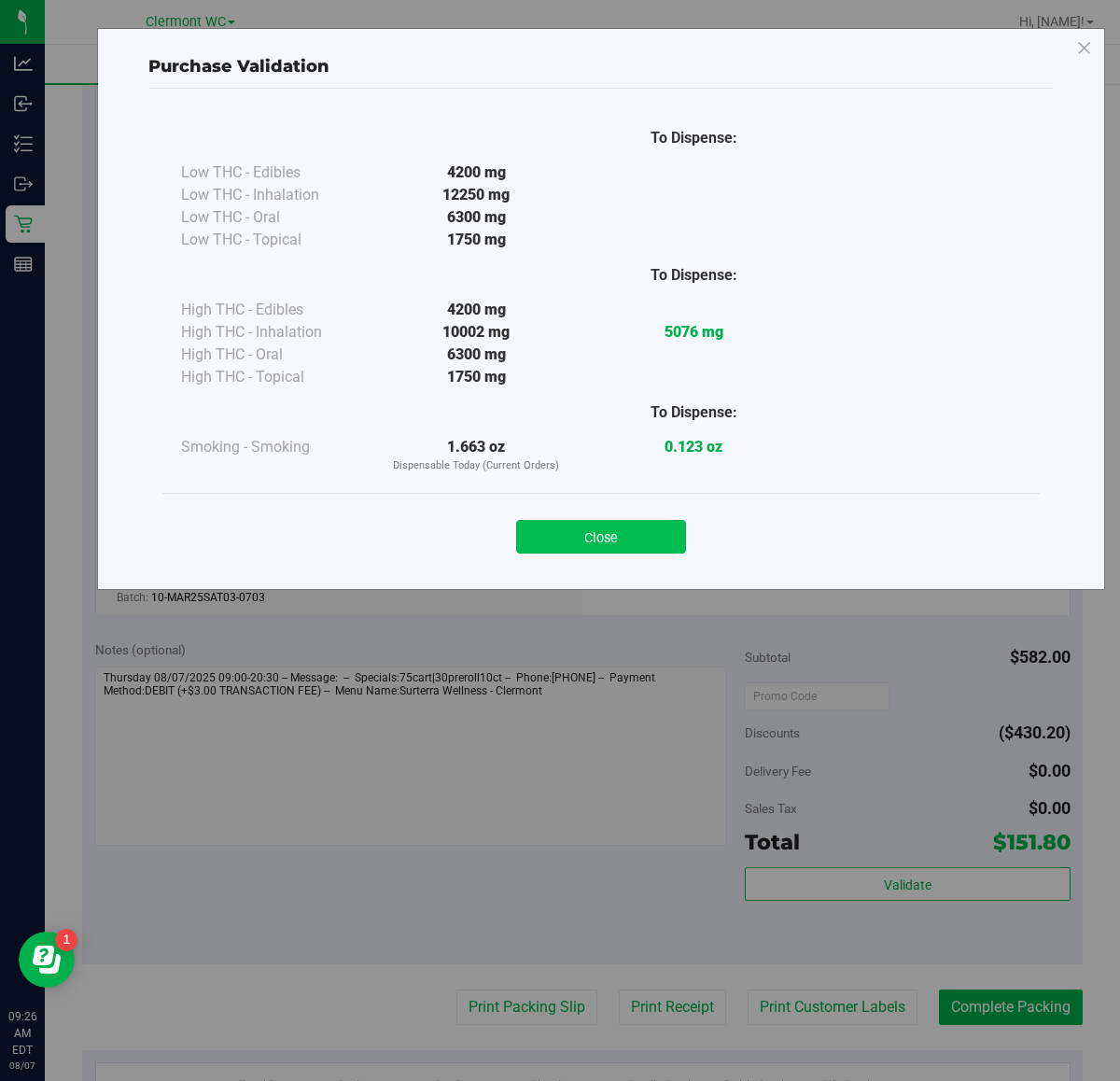 click on "Close" at bounding box center [601, 537] 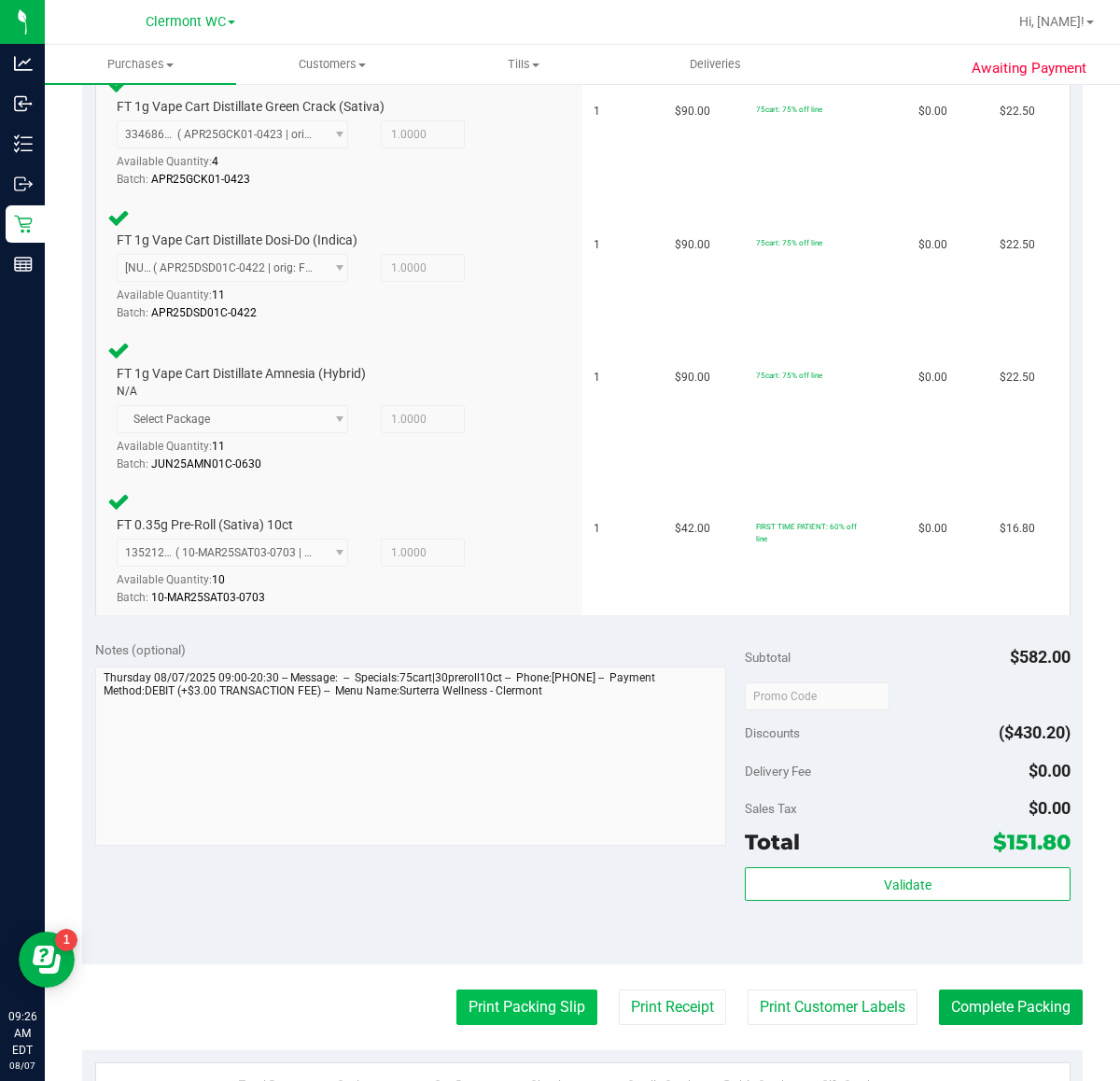 click on "Print Packing Slip" at bounding box center [526, 1007] 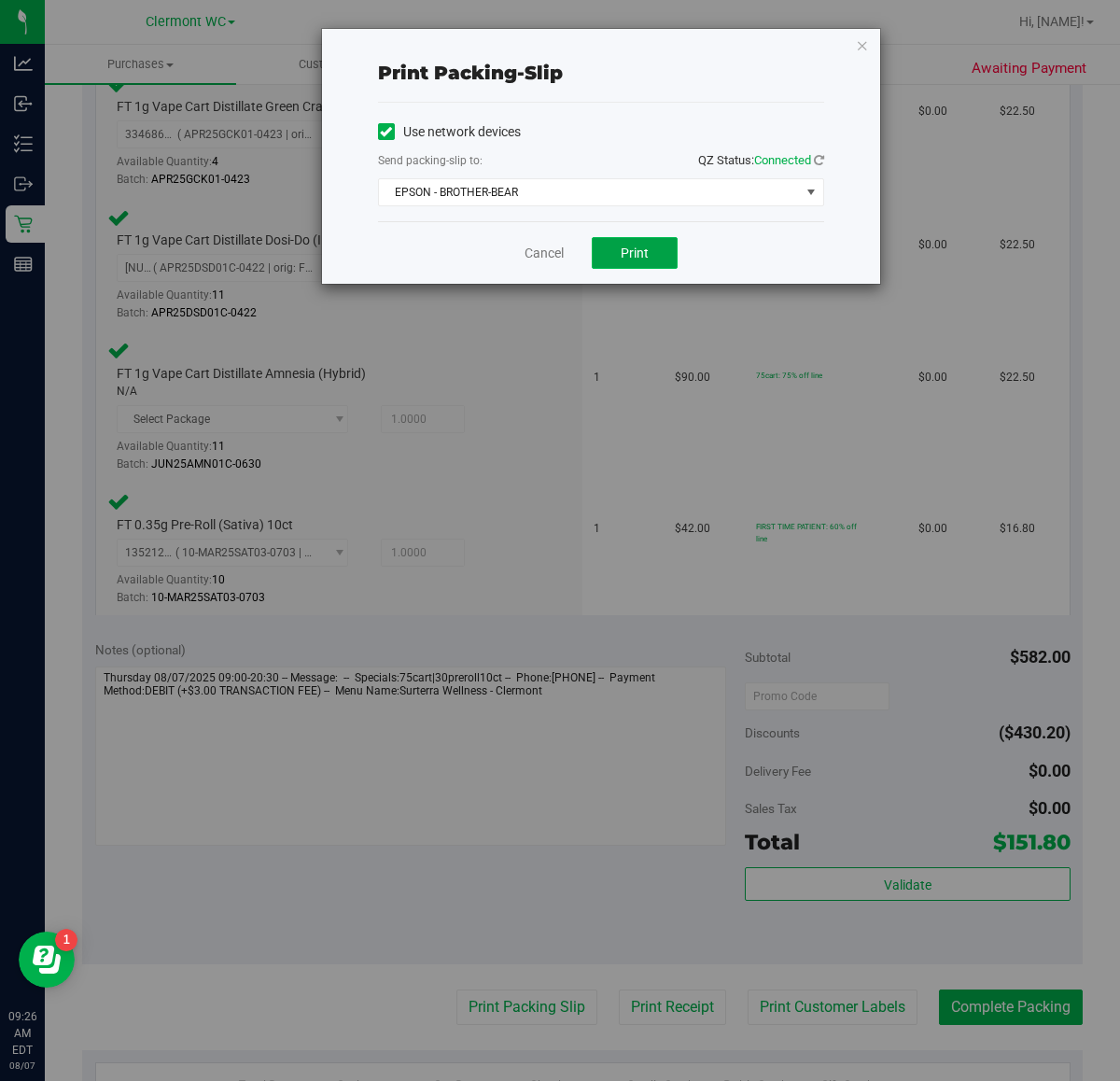 click on "Print" at bounding box center [635, 253] 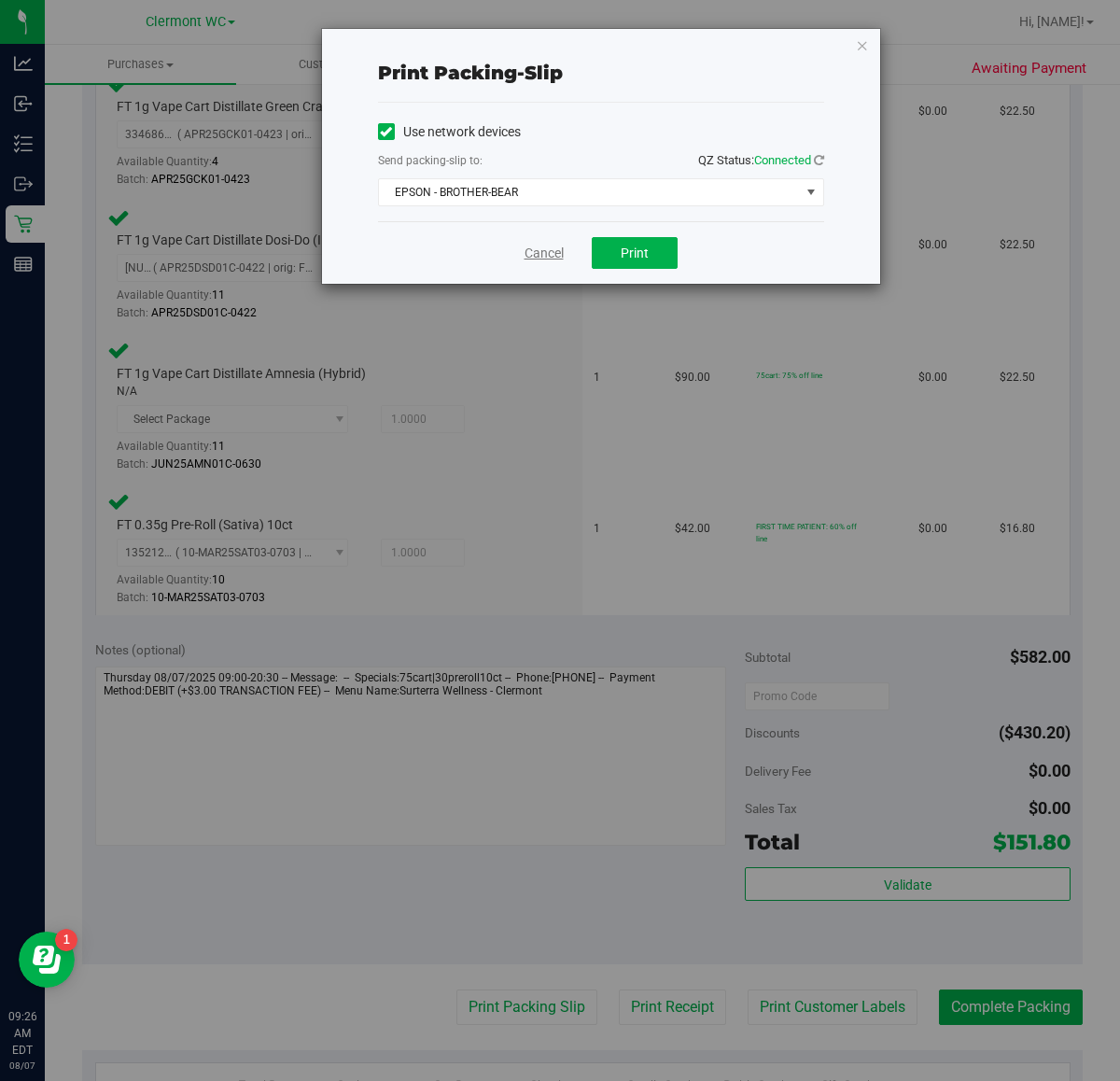 click on "Cancel" at bounding box center [544, 253] 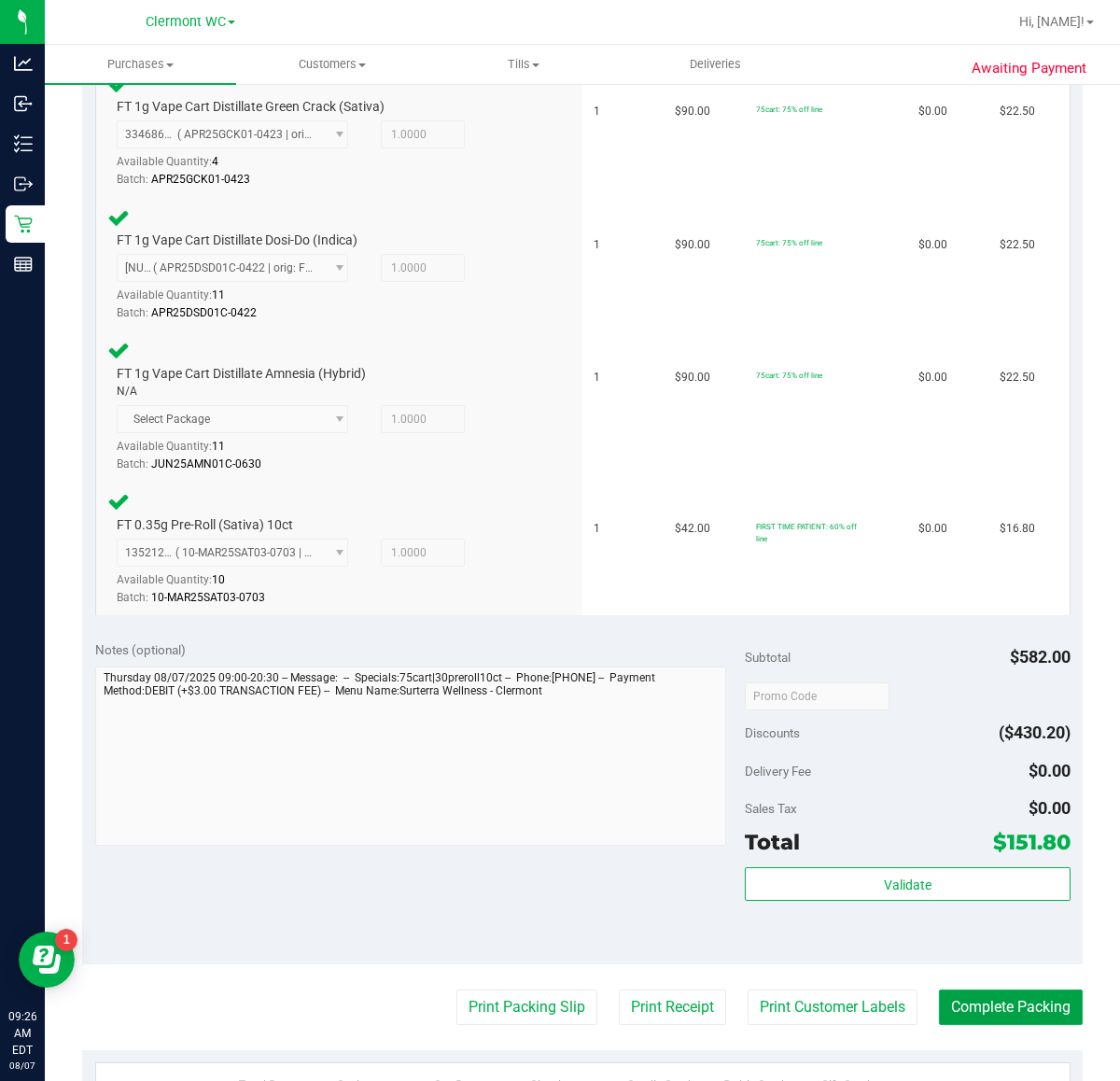 click on "Complete Packing" at bounding box center [1011, 1007] 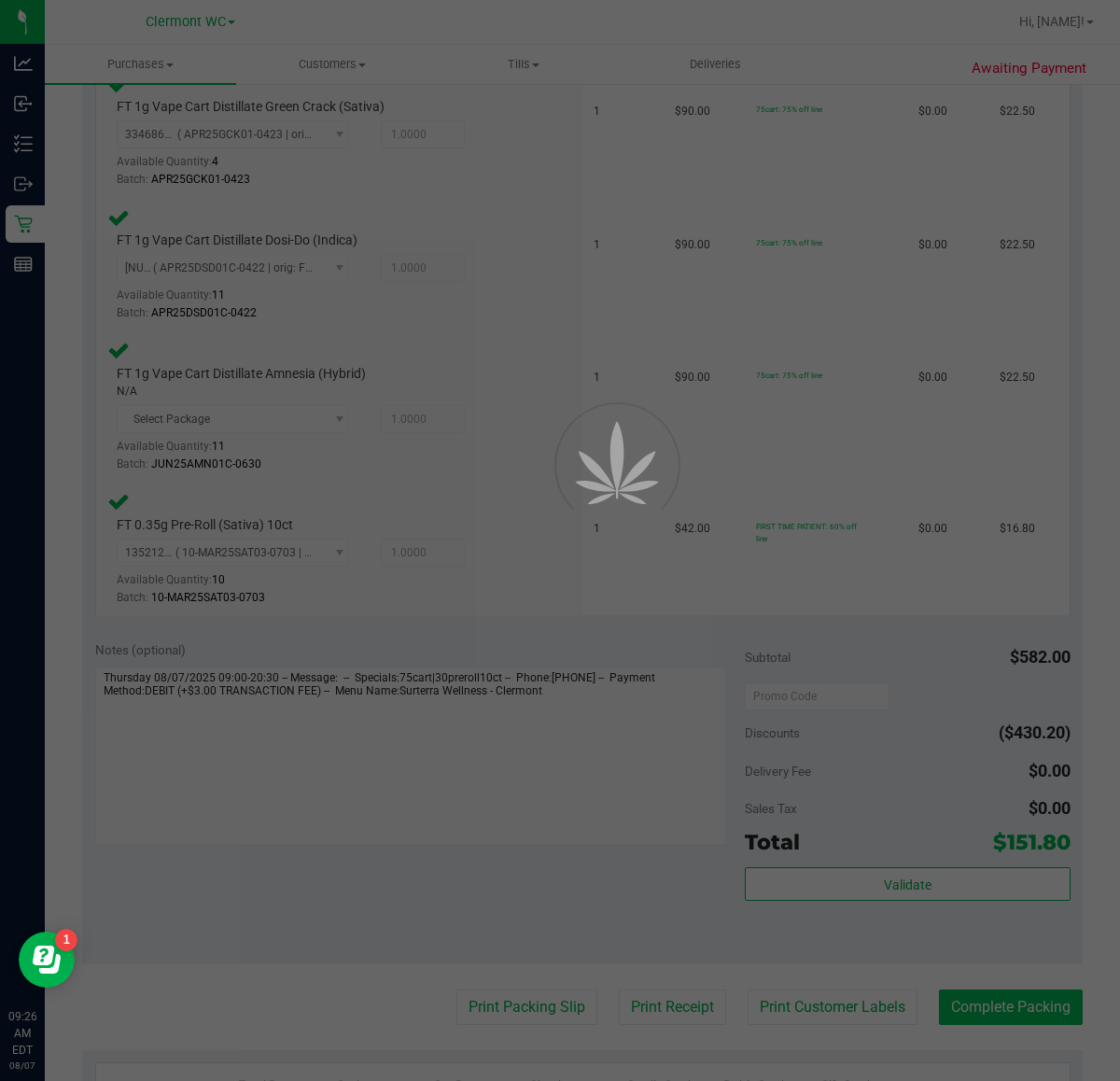 scroll, scrollTop: 0, scrollLeft: 0, axis: both 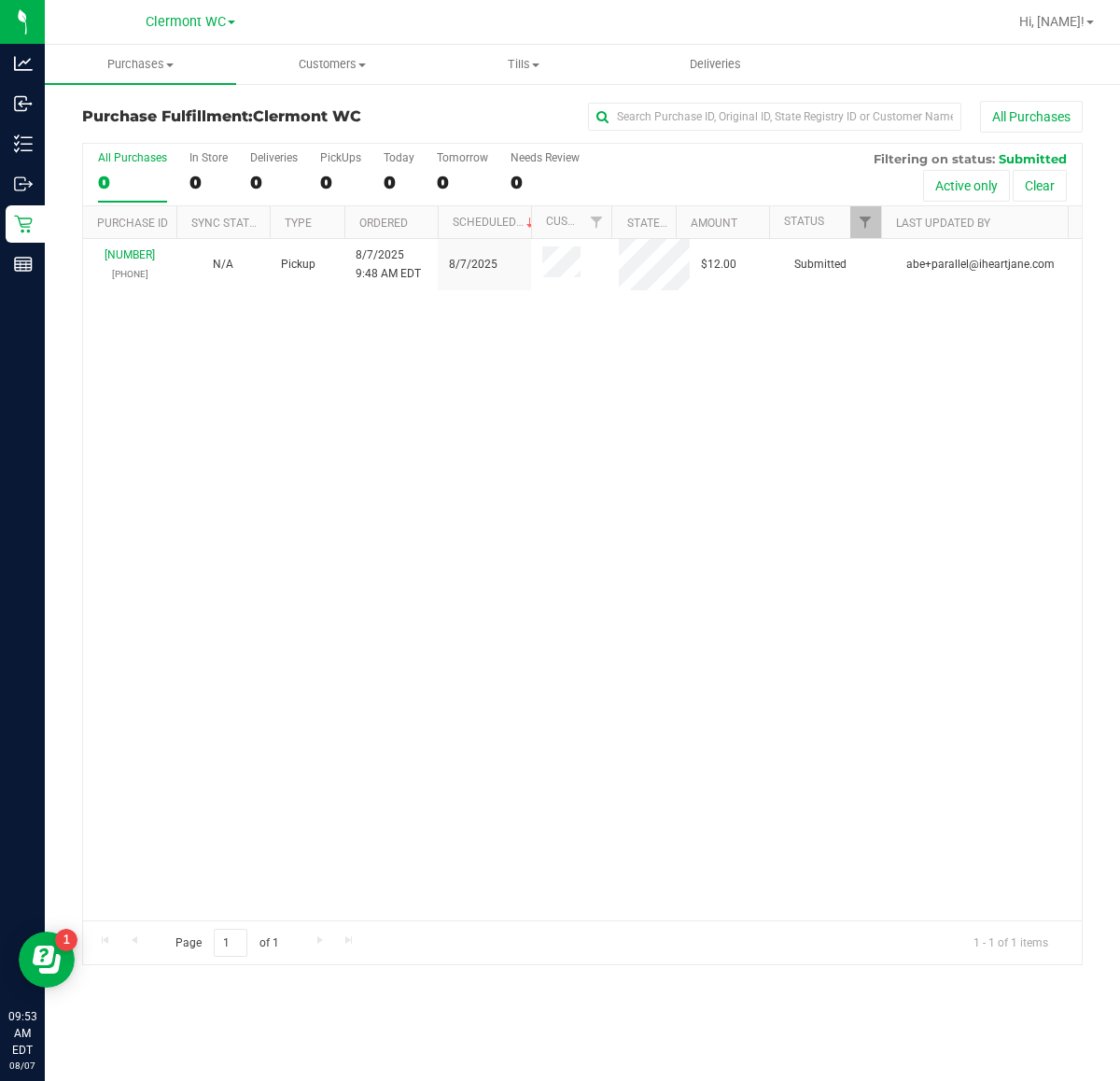 drag, startPoint x: 310, startPoint y: 360, endPoint x: 263, endPoint y: 341, distance: 50.695167 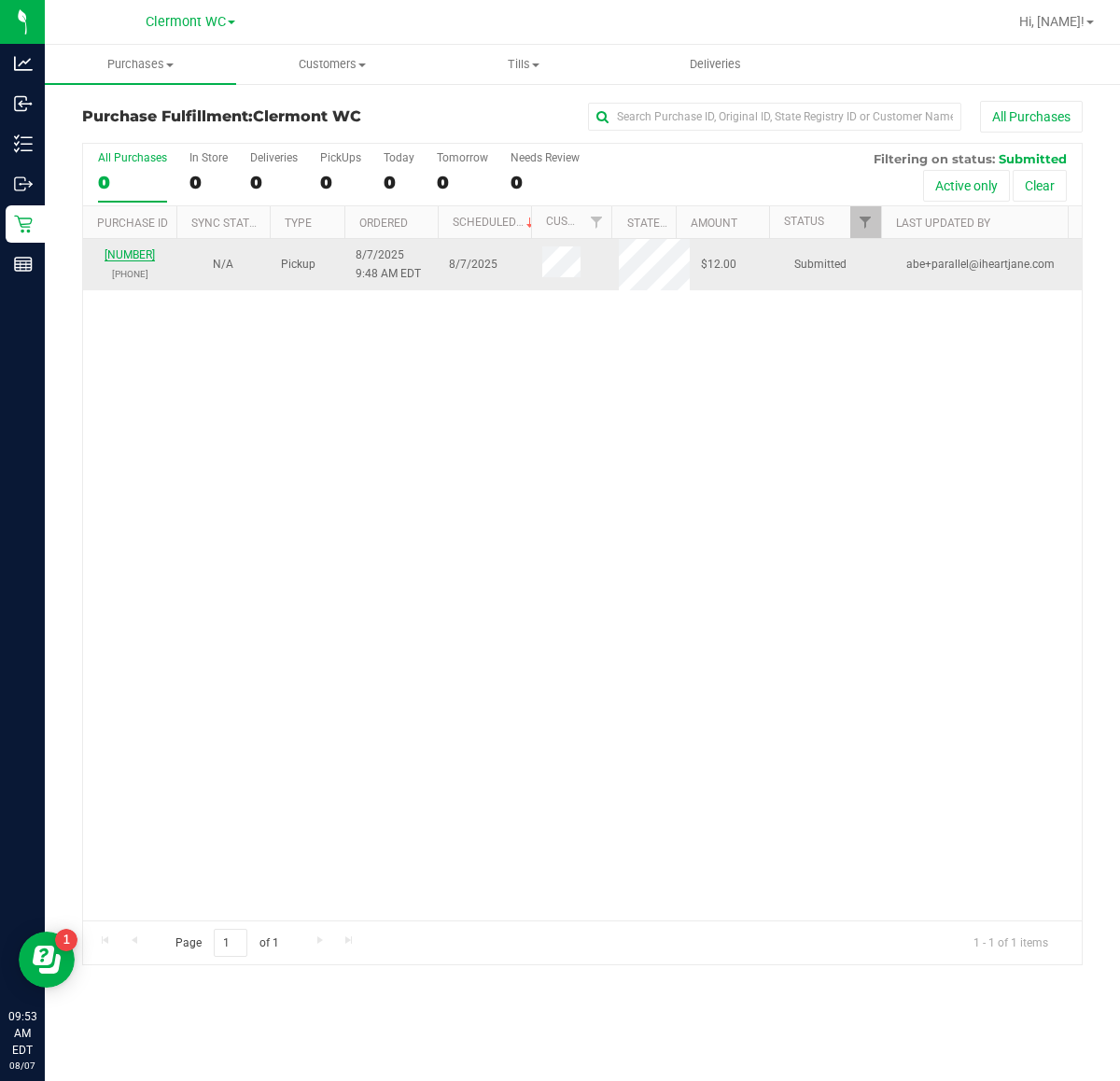 click on "[NUMBER]" at bounding box center (130, 255) 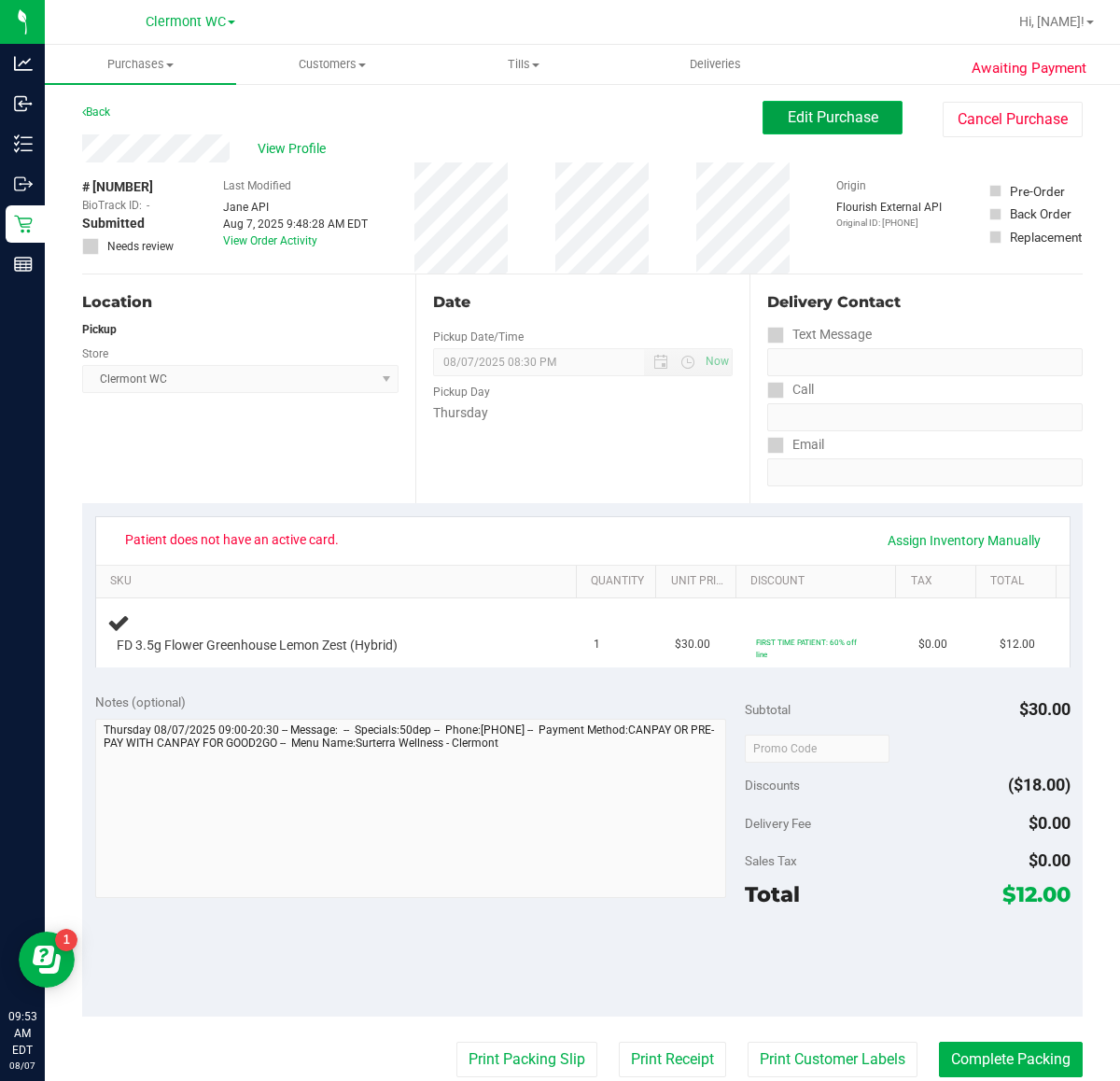 click on "Edit Purchase" at bounding box center [833, 117] 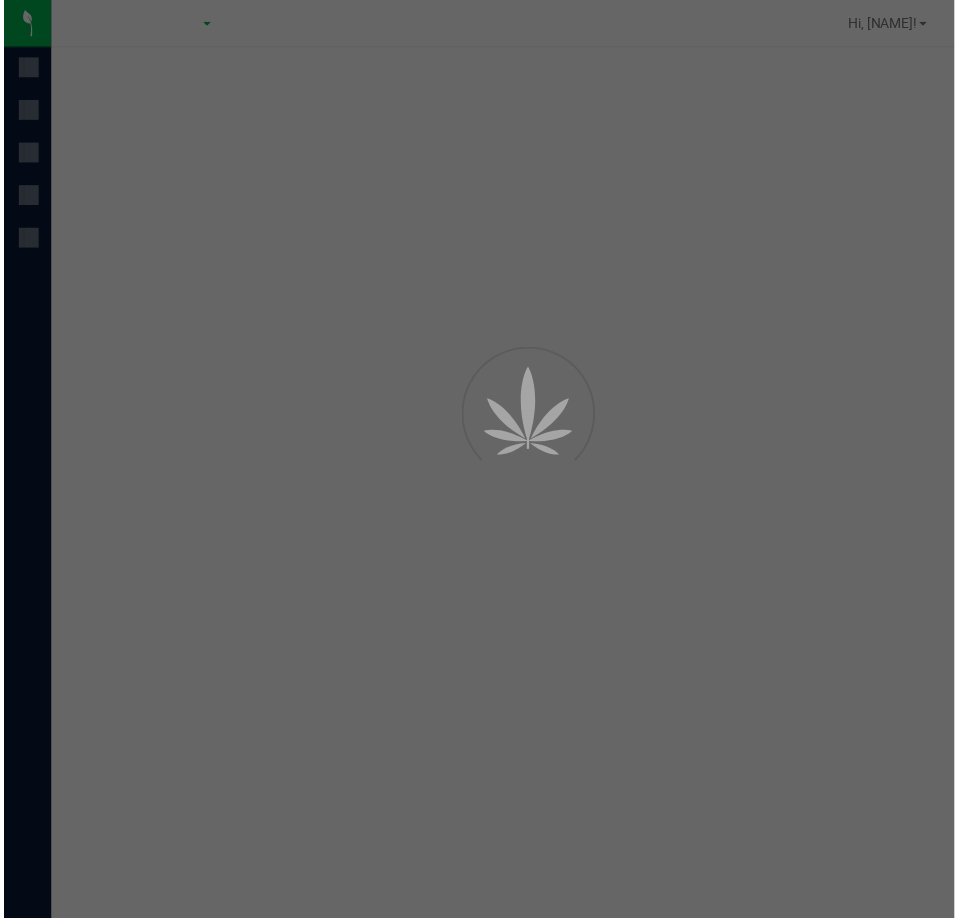 scroll, scrollTop: 0, scrollLeft: 0, axis: both 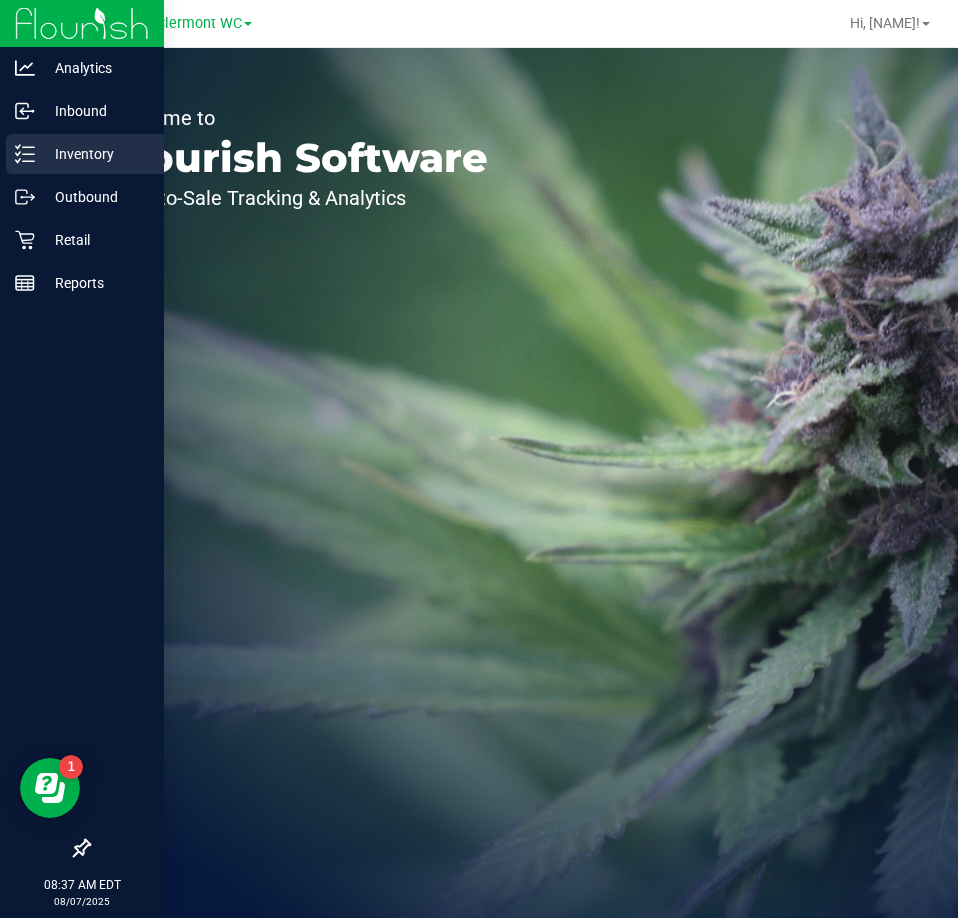 click on "Inventory" at bounding box center [95, 154] 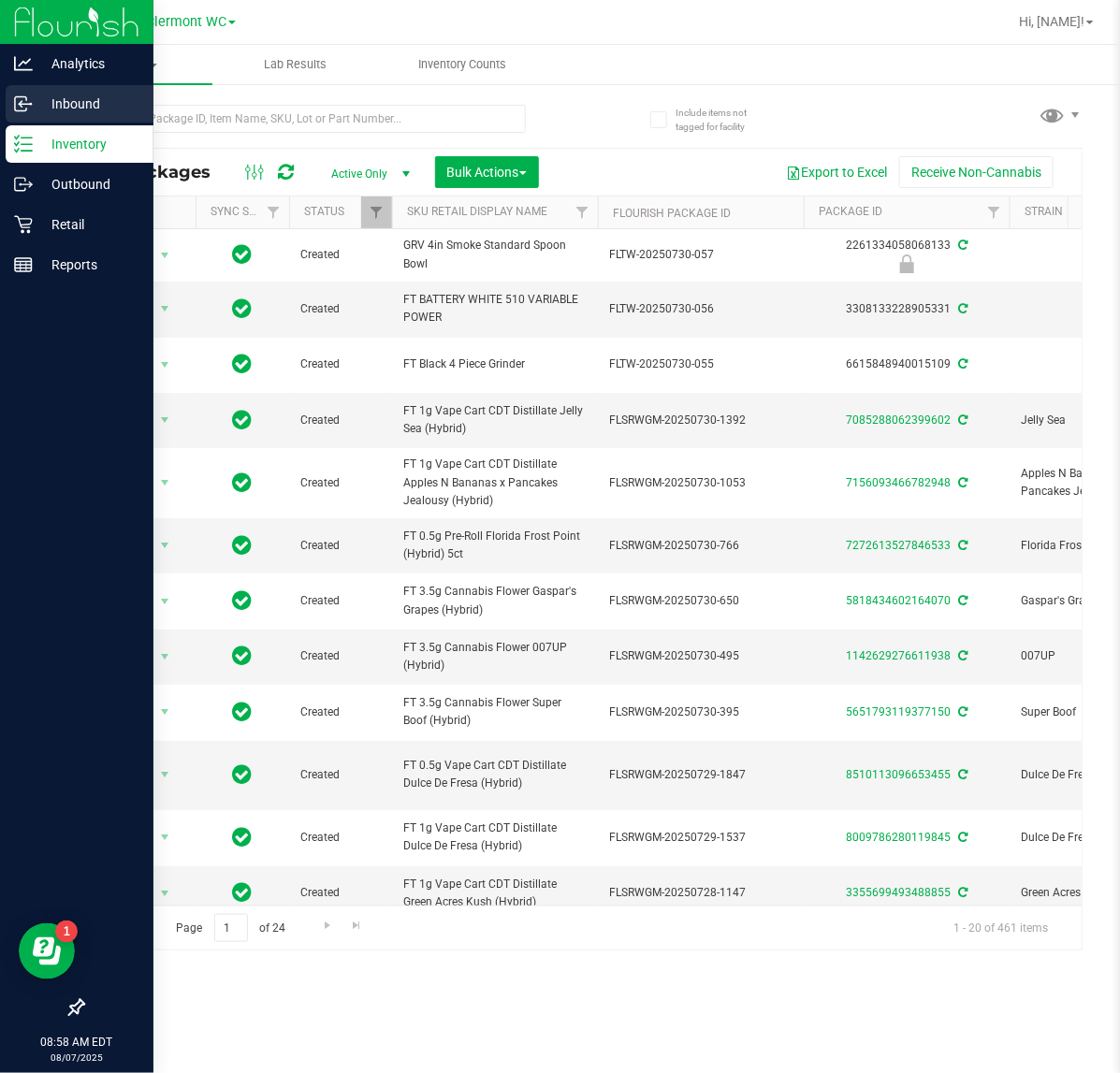 click 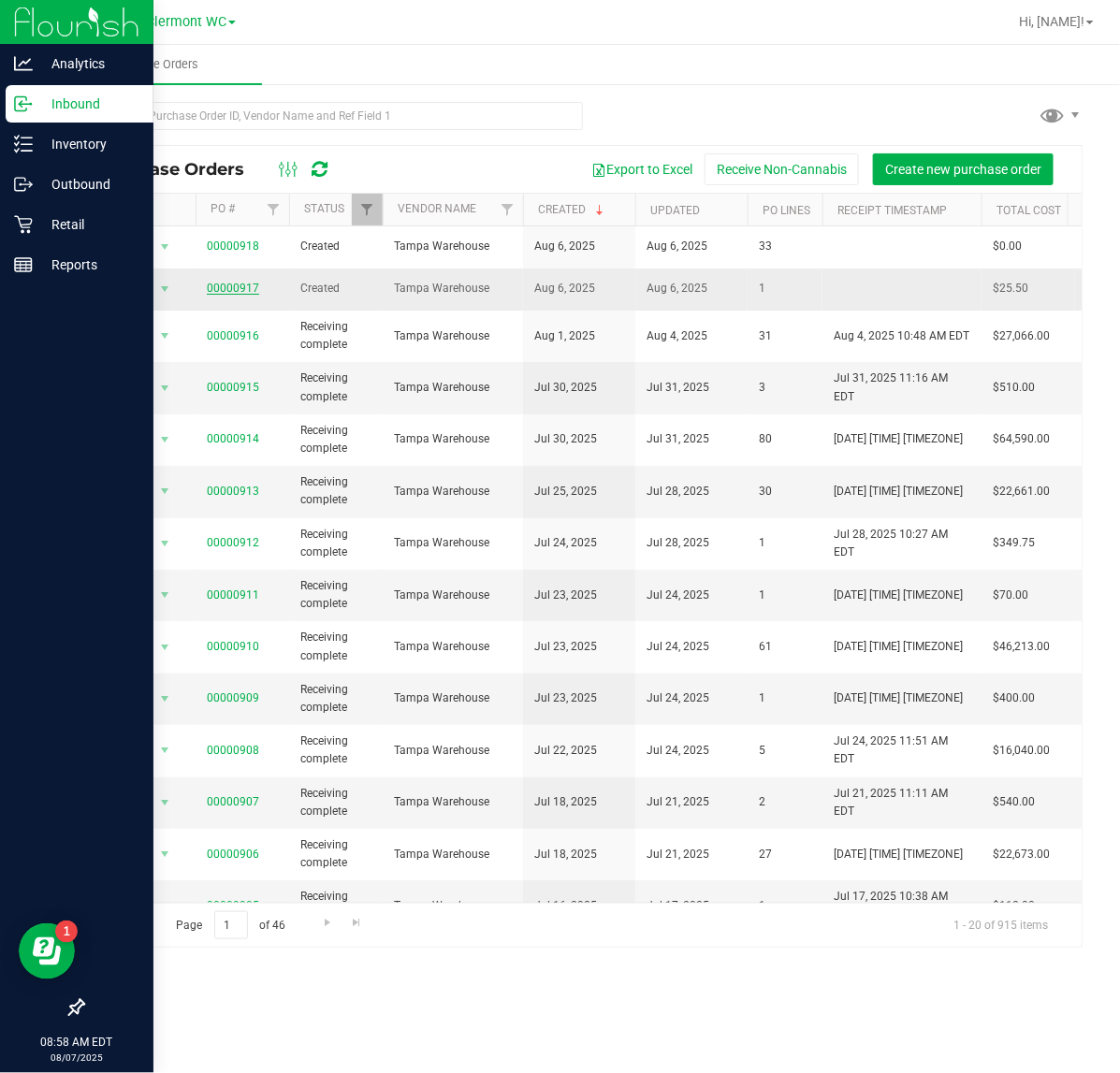 click on "00000917" at bounding box center [233, 288] 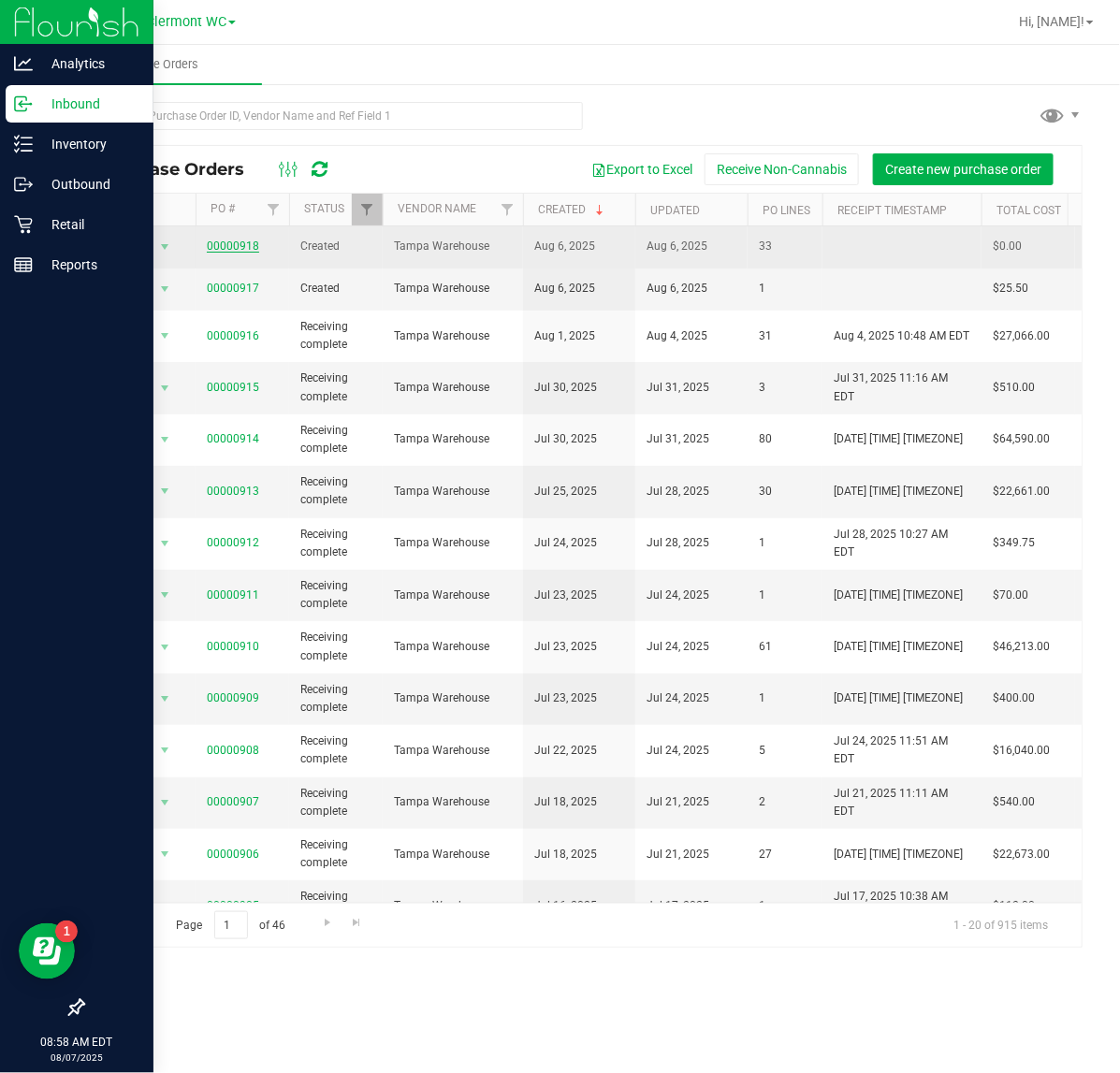 click on "00000918" at bounding box center (233, 246) 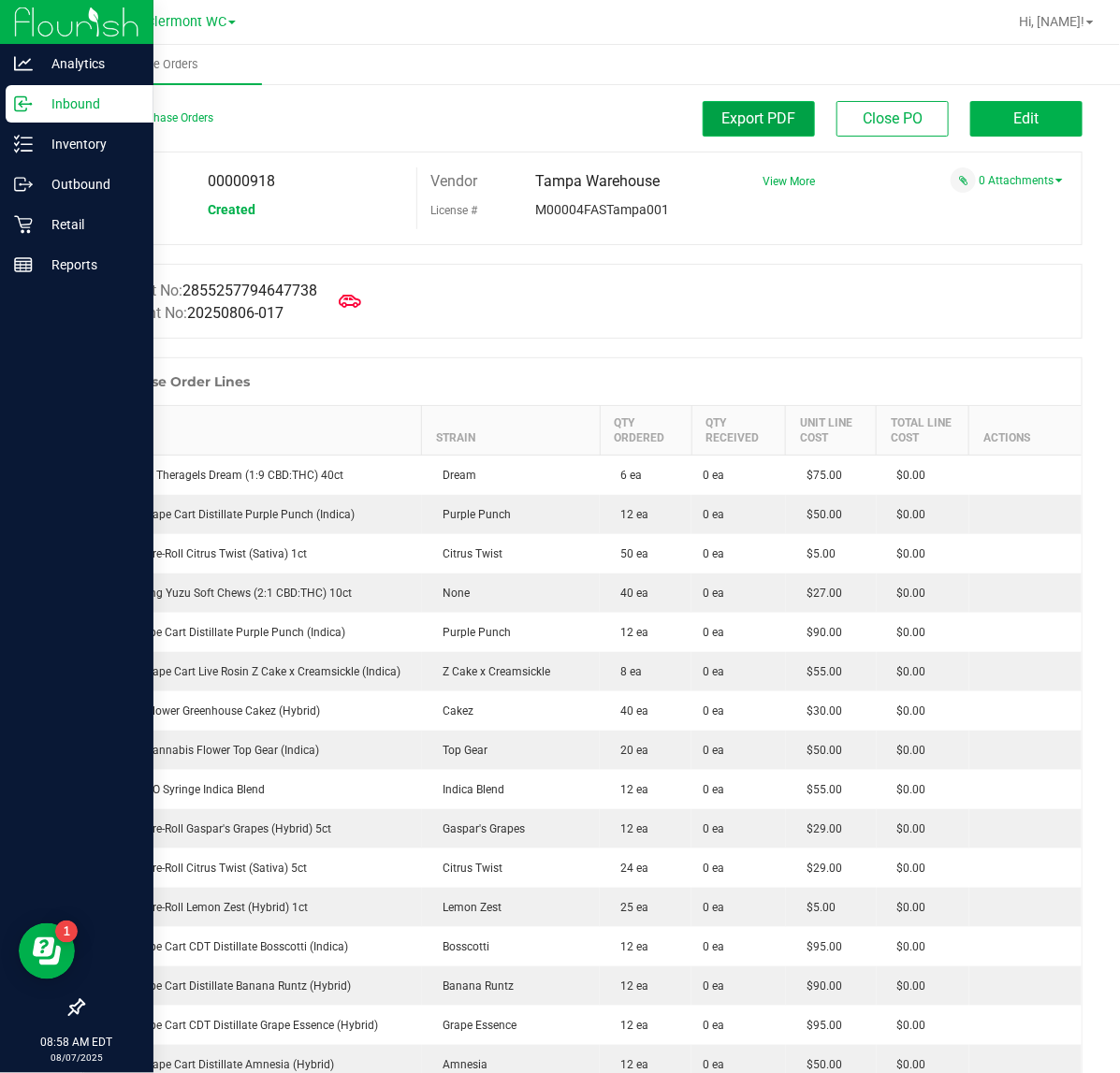 click on "Export PDF" at bounding box center (759, 119) 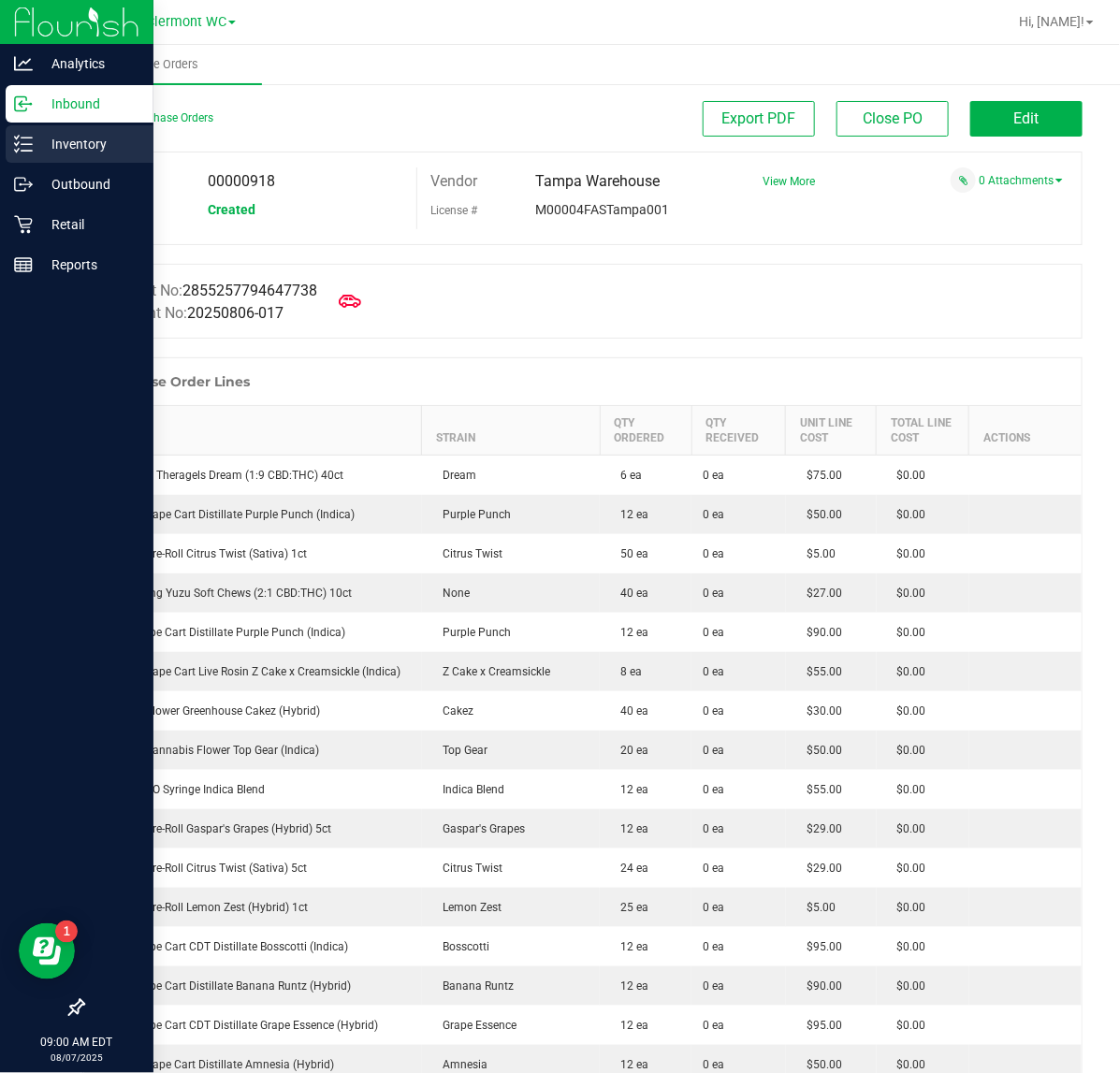 click on "Inventory" at bounding box center [89, 144] 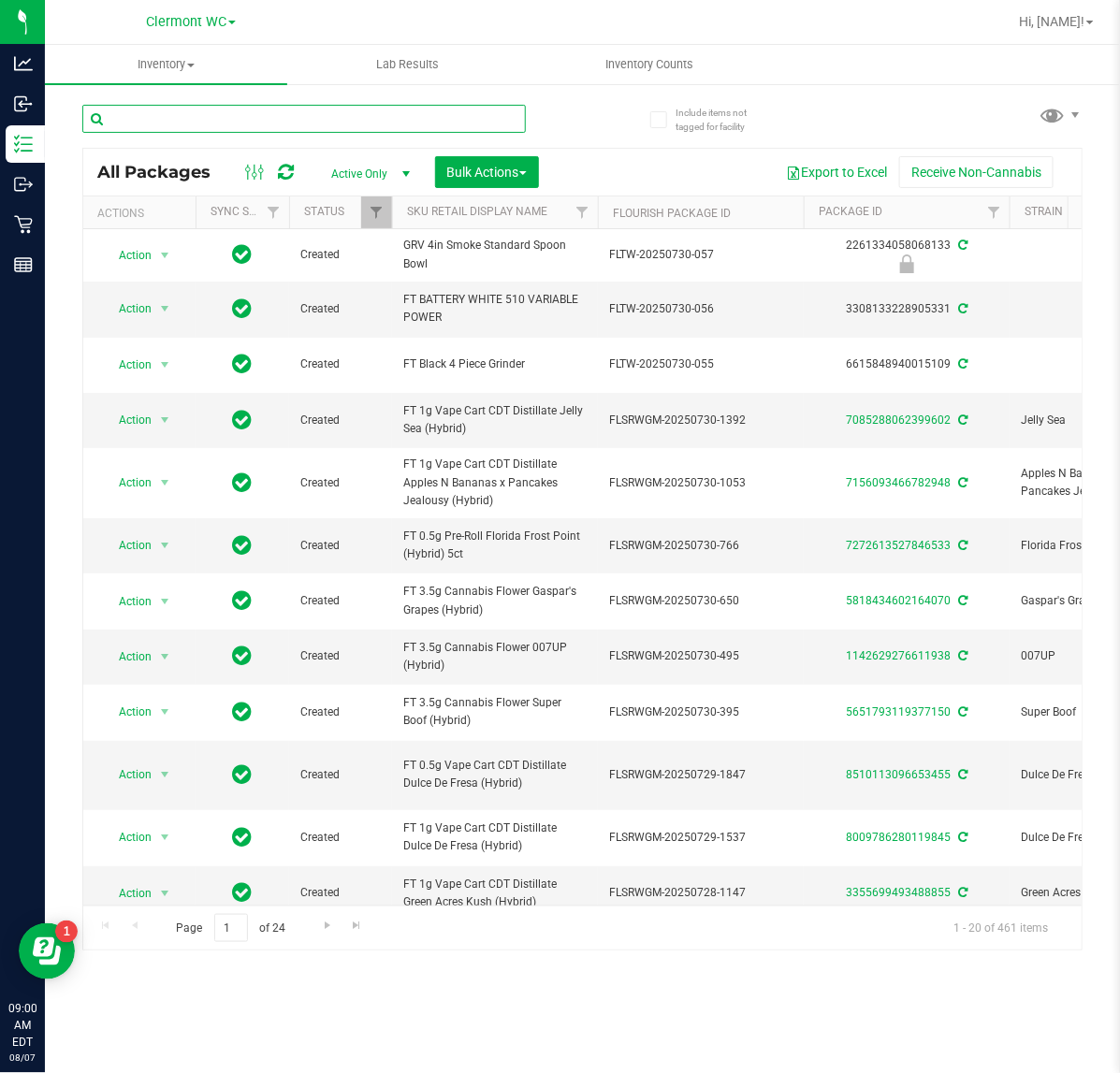 click at bounding box center (304, 119) 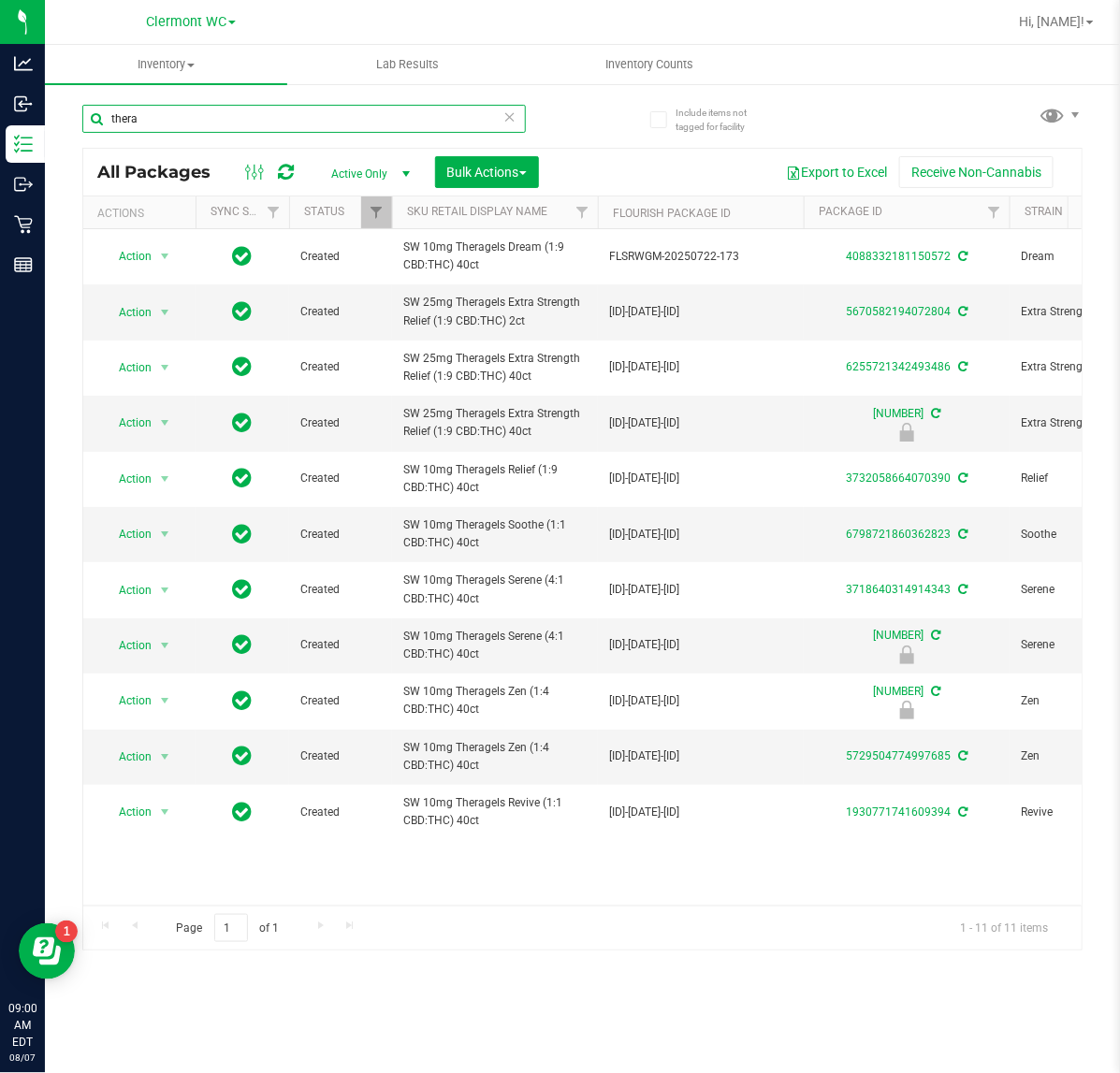 drag, startPoint x: 367, startPoint y: 113, endPoint x: -2, endPoint y: 105, distance: 369.08671 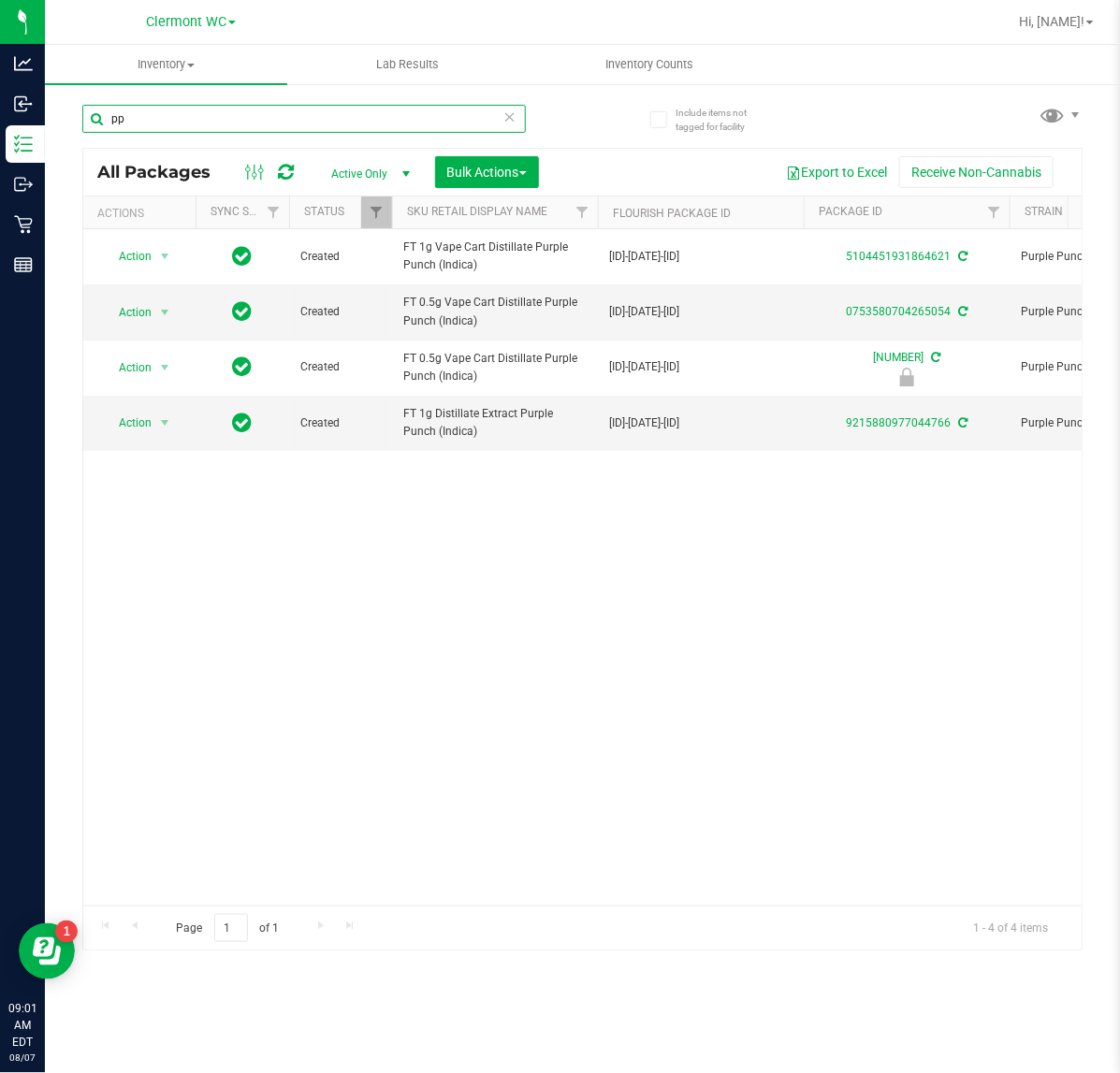 type on "p" 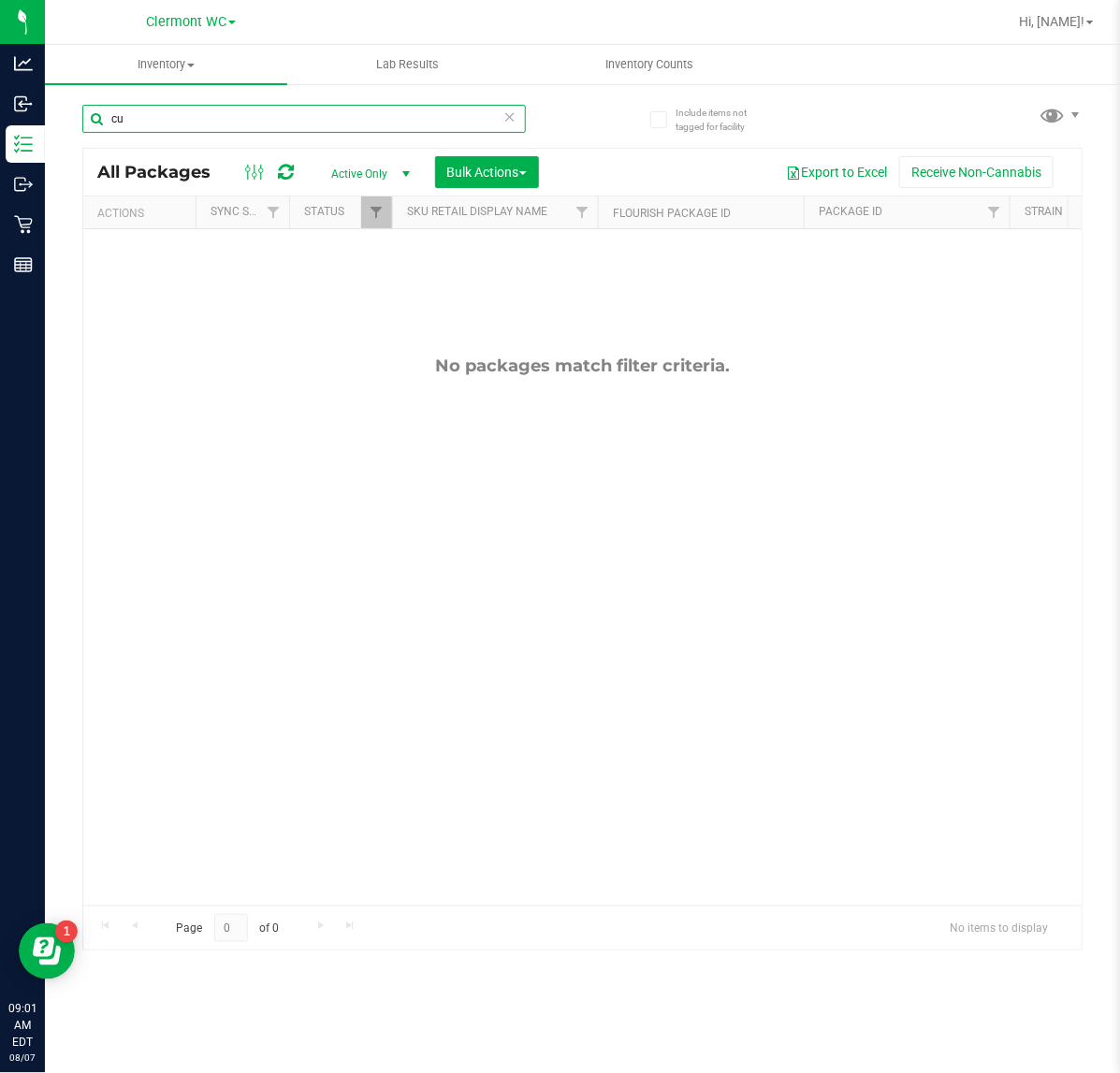 type on "c" 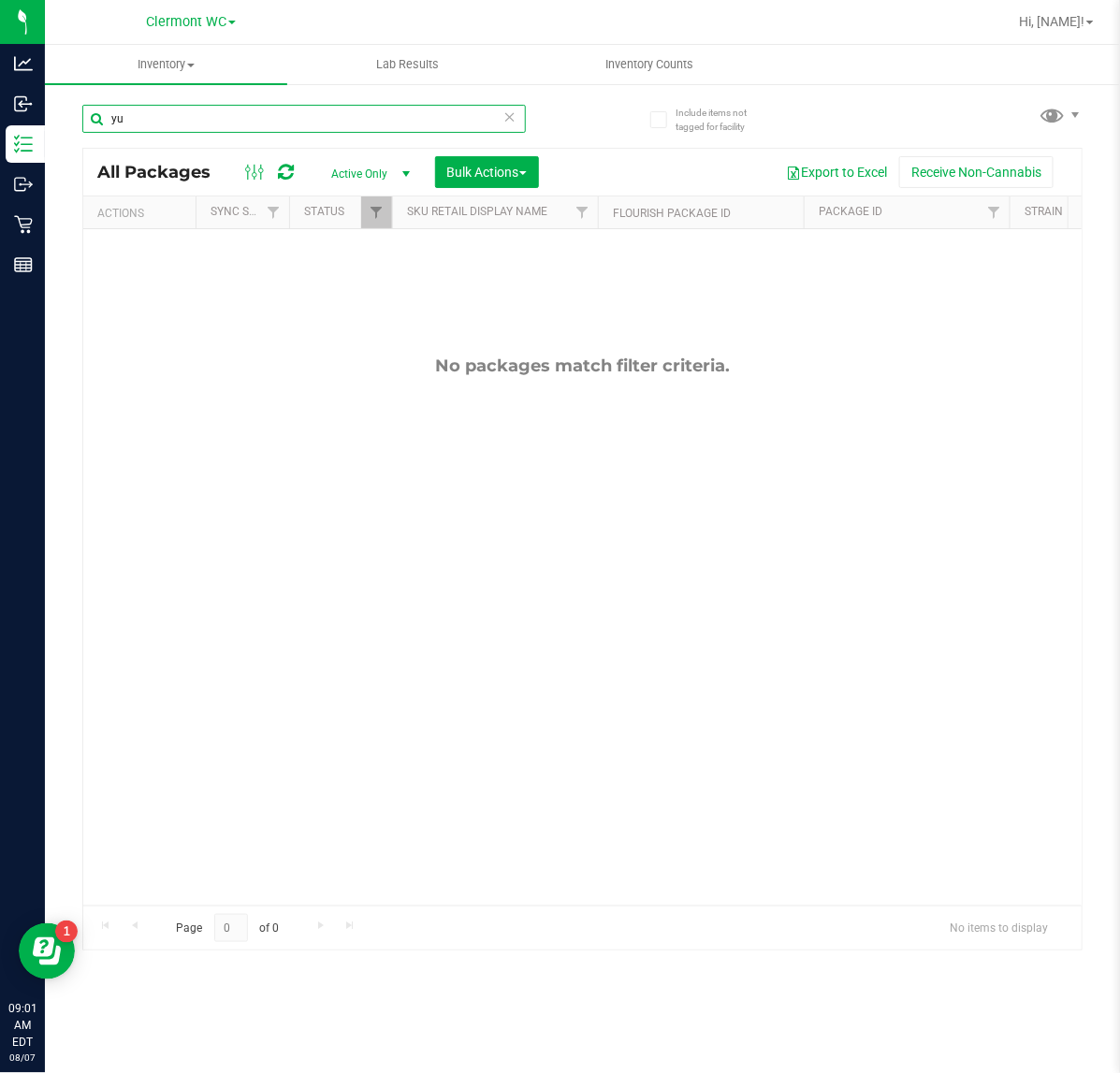 type on "y" 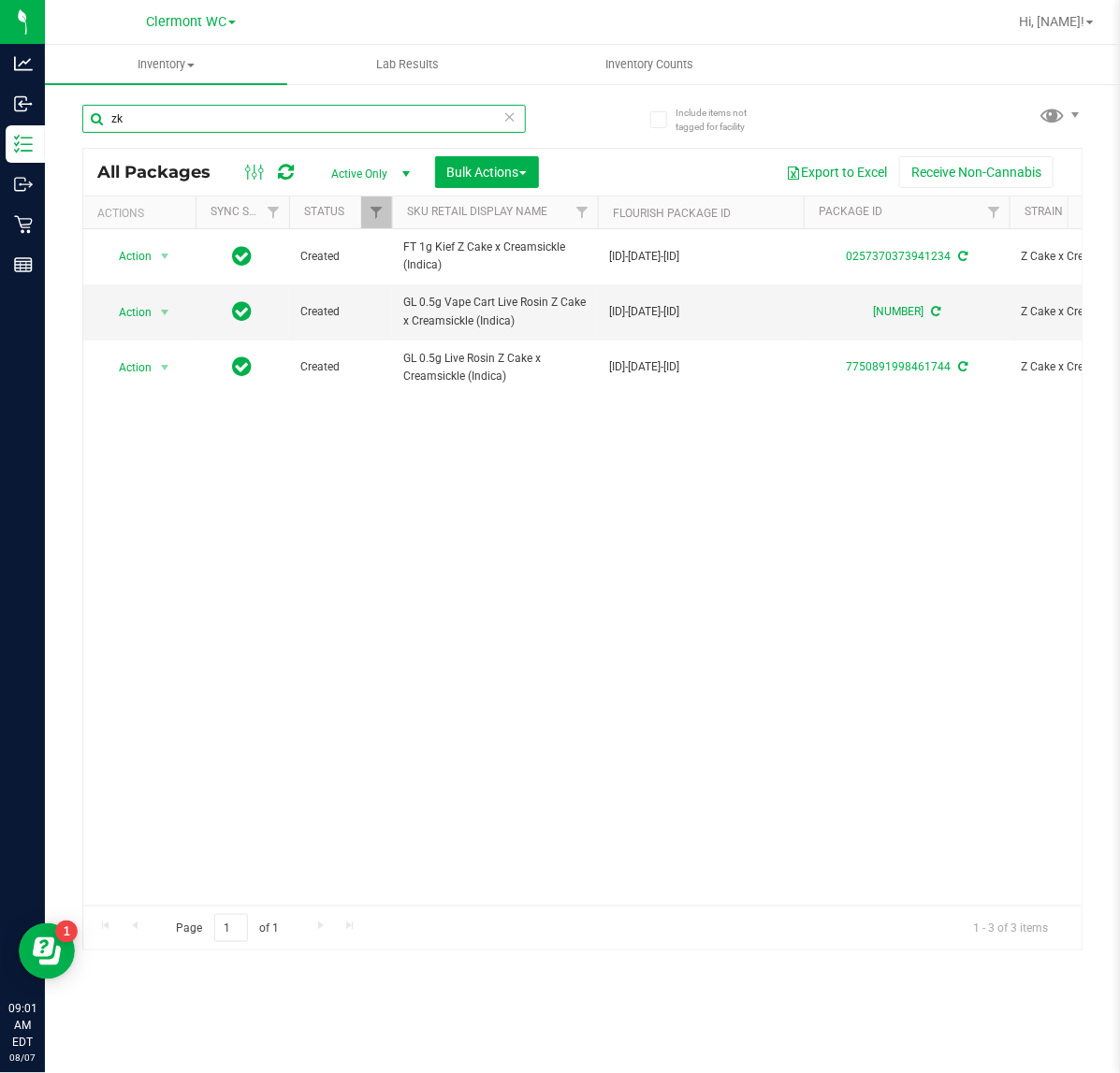 type on "z" 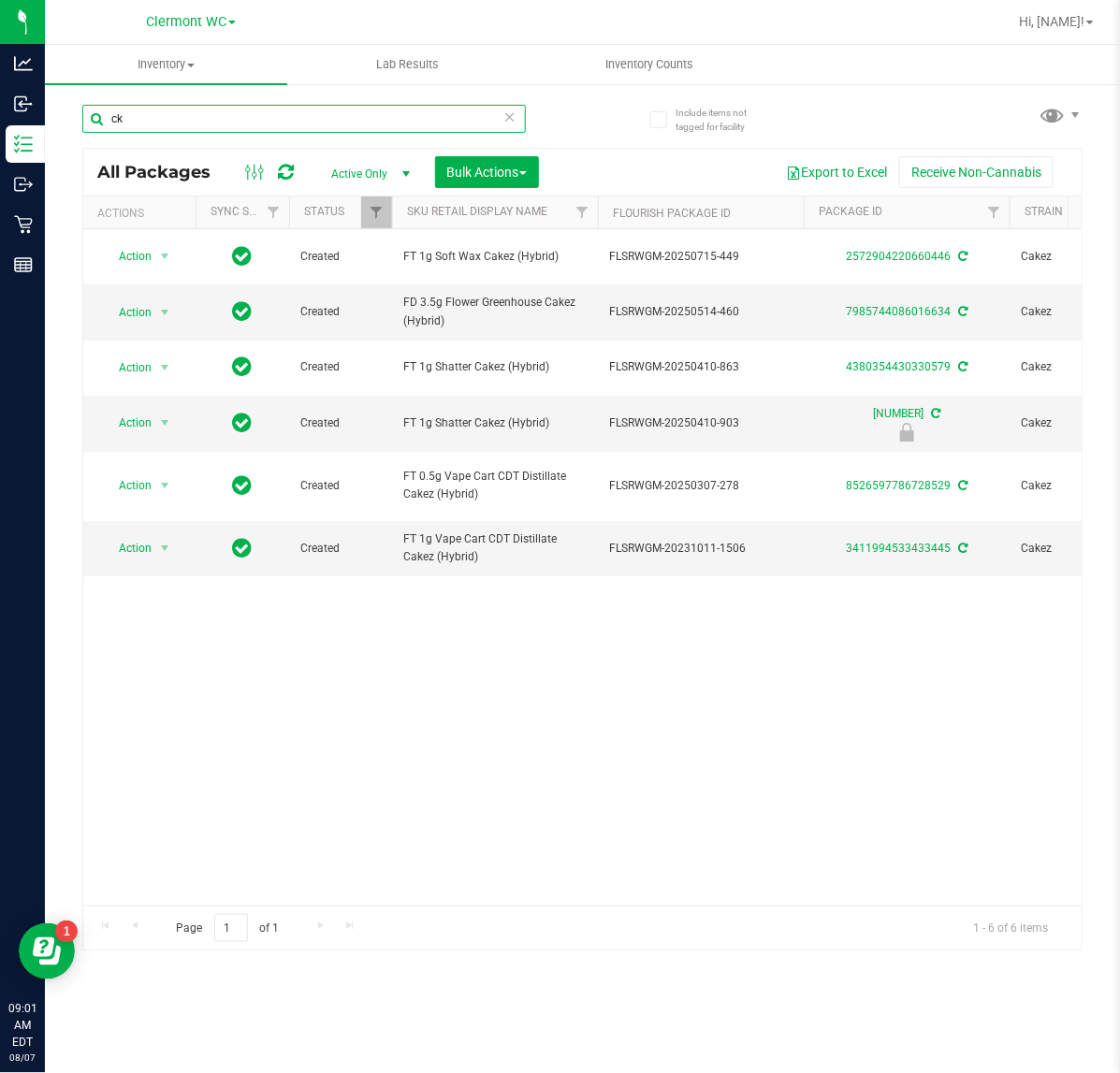 type on "c" 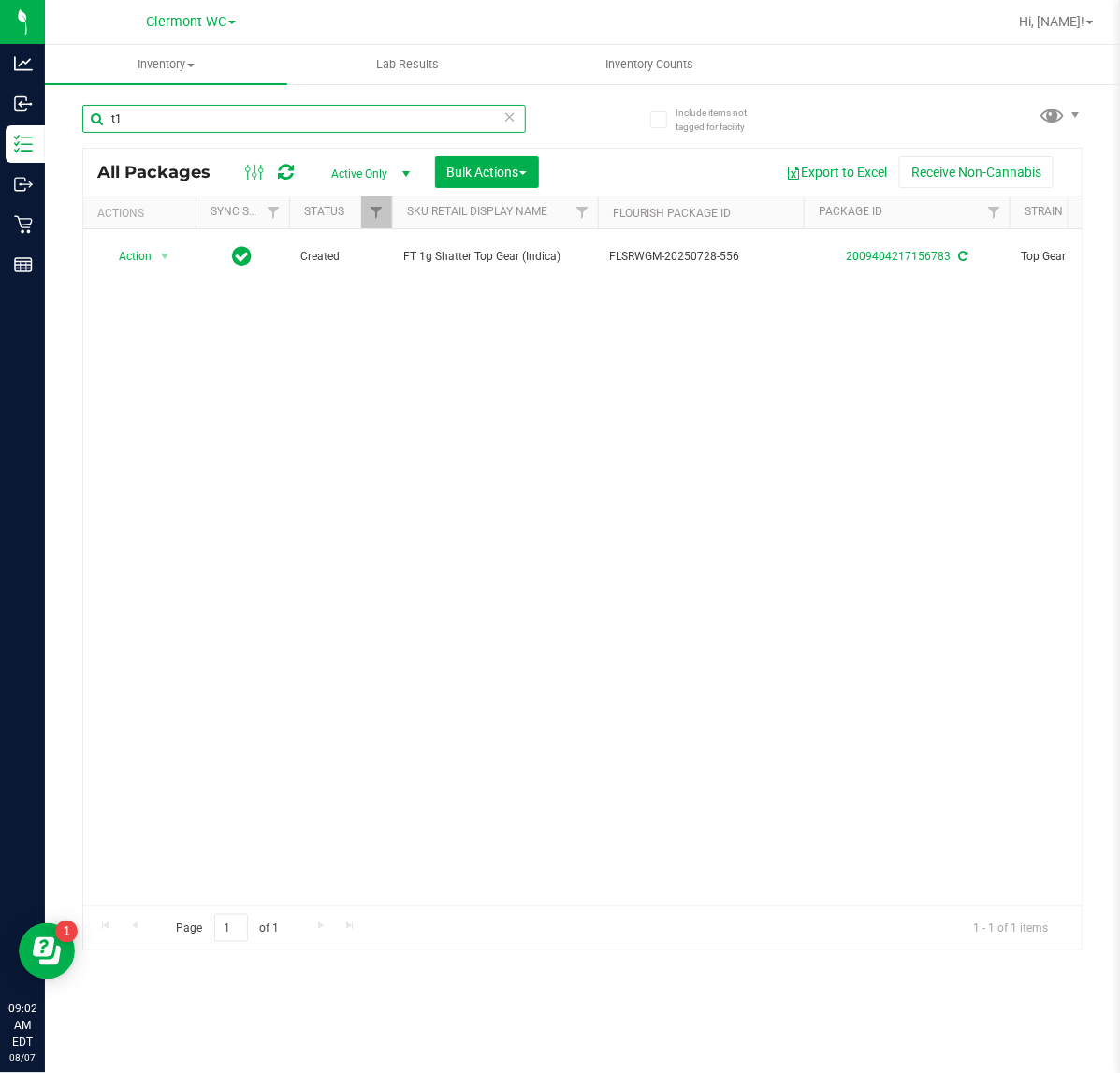 type on "t" 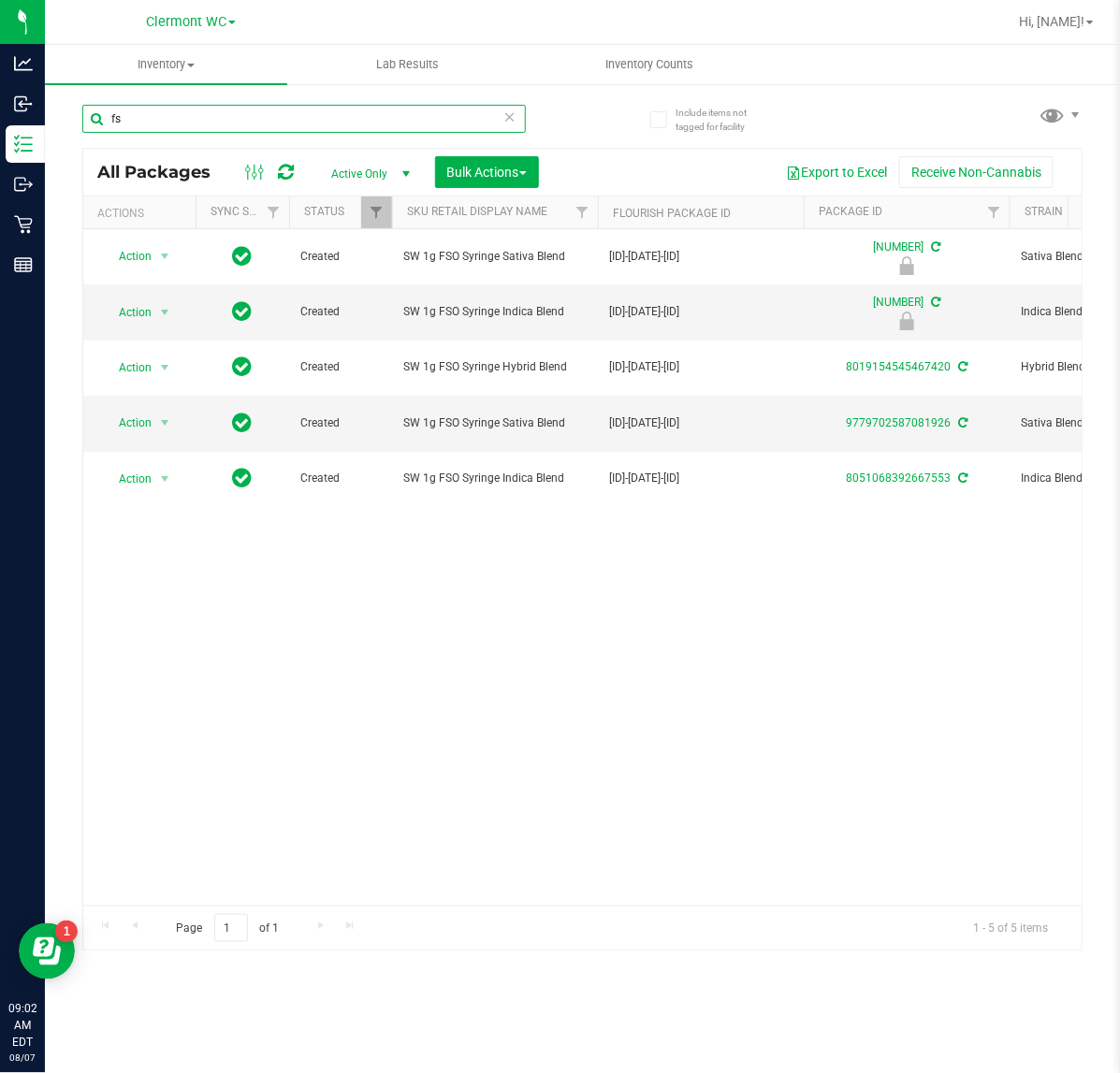 type on "f" 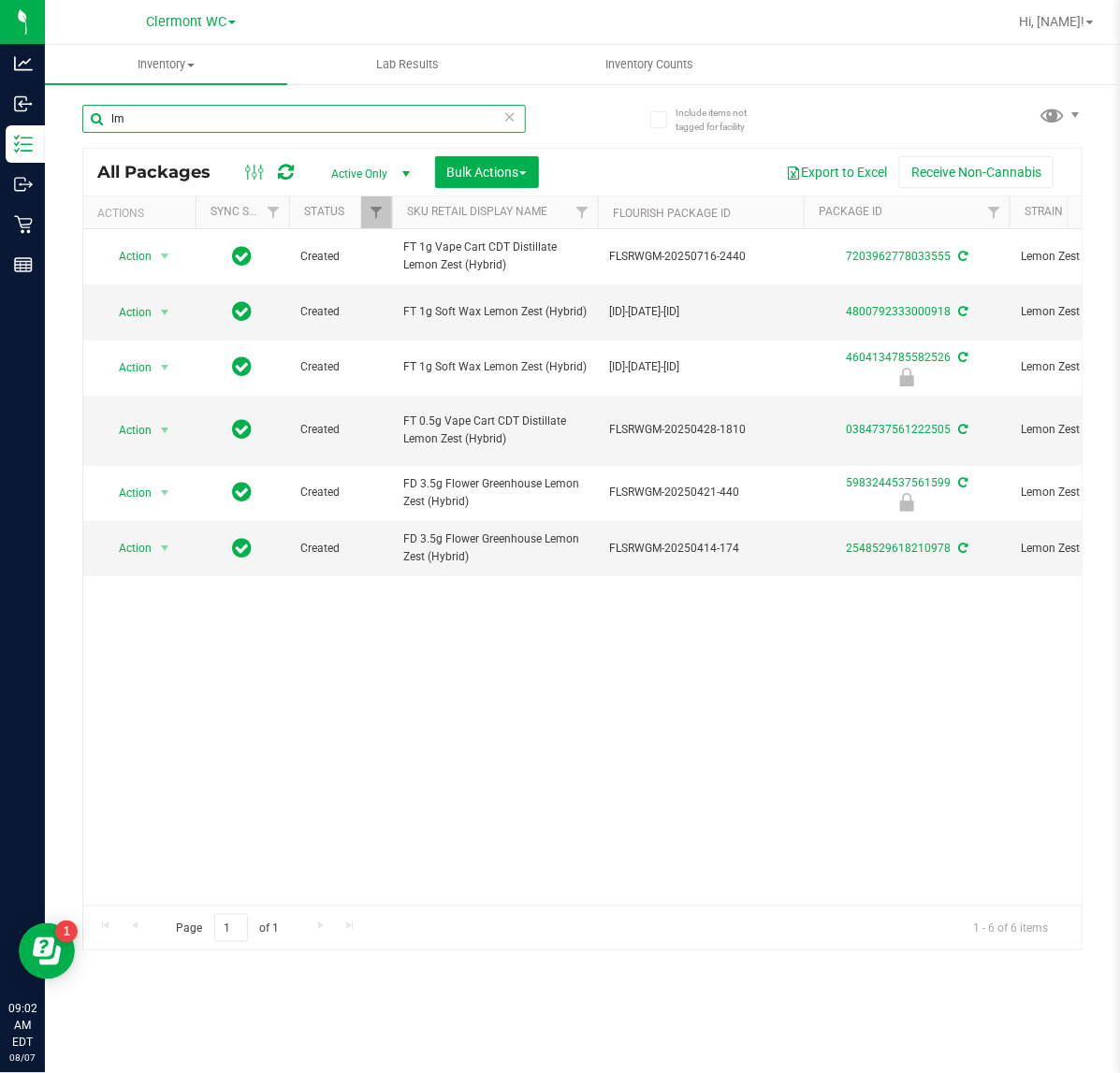 type on "l" 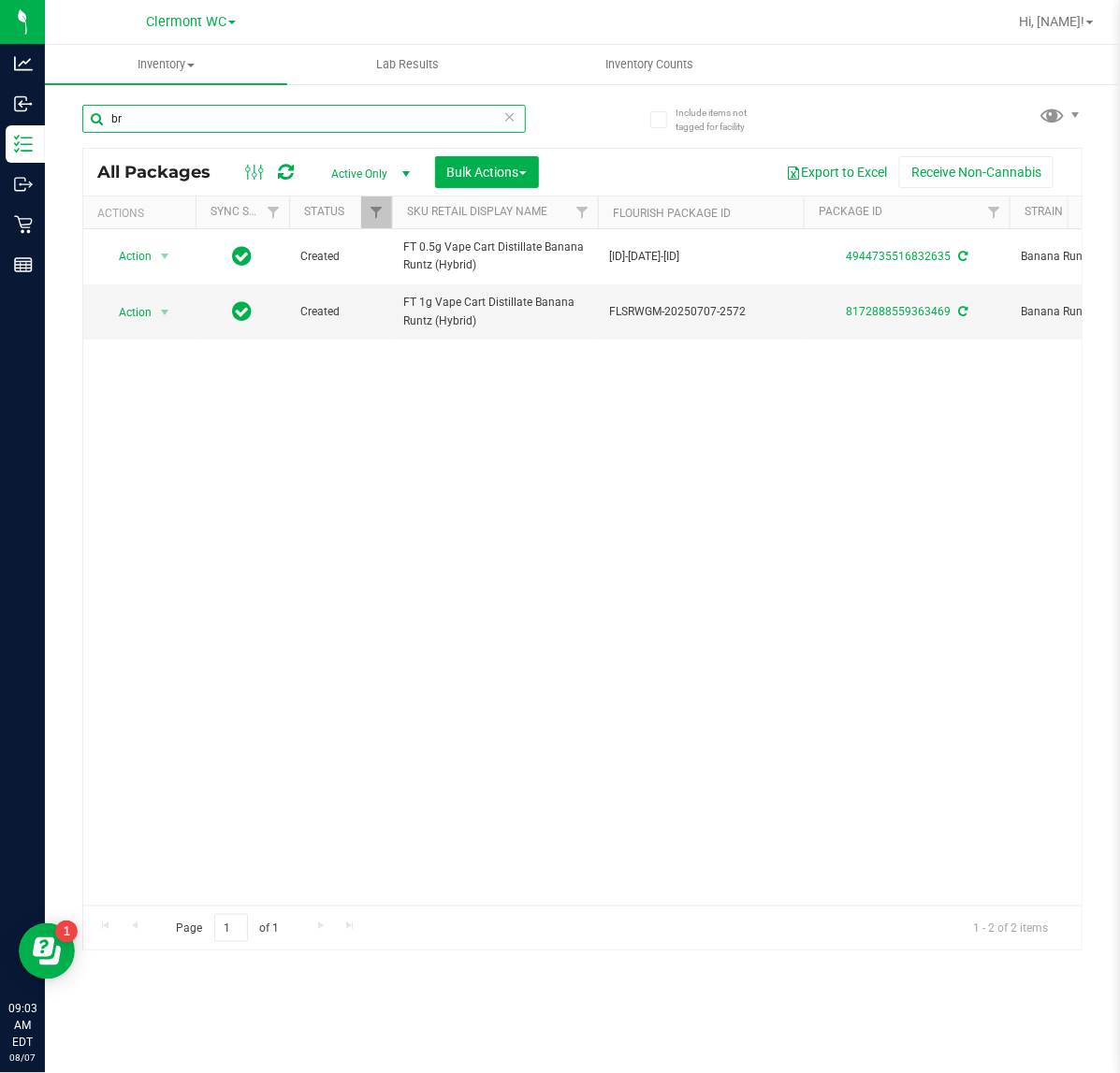 type on "b" 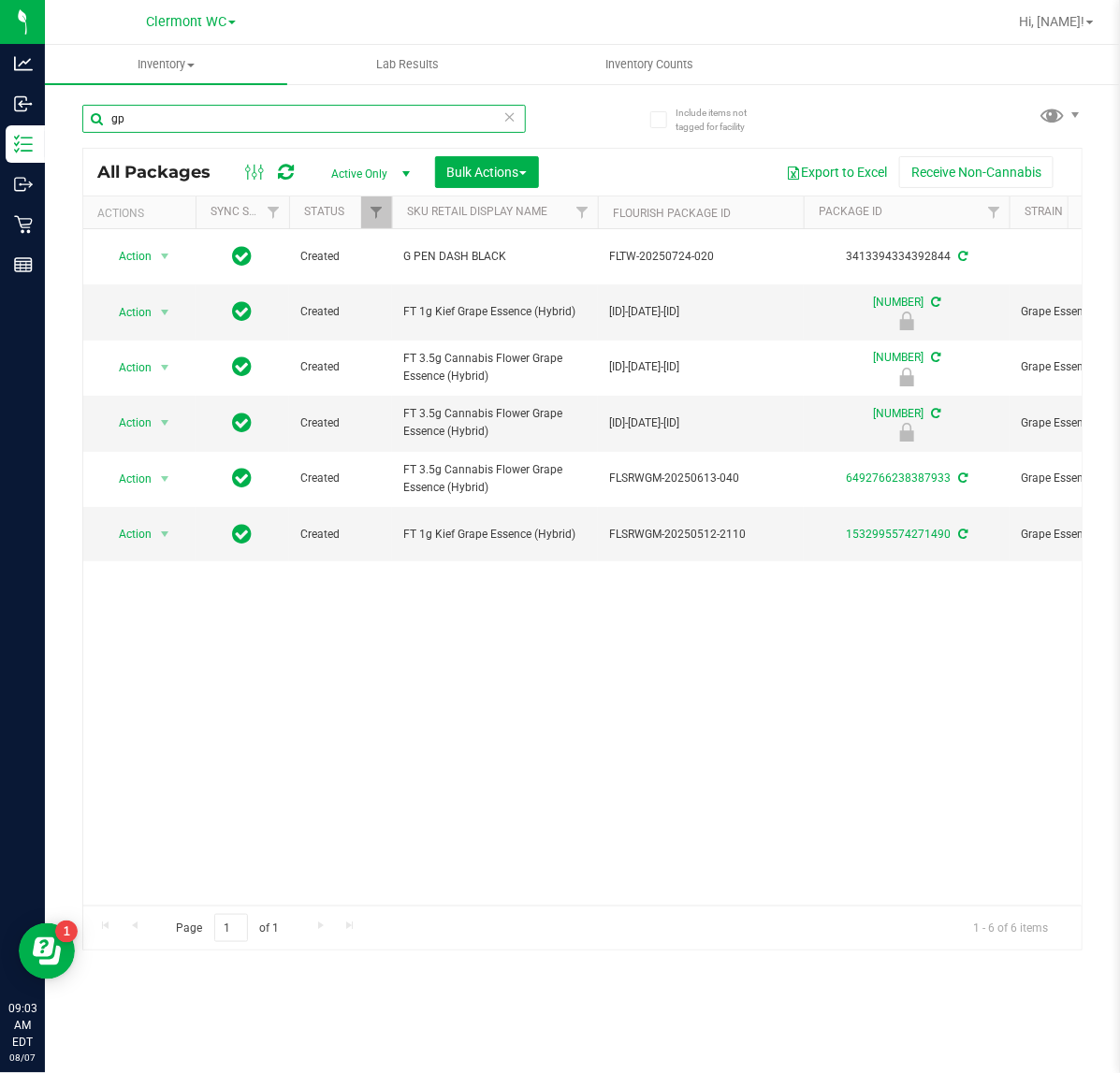 type on "g" 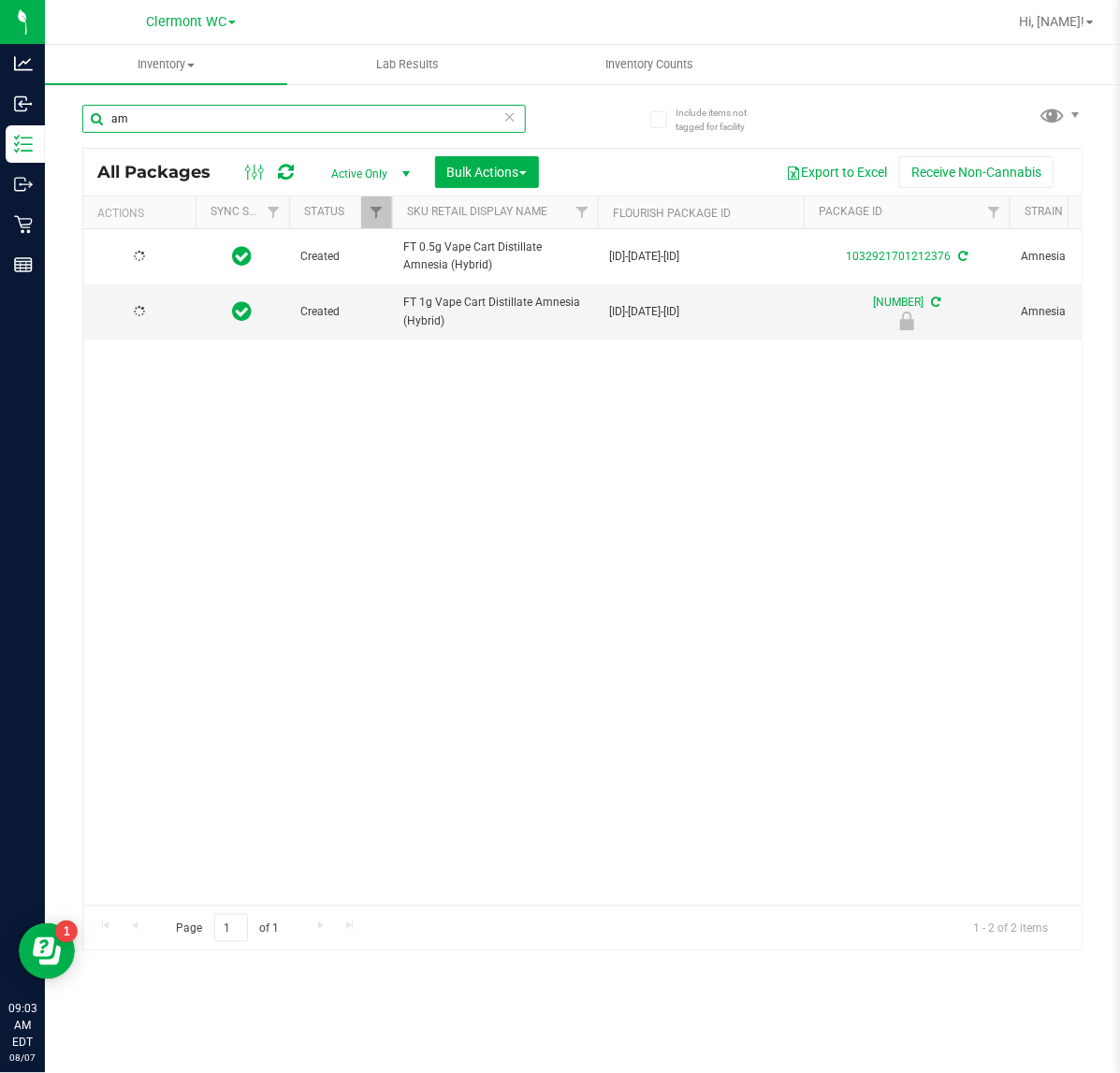 type on "a" 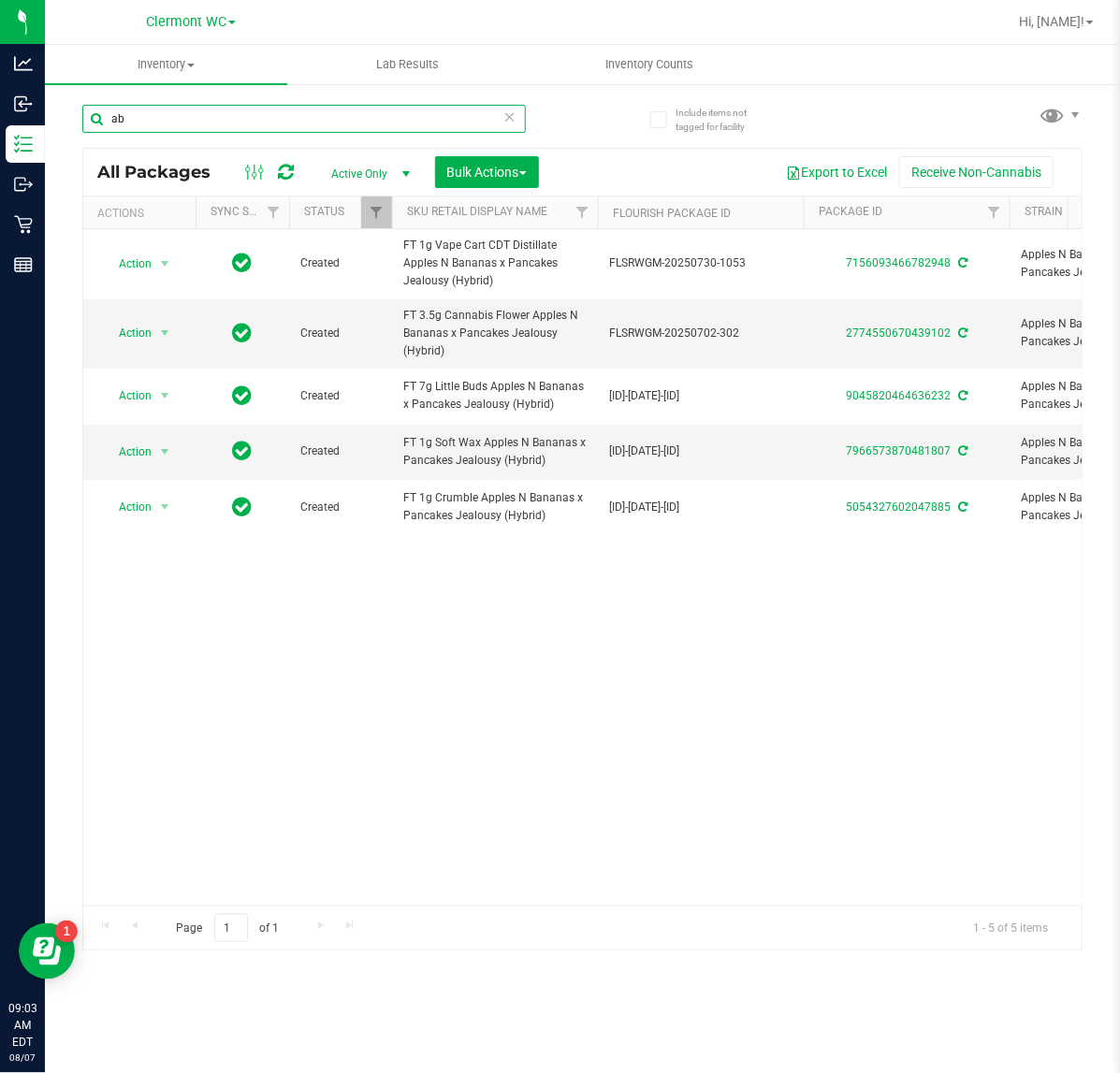 type on "a" 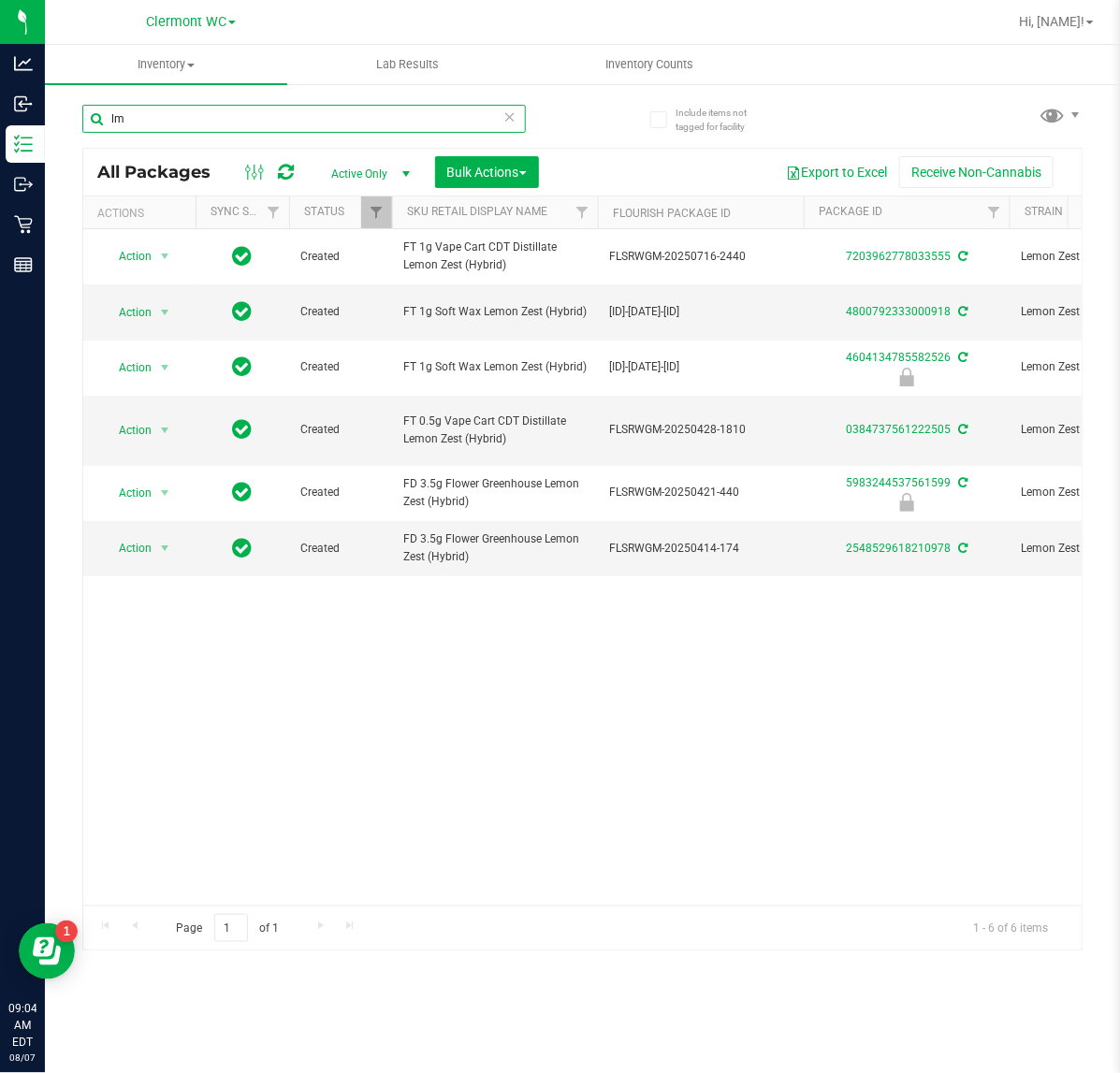 type on "l" 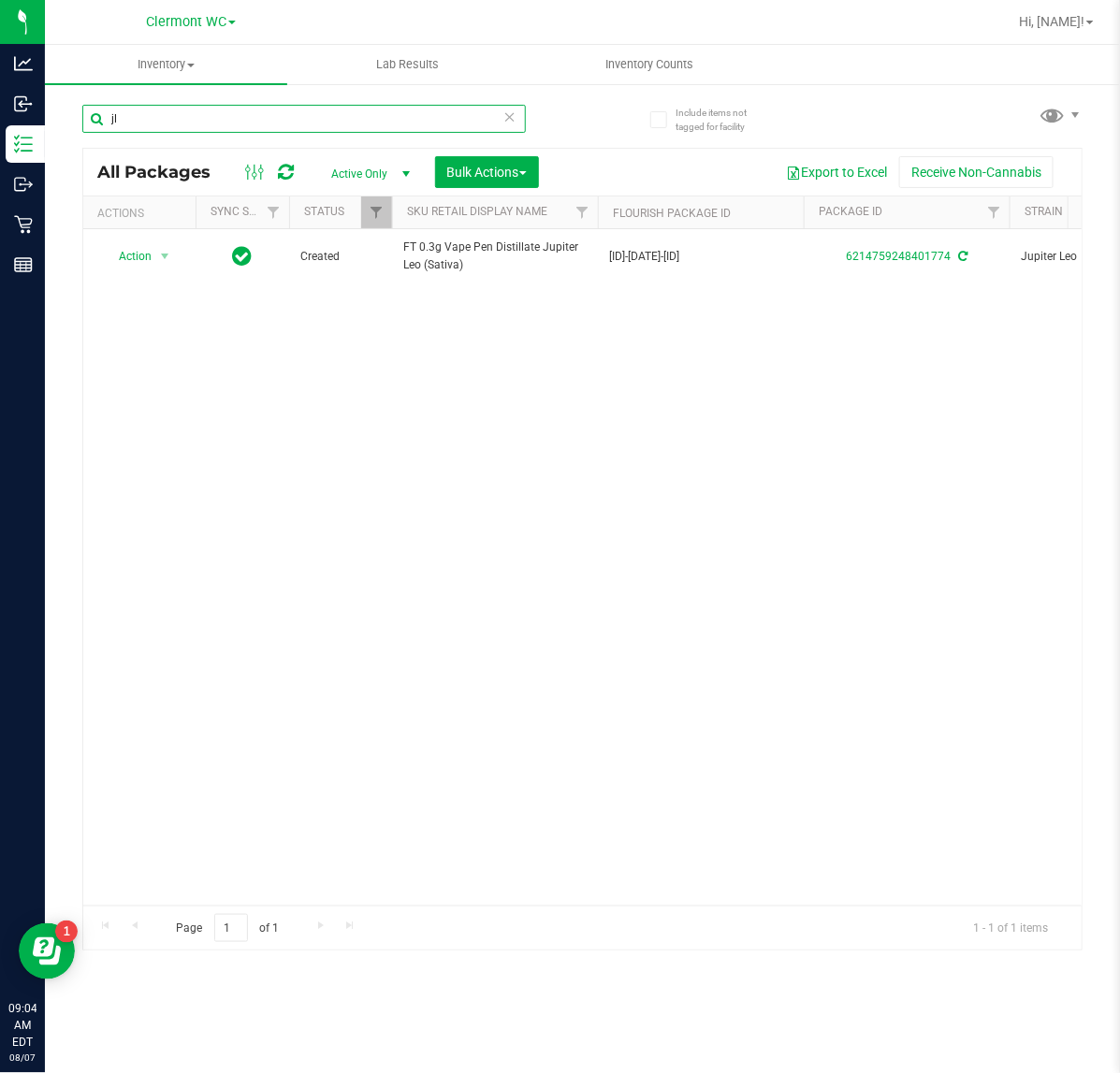 type on "j" 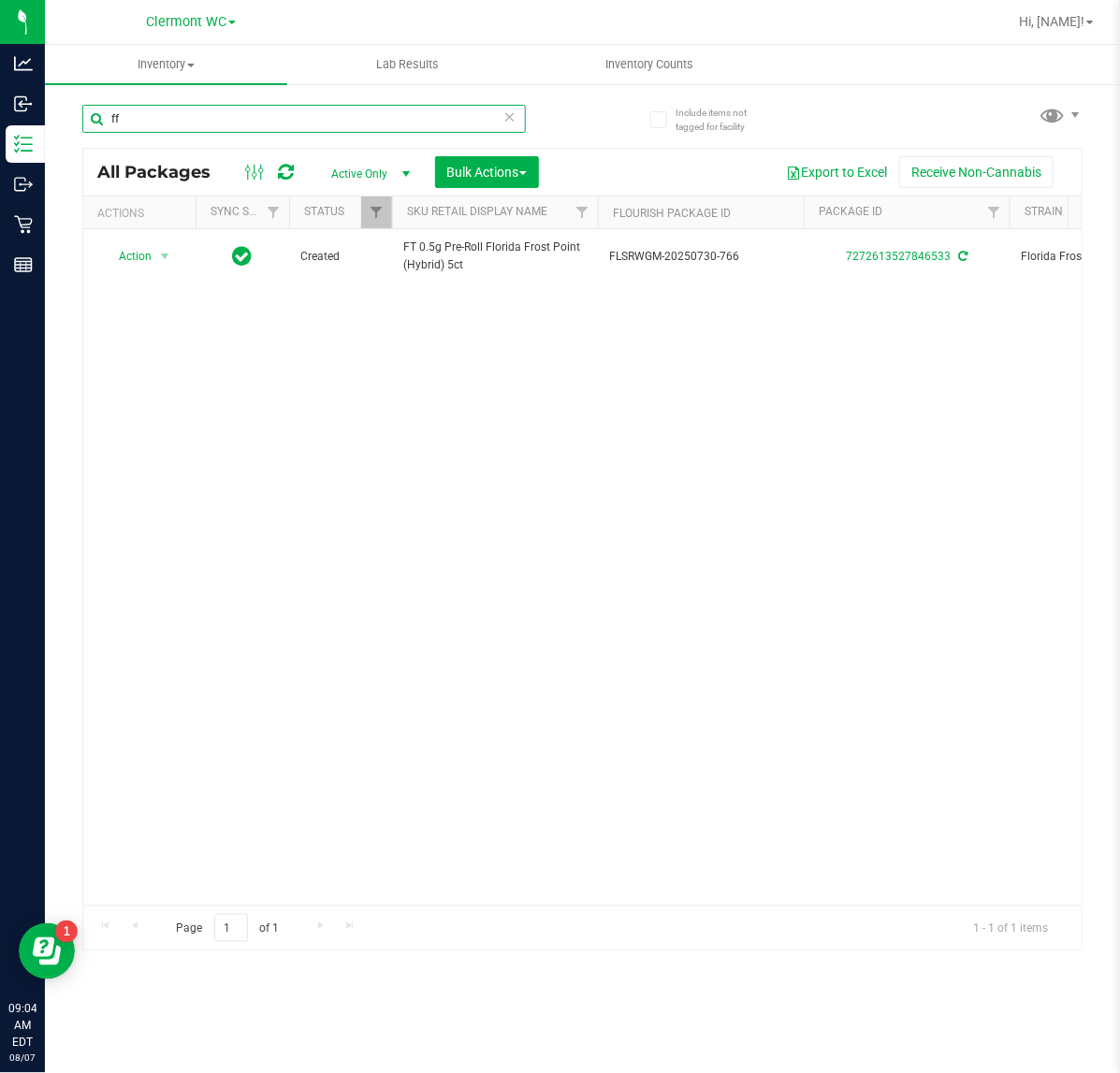 type on "f" 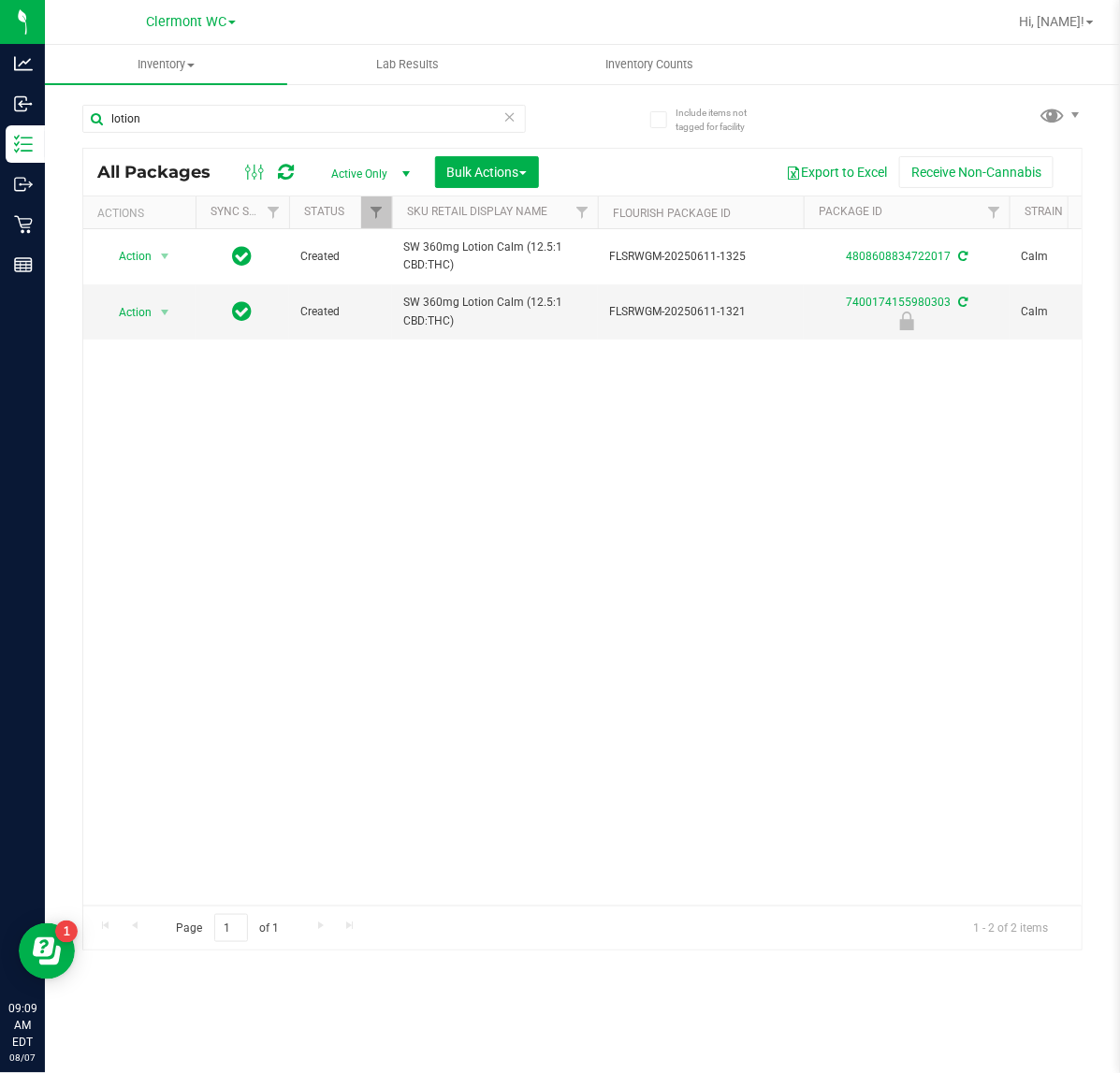 click on "Action Action Adjust qty Create package Edit attributes Global inventory Locate package Lock package Package audit log Print package label Print product labels Schedule for destruction
Created
SW 360mg Lotion Calm (12.5:1 CBD:THC)
FLSRWGM-20250611-1325
4808608834722017
Calm
Each
(40 g ea.)
0.0610 $60.00000
Lotion
2
0
2
Jun 11, 2025 12:16:00 EDT
SW - LOTION - 360MG - CAL - 12.5CBD-1THC
TOP-BAL-SW-CAL" at bounding box center [582, 567] 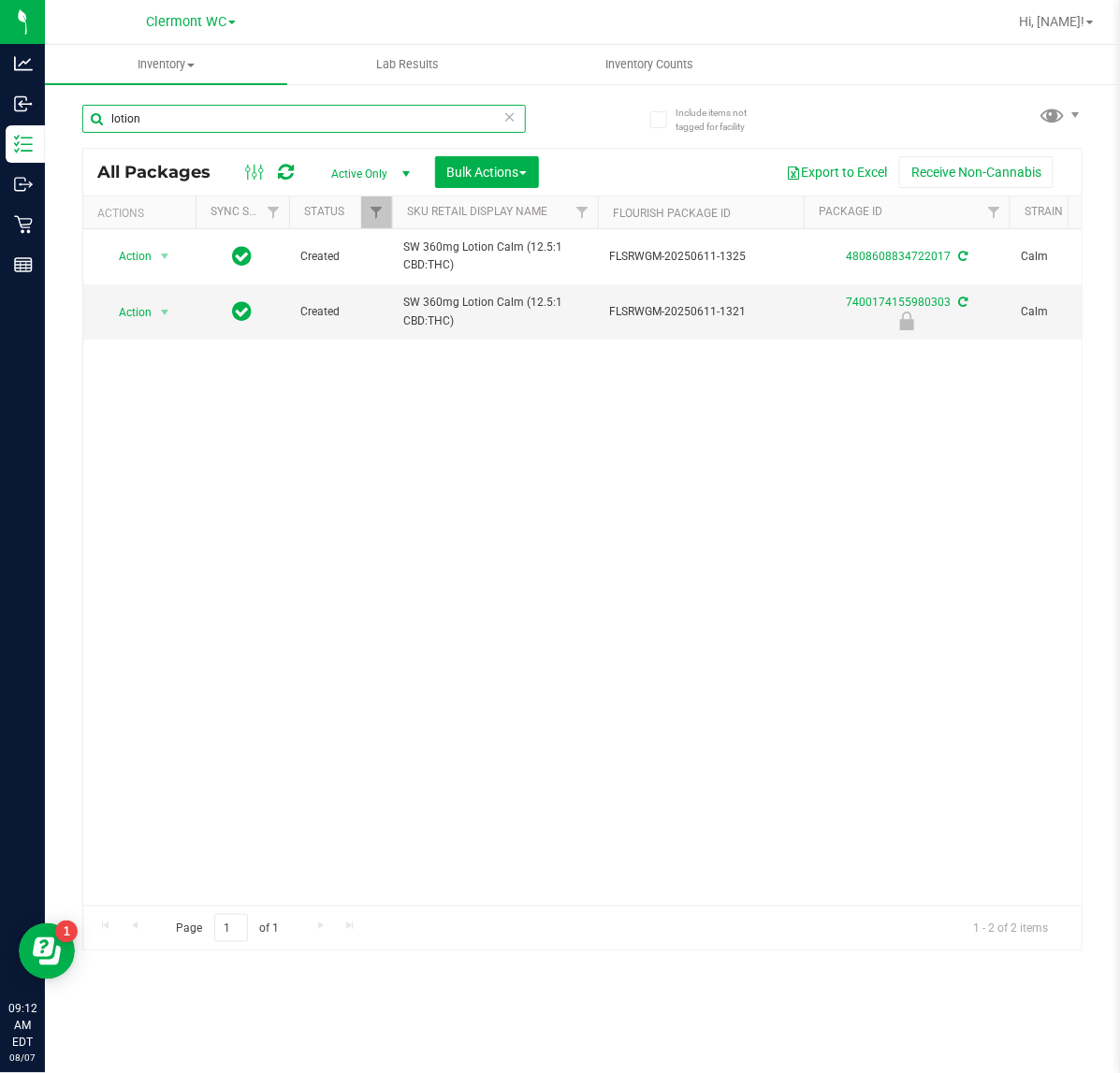 click on "lotion" at bounding box center (304, 119) 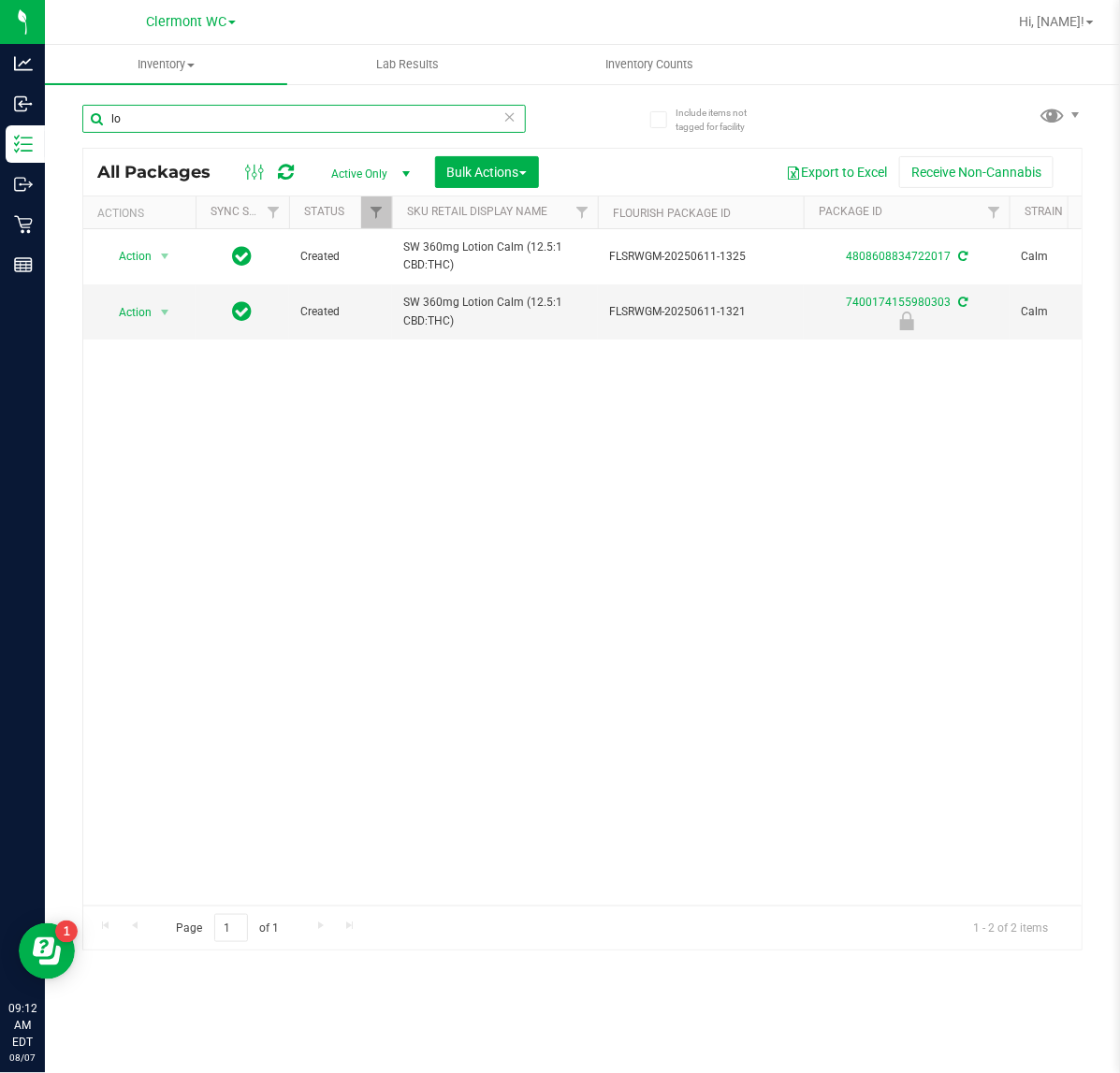 type on "l" 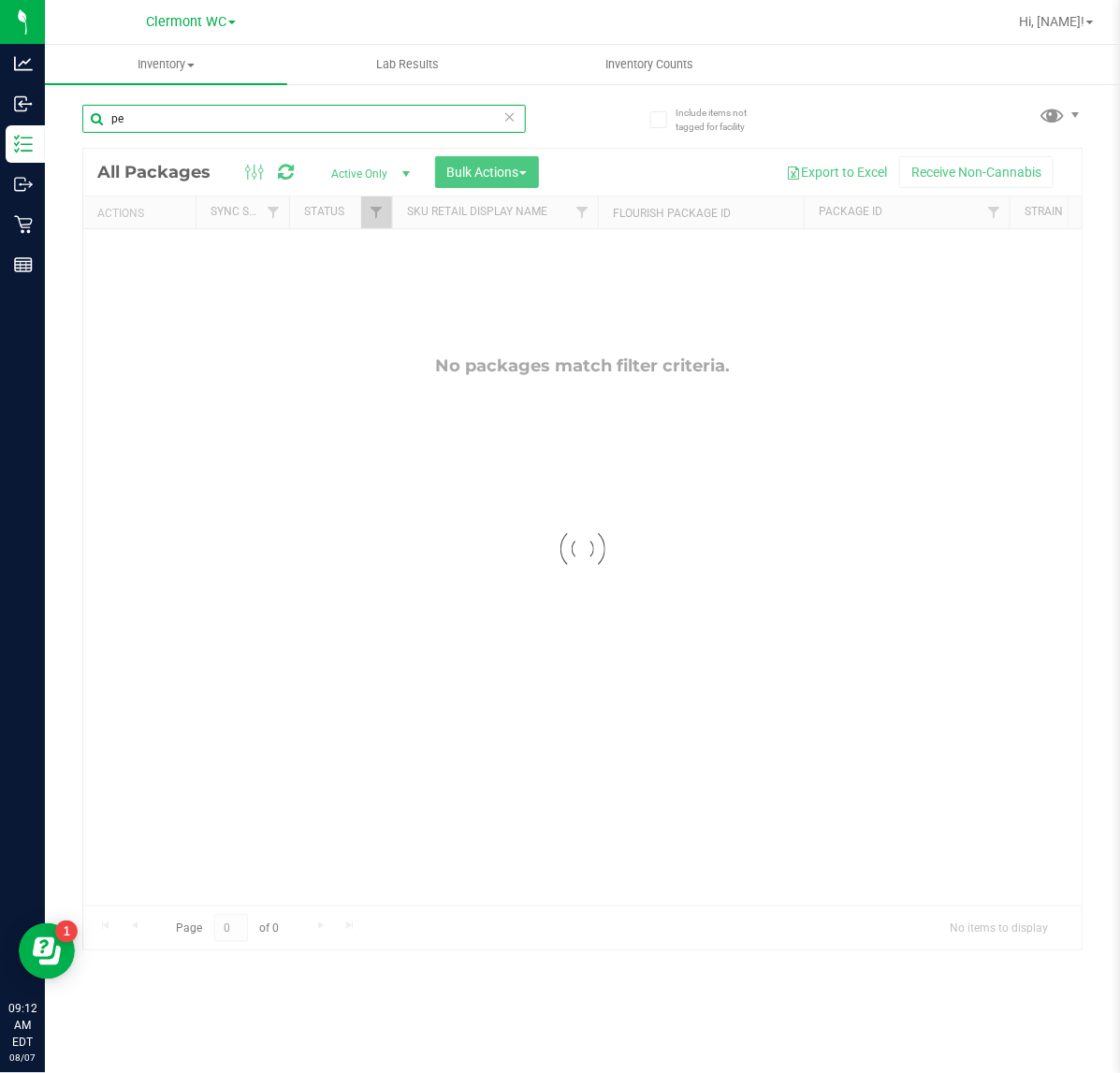 type on "p" 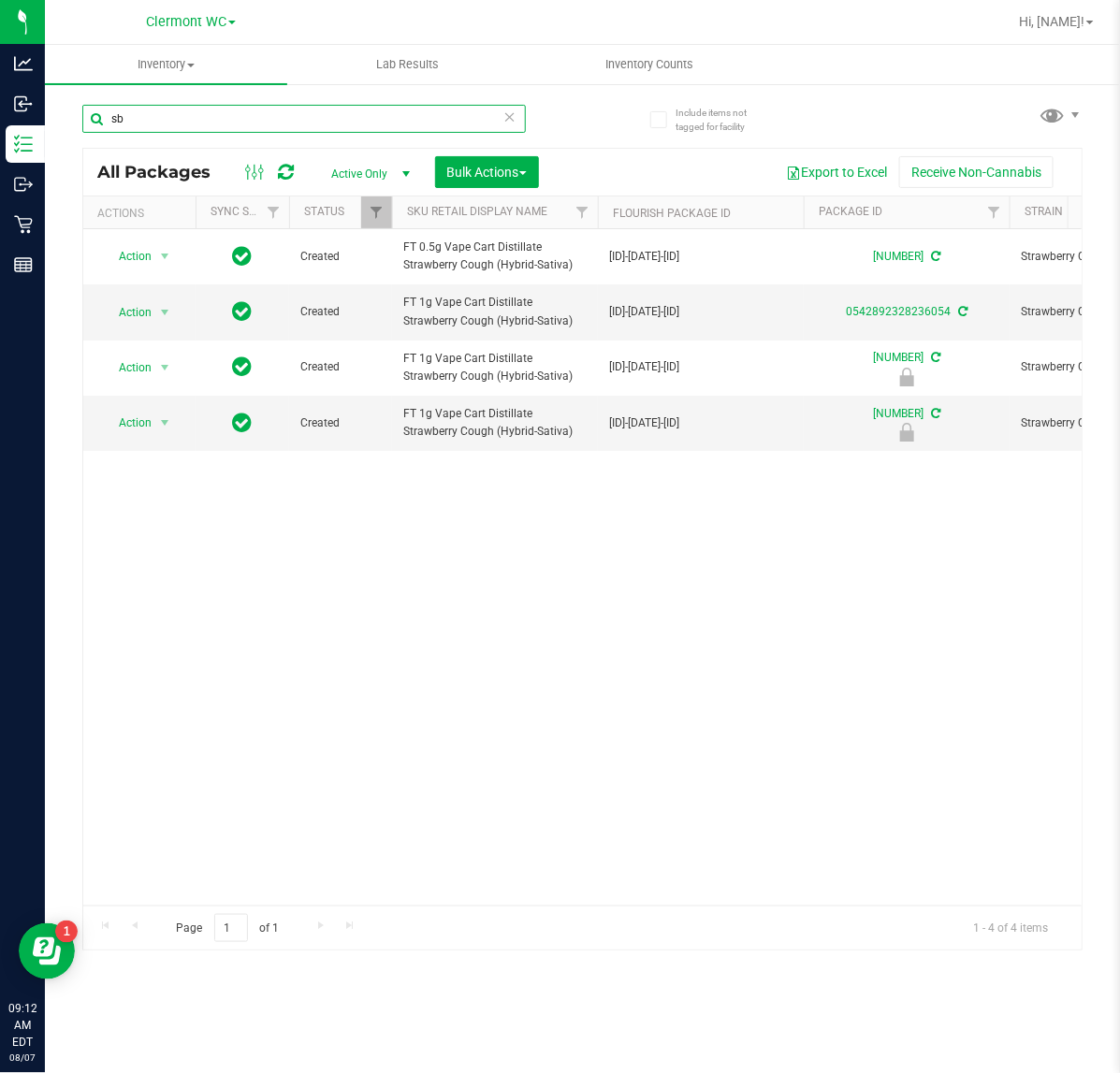 type on "s" 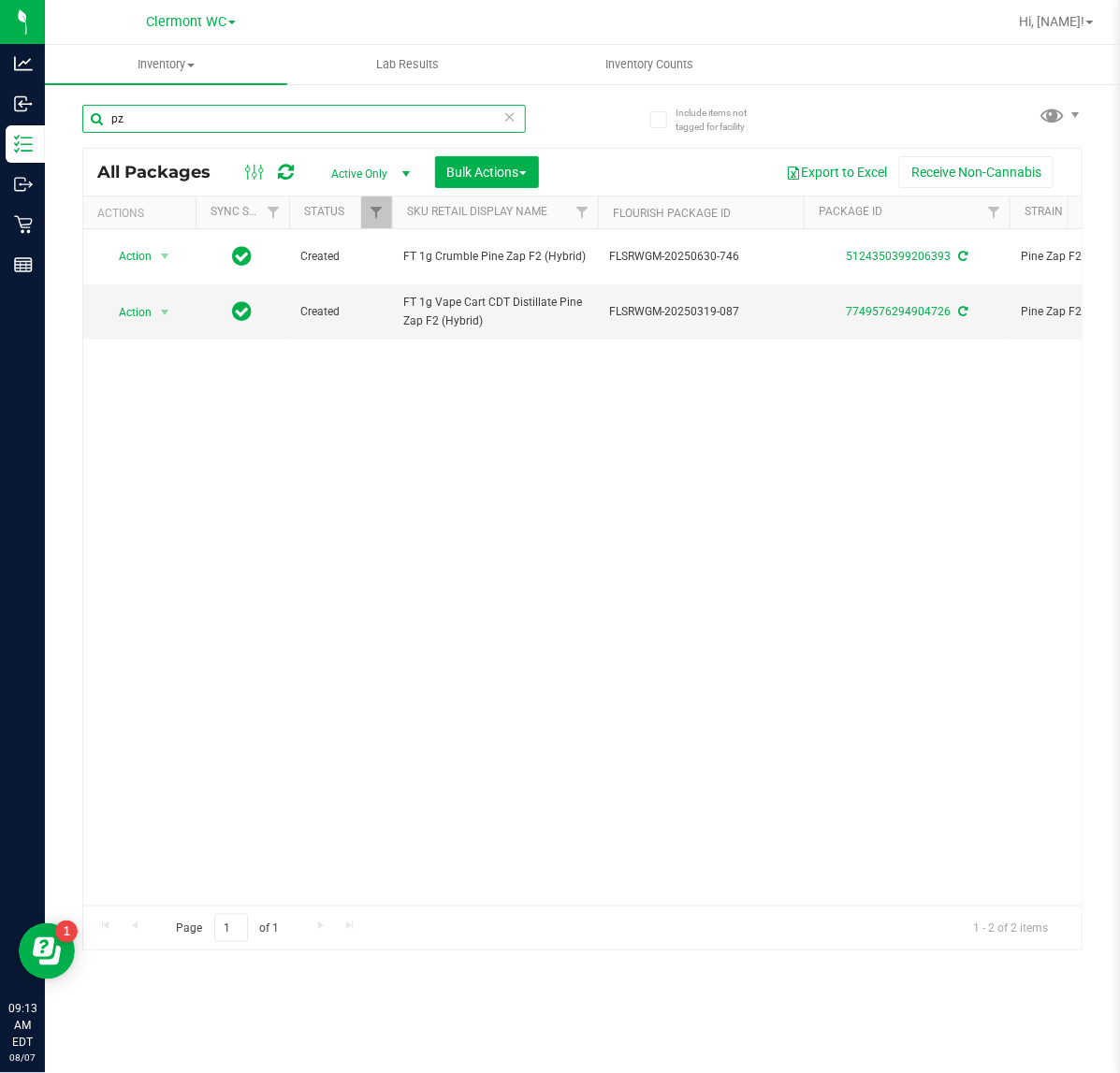 type on "p" 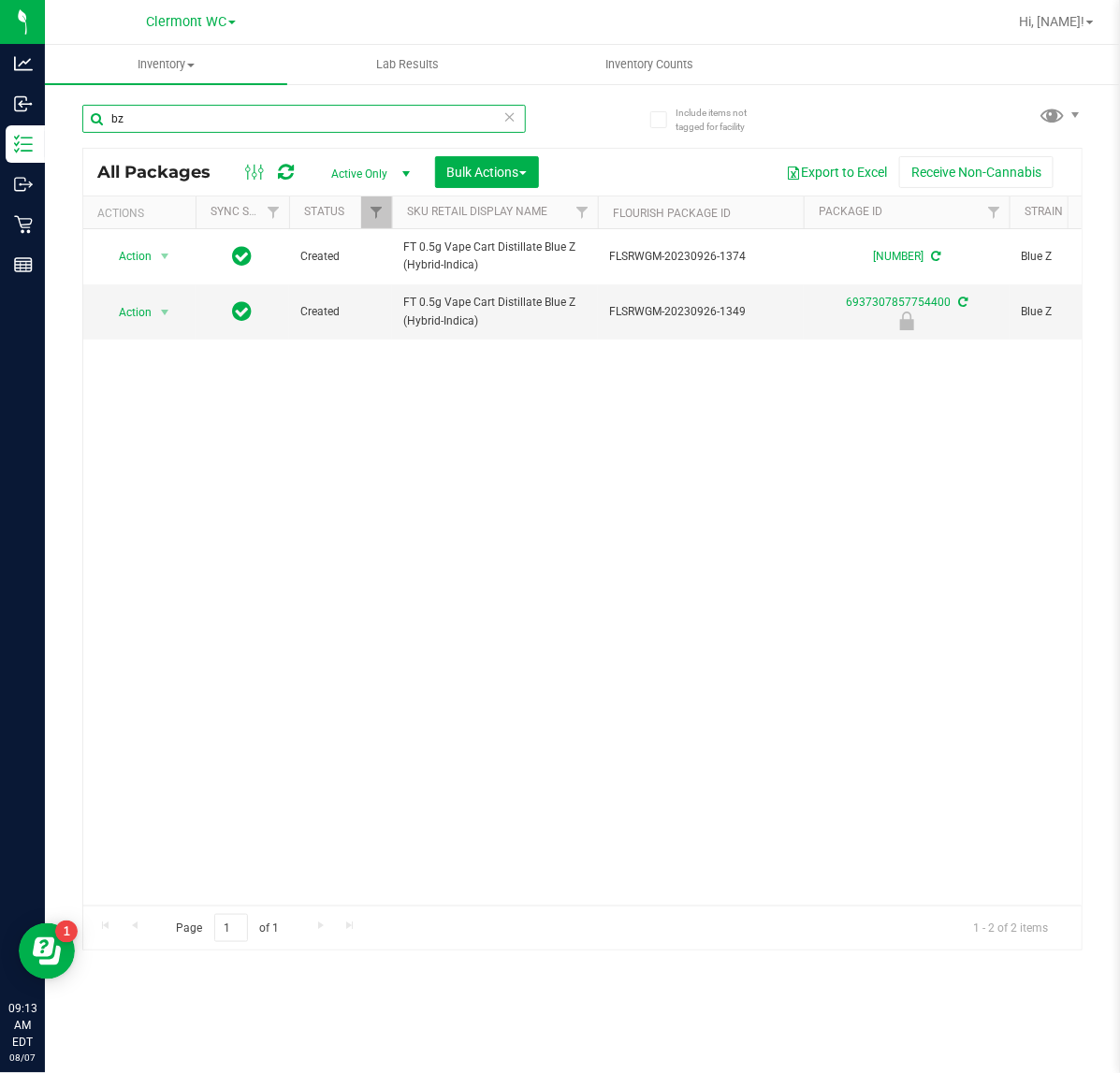 type on "b" 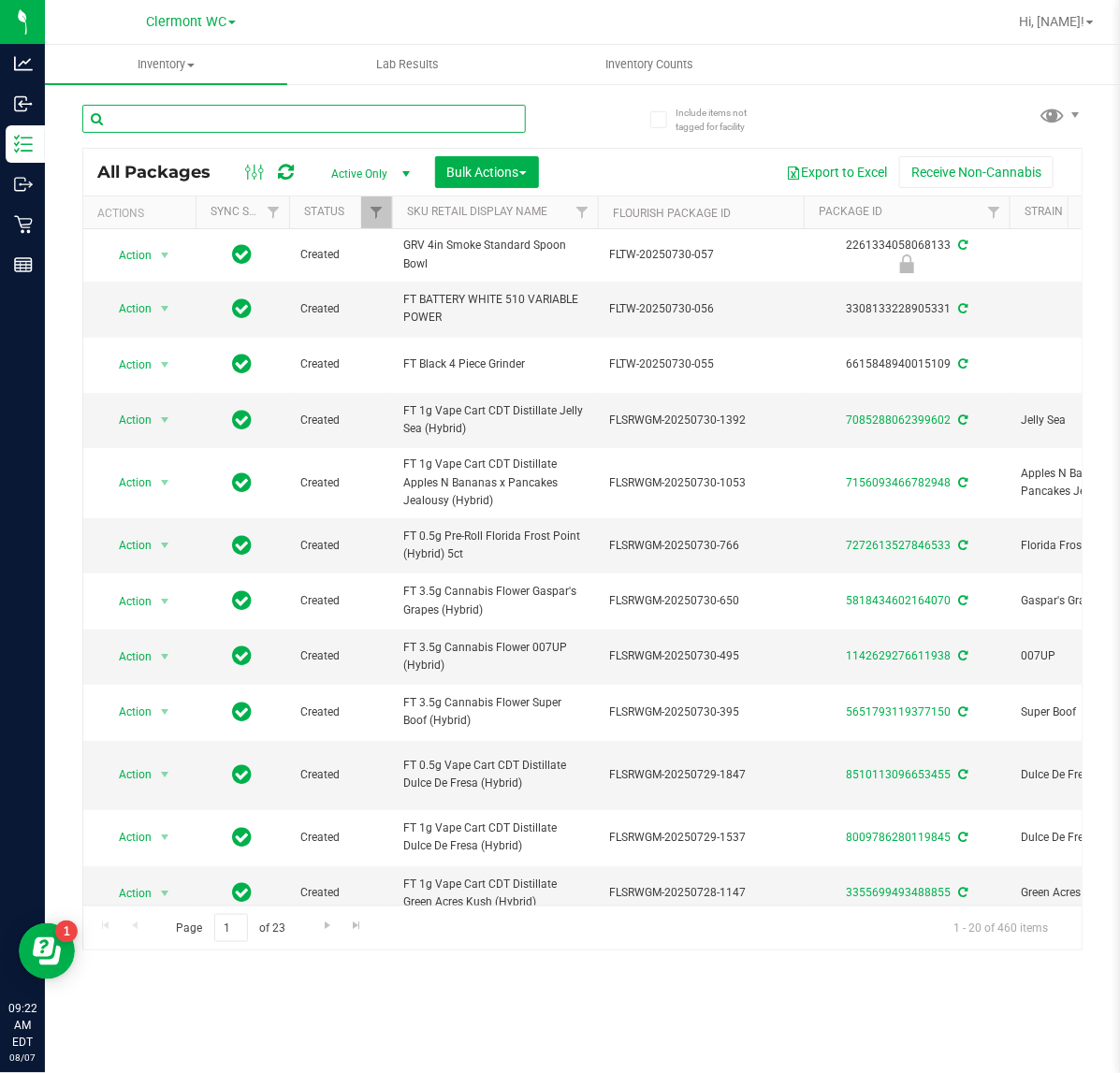 click at bounding box center (304, 119) 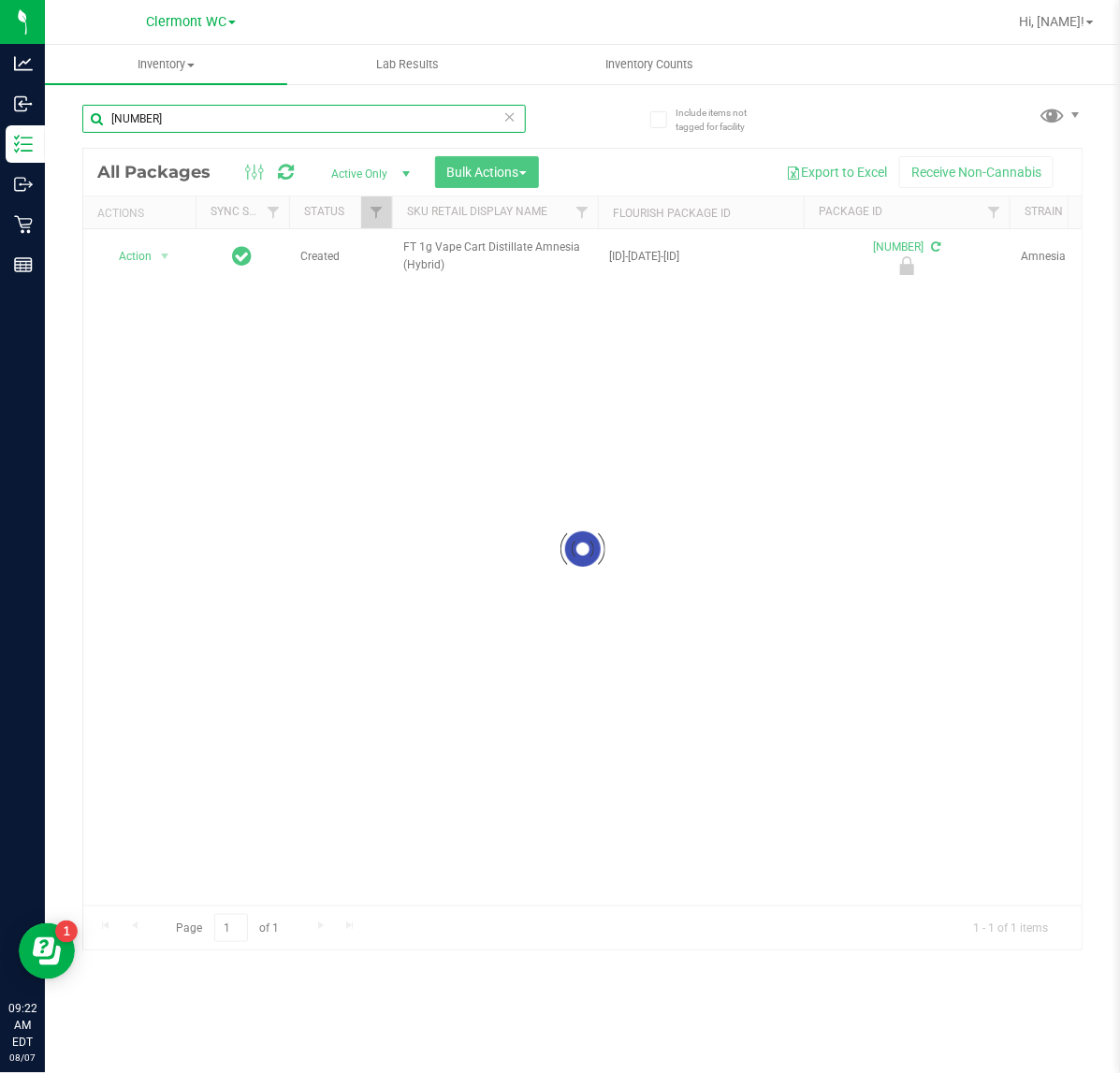 type on "7368009469633913" 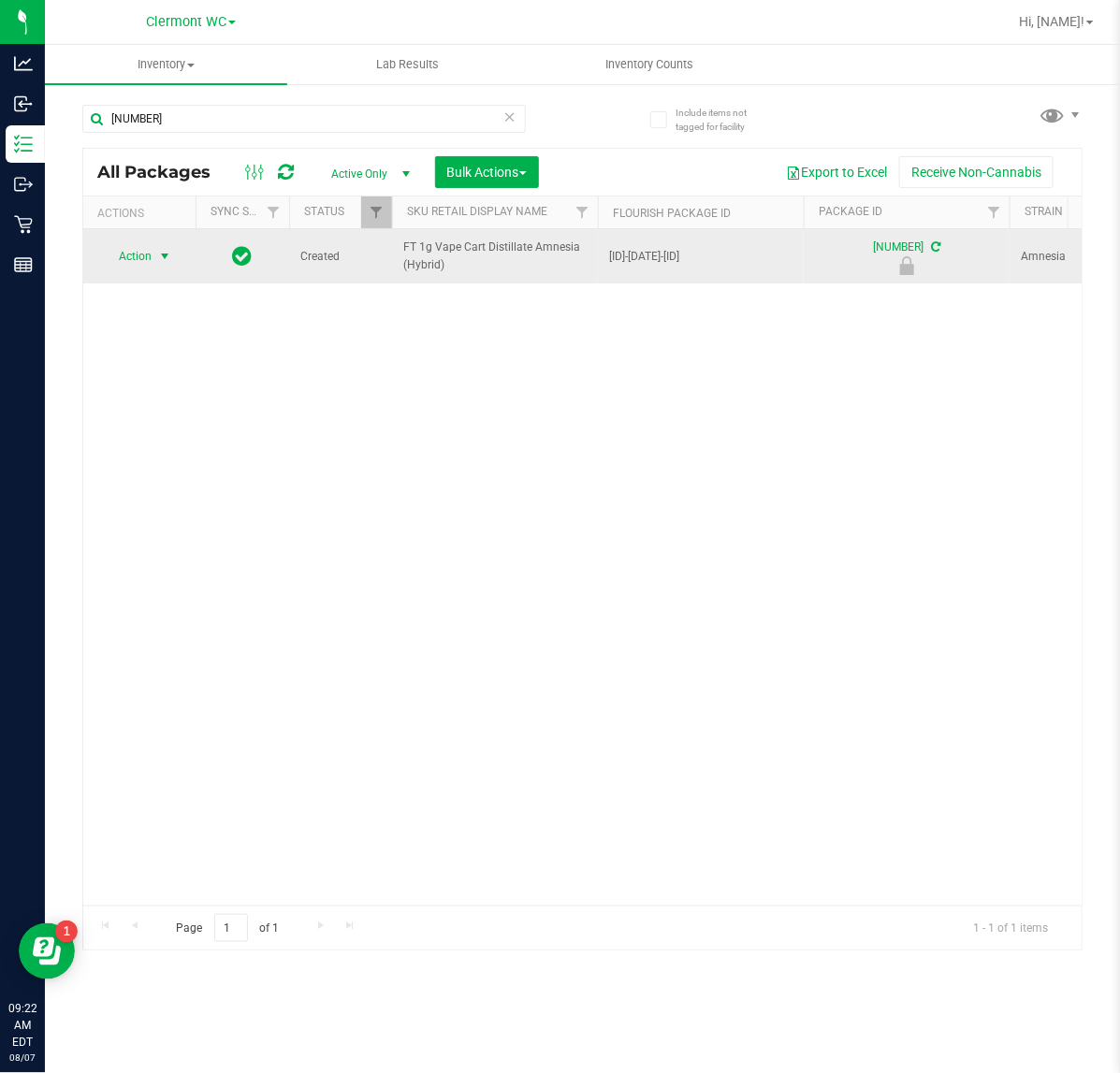 click at bounding box center [165, 256] 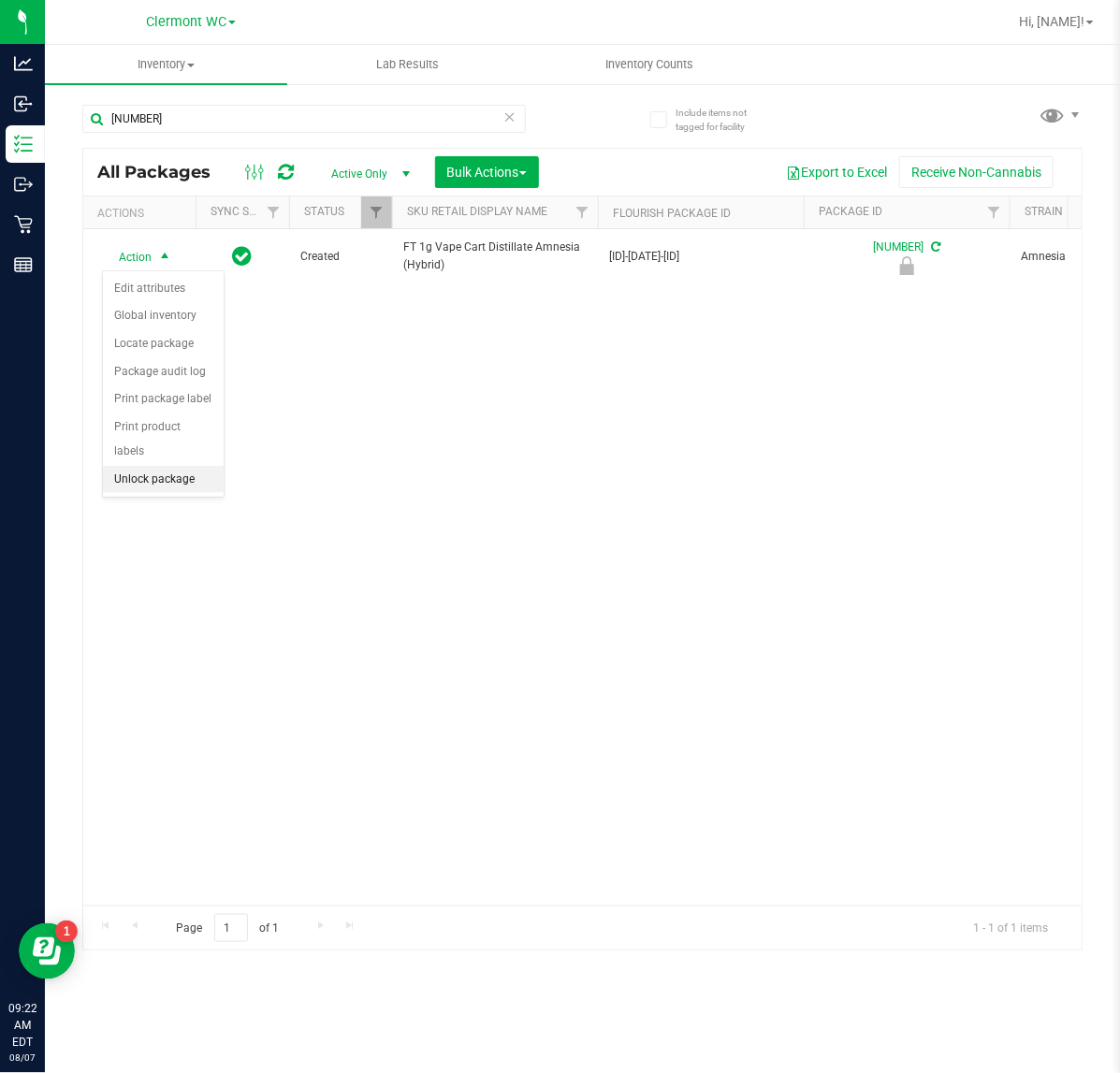 click on "Unlock package" at bounding box center [163, 480] 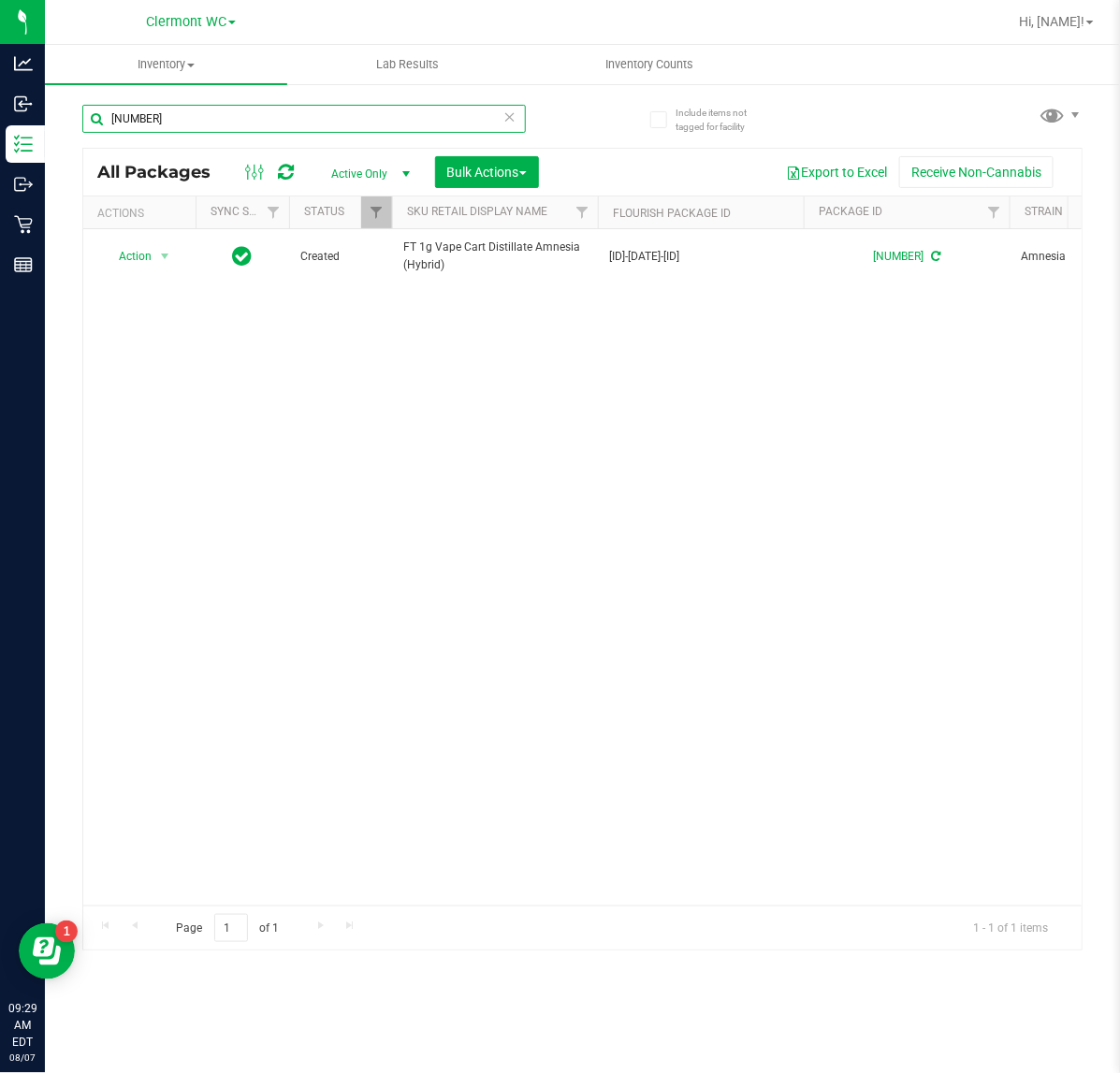 drag, startPoint x: 271, startPoint y: 120, endPoint x: -2, endPoint y: 257, distance: 305.44721 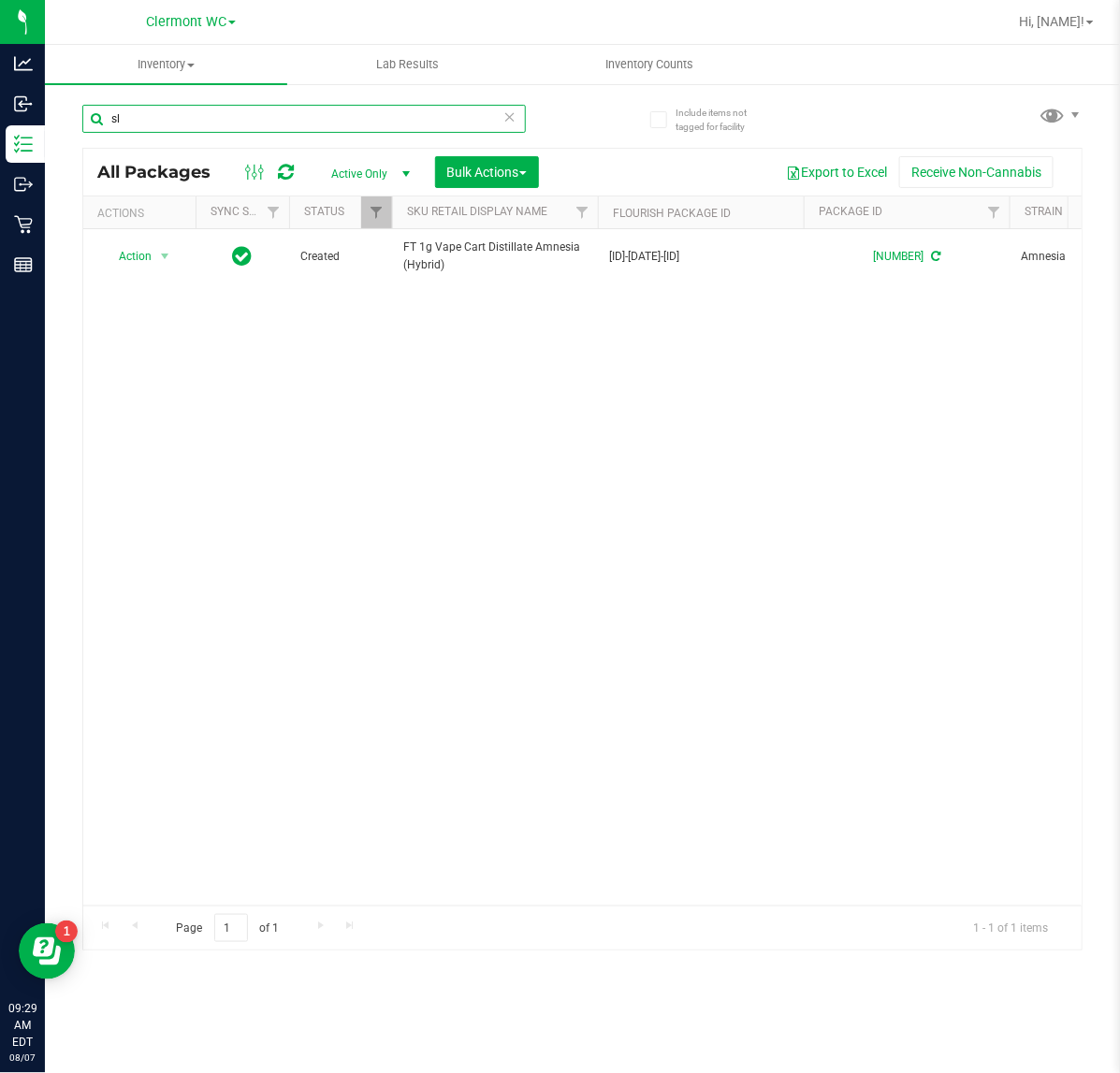 type on "slh" 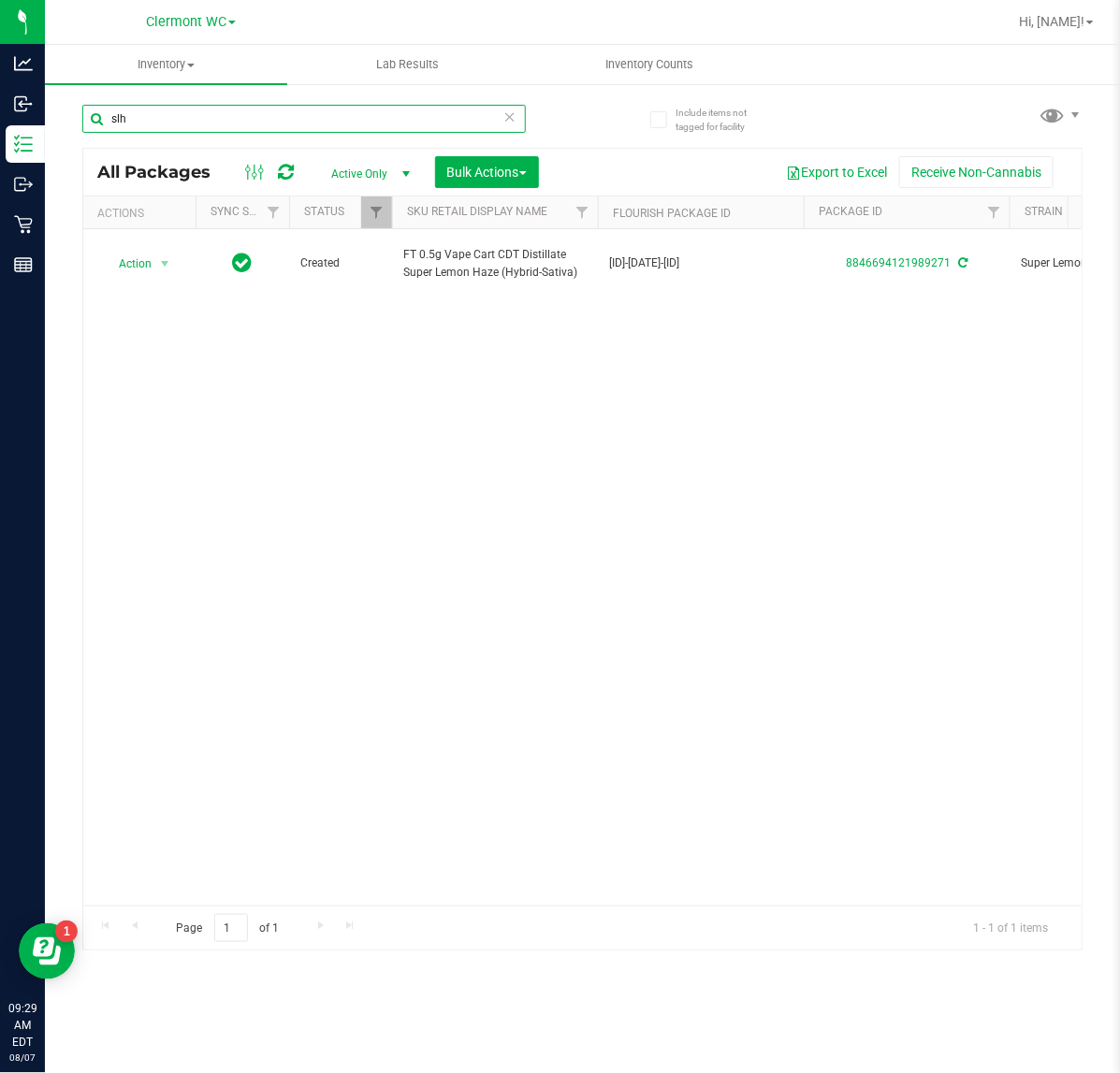 drag, startPoint x: 215, startPoint y: 109, endPoint x: 78, endPoint y: 115, distance: 137.13132 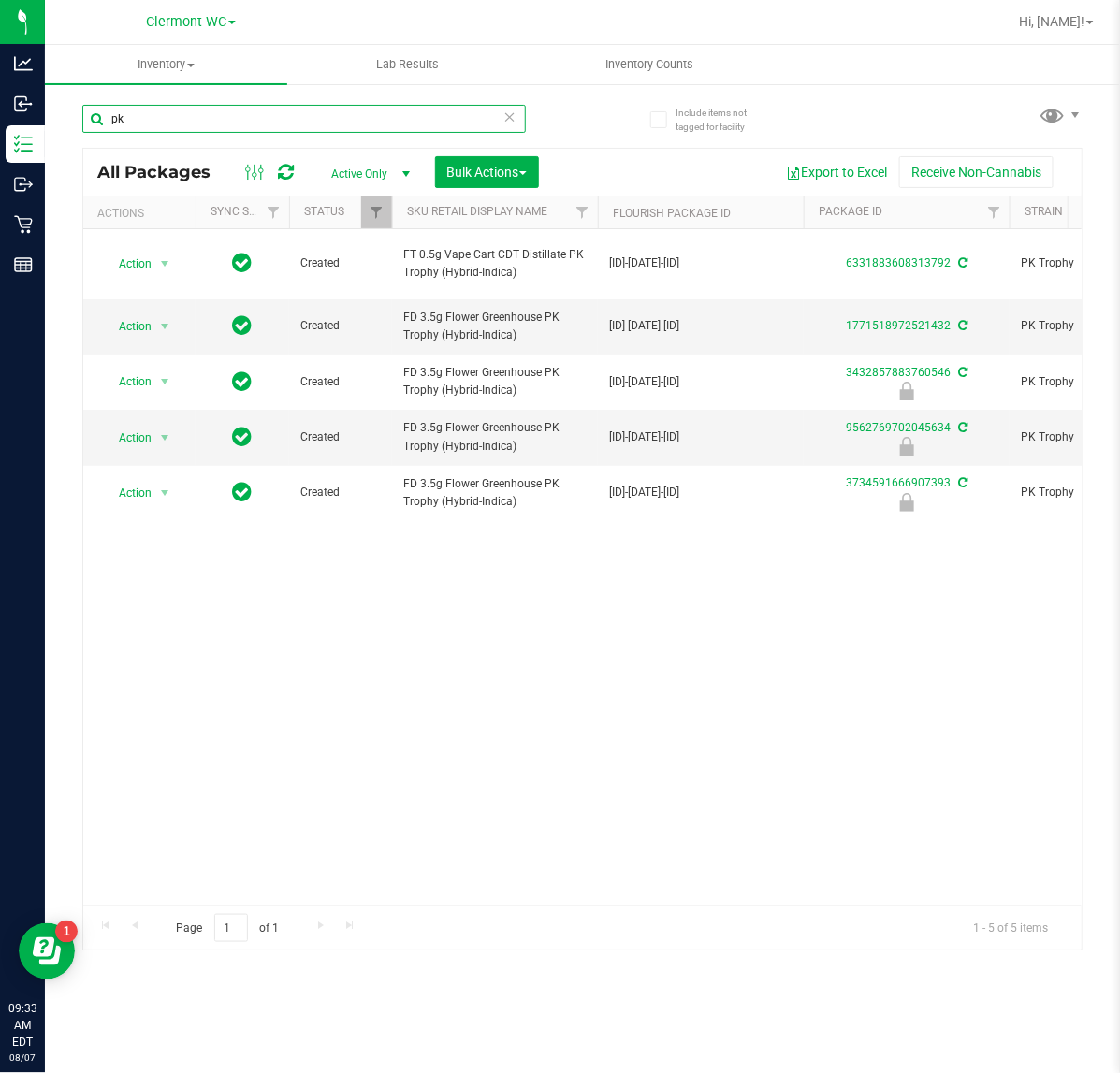 type on "p" 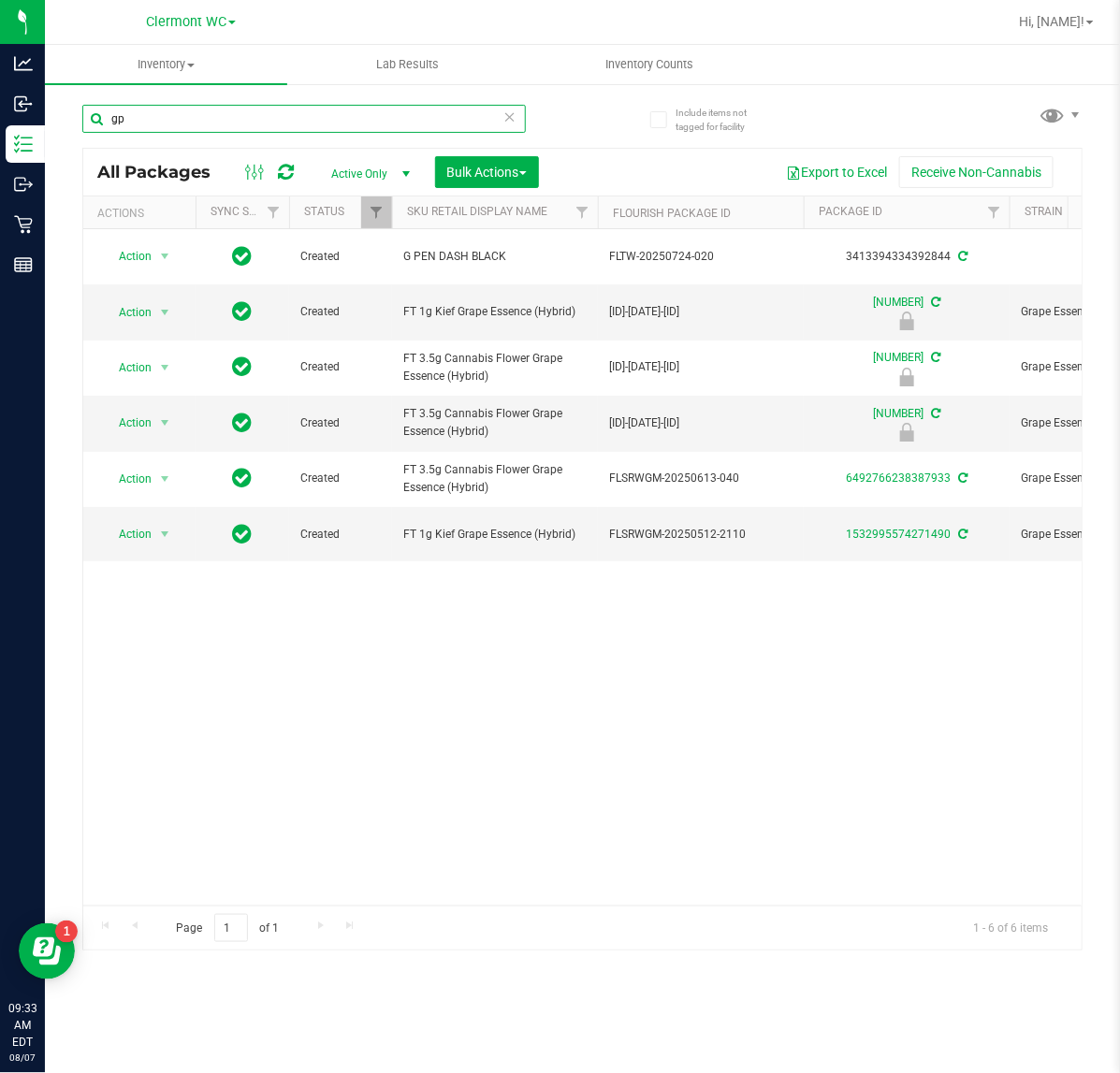 type on "g" 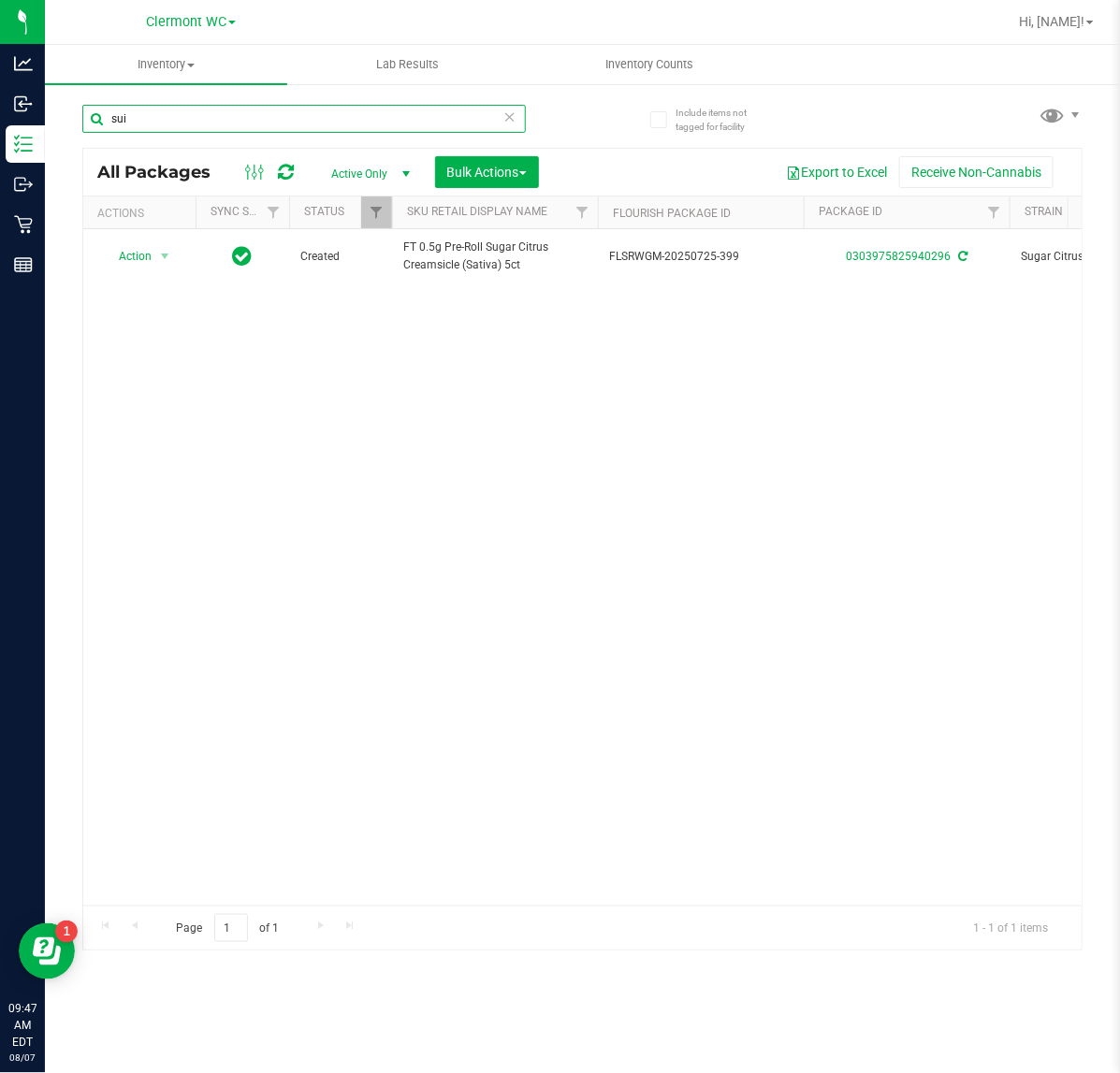 drag, startPoint x: 283, startPoint y: 108, endPoint x: -2, endPoint y: 85, distance: 285.9266 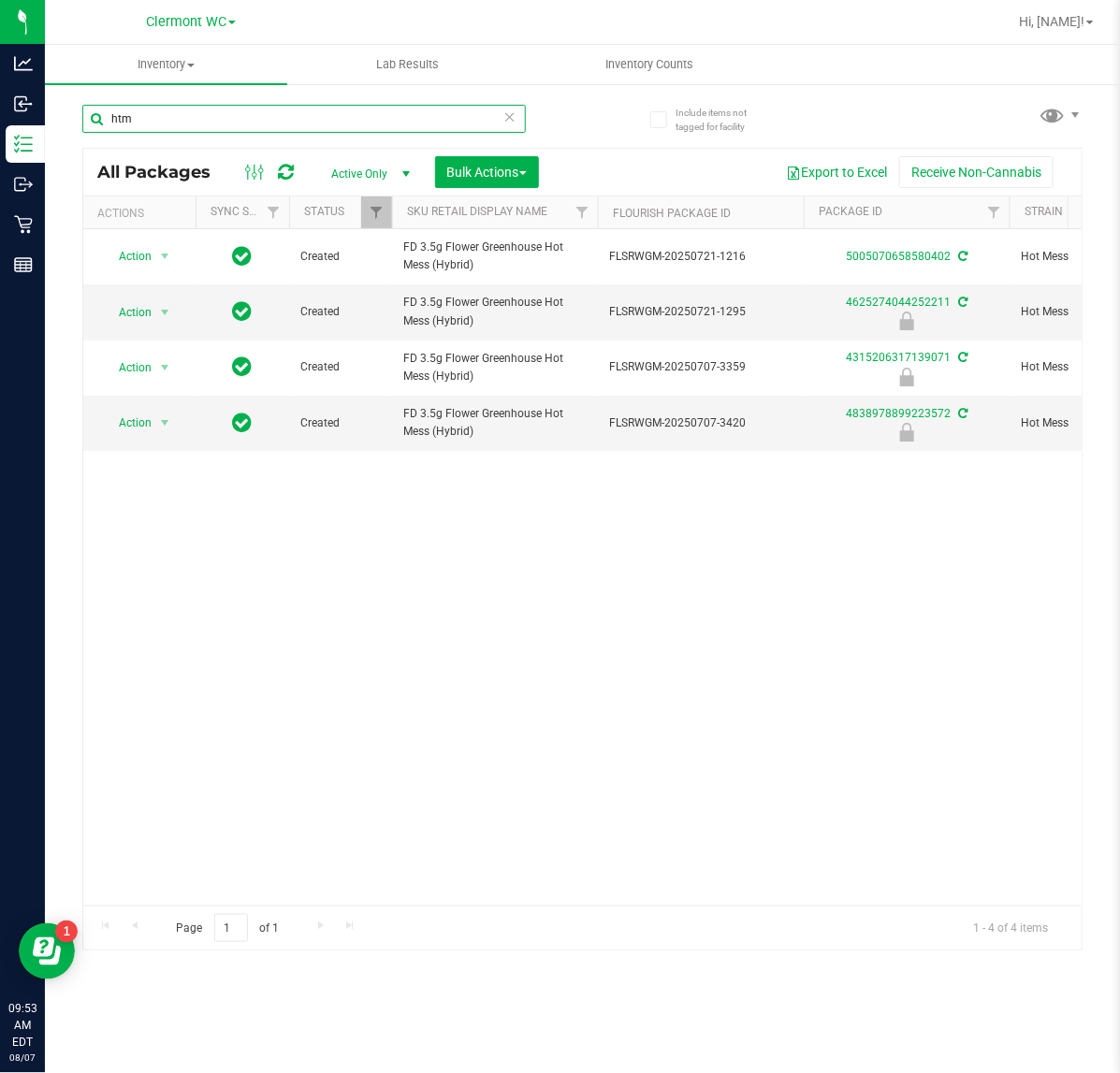 type on "htm" 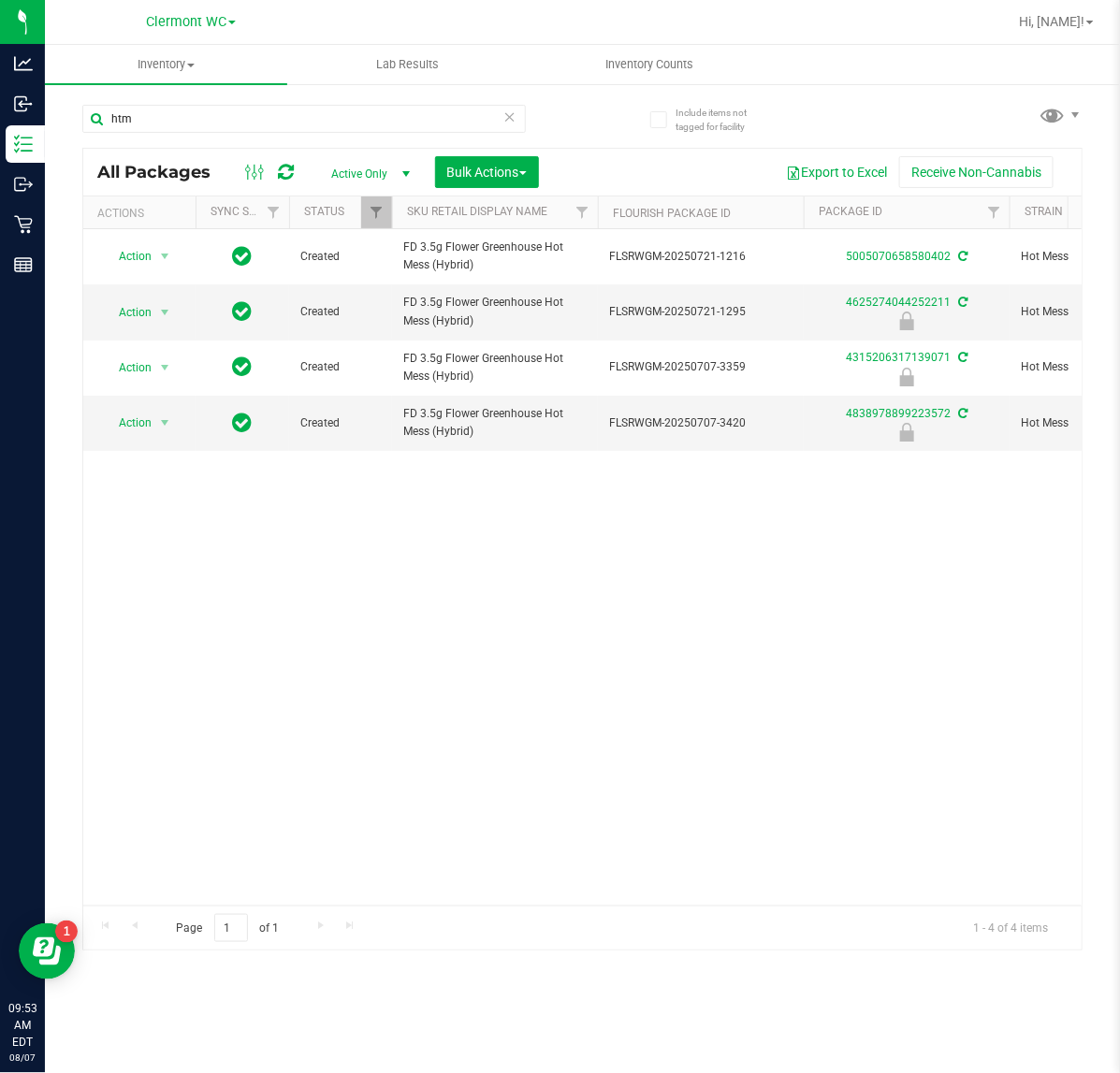 click at bounding box center [510, 116] 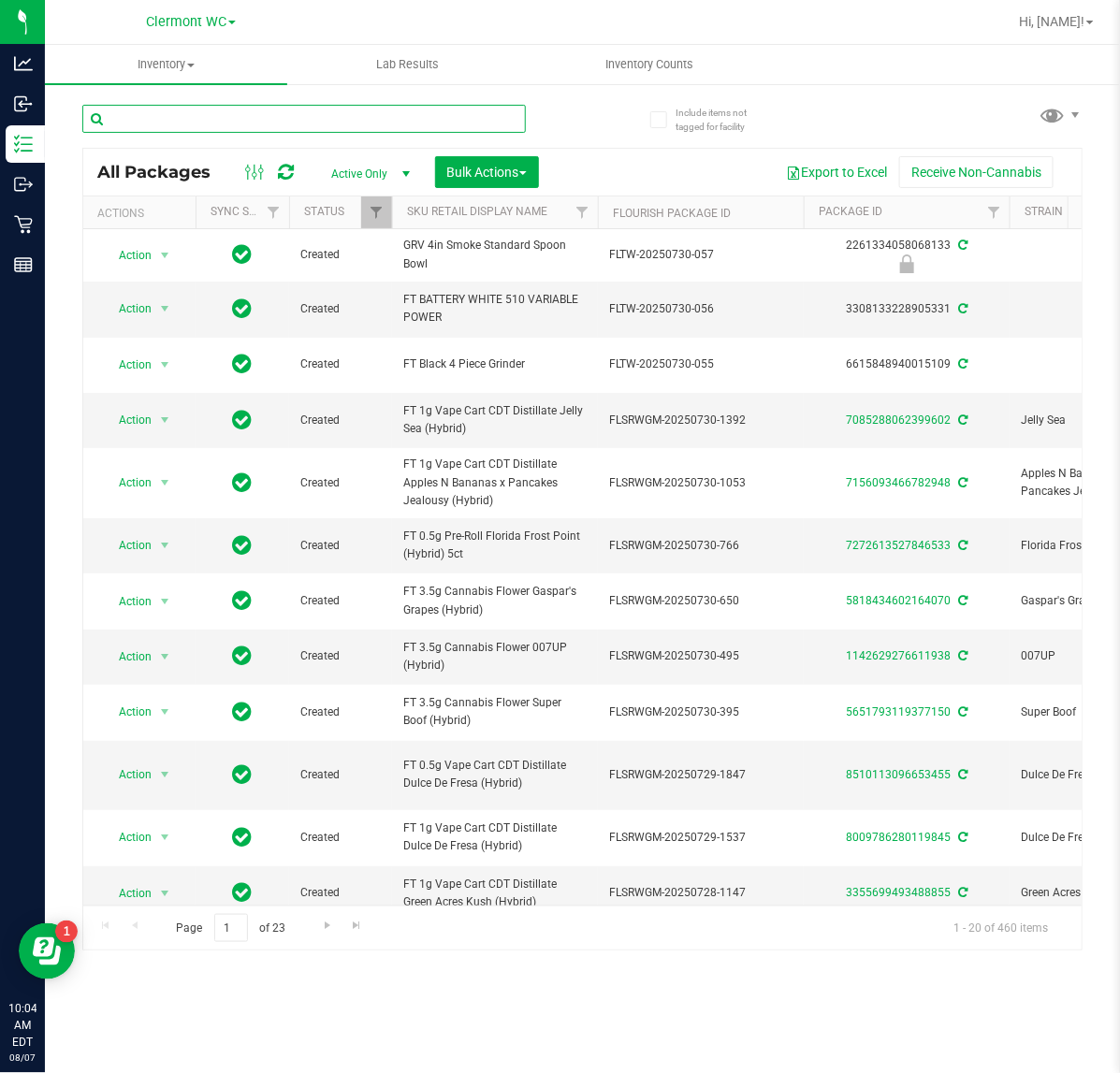 click at bounding box center (304, 119) 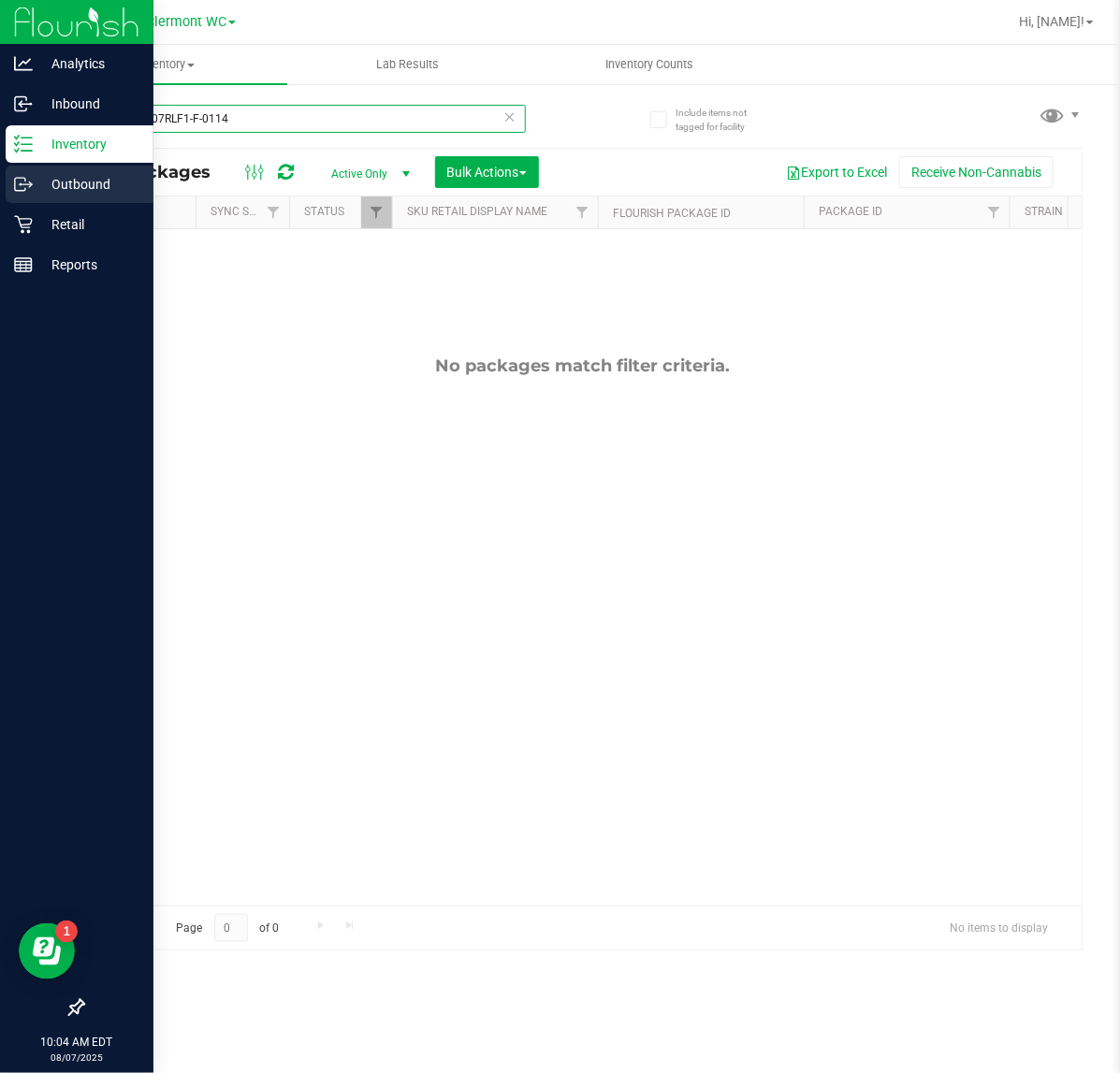 drag, startPoint x: 272, startPoint y: 119, endPoint x: 6, endPoint y: 189, distance: 275.05636 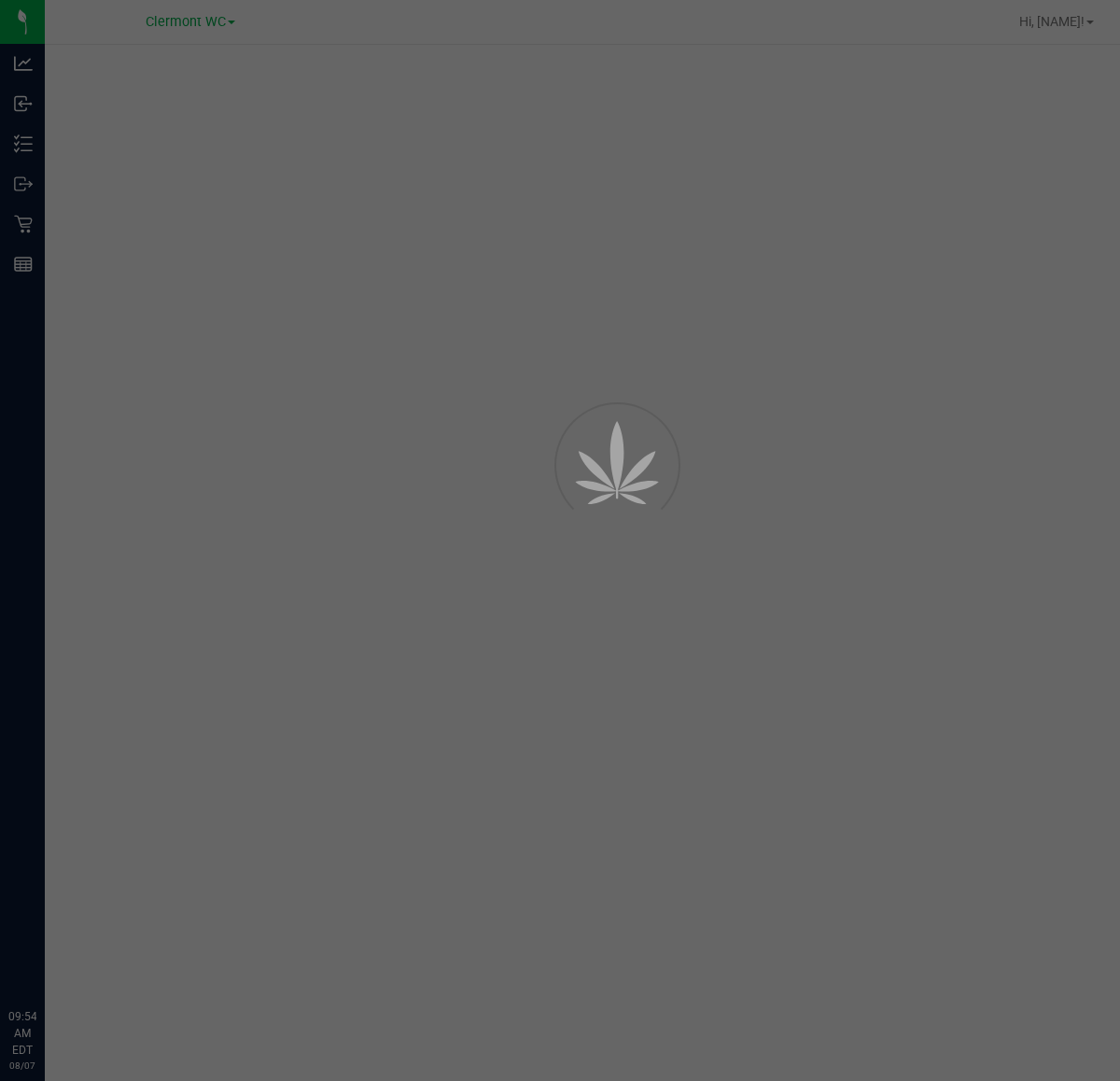 scroll, scrollTop: 0, scrollLeft: 0, axis: both 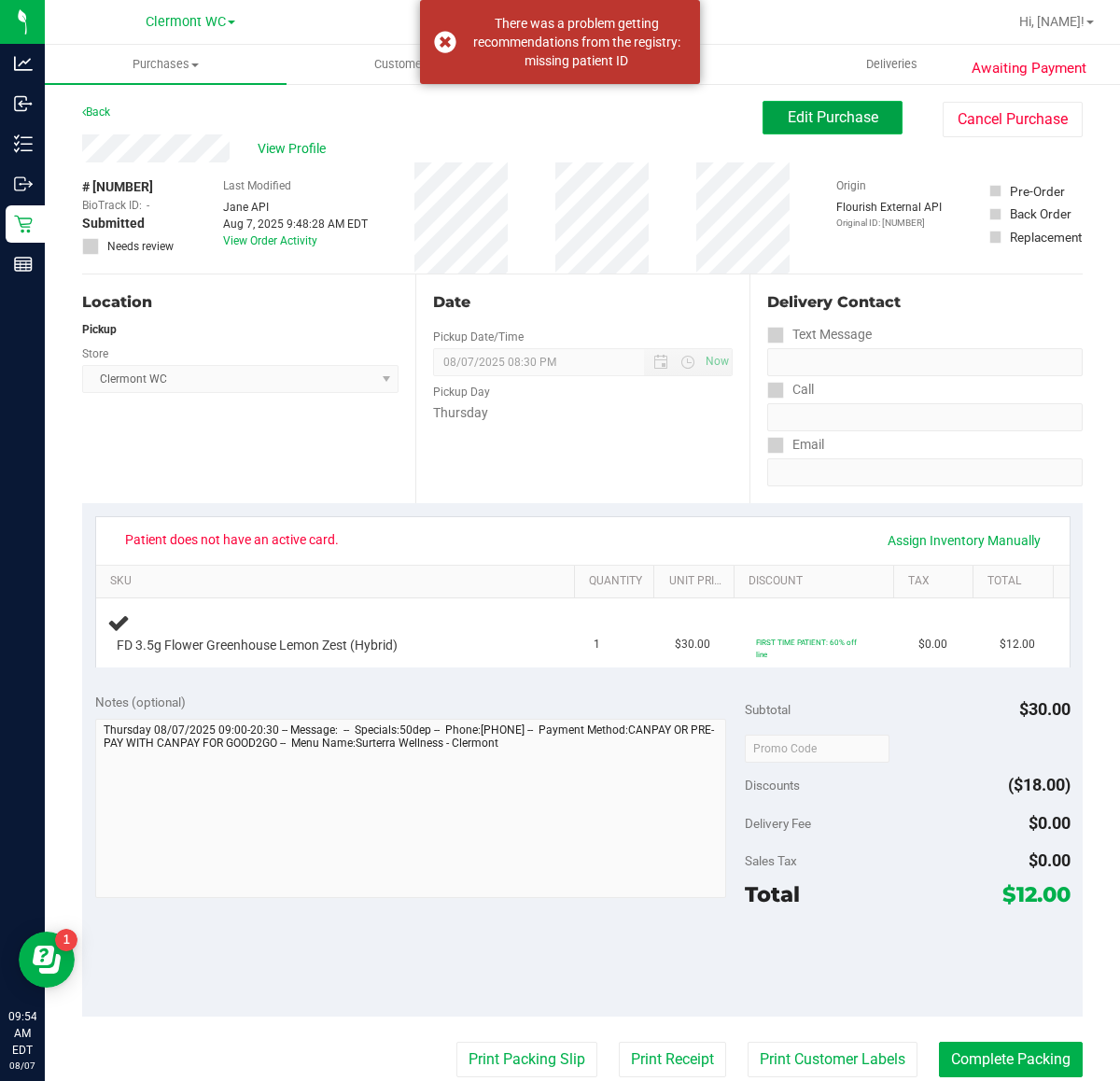 click on "Edit Purchase" at bounding box center [833, 118] 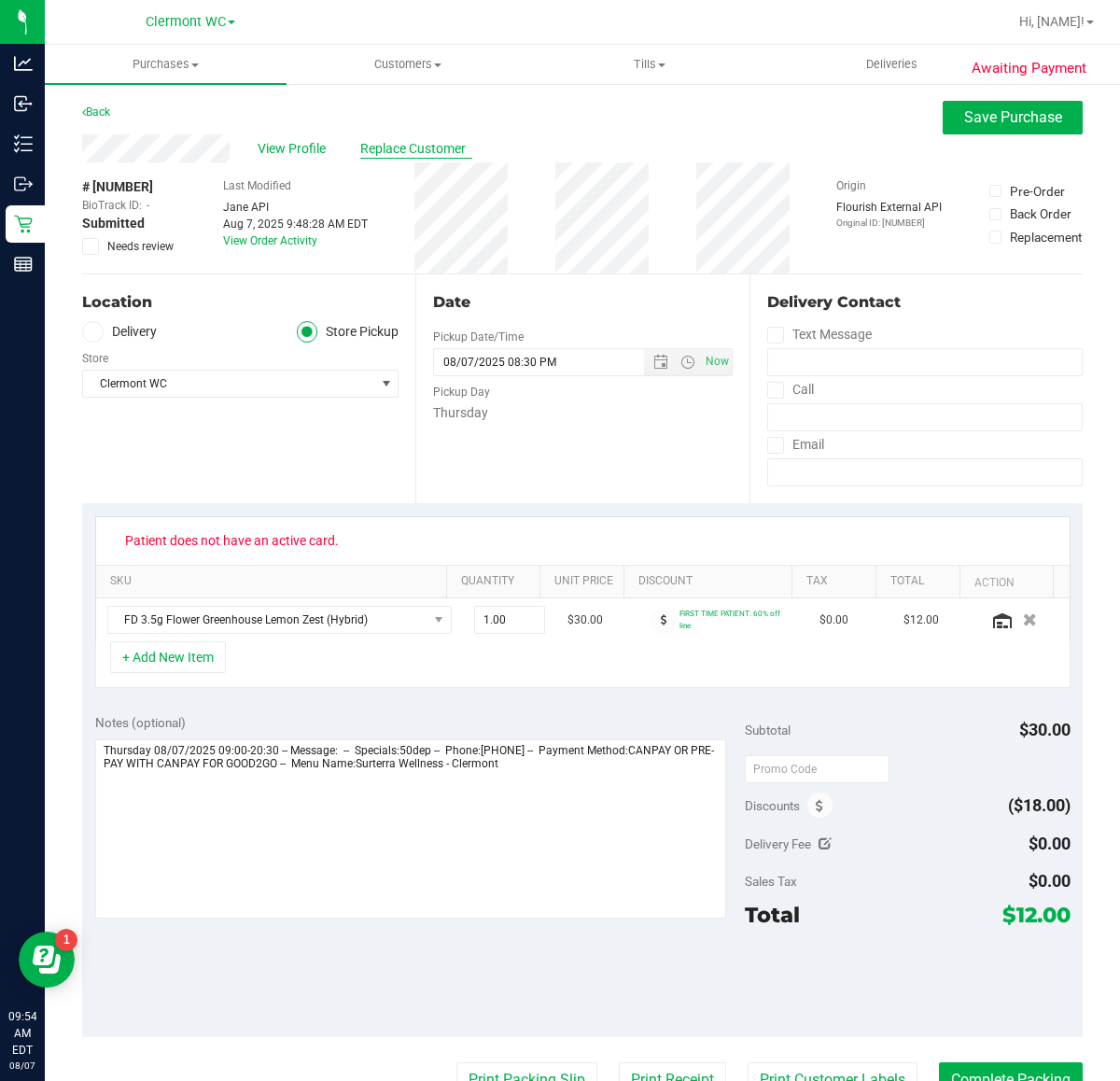 click on "Replace Customer" at bounding box center [416, 148] 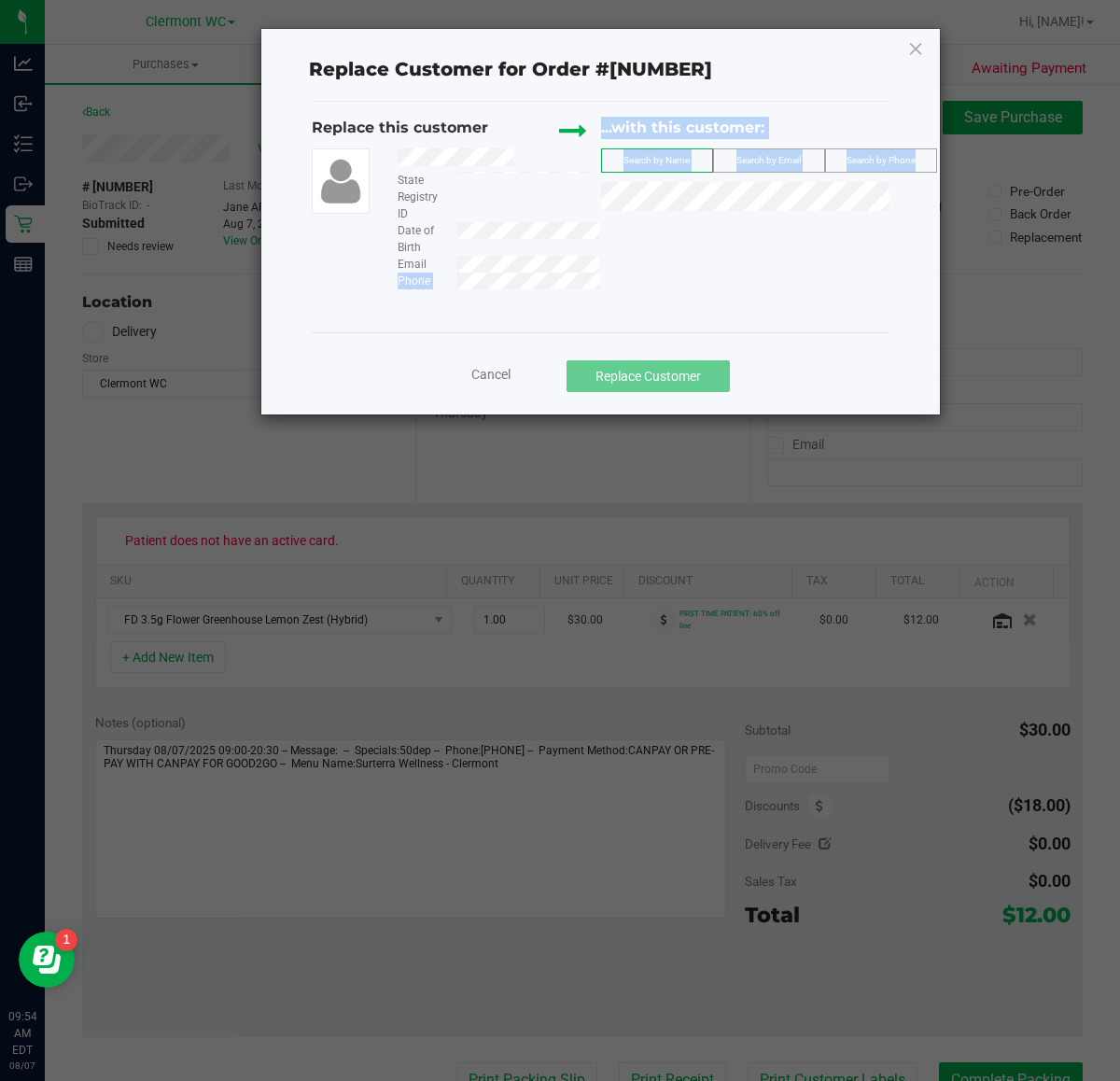 click on "Replace this customer   State Registry ID   Date of Birth   Email   Phone   ...with this customer:   Search by Name   Search by Email   Search by Phone" 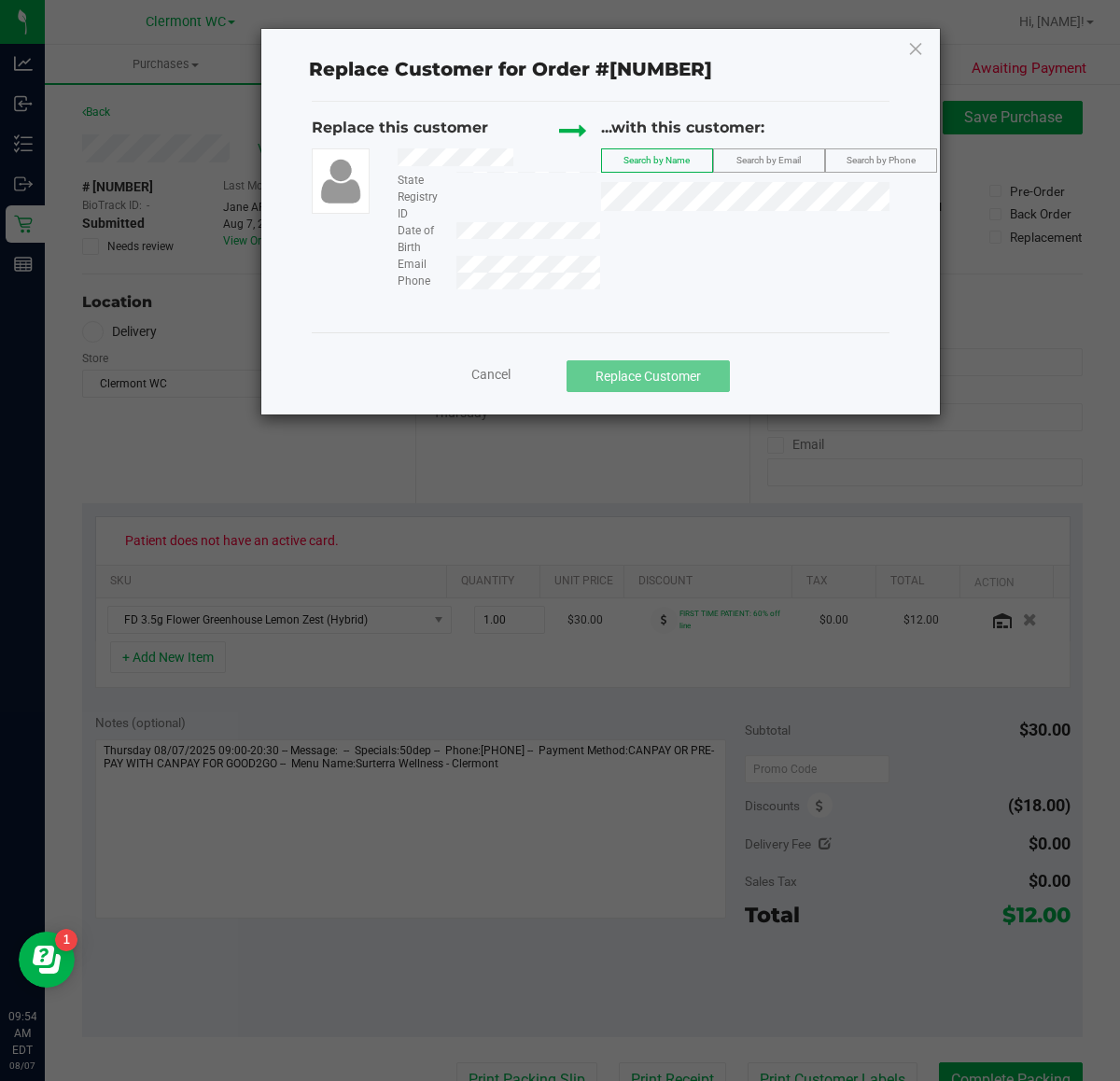 click on "Replace this customer   State Registry ID   Date of Birth   Email   Phone   ...with this customer:   Search by Name   Search by Email   Search by Phone" 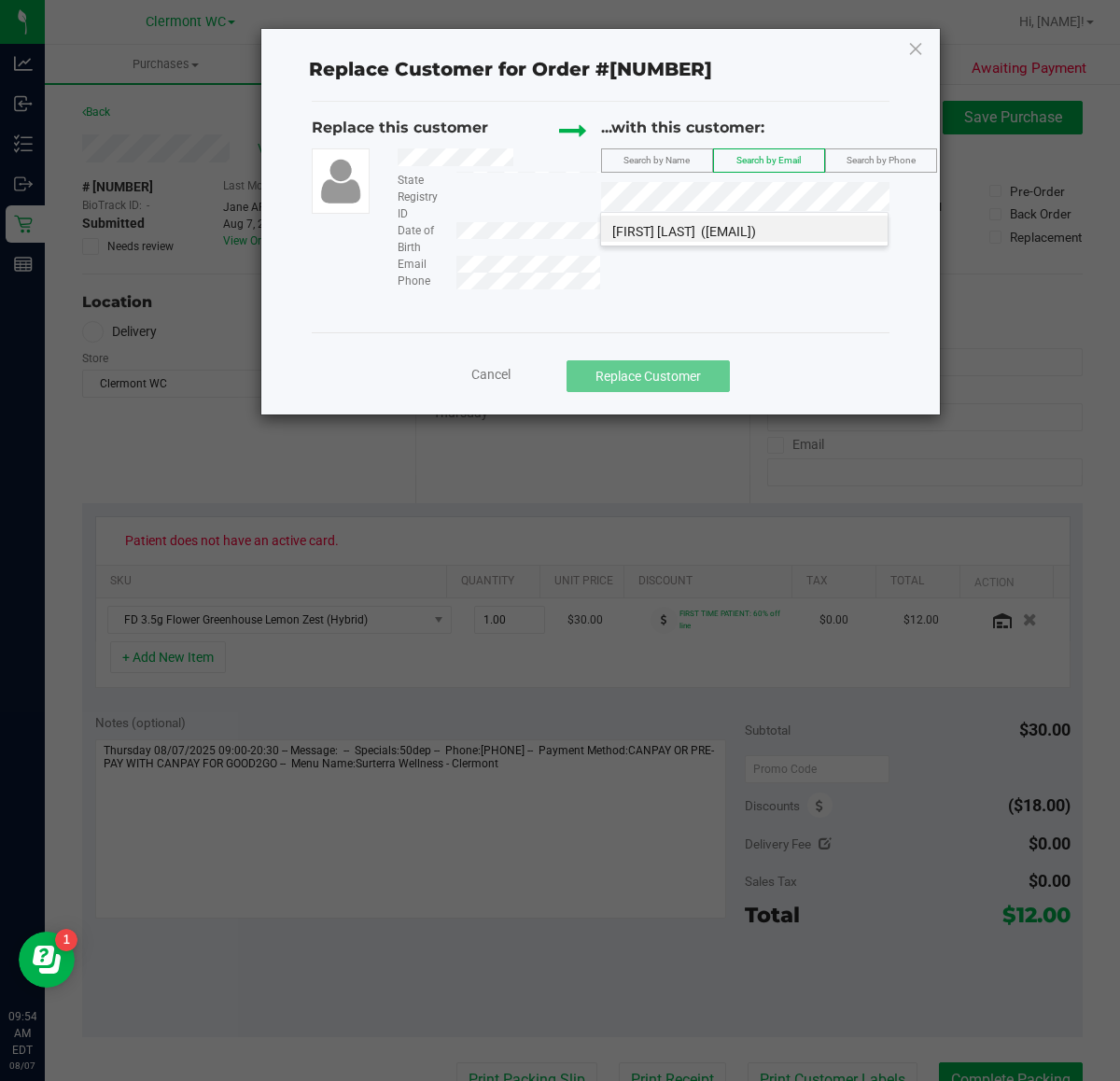 click on "(hecro.hm@gmail.com)" at bounding box center [728, 232] 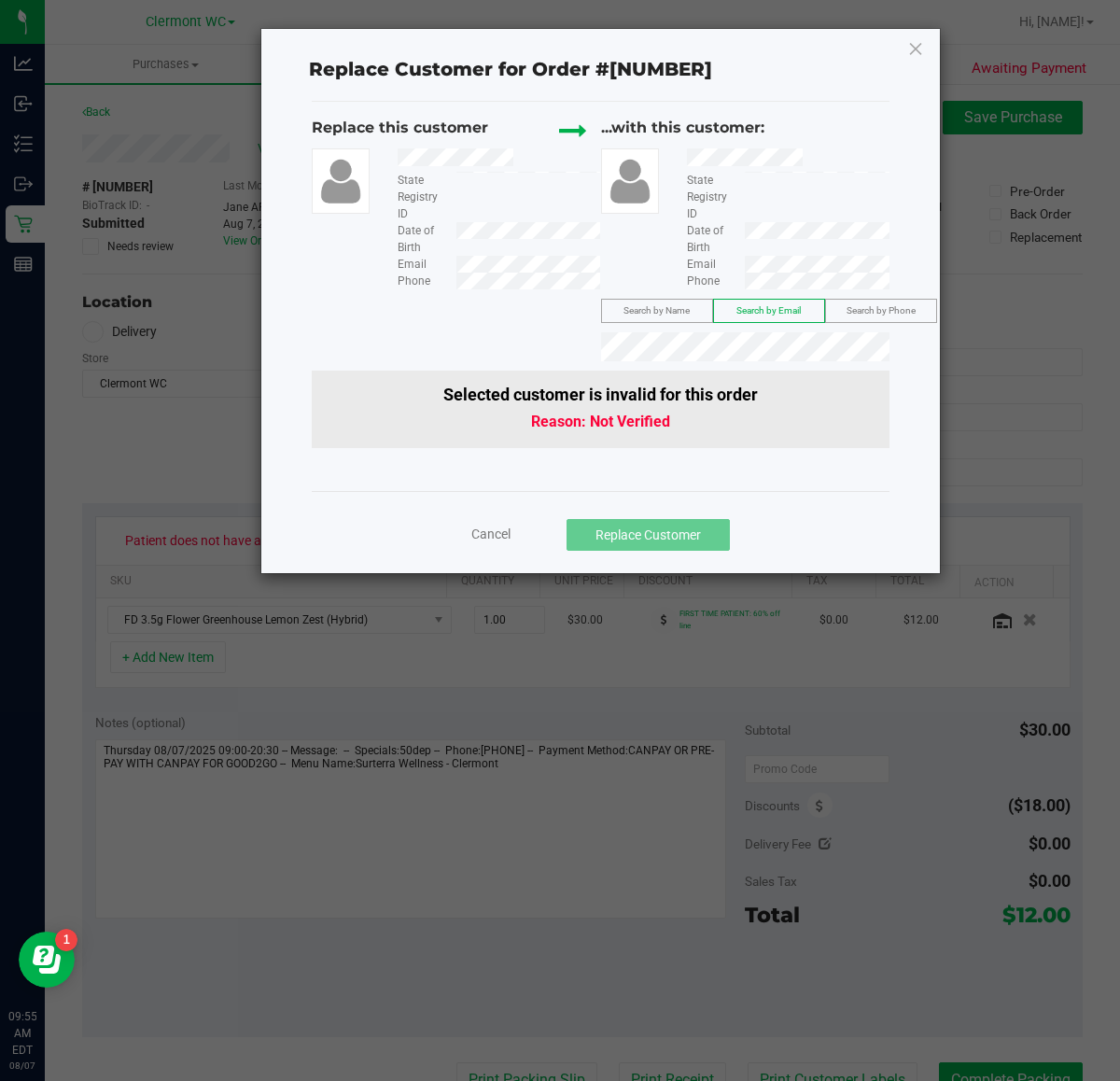click on "Cancel" 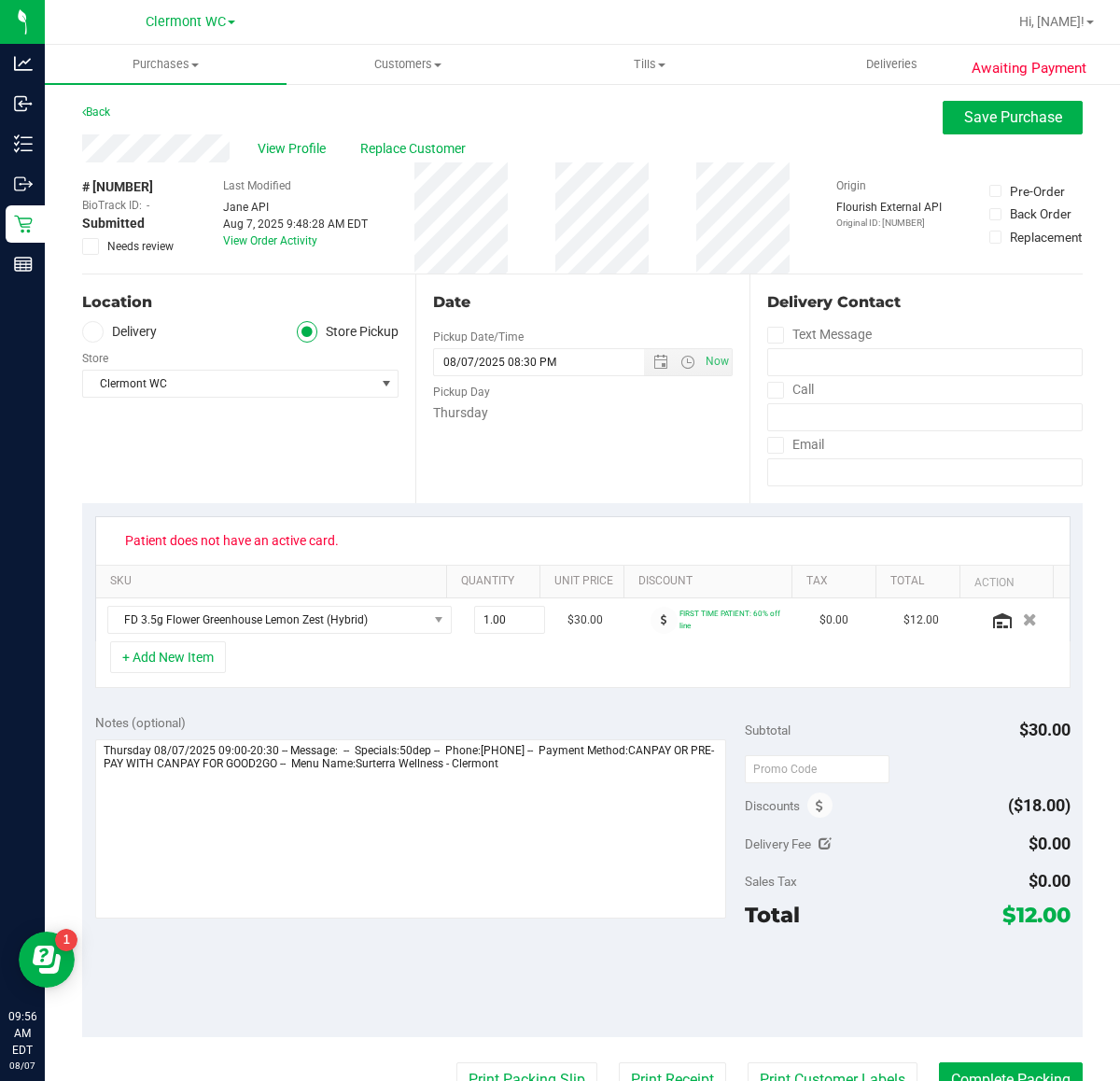 click on "Needs review" at bounding box center (129, 246) 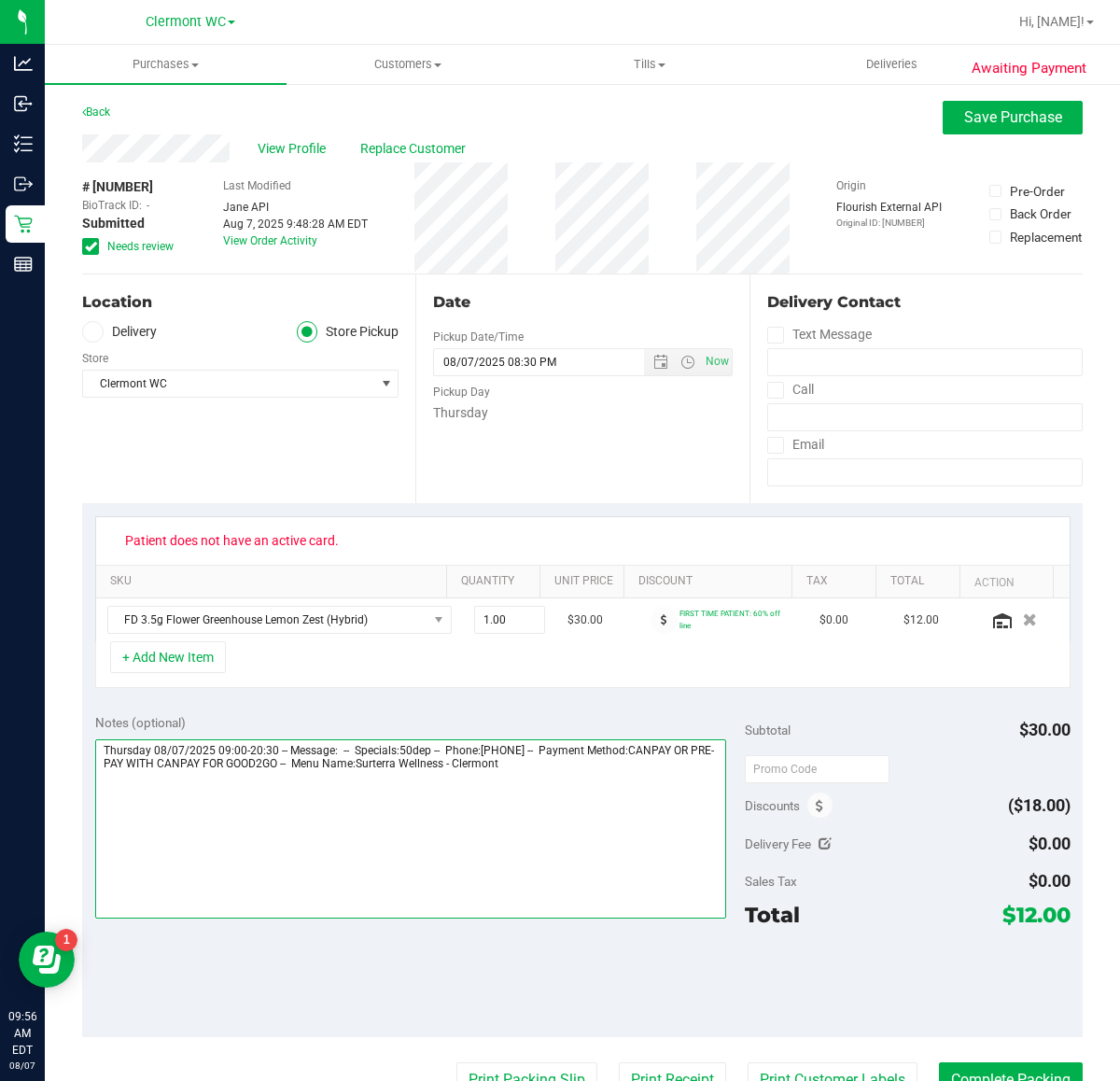 click at bounding box center [411, 829] 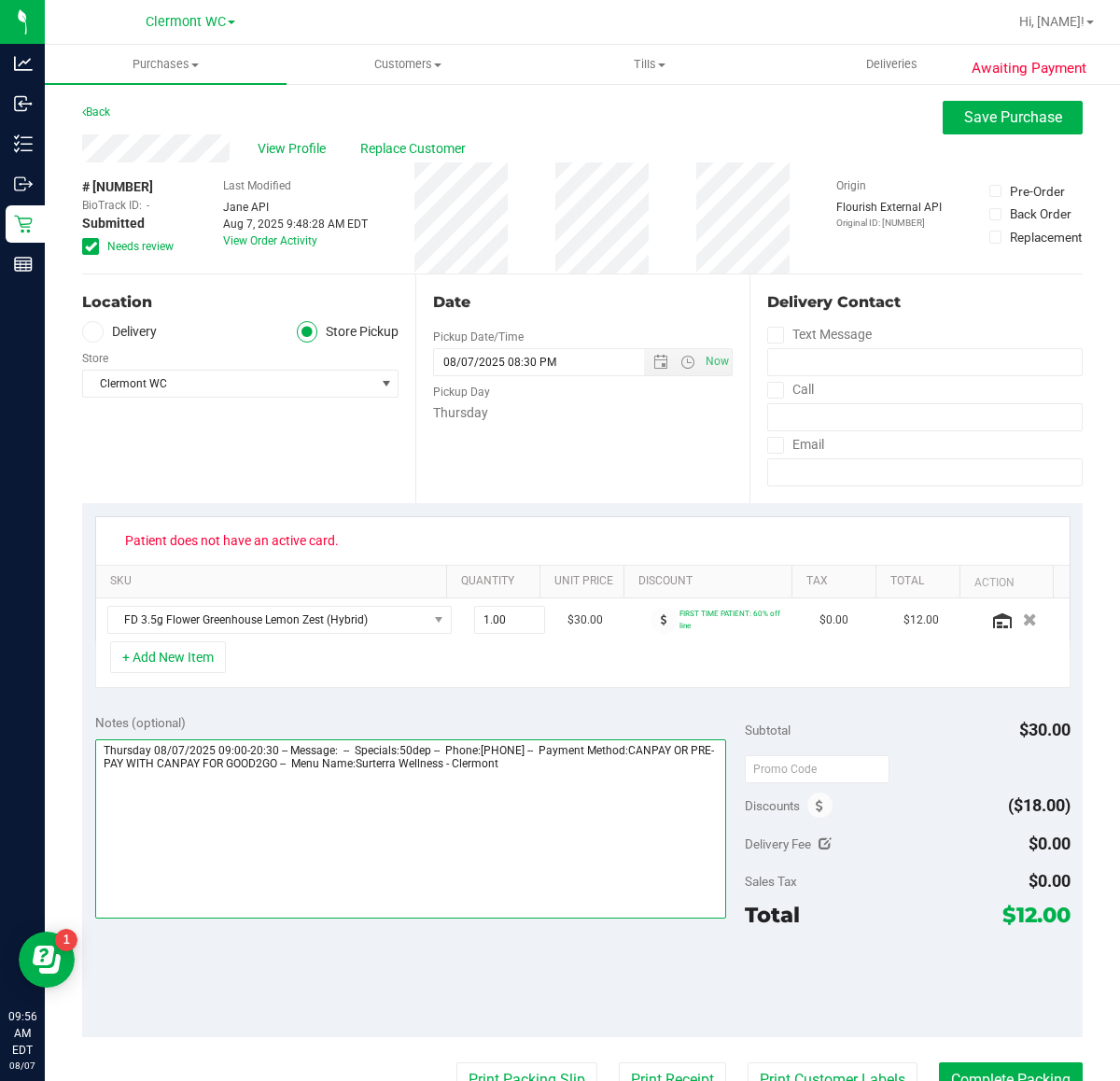 click at bounding box center [411, 829] 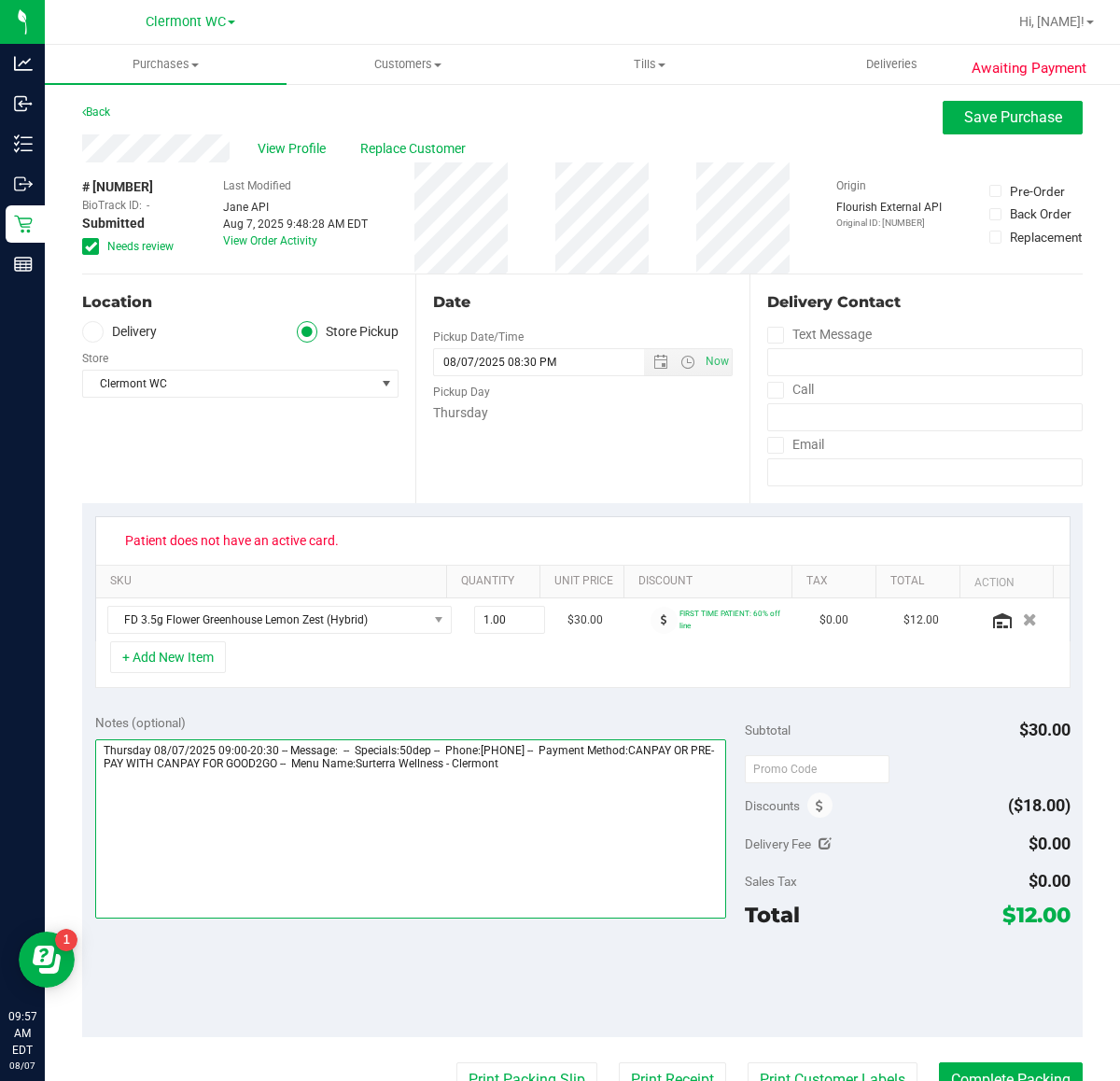 click at bounding box center [411, 829] 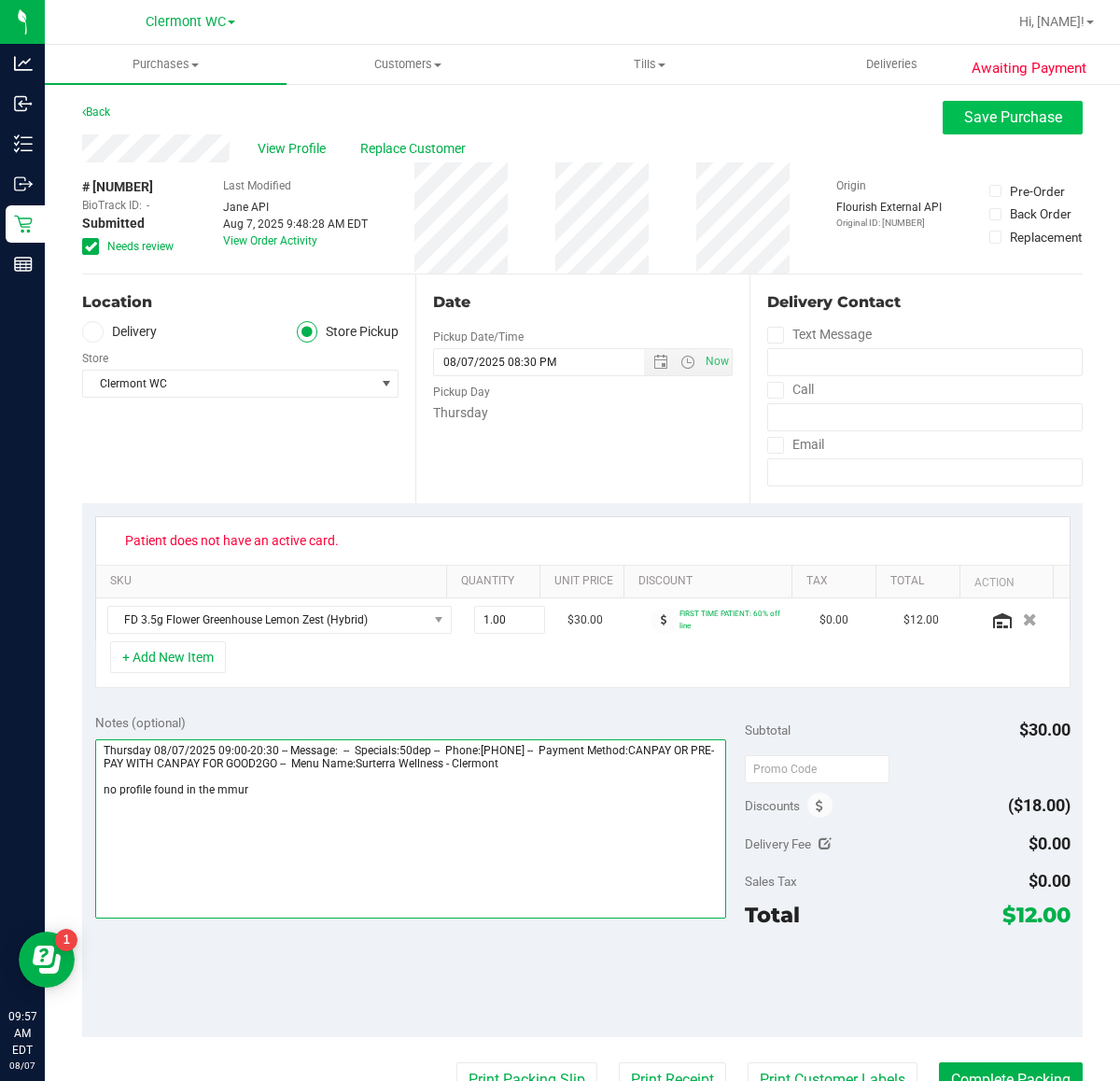 type on "Thursday 08/07/2025 09:00-20:30 -- Message:  --  Specials:50dep --  Phone:4074318767 --  Payment Method:CANPAY OR PRE-PAY WITH CANPAY FOR GOOD2GO --  Menu Name:Surterra Wellness - Clermont
no profile found in the mmur" 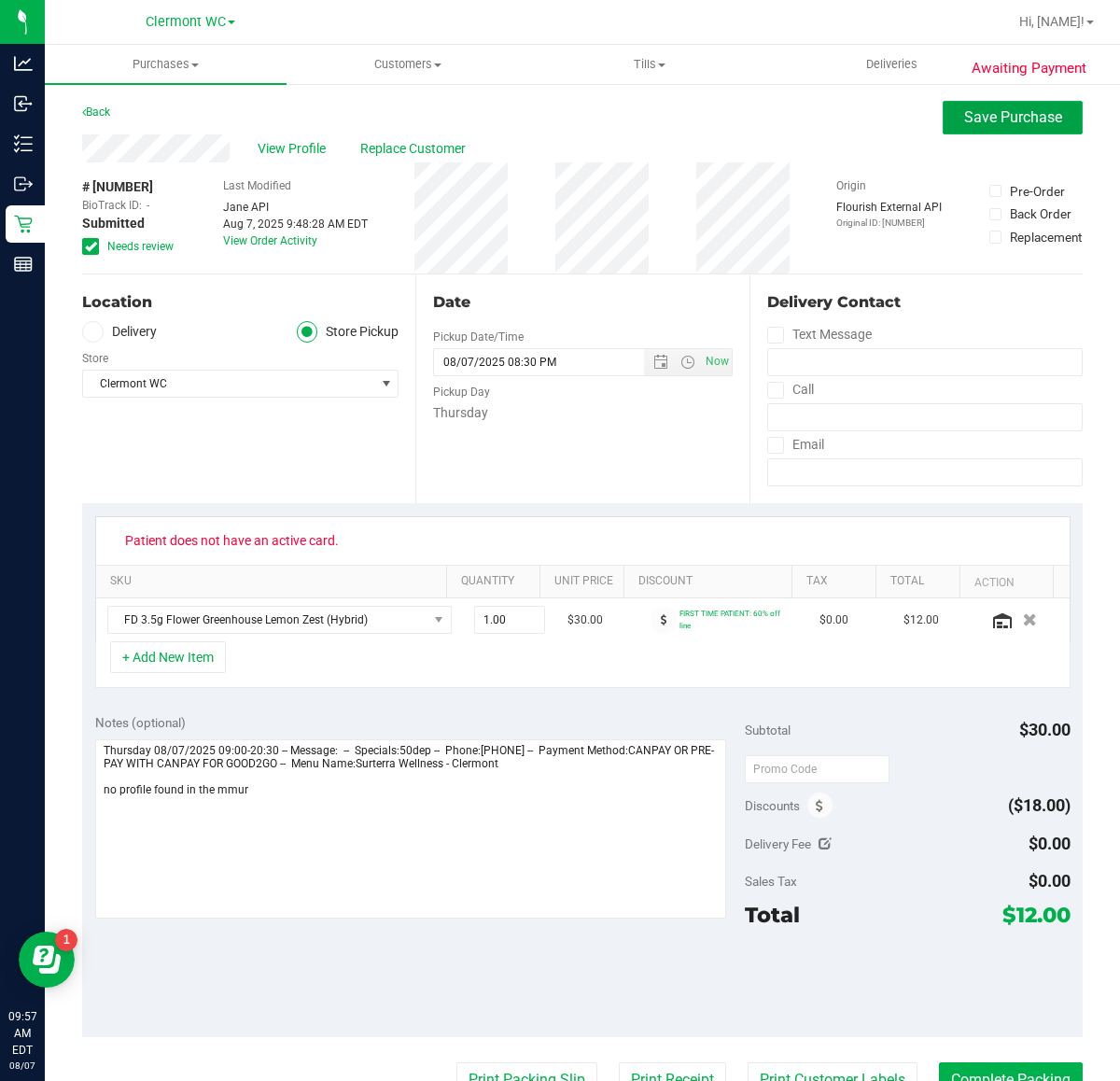 click on "Save Purchase" at bounding box center (1013, 117) 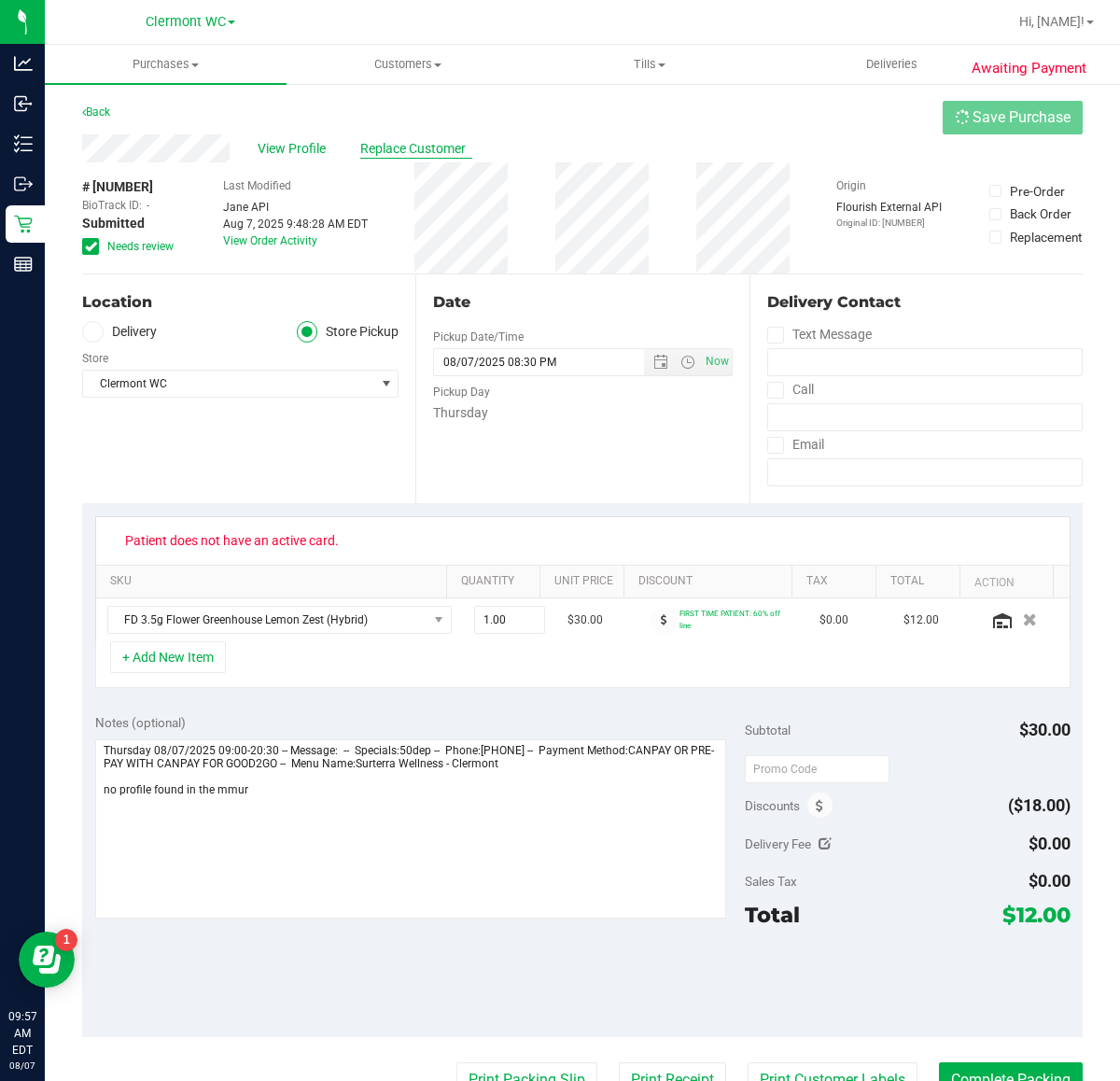click on "Replace Customer" at bounding box center [416, 148] 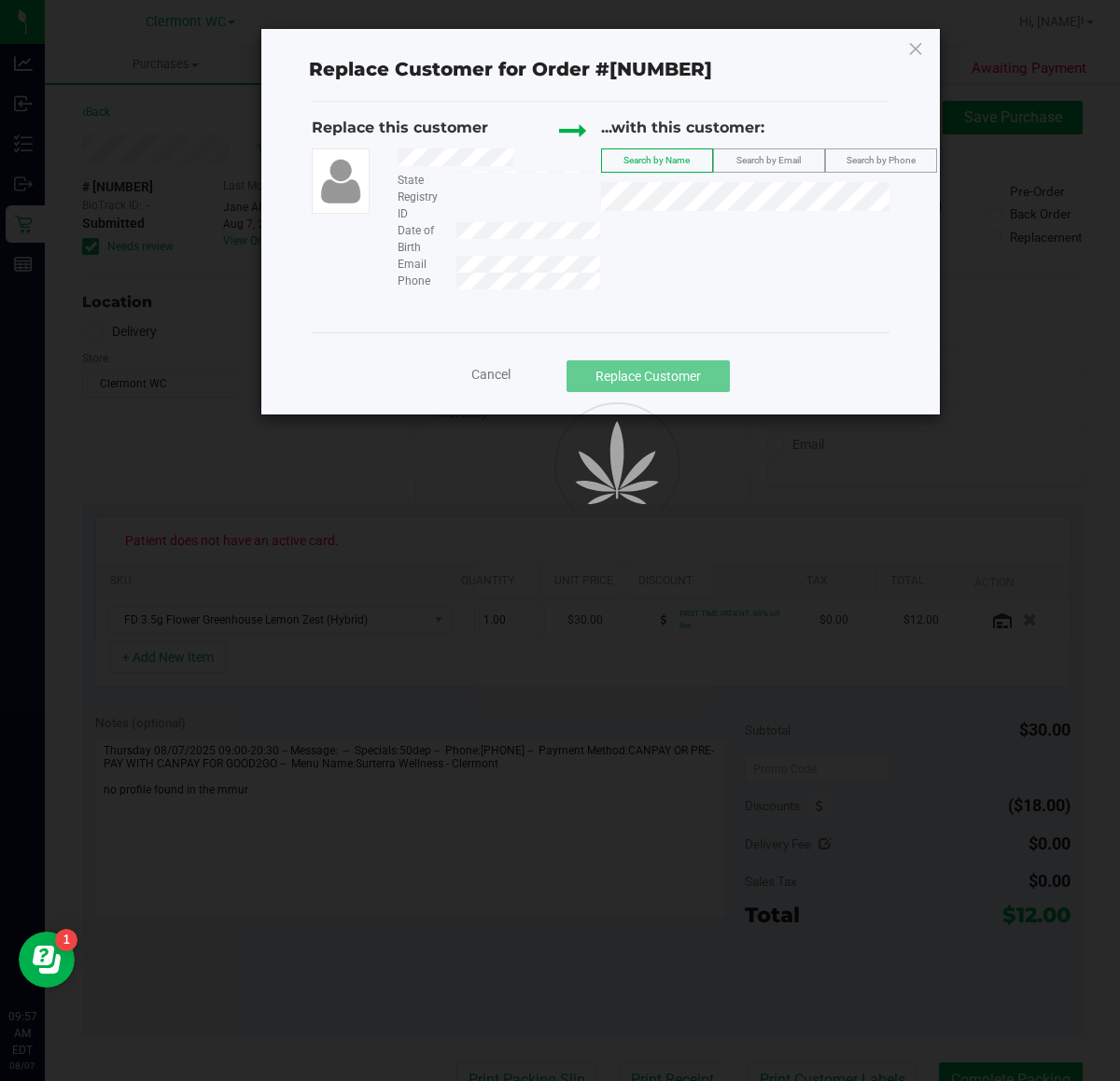 click on "Cancel   Replace Customer" 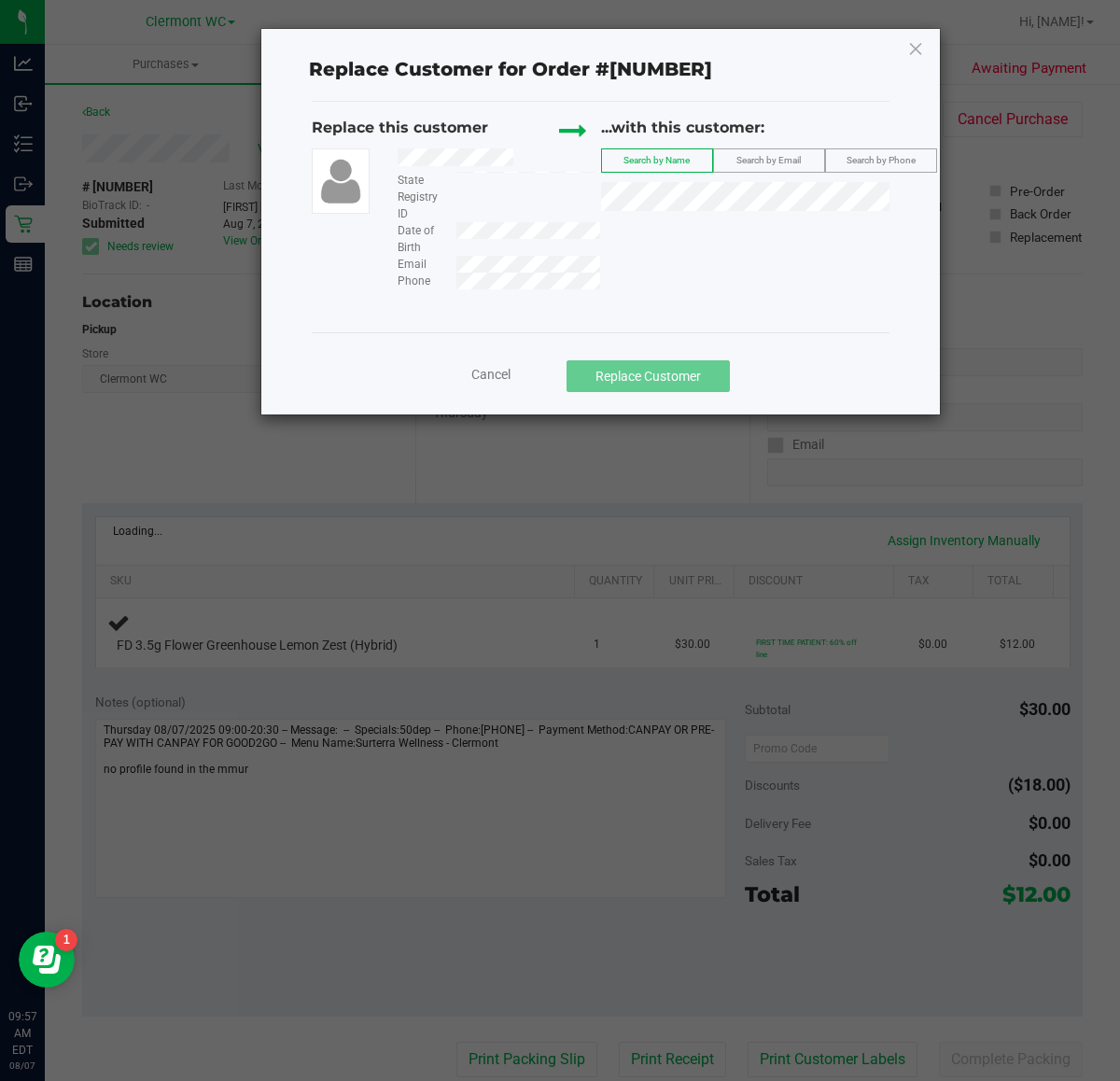 click on "Cancel   Replace Customer" 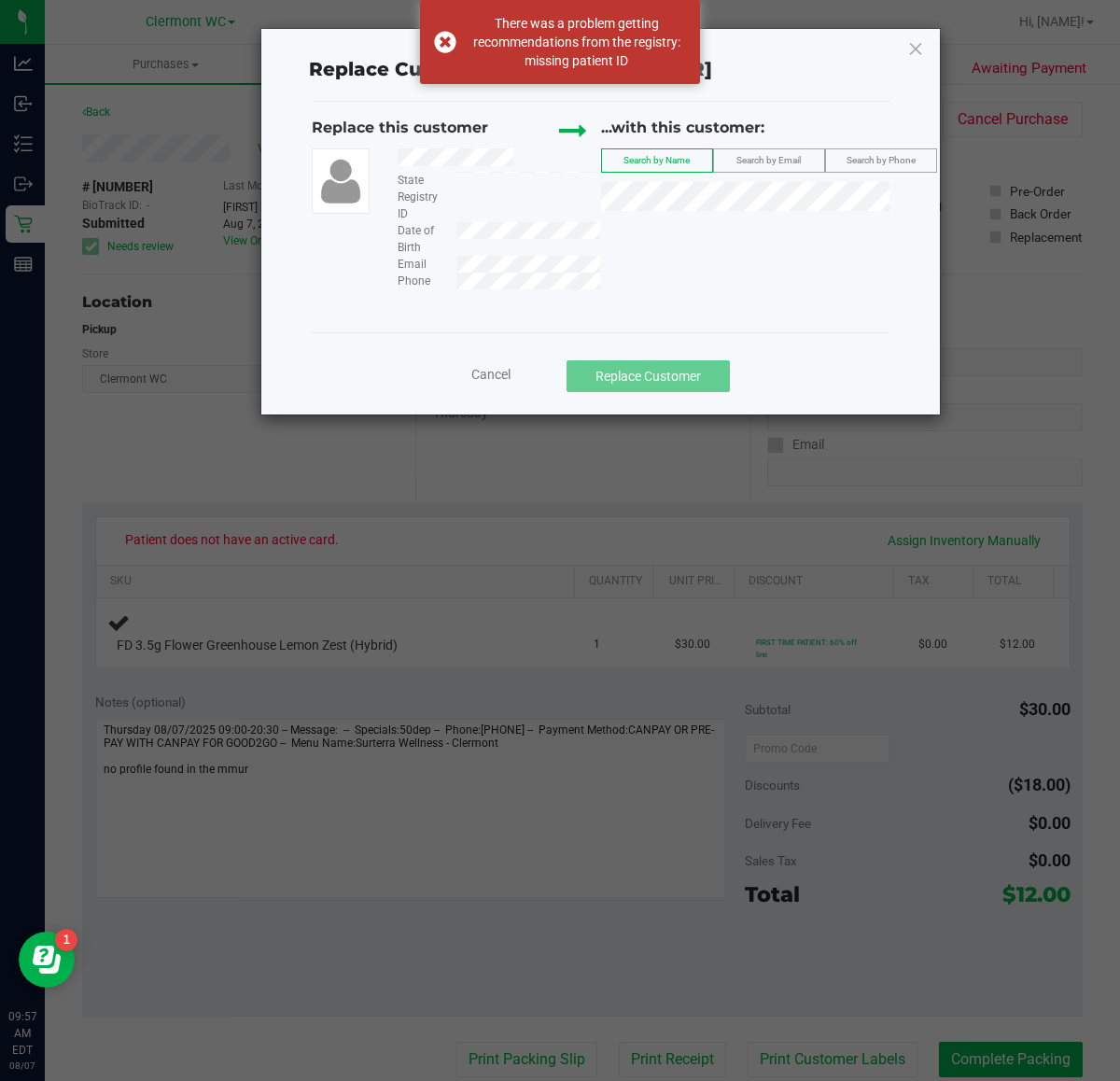 click on "Cancel" 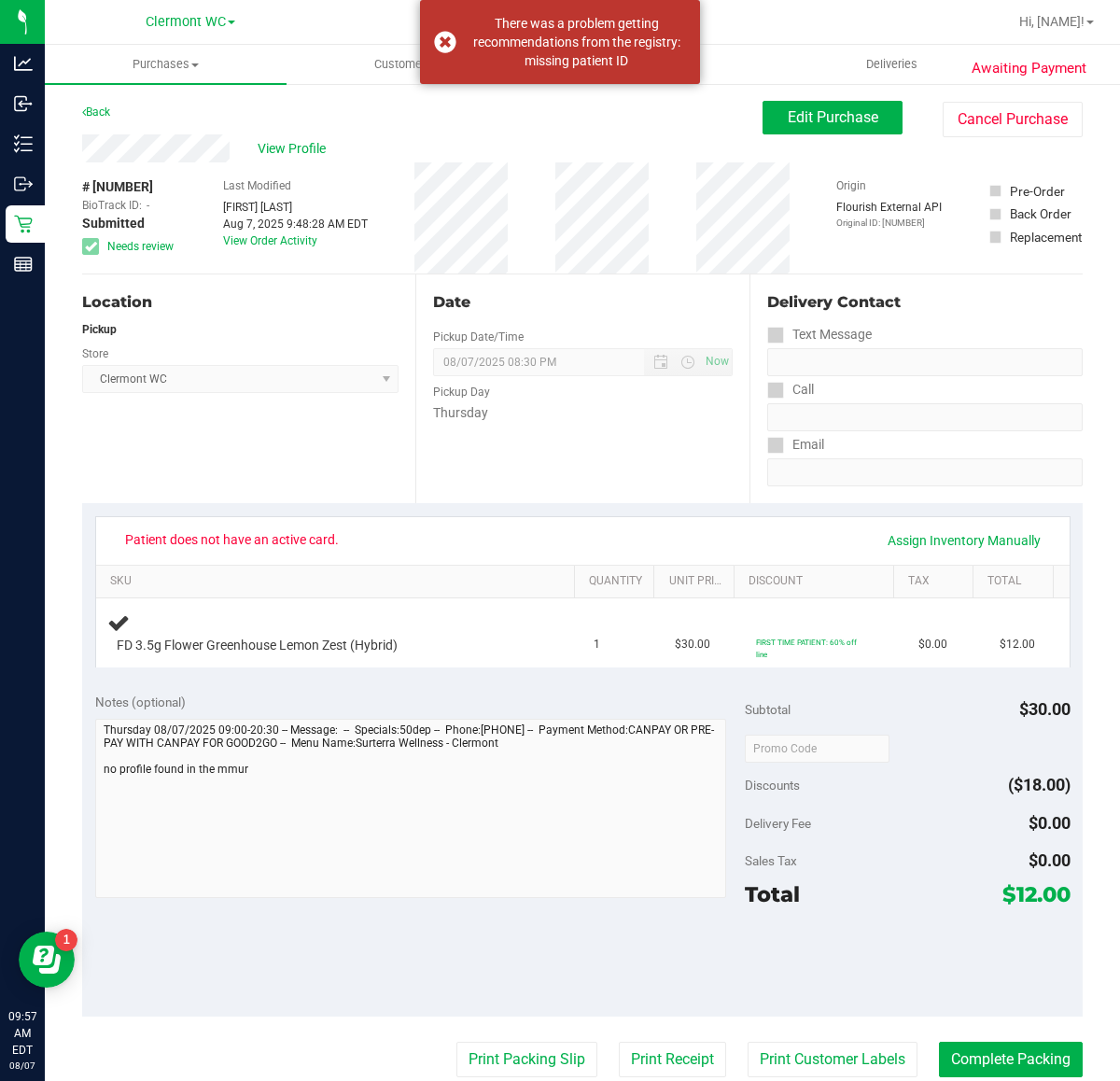 click on "Last Modified
Sharlene Amadio
Aug 7, 2025 9:48:28 AM EDT
View Order Activity" at bounding box center (295, 218) 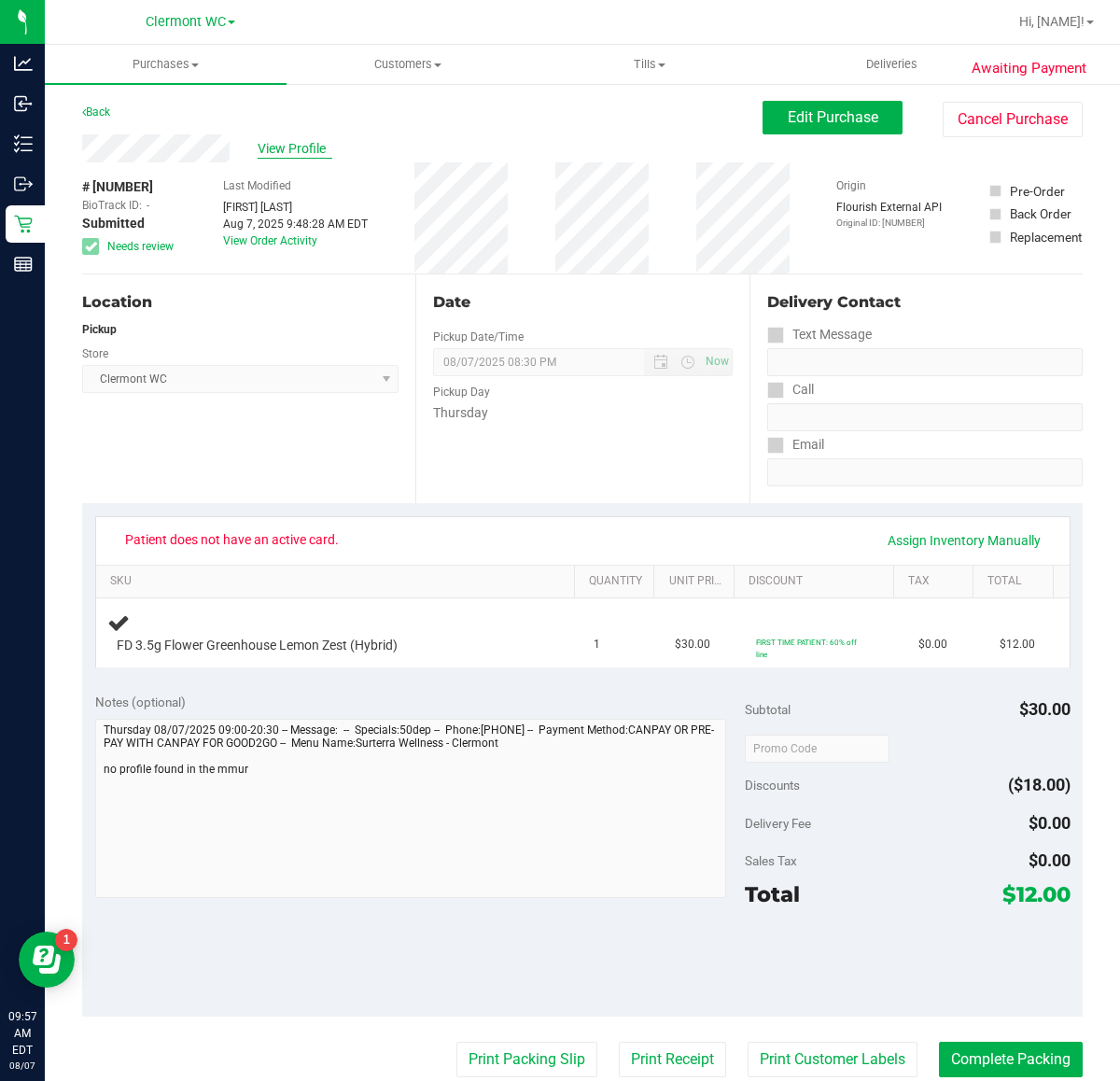 click on "View Profile" at bounding box center (295, 148) 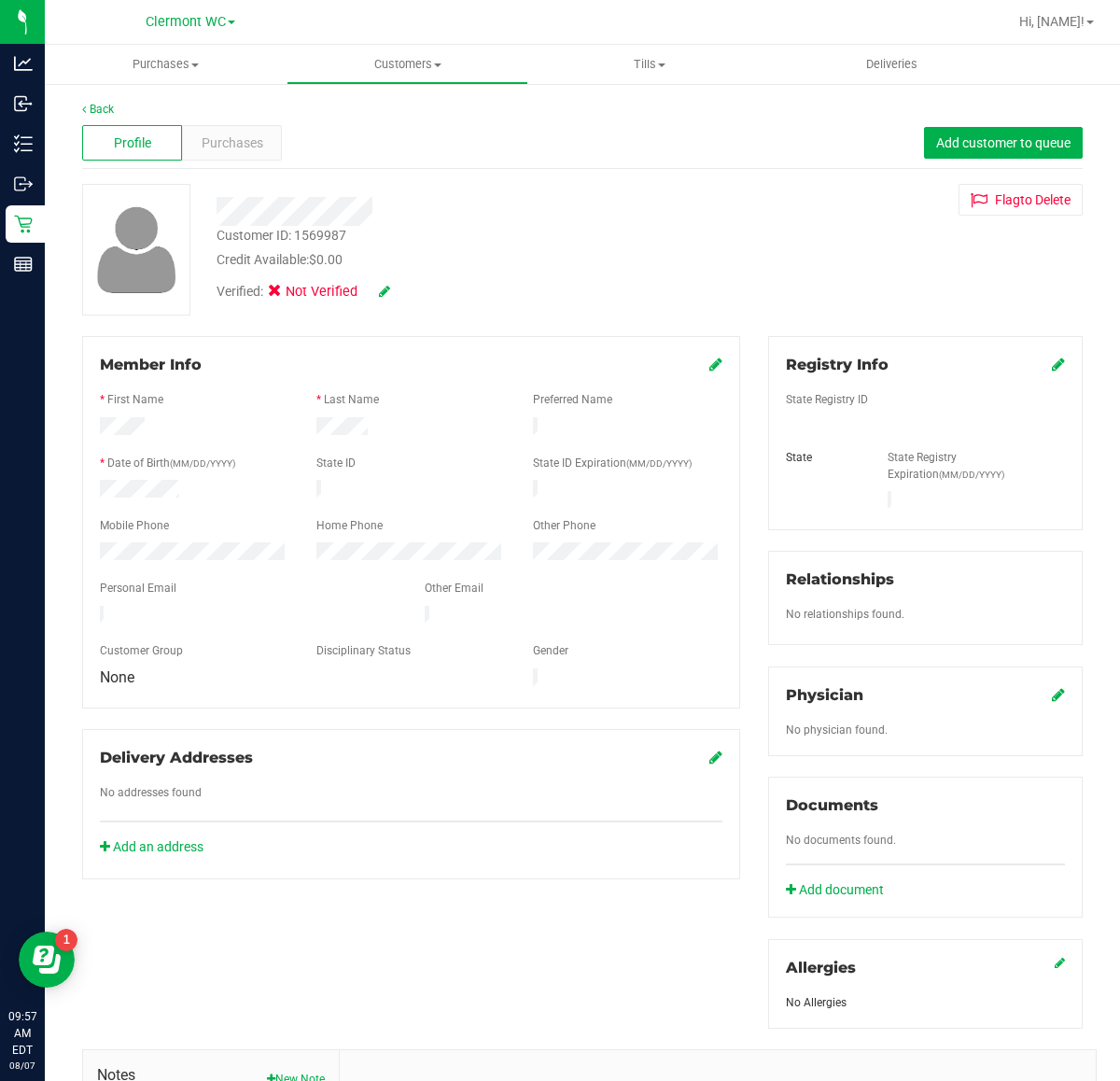 click on "Customer ID: 1569987
Credit Available:
$0.00" at bounding box center [459, 247] 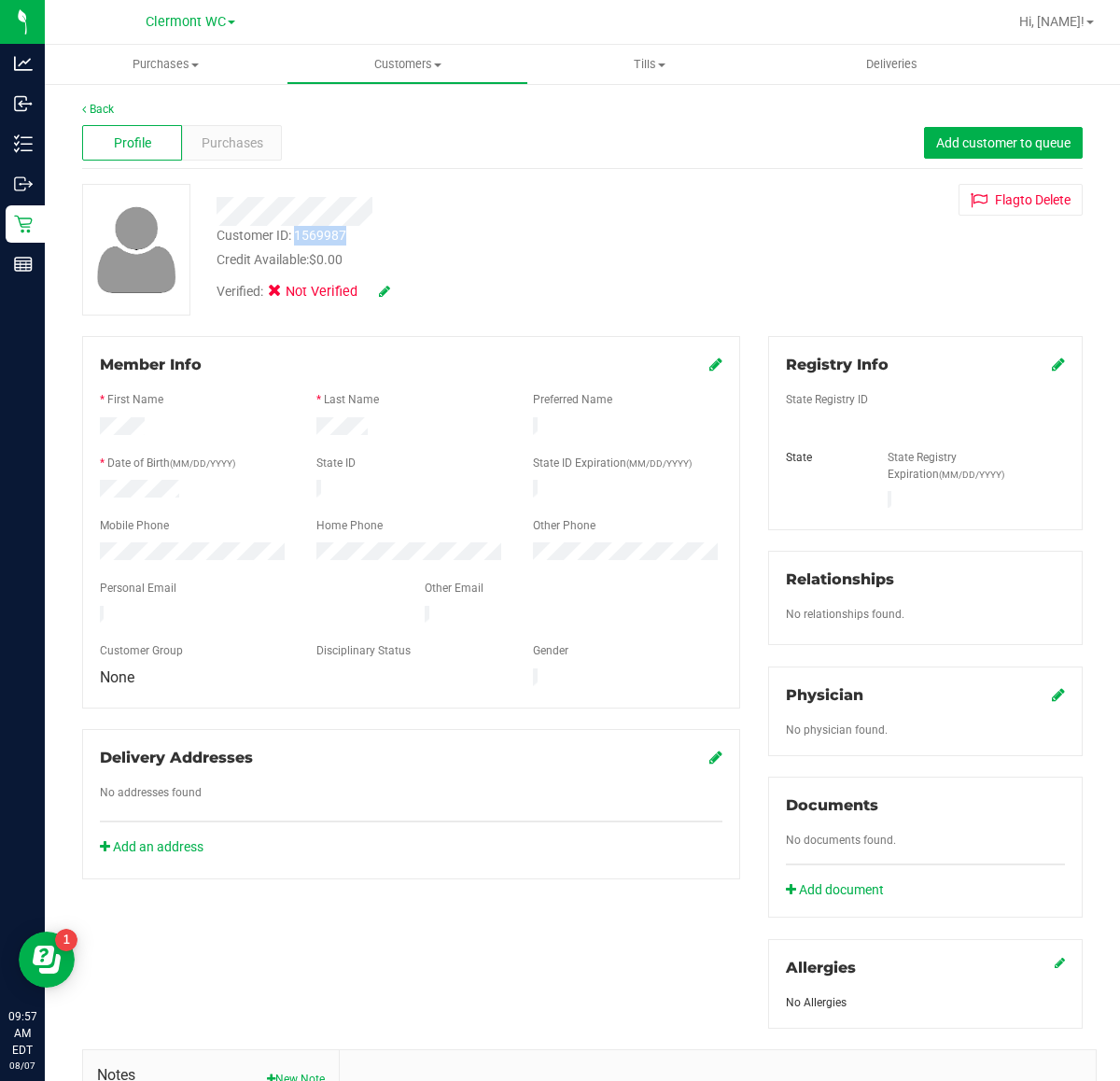 click on "Customer ID: 1569987" at bounding box center [281, 235] 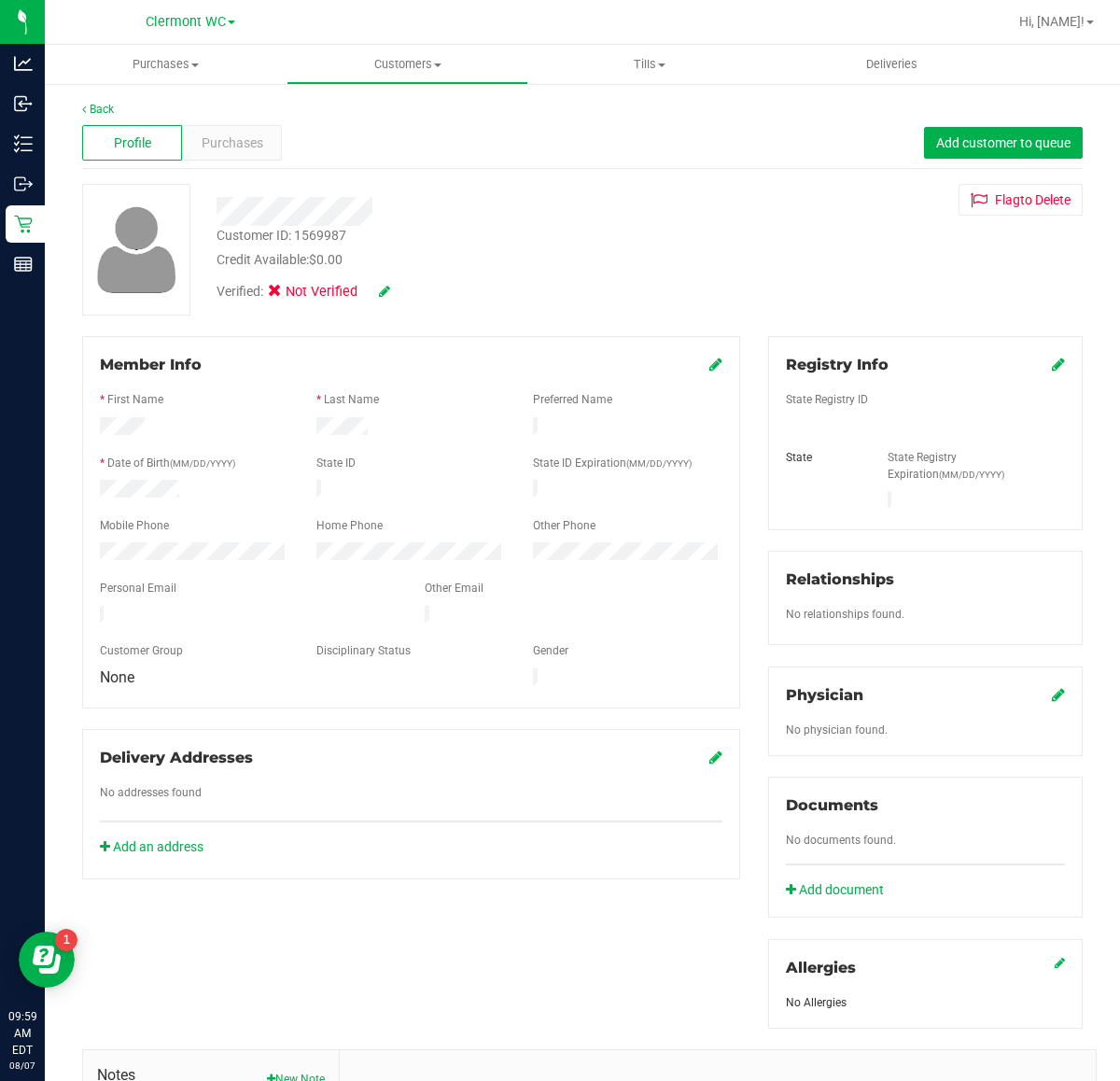 click on "Verified:
Not Verified" at bounding box center [459, 290] 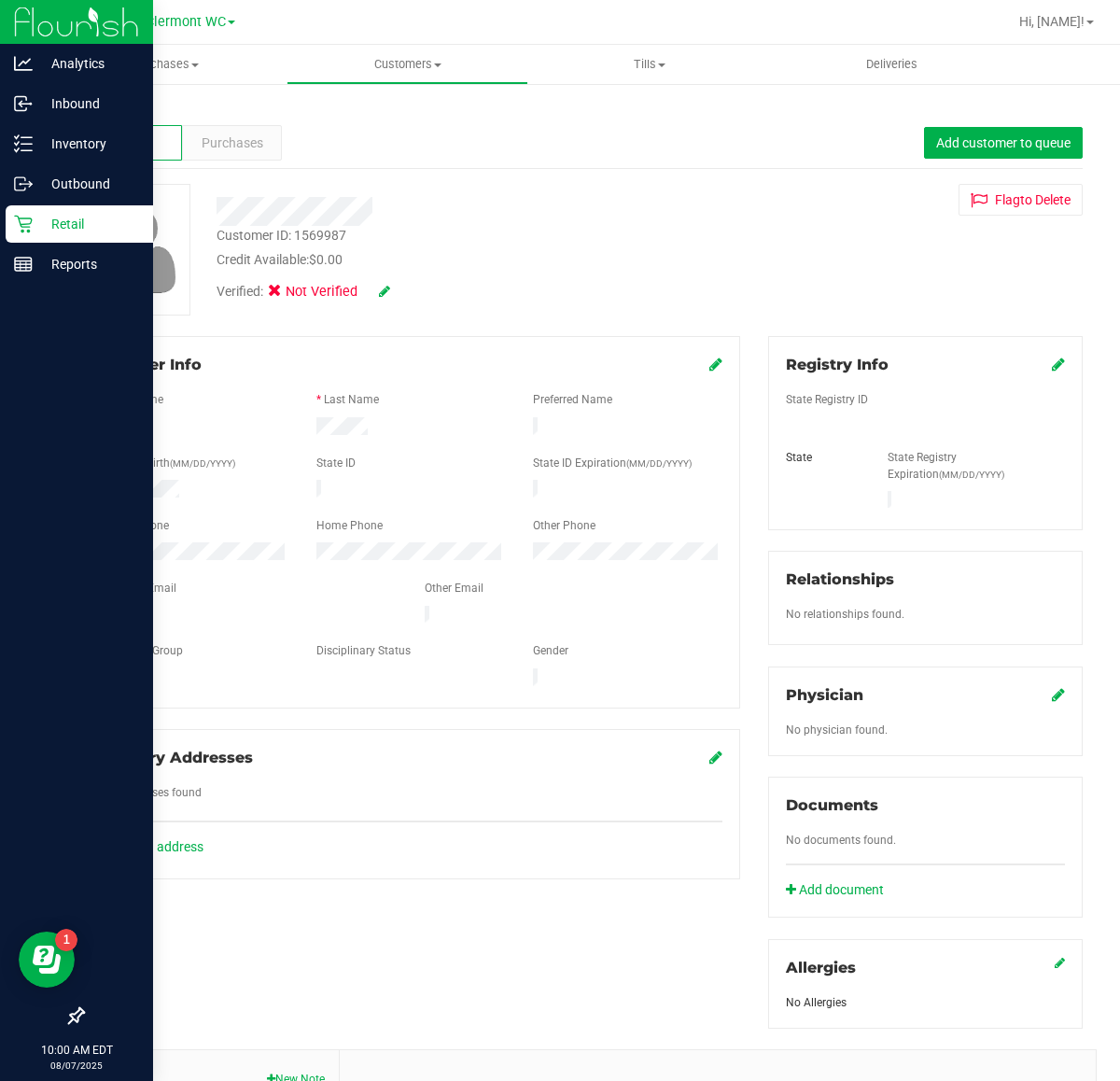 click 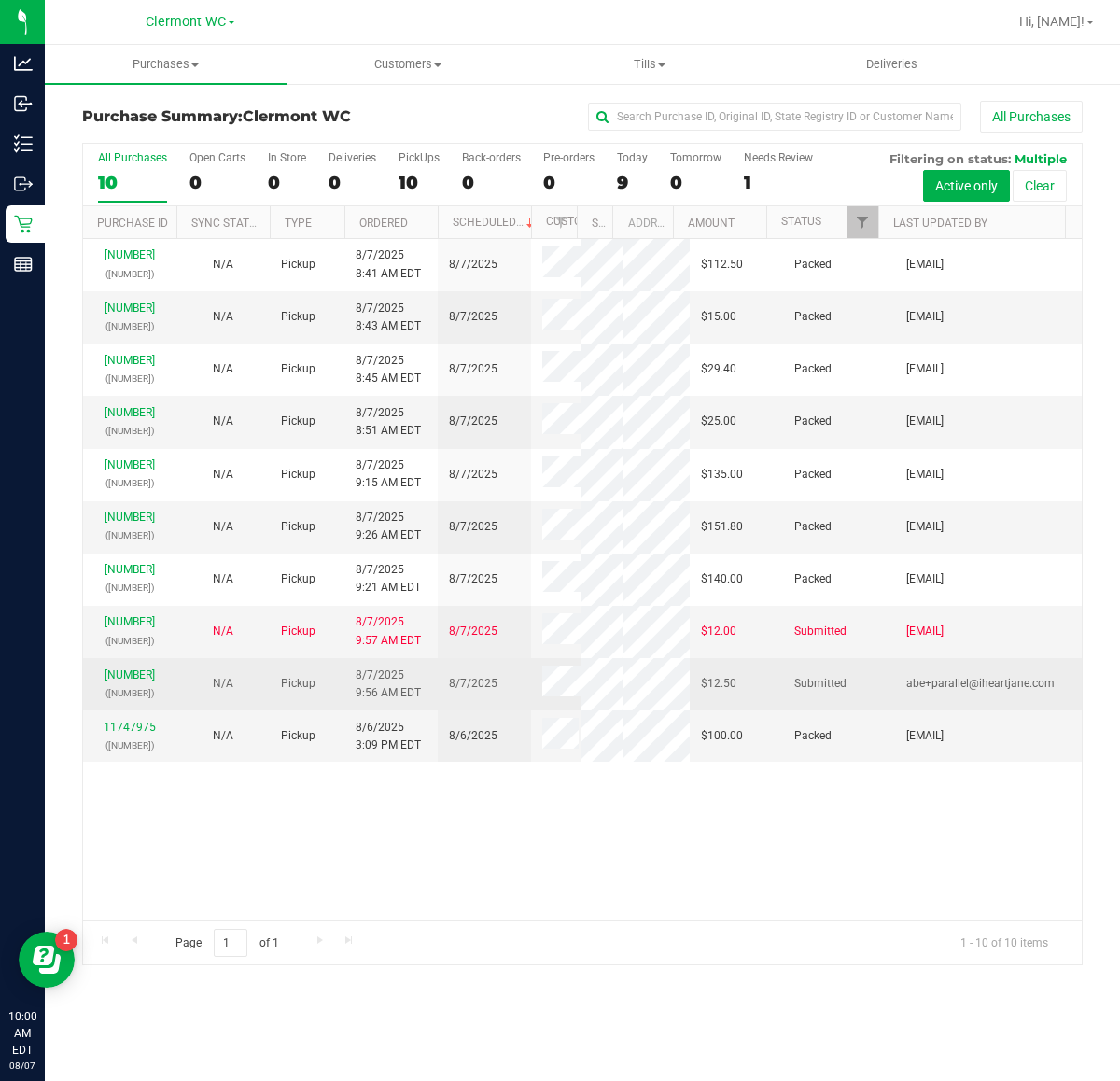click on "11751088" at bounding box center (130, 675) 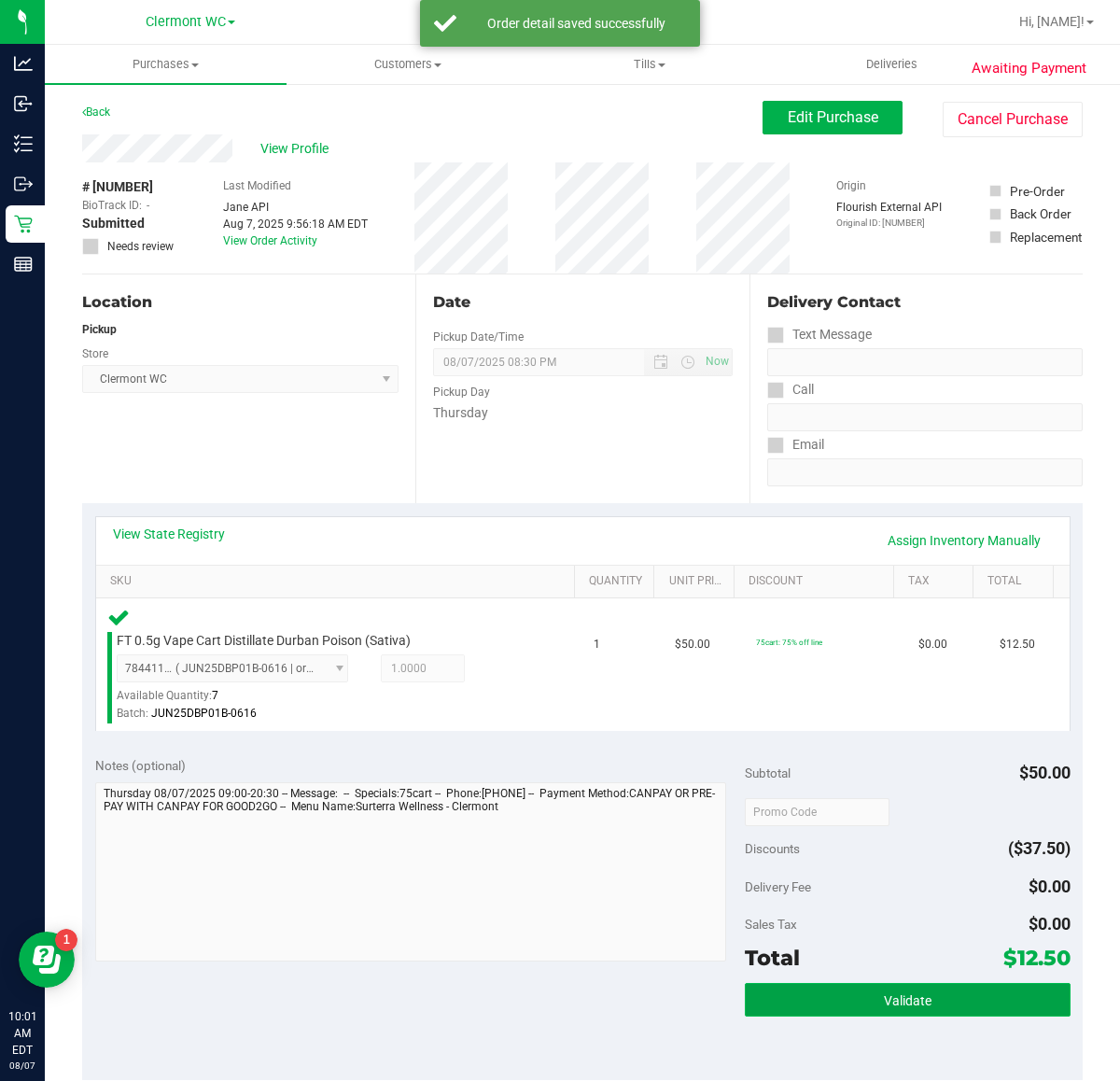 click on "Validate" at bounding box center [907, 1001] 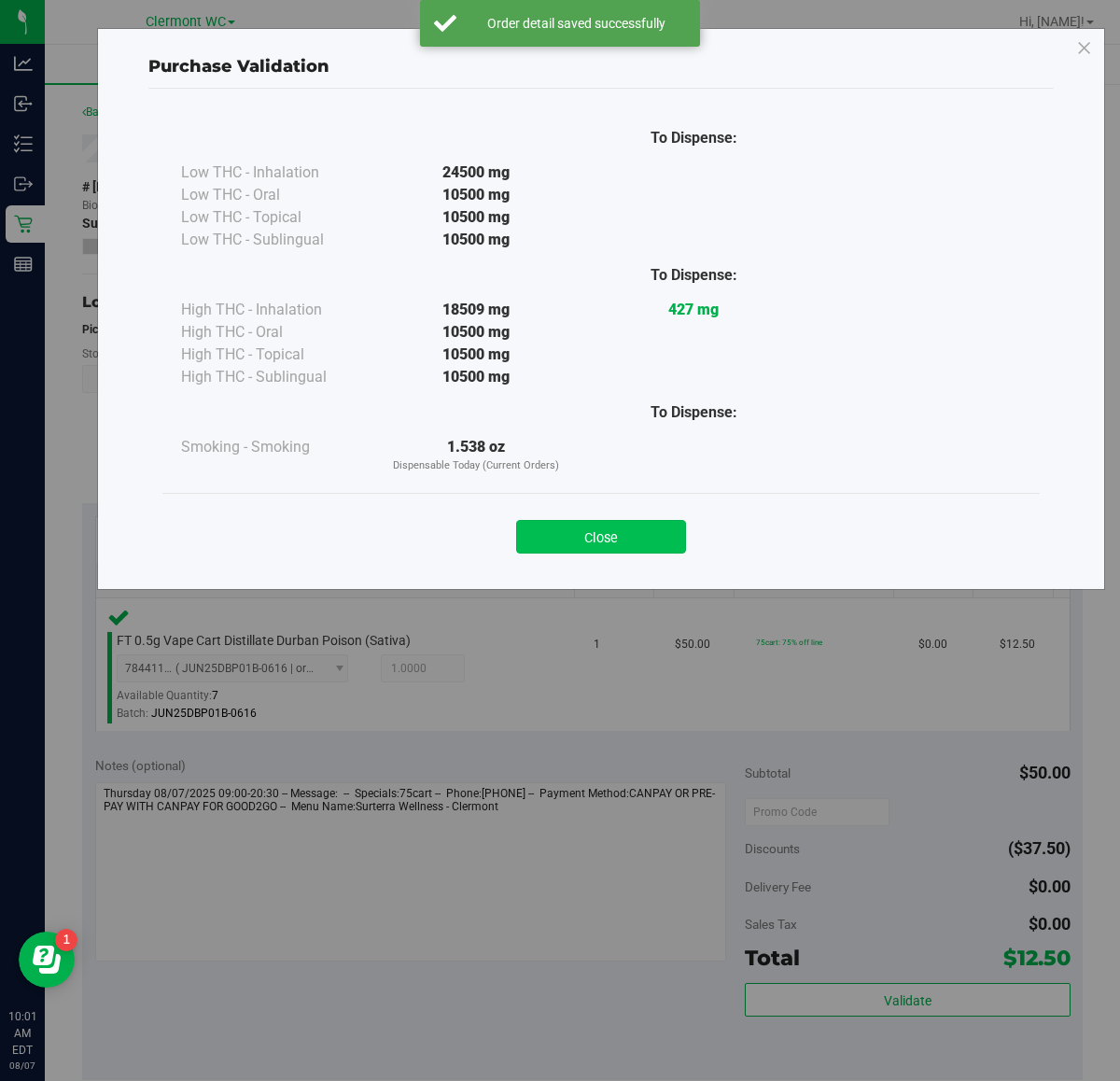 click on "Close" at bounding box center (601, 537) 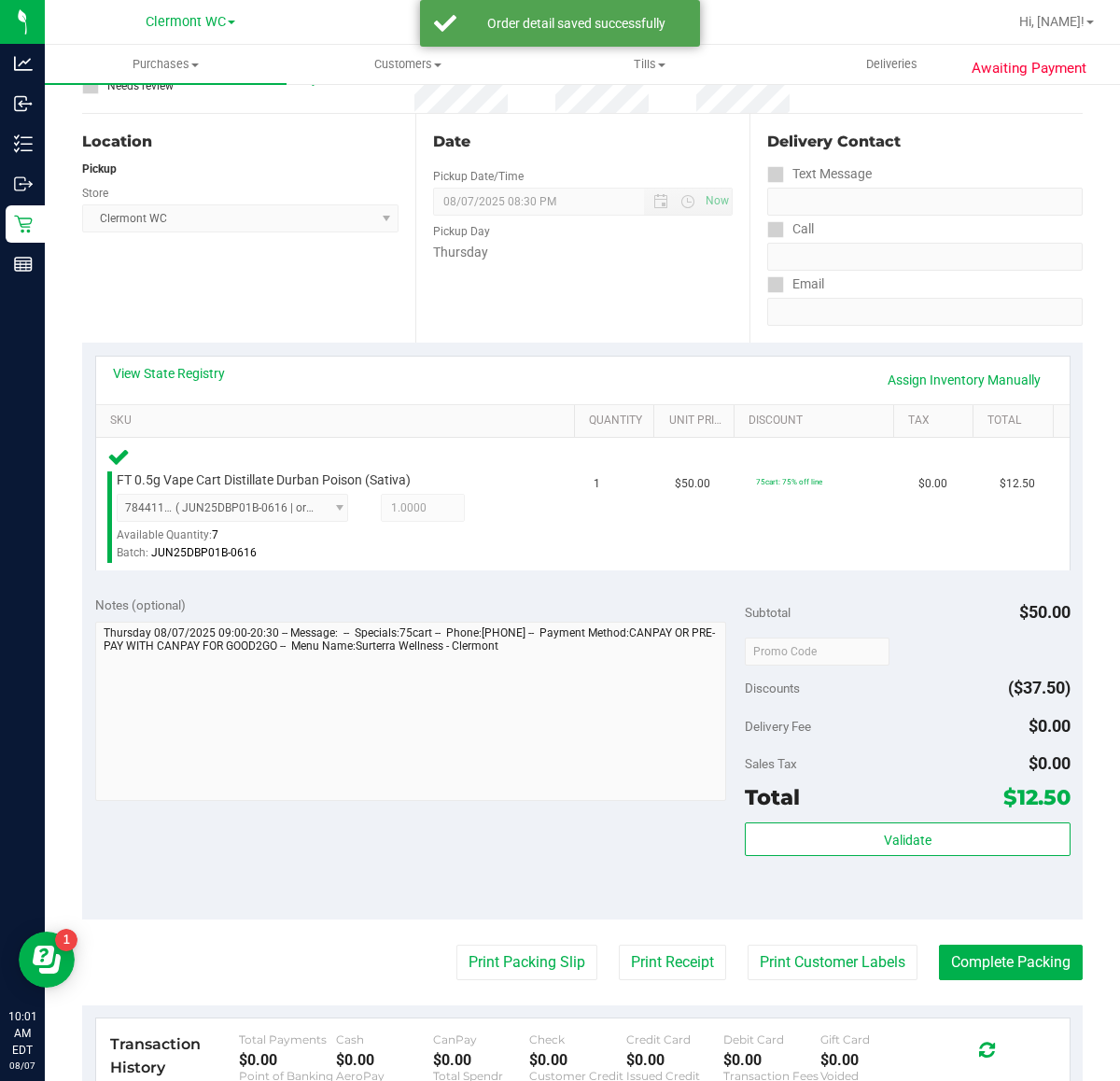 scroll, scrollTop: 481, scrollLeft: 0, axis: vertical 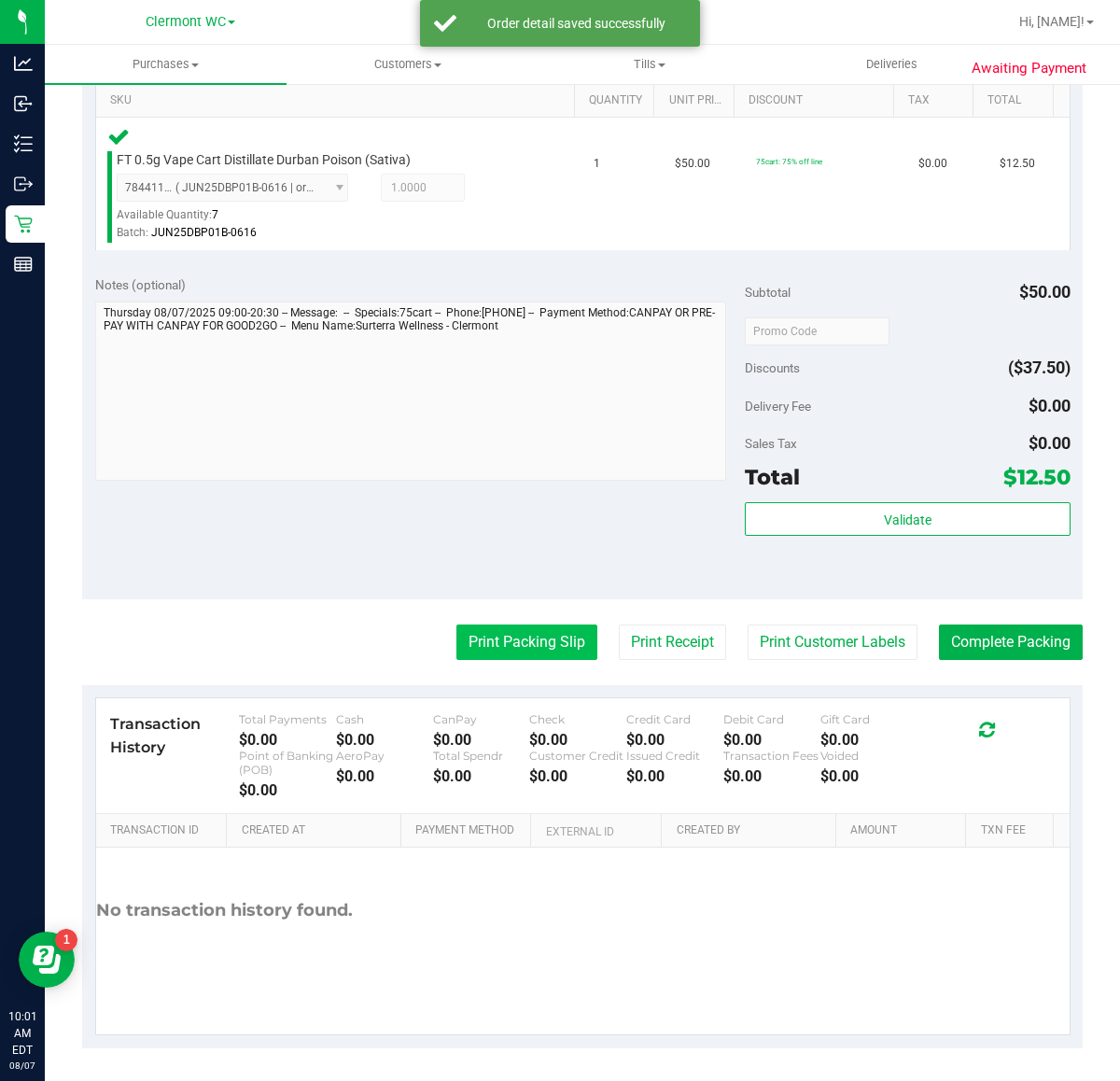 click on "Print Packing Slip" at bounding box center (526, 642) 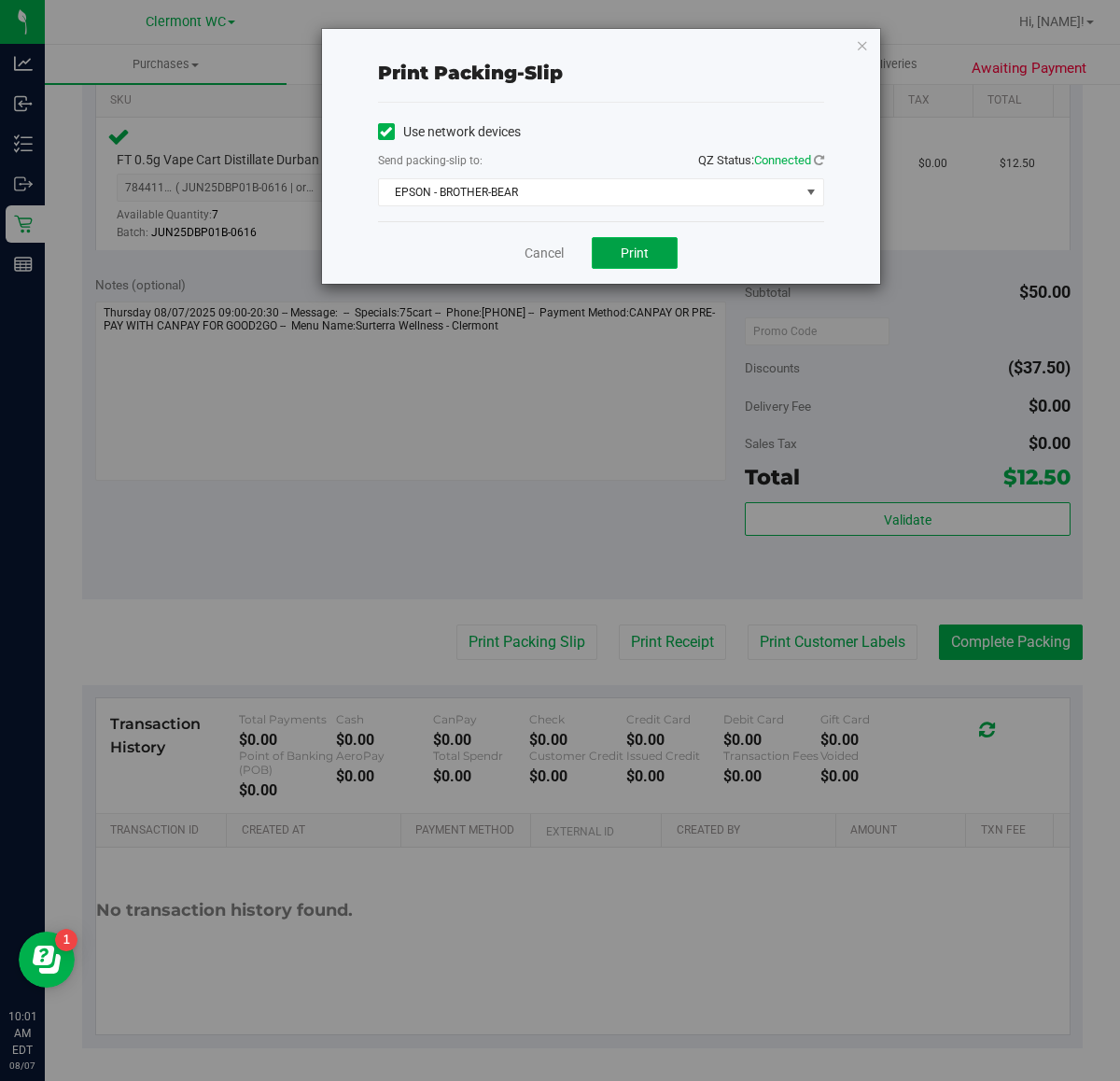 click on "Print" at bounding box center (635, 253) 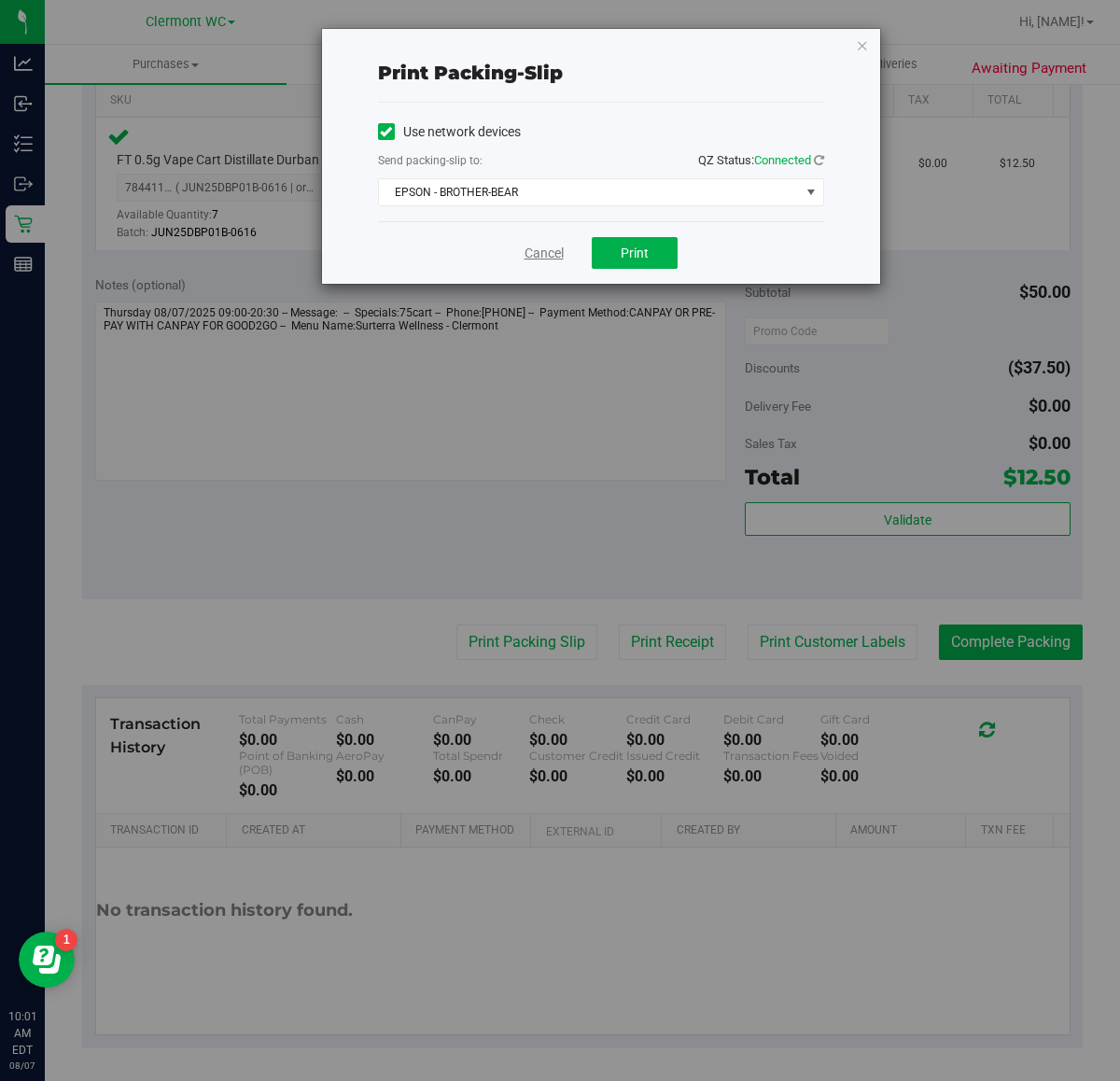 click on "Cancel" at bounding box center (544, 253) 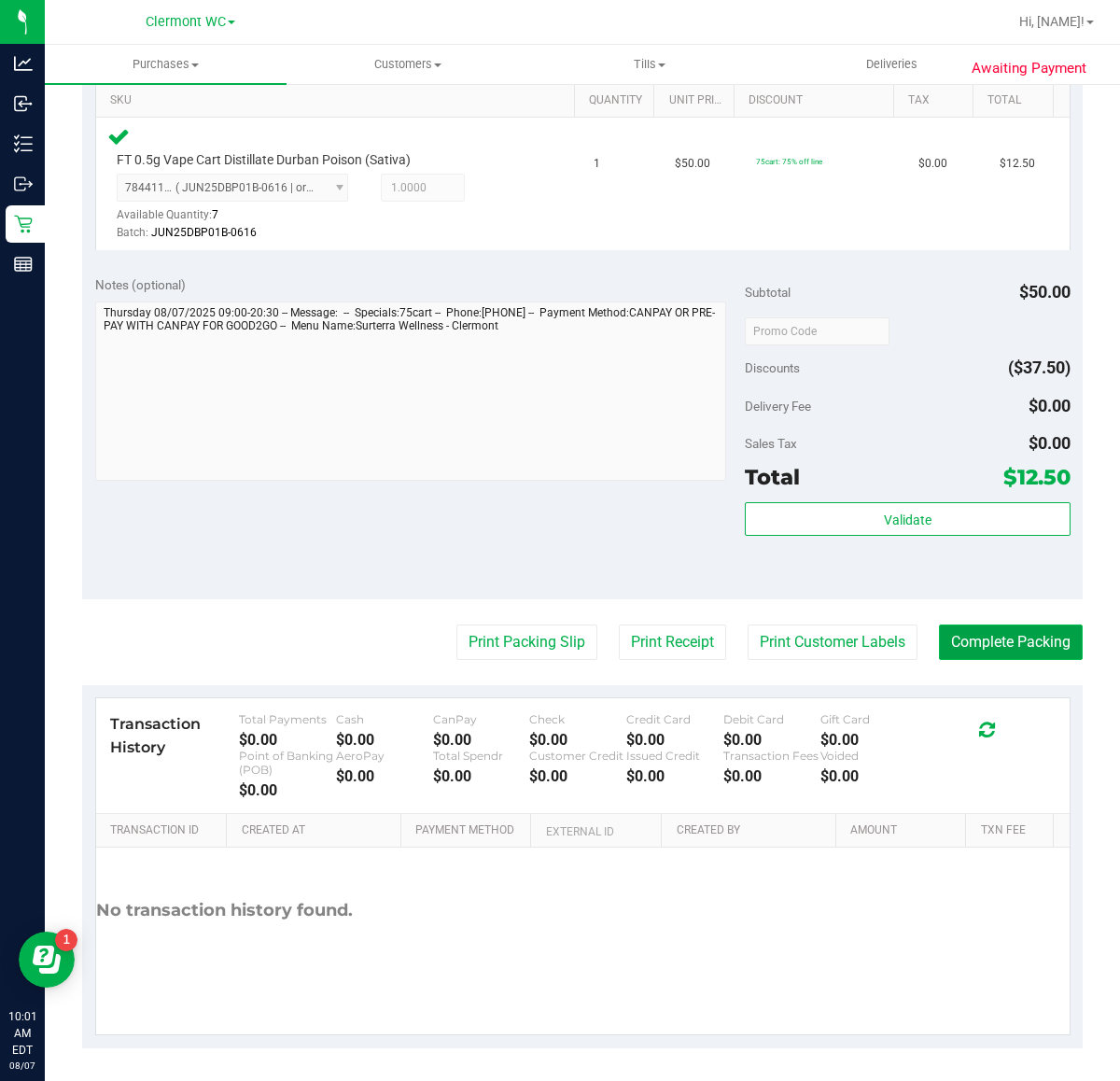 click on "Complete Packing" at bounding box center [1011, 642] 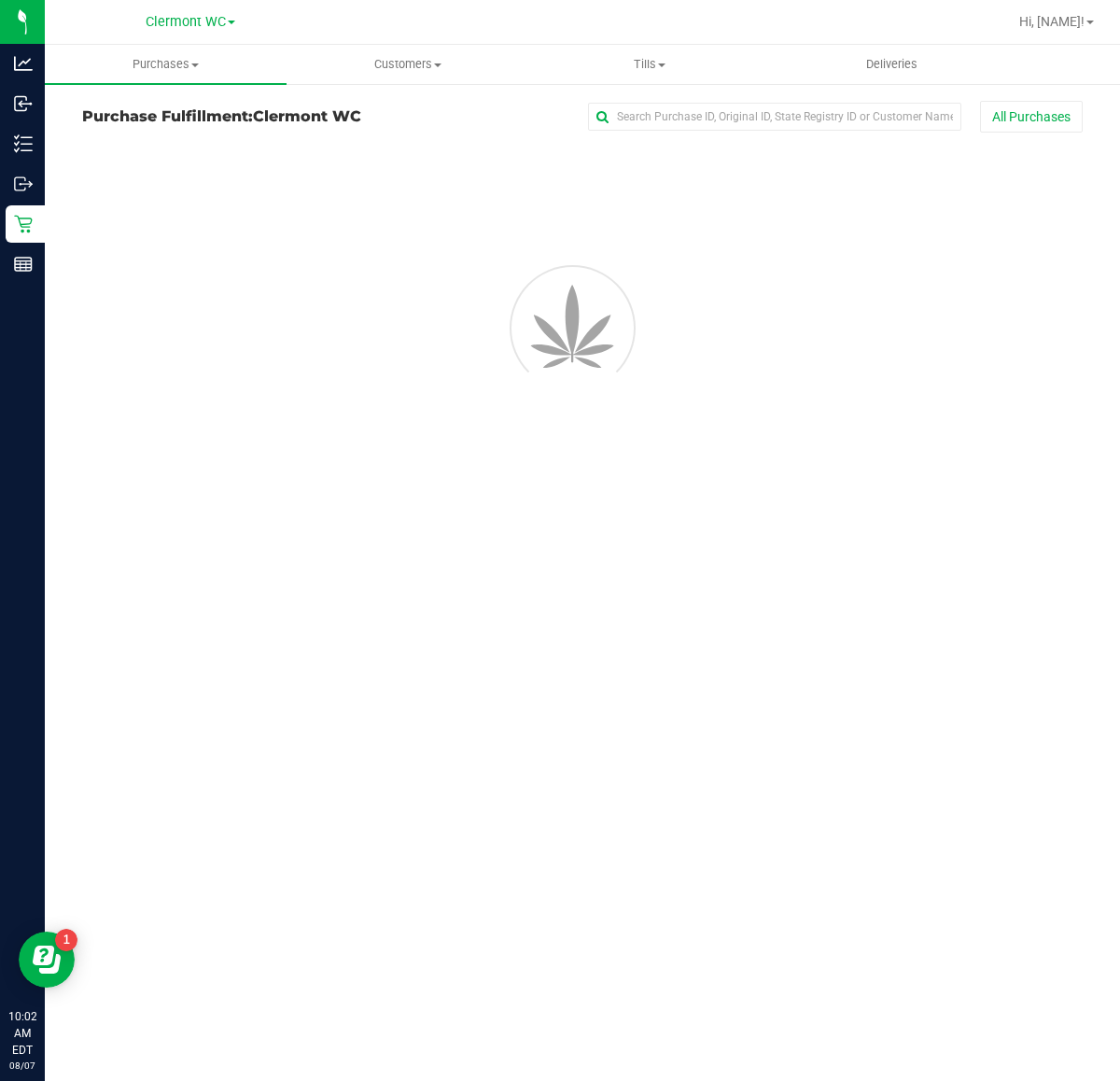 scroll, scrollTop: 0, scrollLeft: 0, axis: both 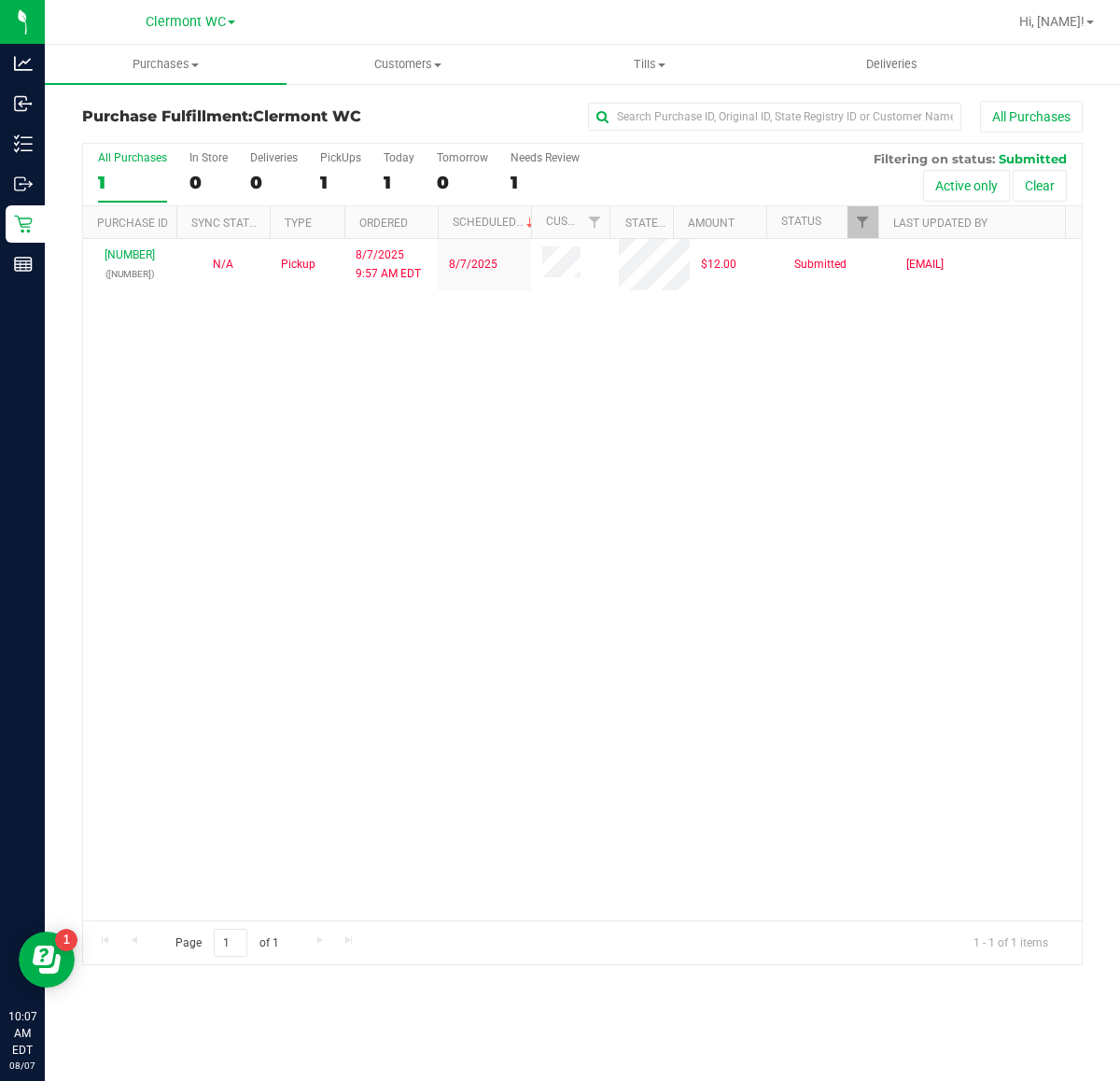 drag, startPoint x: 614, startPoint y: 686, endPoint x: 607, endPoint y: 539, distance: 147.16657 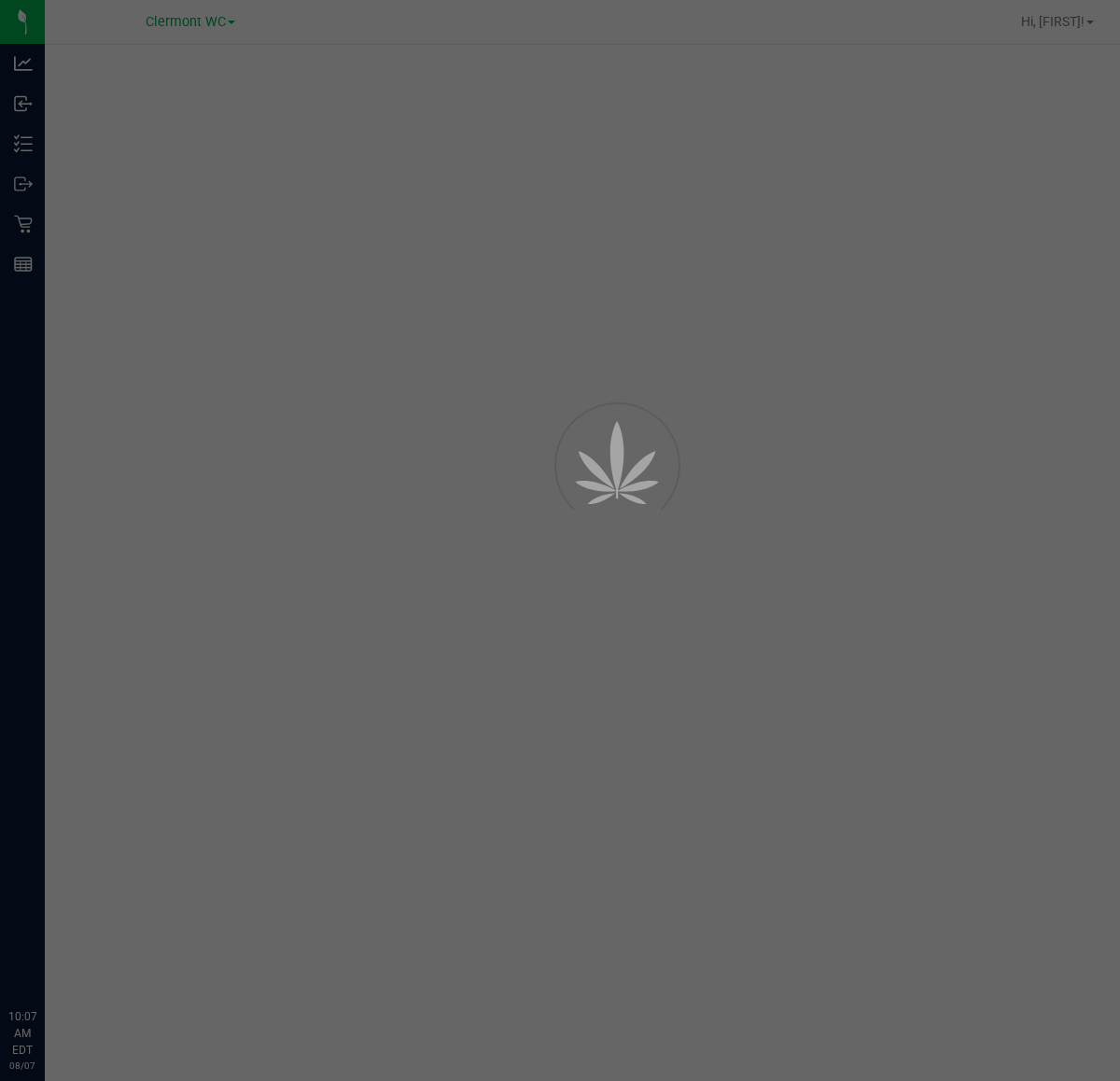 scroll, scrollTop: 0, scrollLeft: 0, axis: both 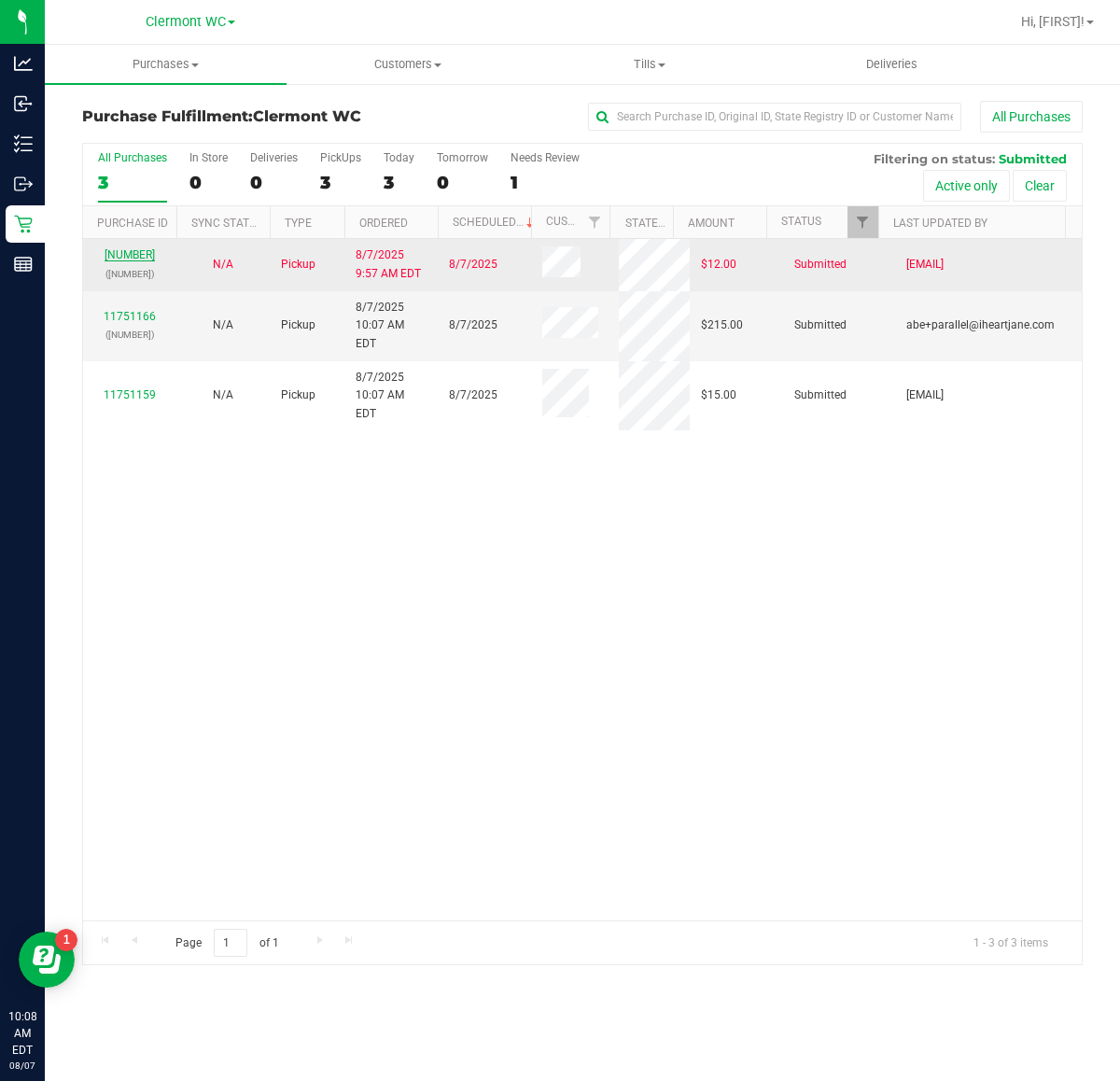 click on "[NUMBER]" at bounding box center (130, 255) 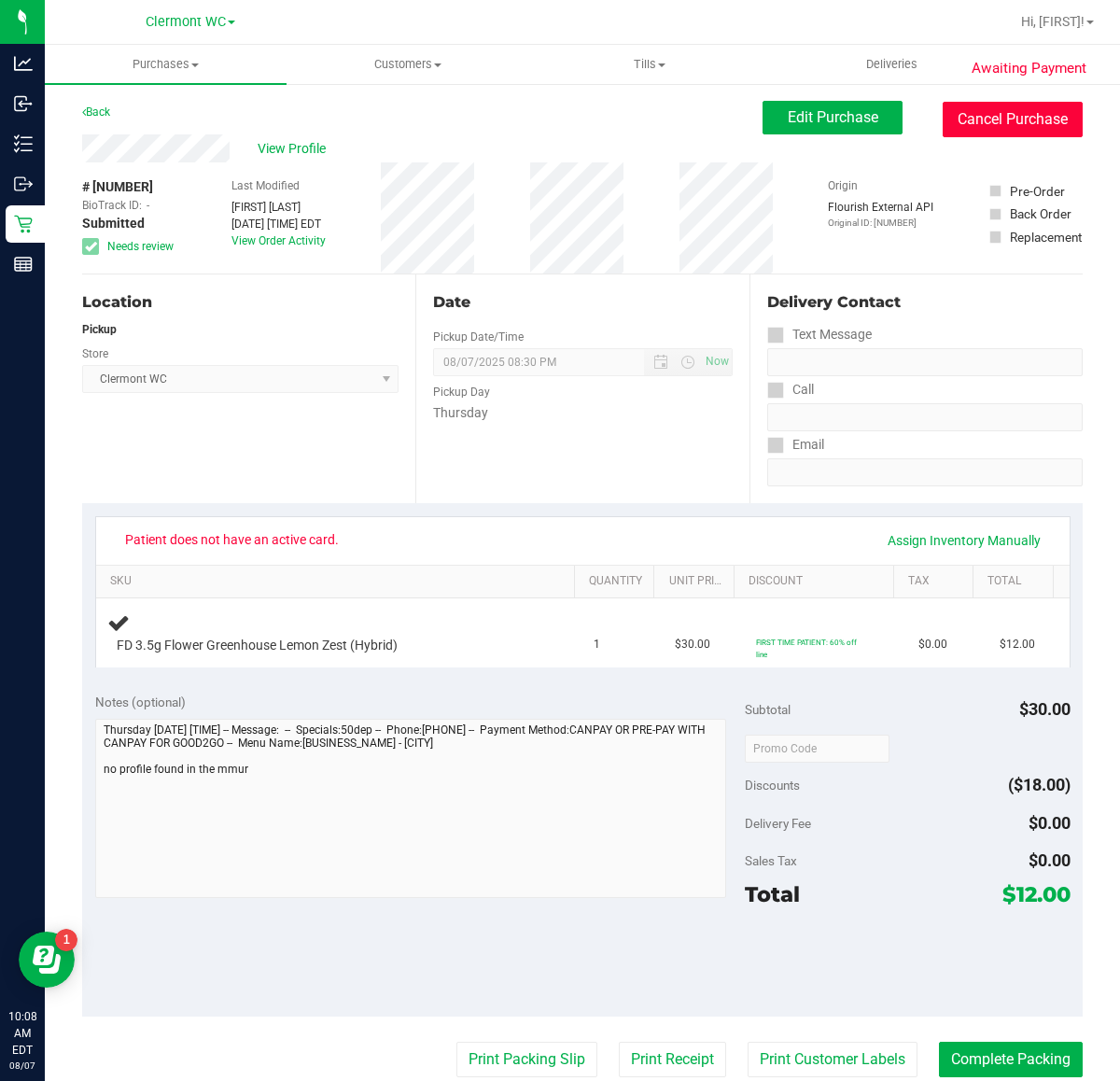click on "Cancel Purchase" at bounding box center (1013, 119) 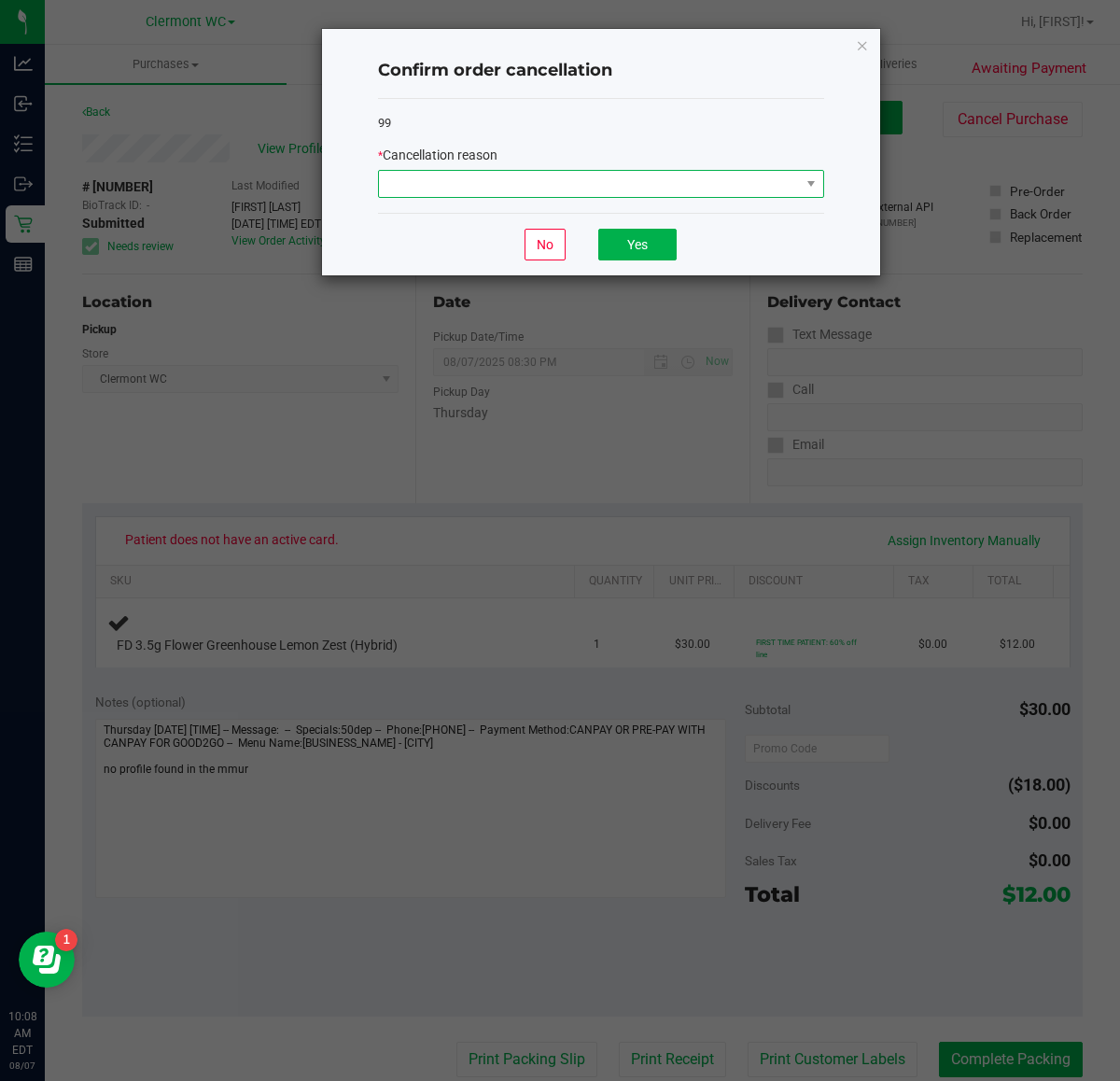 click at bounding box center [589, 184] 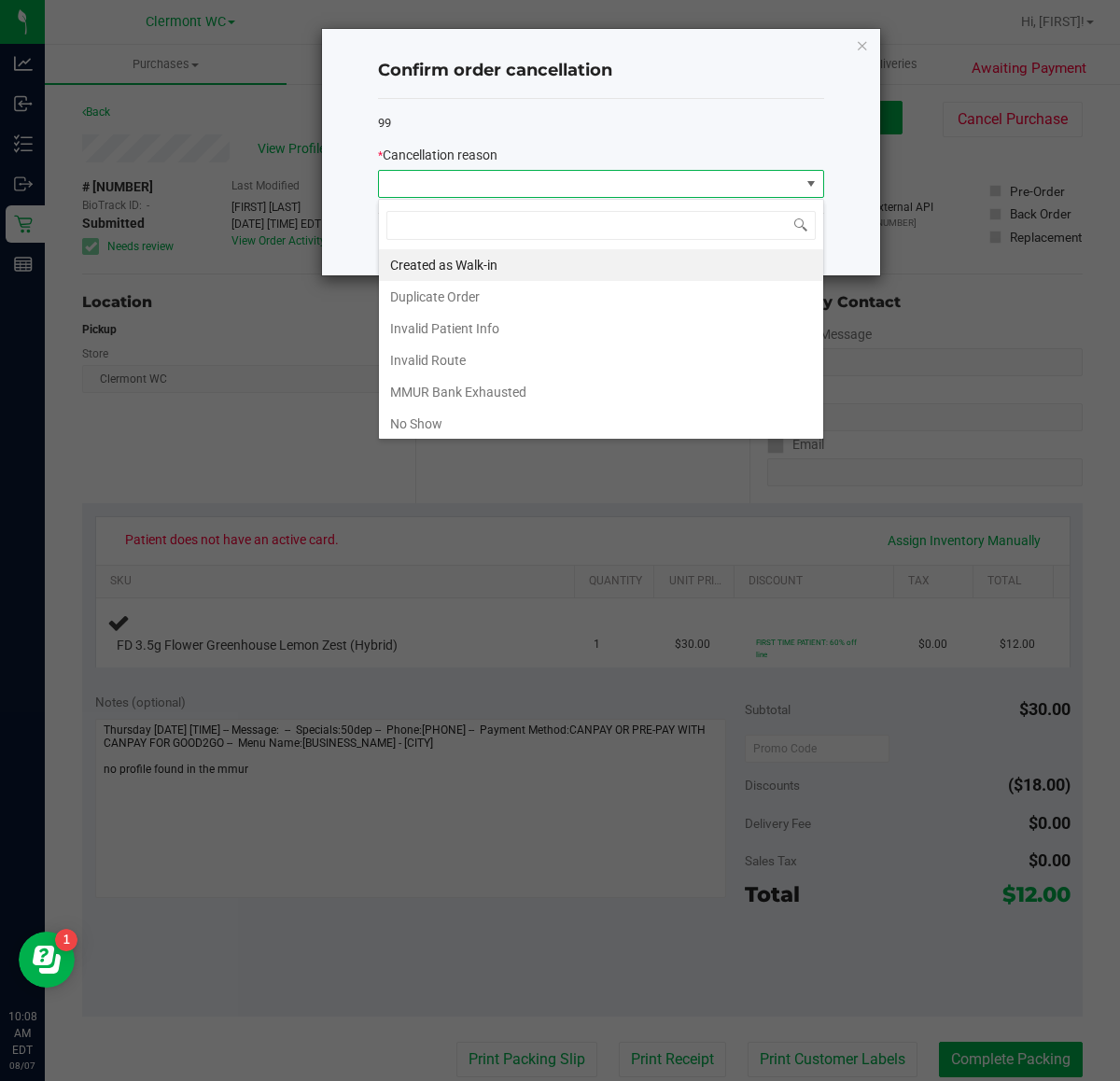scroll, scrollTop: 93323, scrollLeft: 92887, axis: both 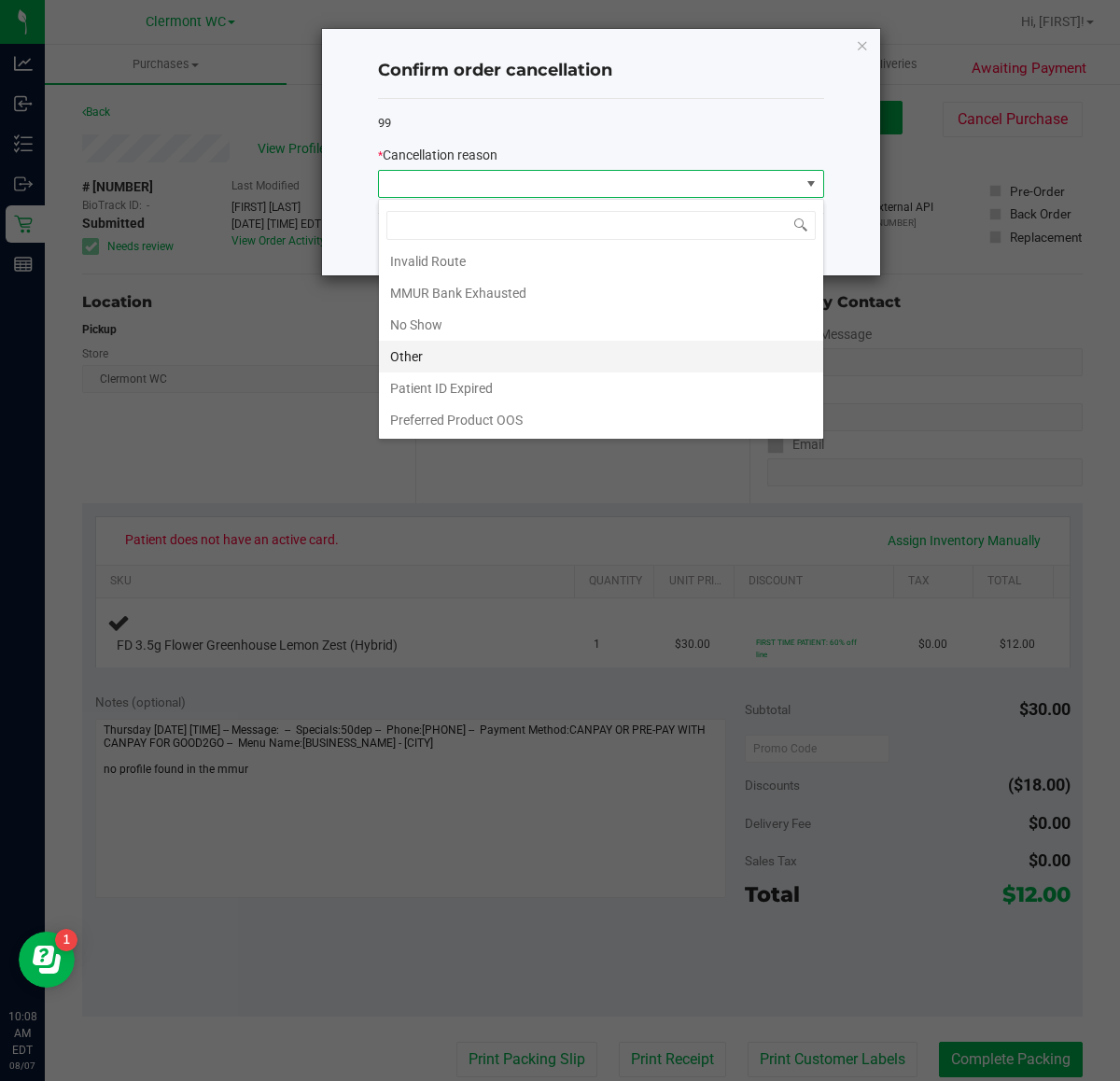 click on "Other" at bounding box center (601, 357) 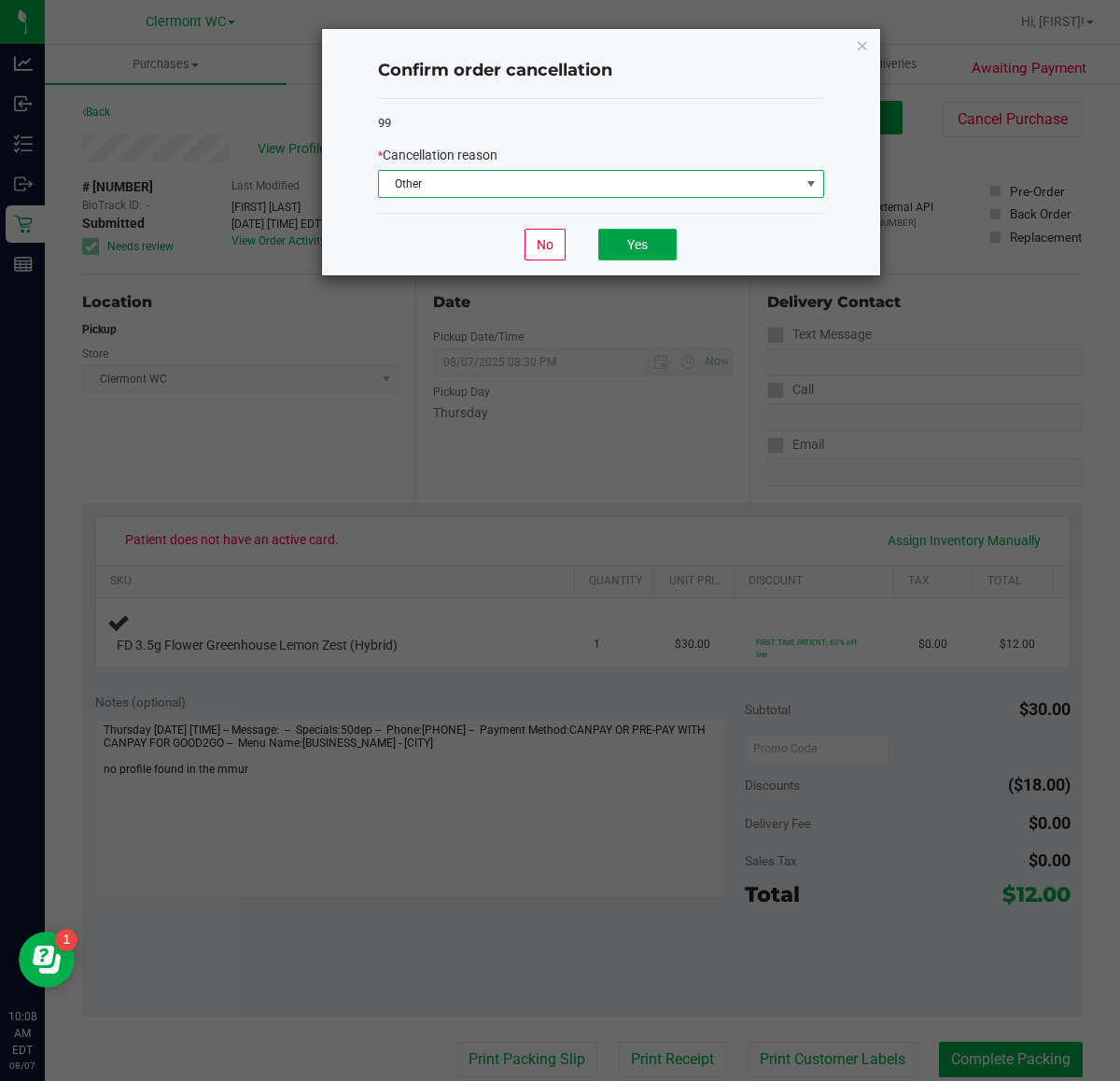 click on "Yes" 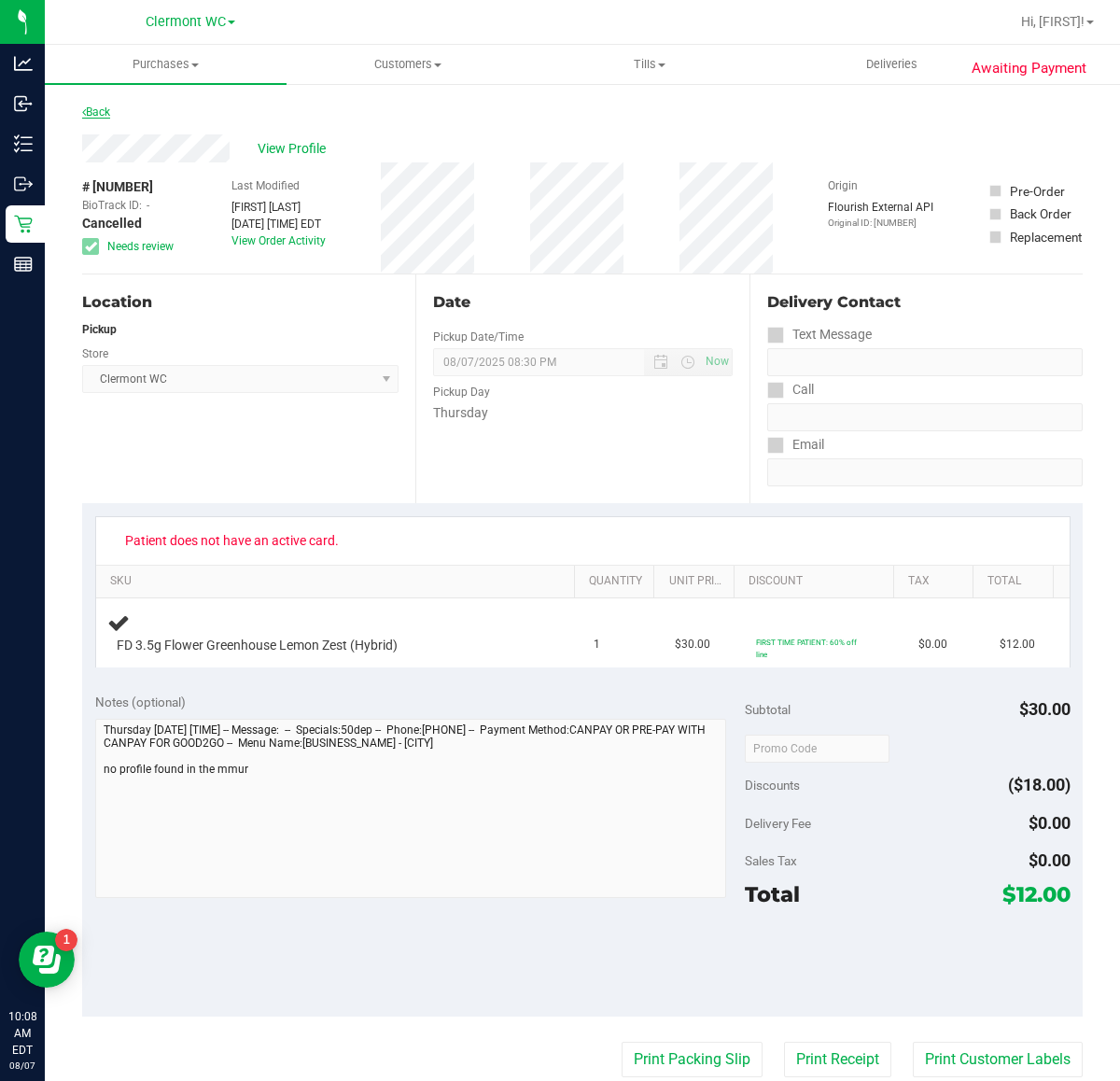 click on "Back" at bounding box center (96, 112) 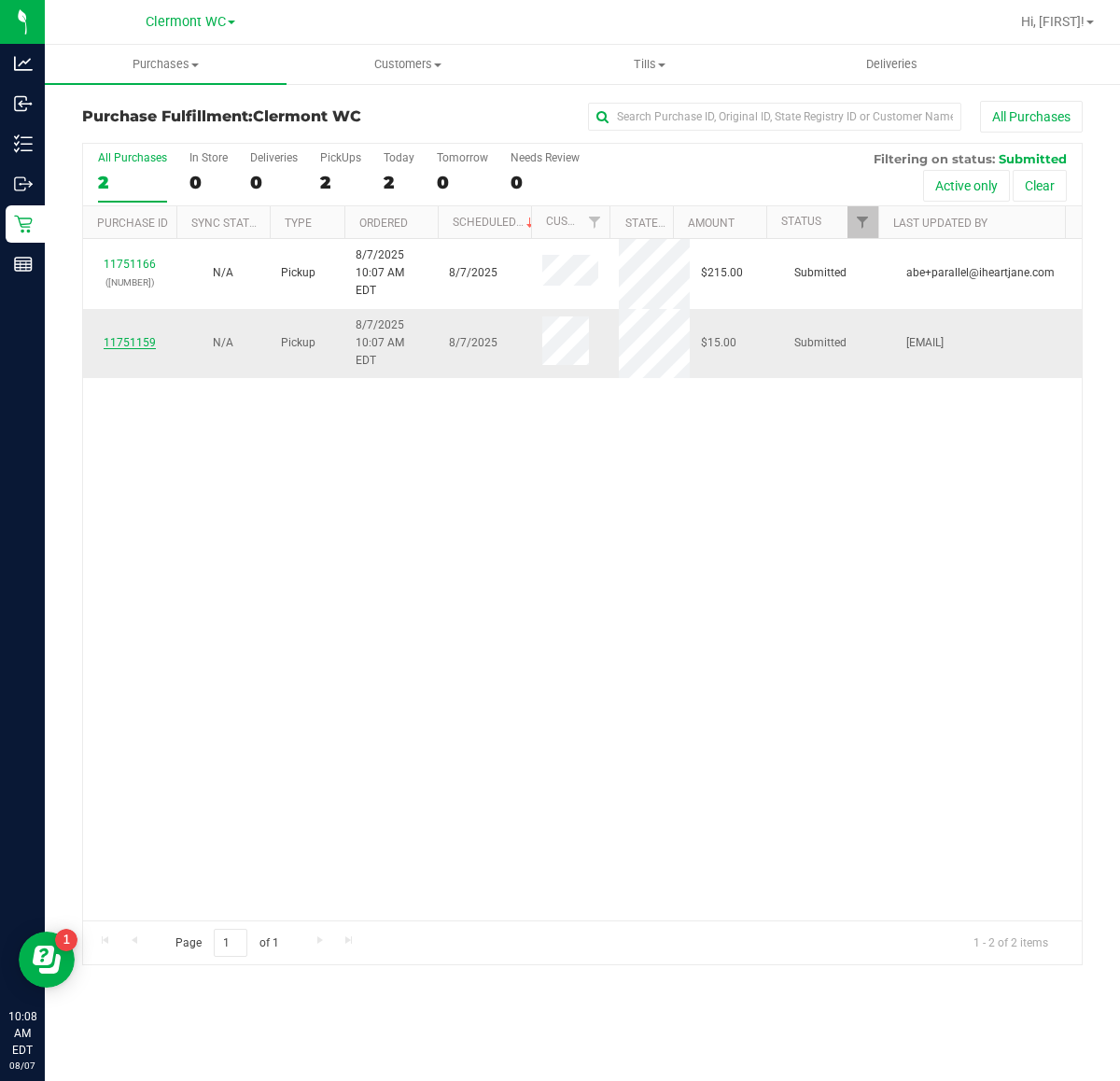 click on "11751159" at bounding box center [130, 343] 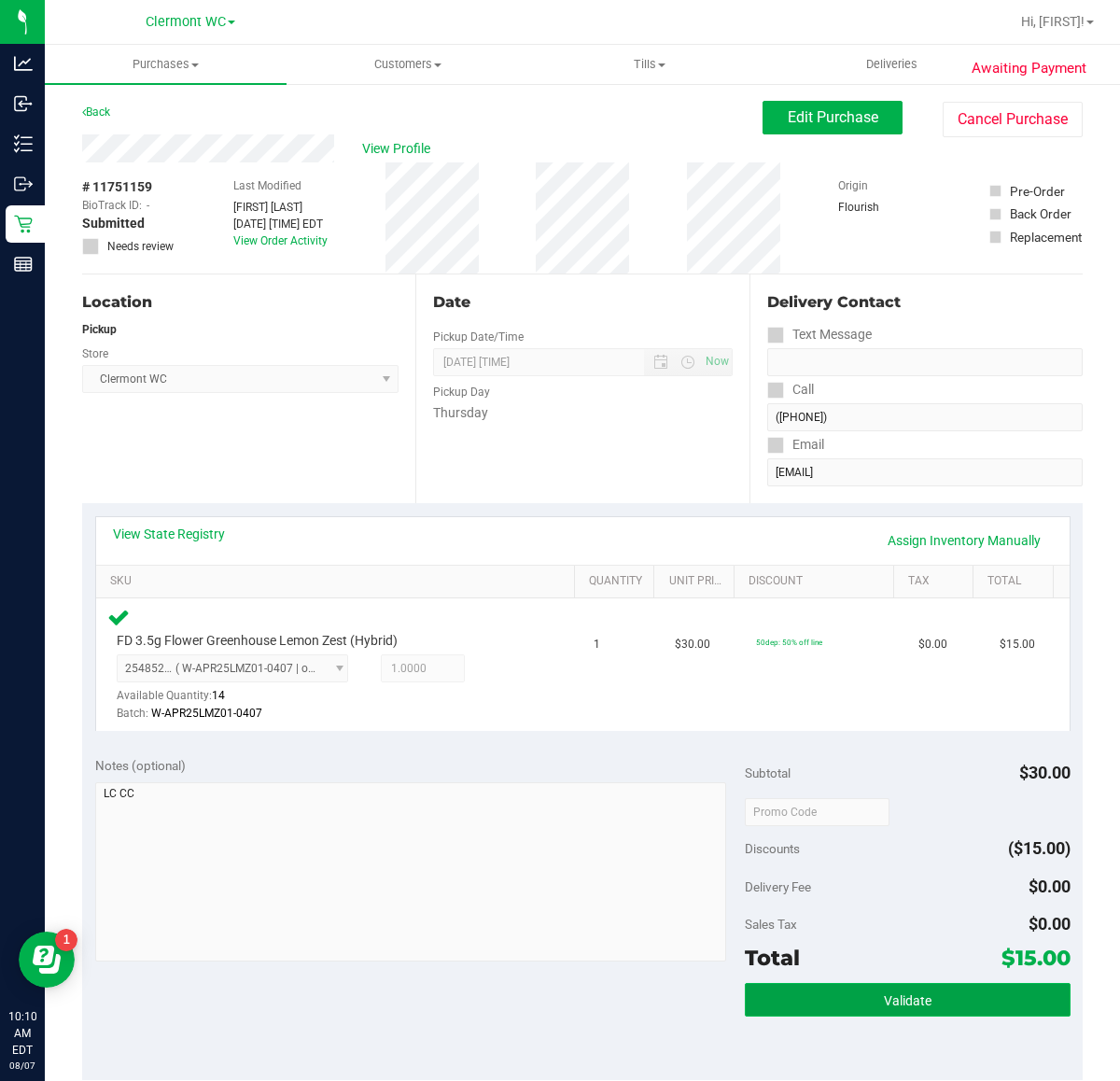 click on "Validate" at bounding box center (907, 1001) 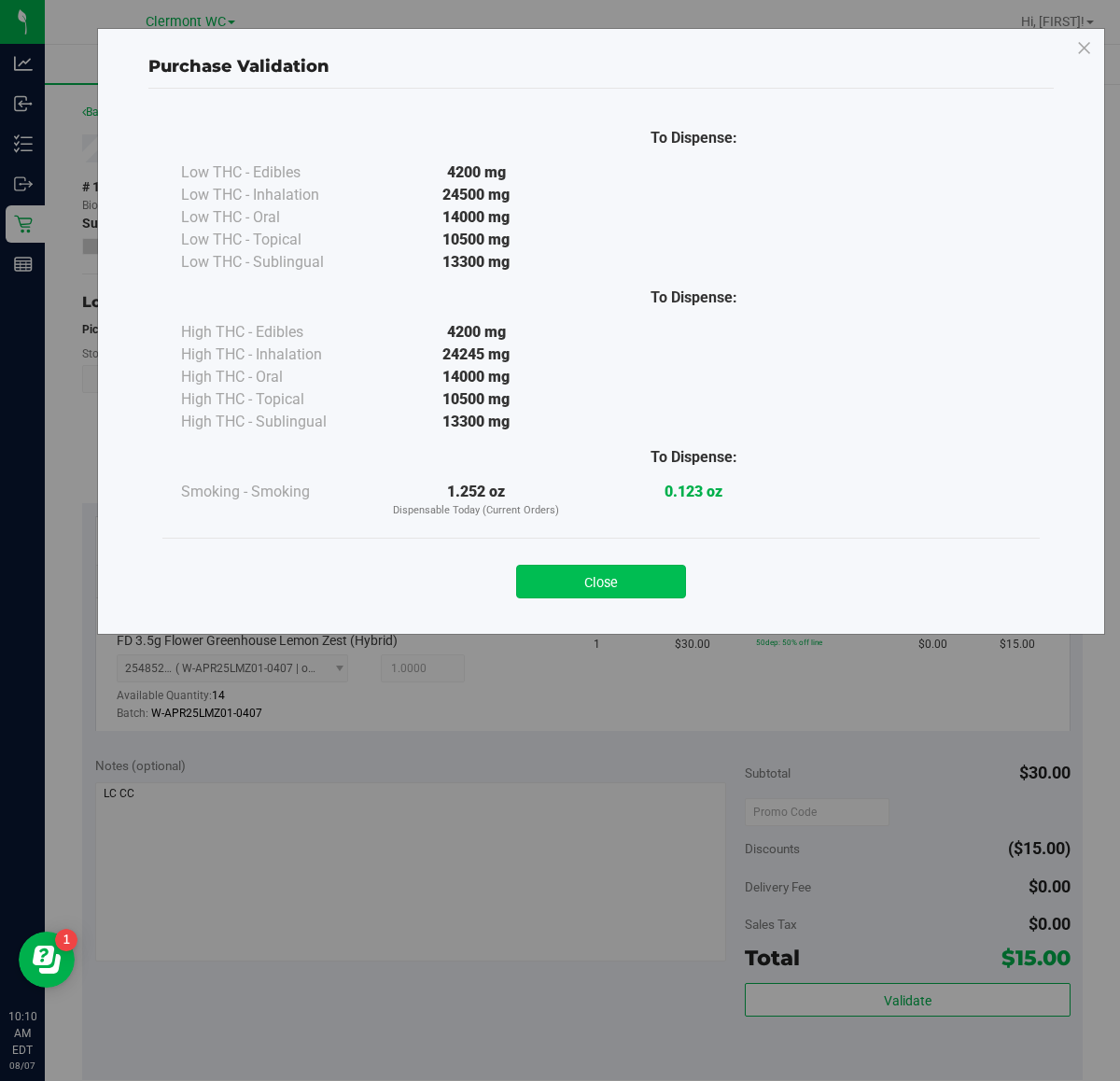click on "Close" at bounding box center [601, 582] 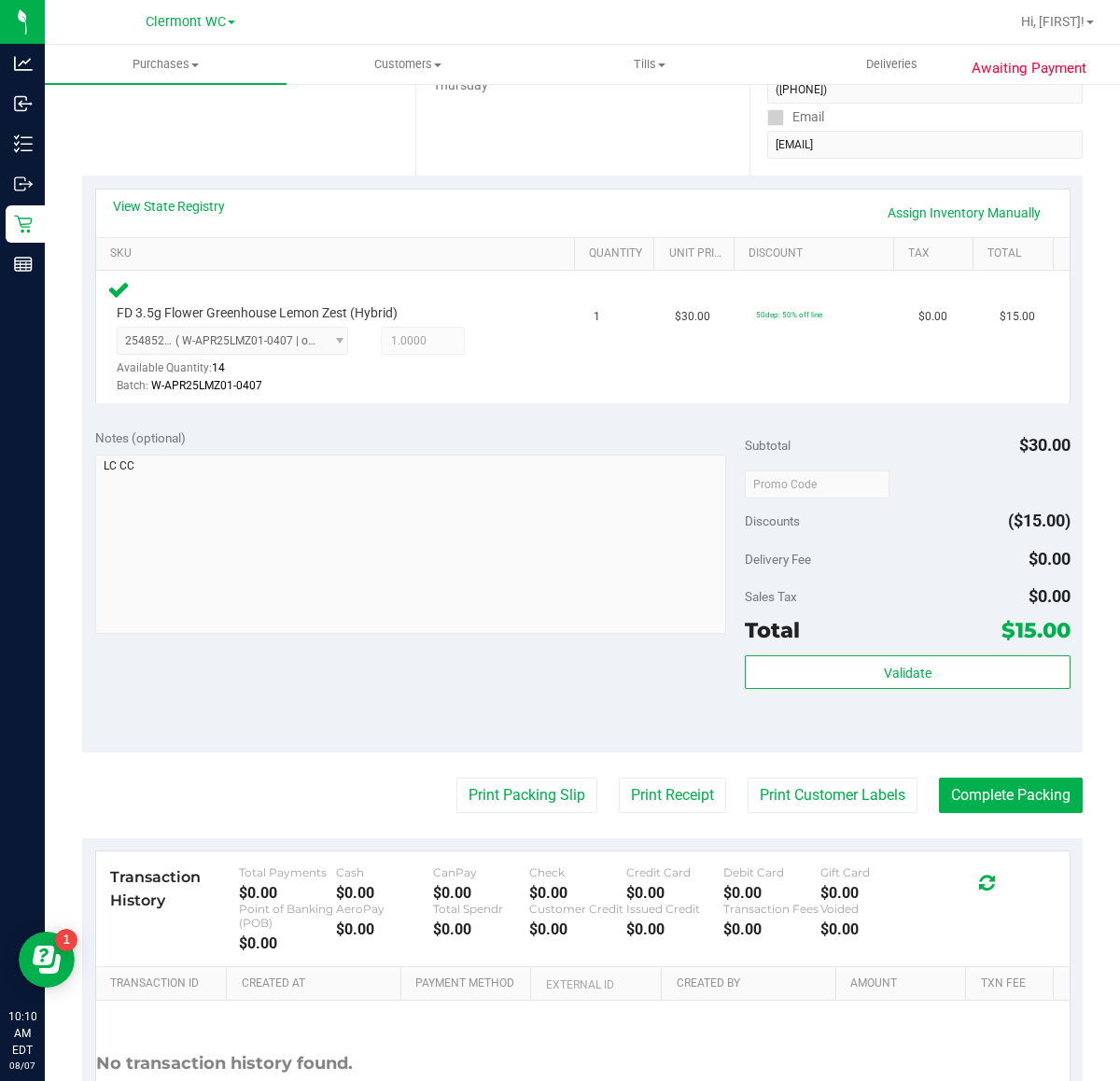 scroll, scrollTop: 481, scrollLeft: 0, axis: vertical 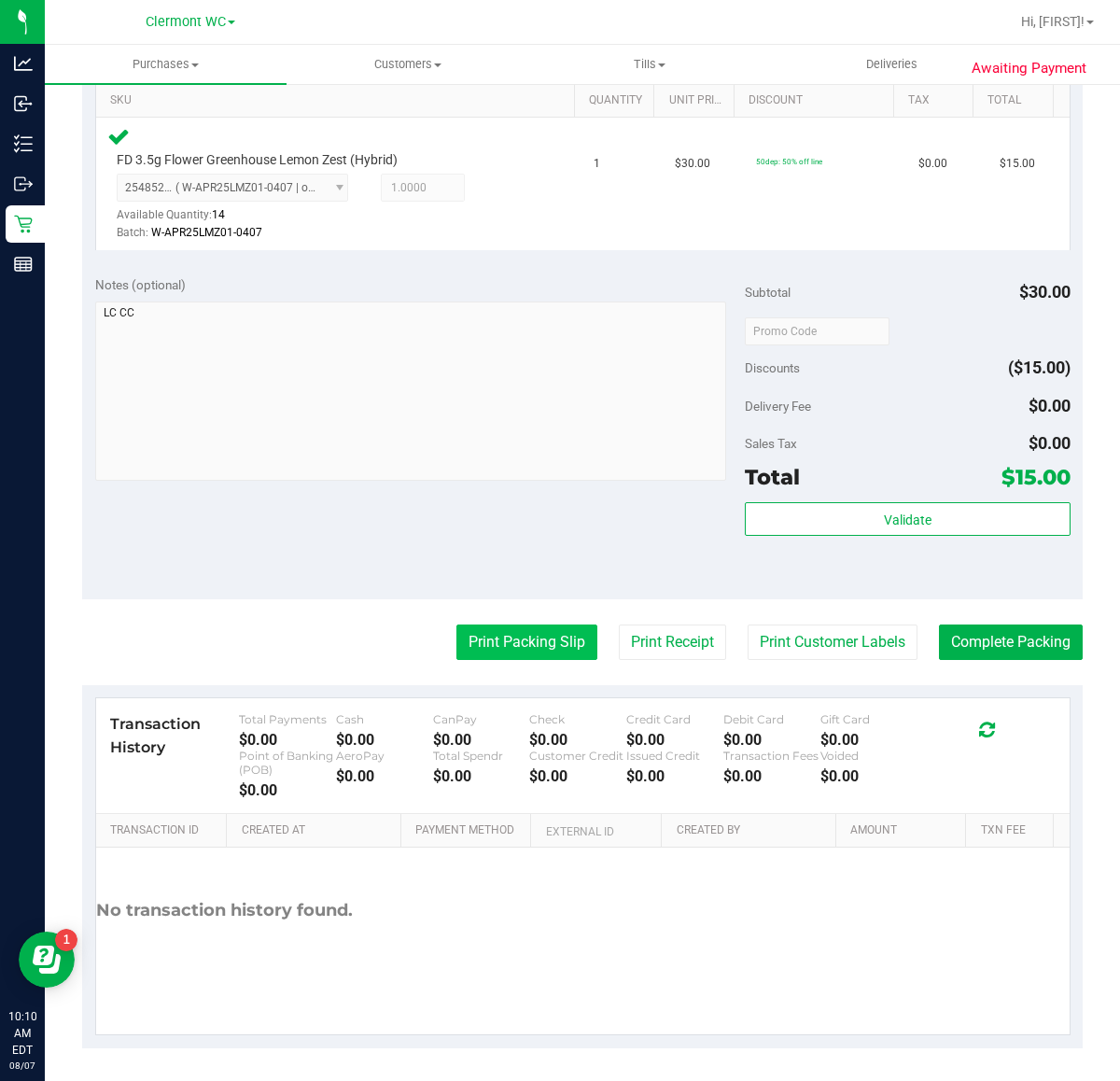 click on "Print Packing Slip" at bounding box center (526, 642) 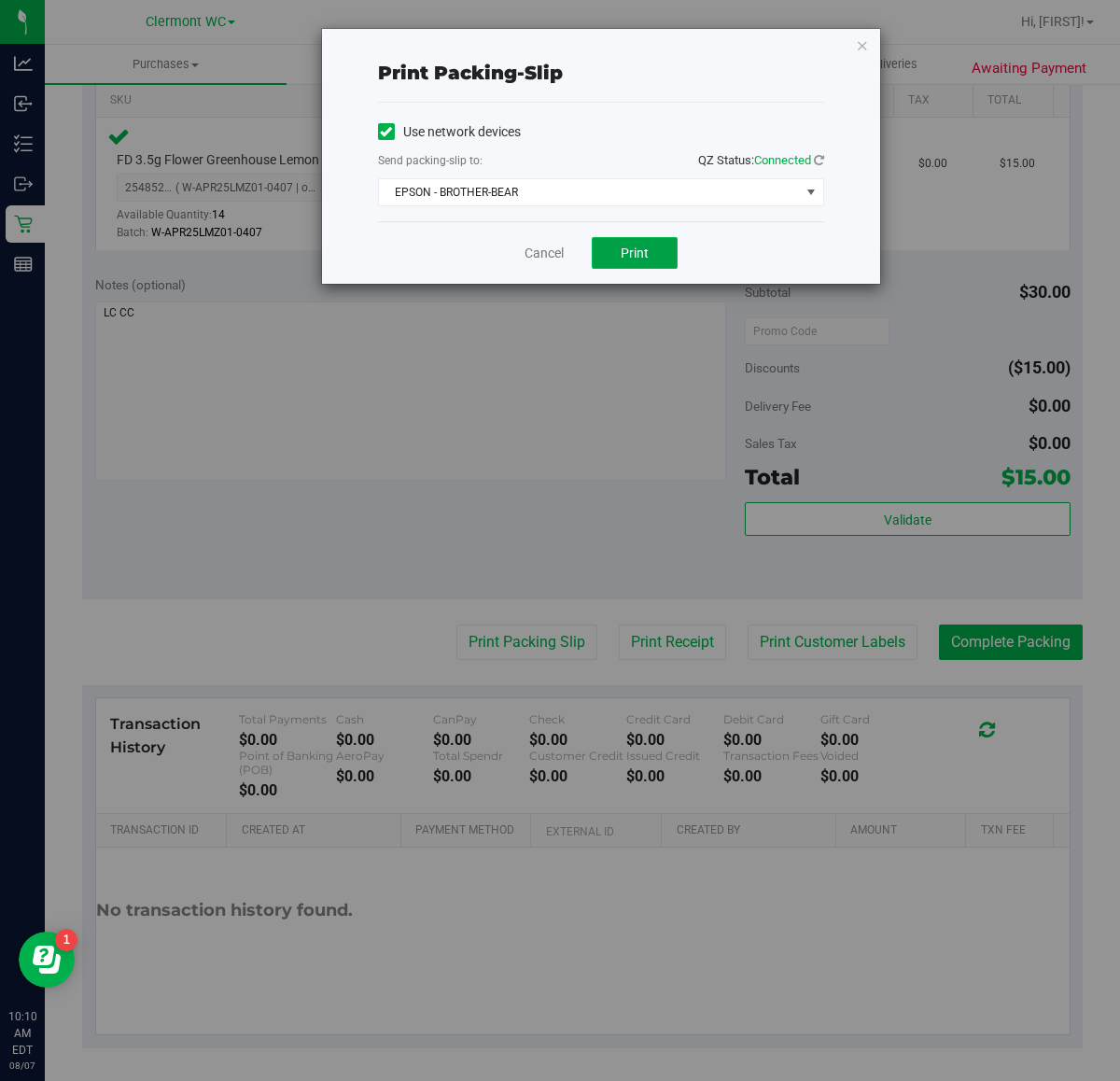 click on "Print" at bounding box center (635, 253) 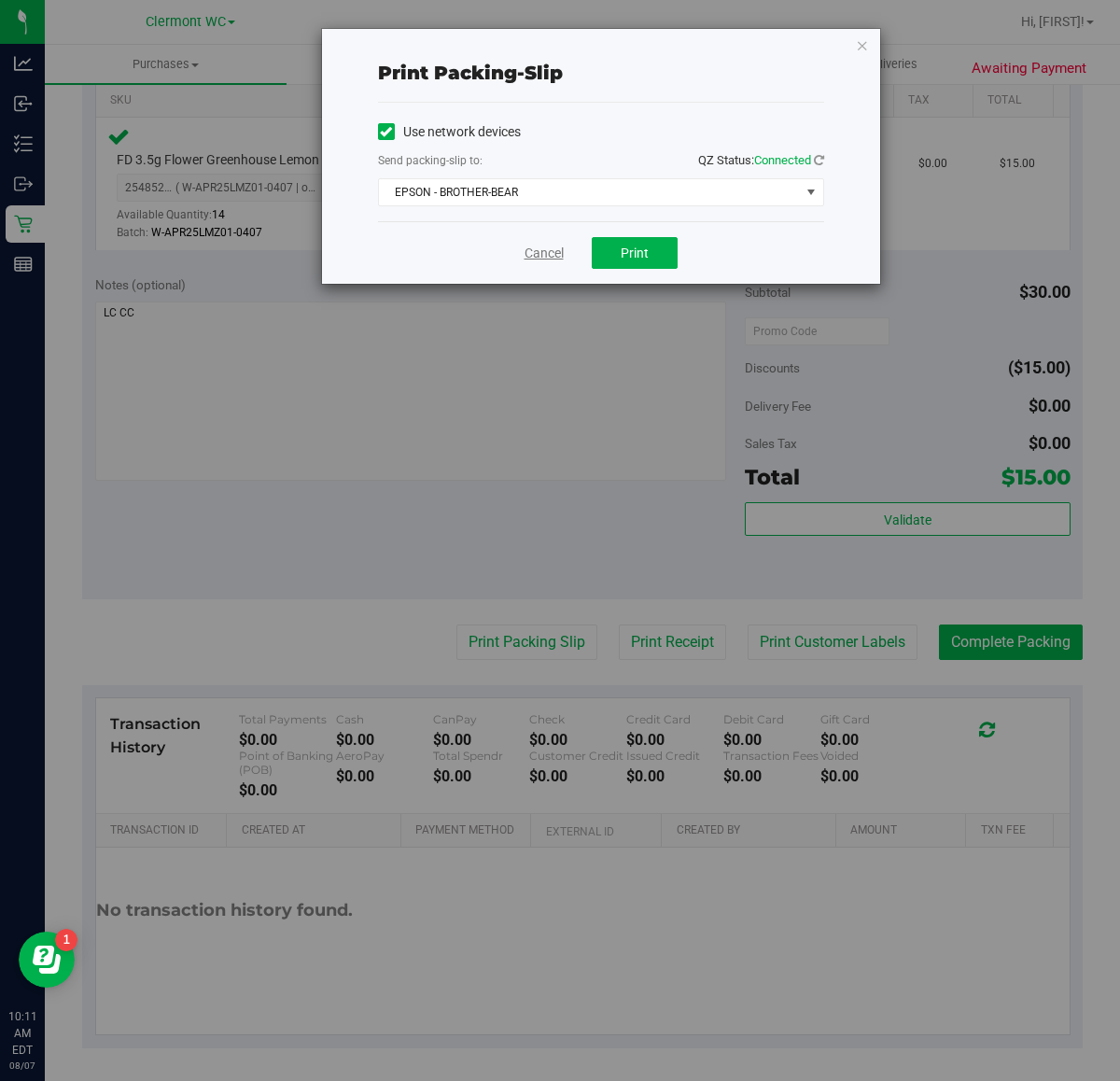 click on "Cancel" at bounding box center (544, 253) 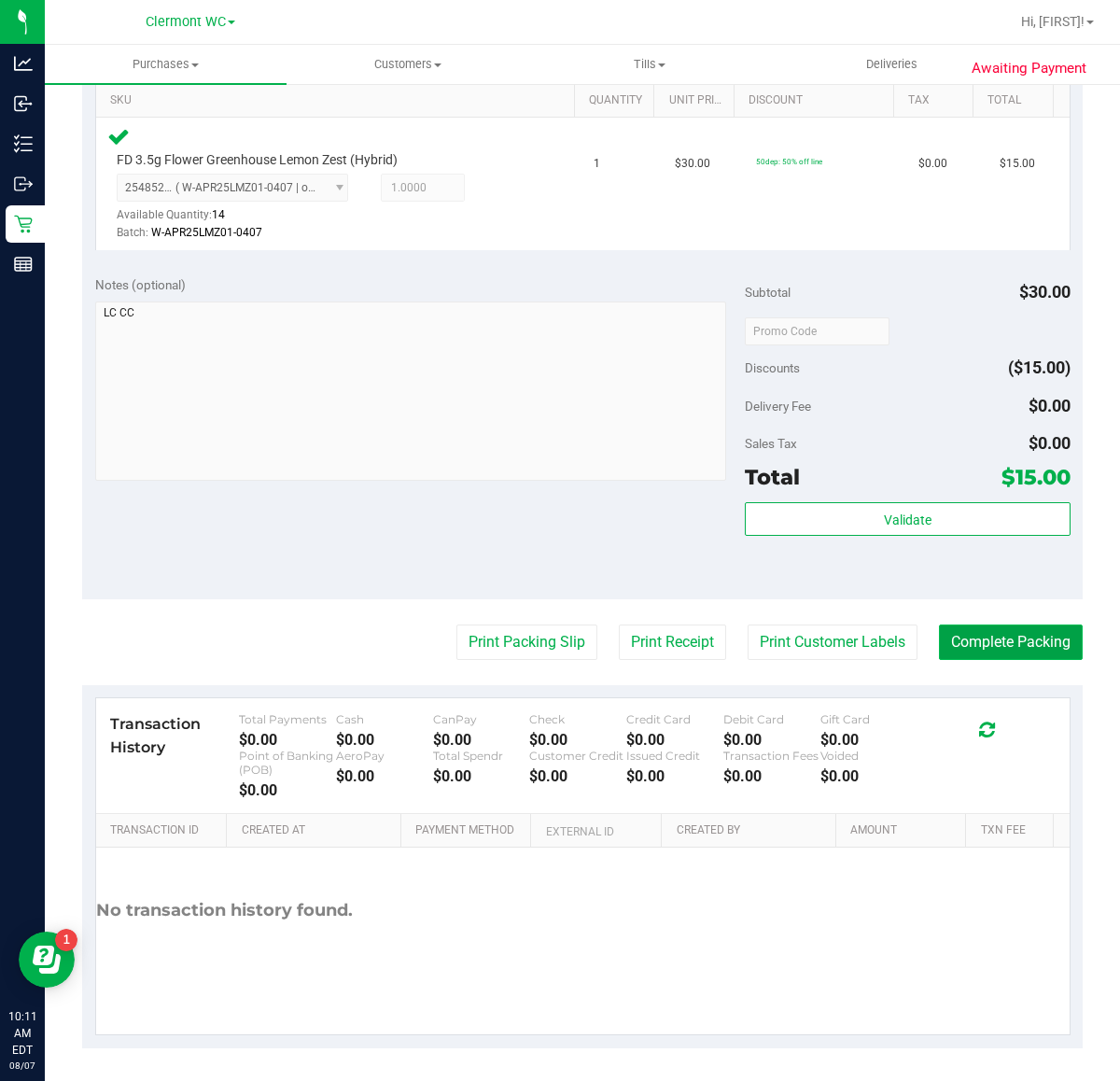 click on "Complete Packing" at bounding box center (1011, 642) 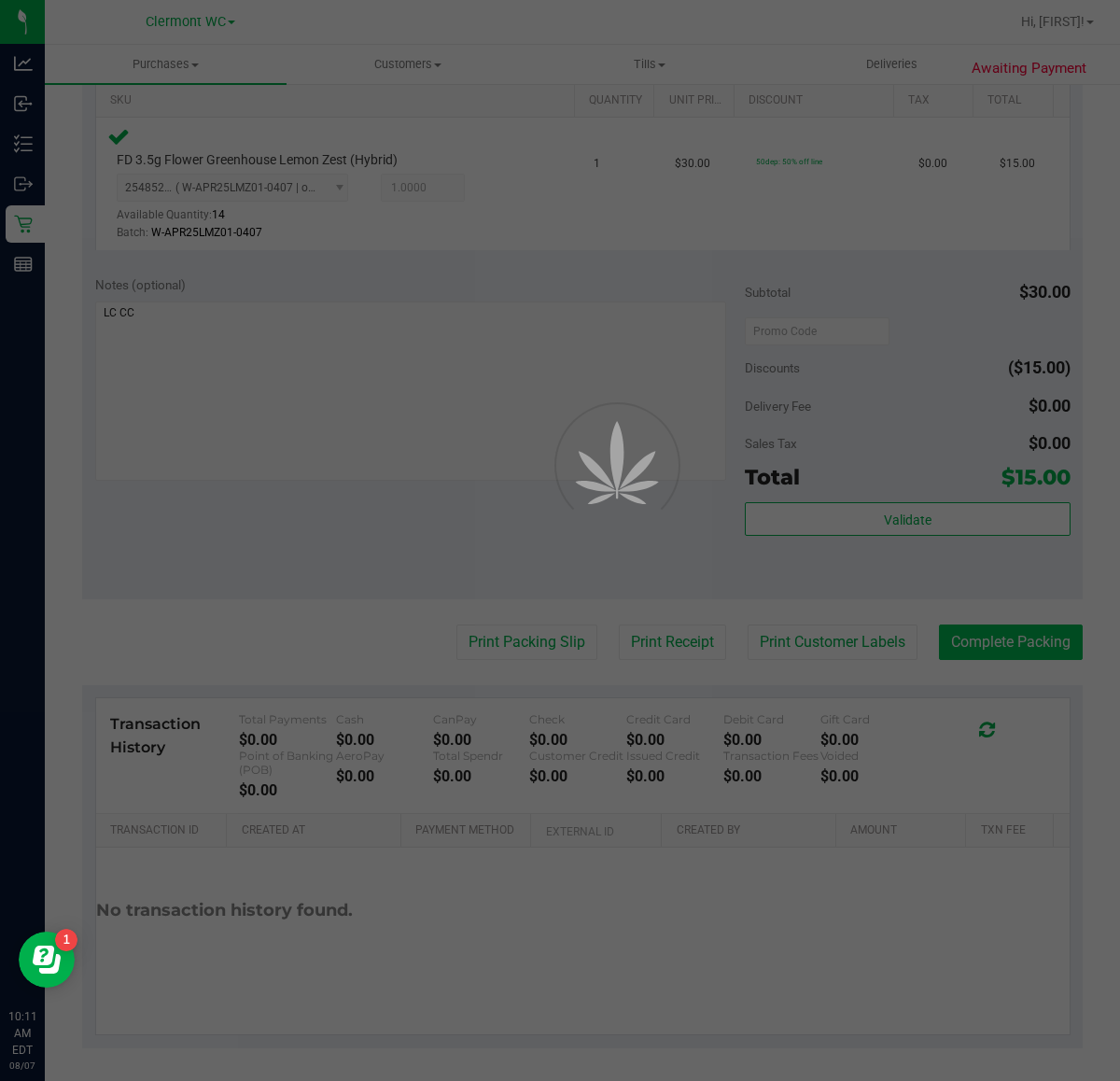 scroll, scrollTop: 0, scrollLeft: 0, axis: both 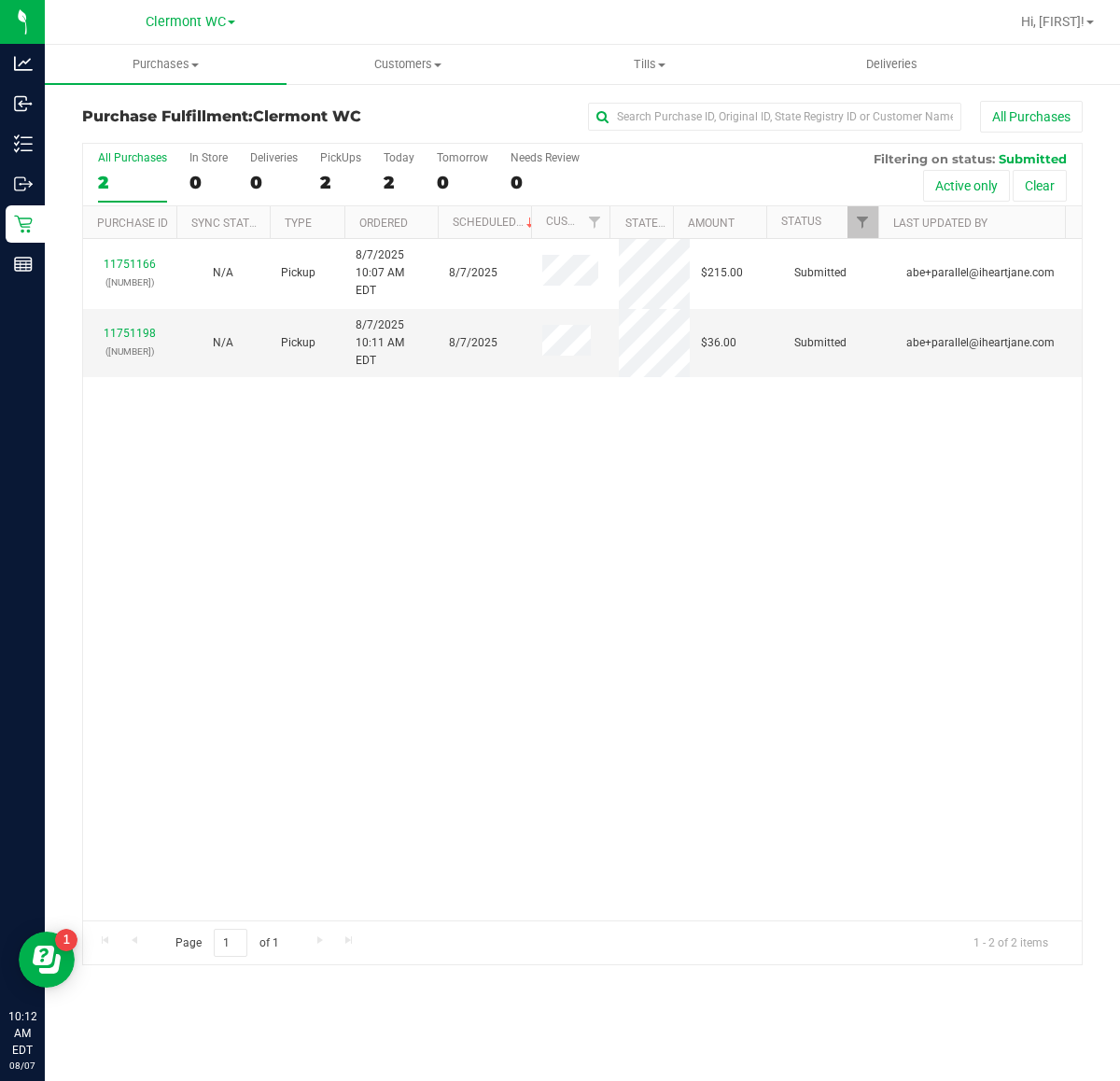 click on "[NUMBER]
([NUMBER])
N/A
Pickup [DATE] [TIME] EDT [DATE]
$215.00
Submitted [EMAIL]
[NUMBER]
([NUMBER])
N/A
Pickup [DATE] [TIME] EDT [DATE]
$36.00
Submitted [EMAIL]" at bounding box center [582, 580] 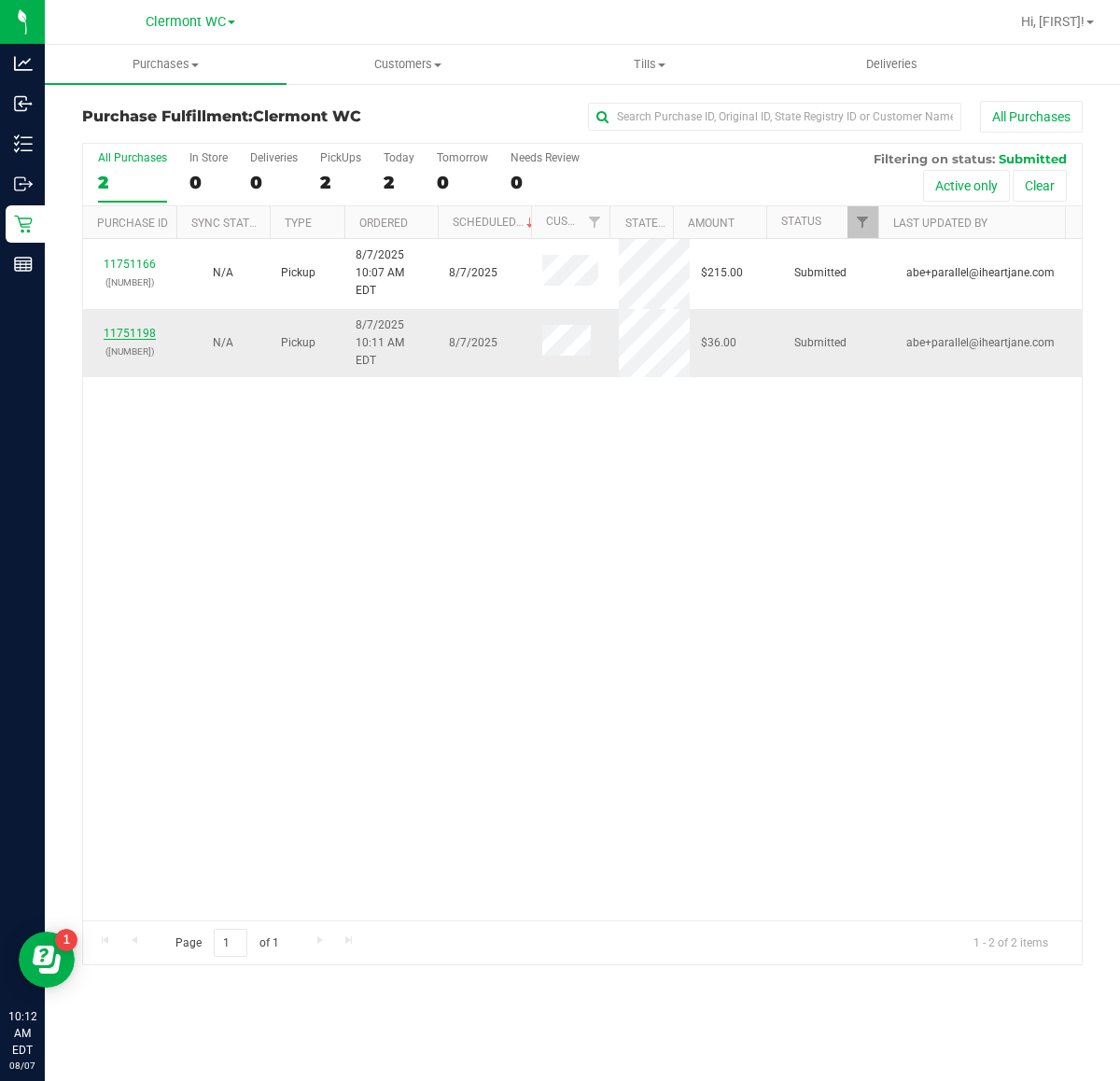 click on "11751198" at bounding box center [130, 333] 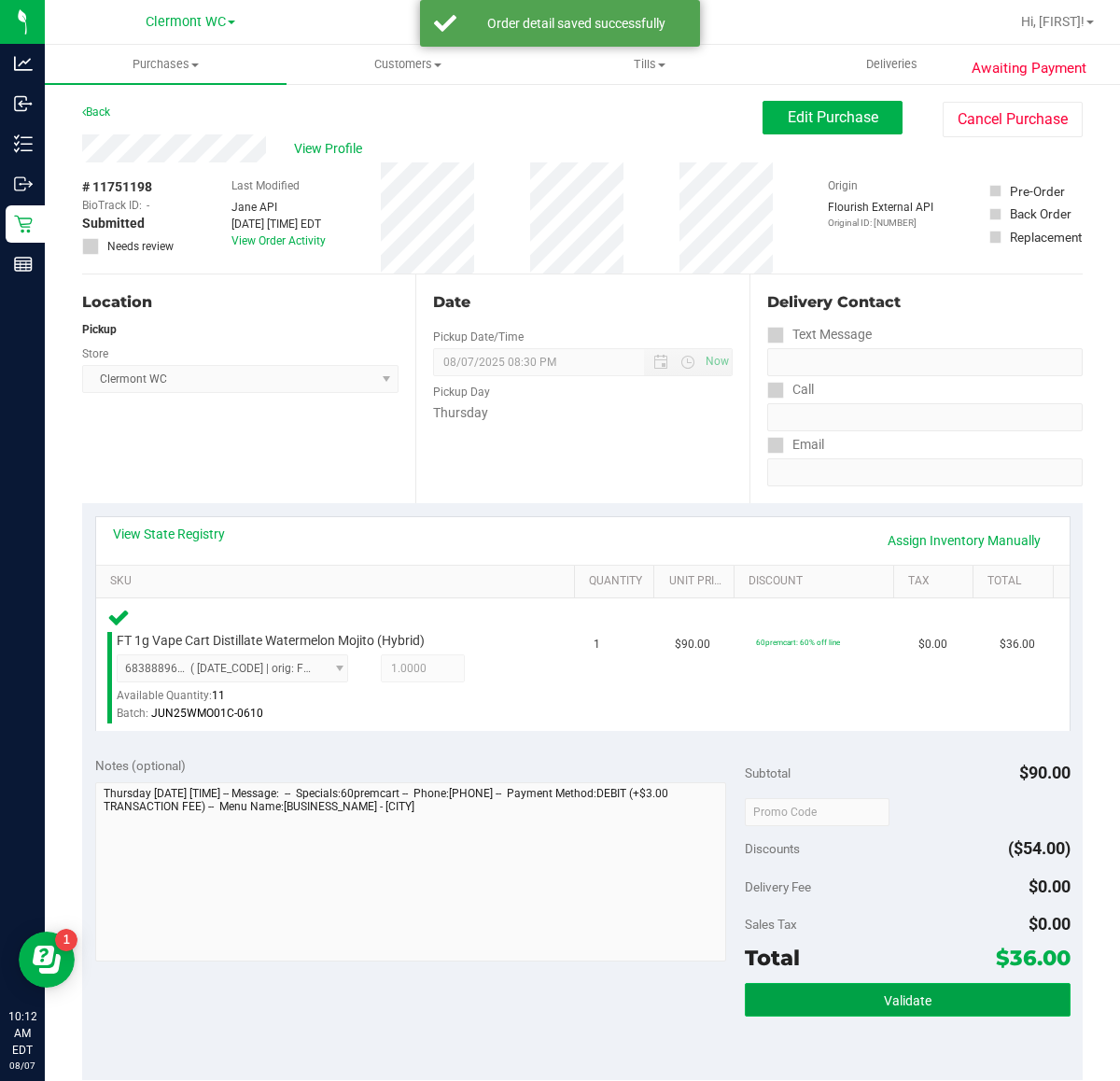 click on "Validate" at bounding box center [907, 1000] 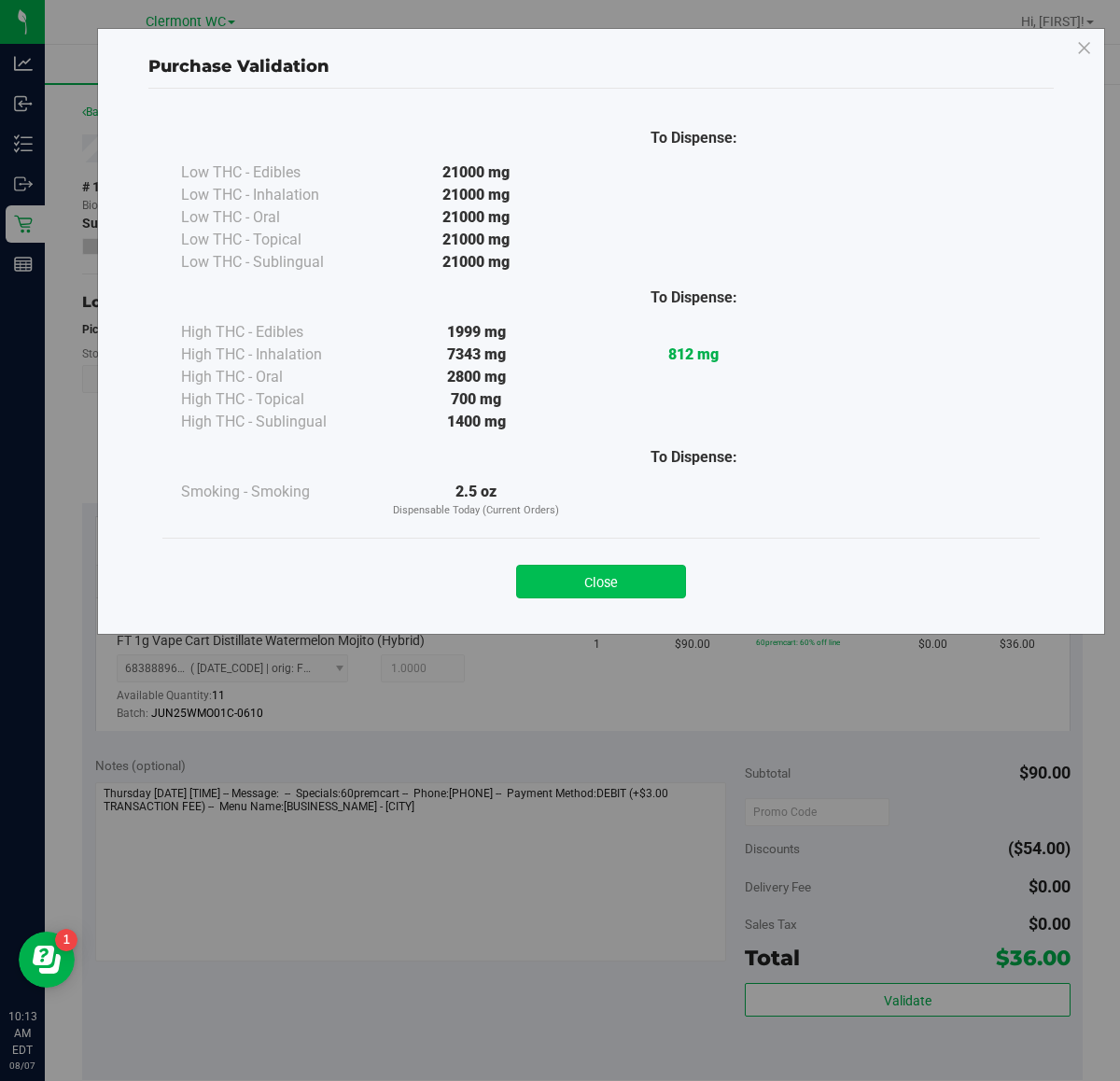 click on "Close" at bounding box center [601, 582] 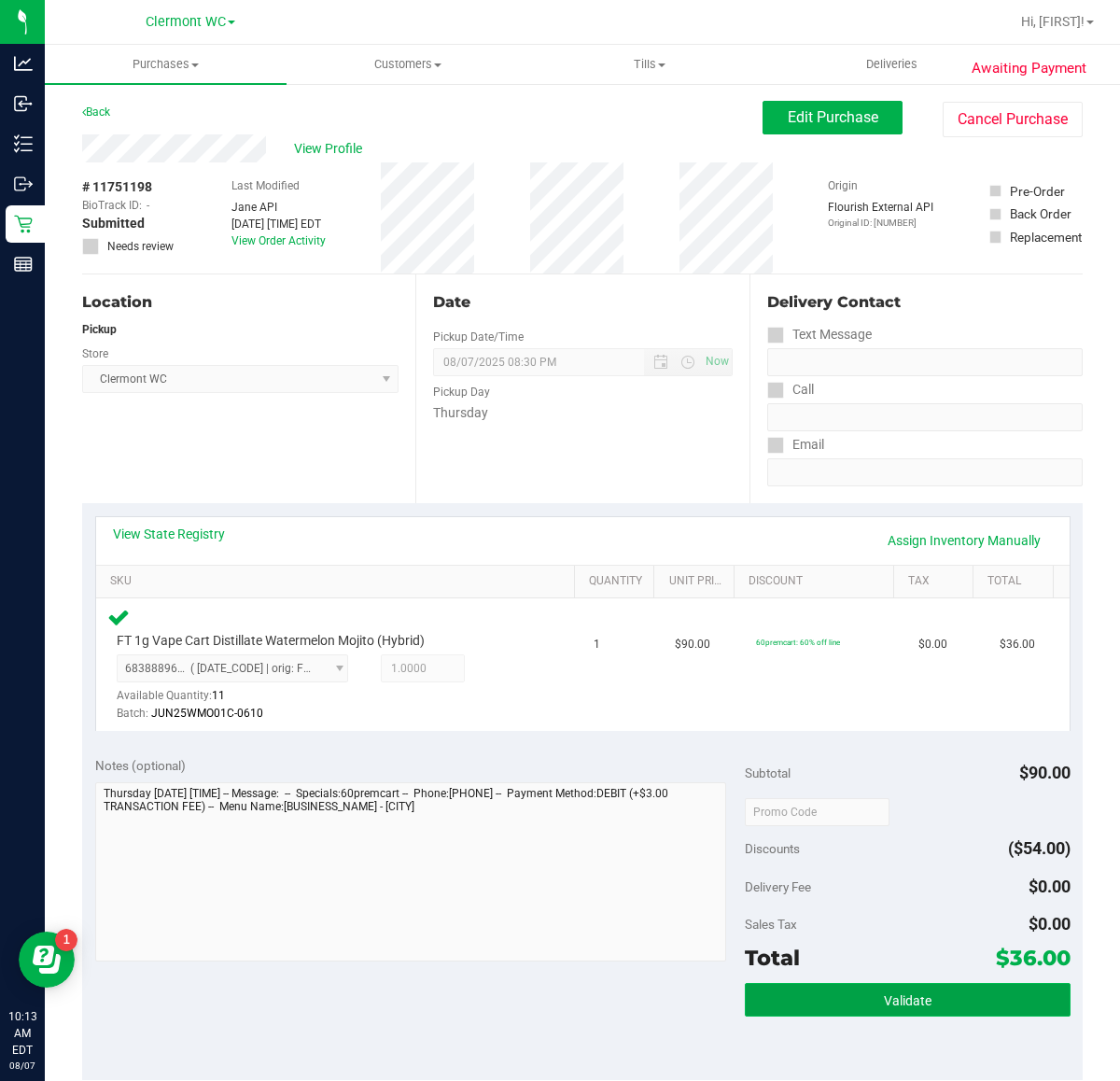 click on "Validate" at bounding box center (907, 1001) 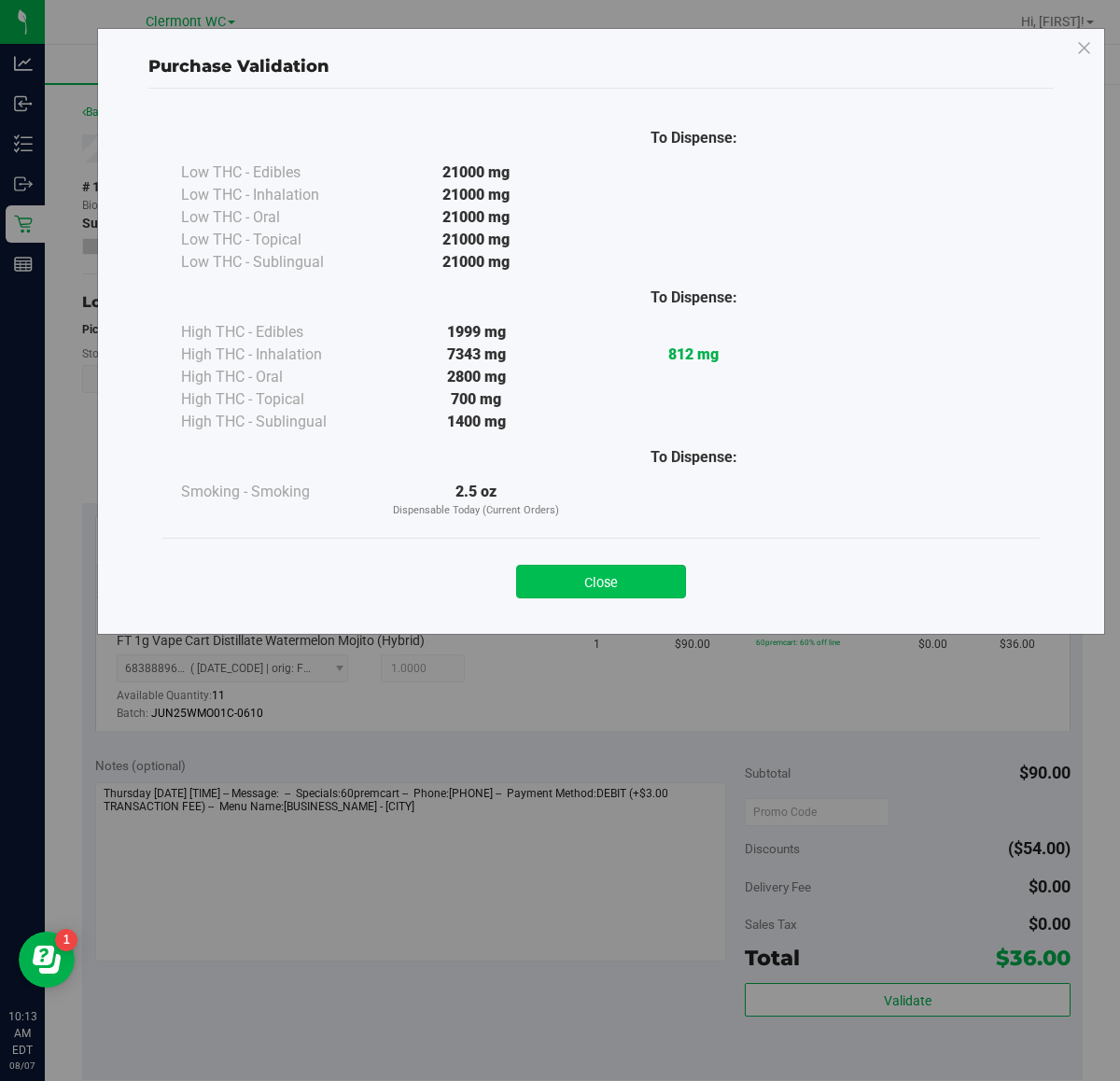 click on "Close" at bounding box center (601, 582) 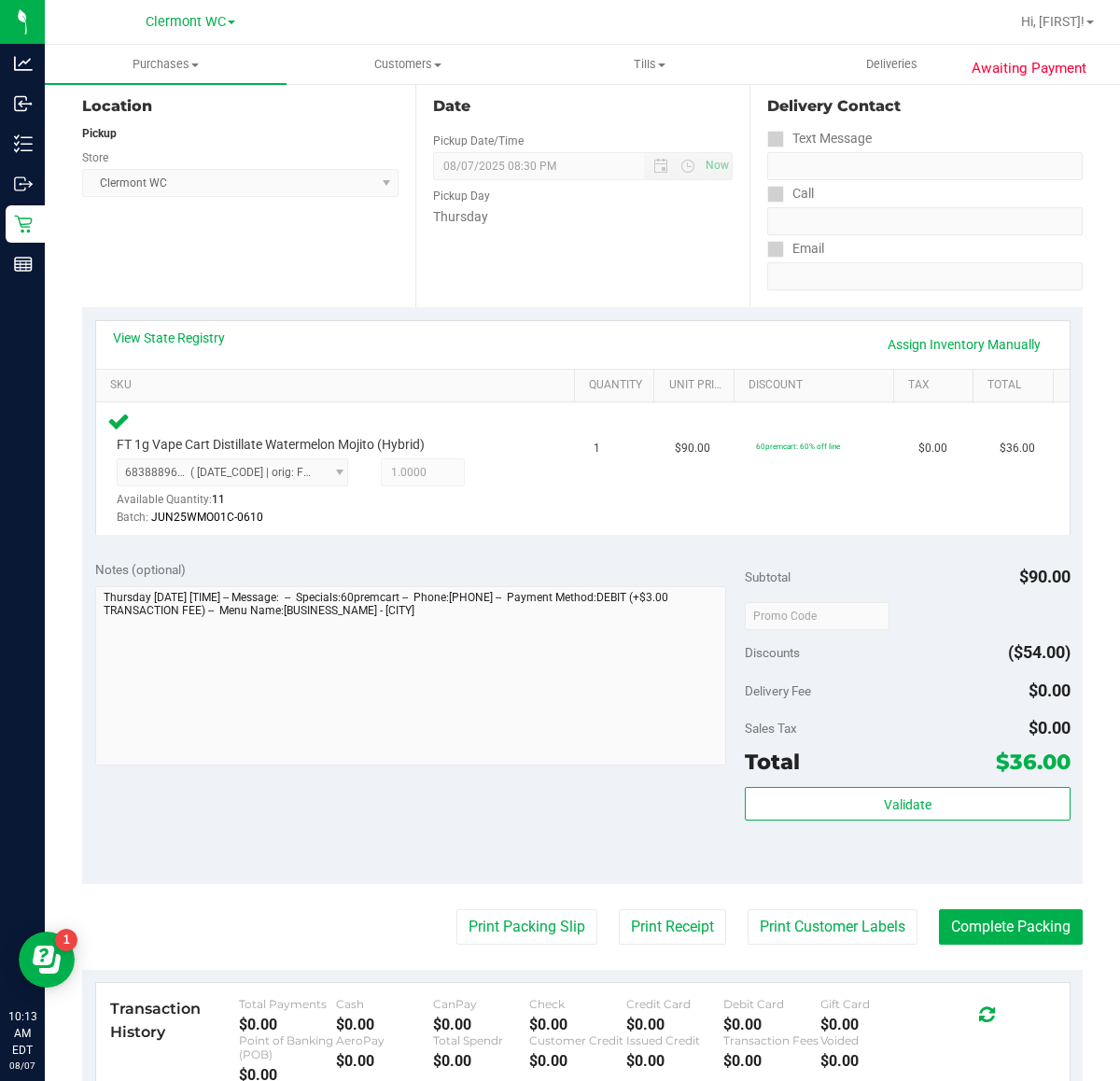 scroll, scrollTop: 481, scrollLeft: 0, axis: vertical 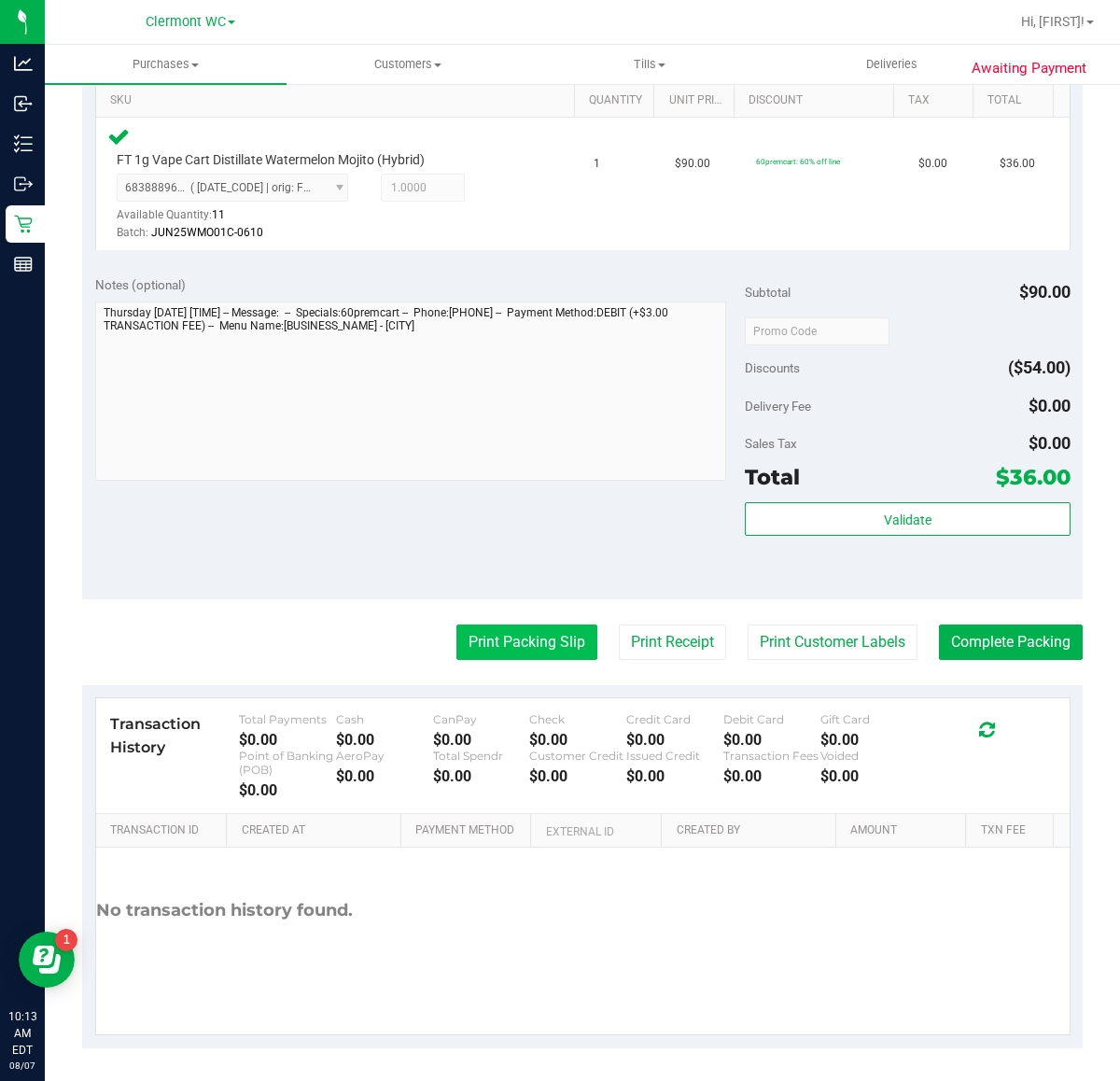 click on "Print Packing Slip" at bounding box center [526, 642] 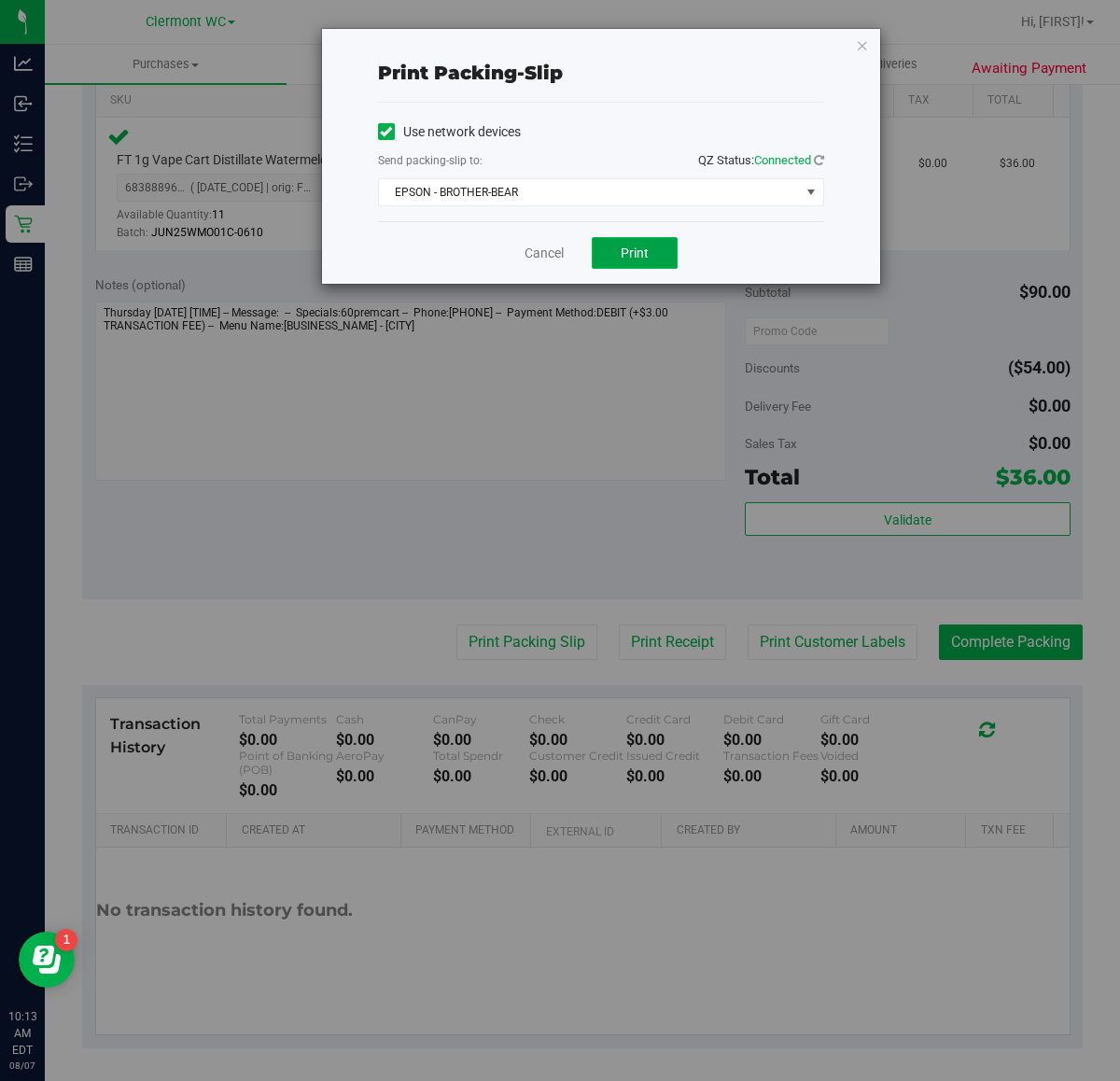 click on "Print" at bounding box center (635, 253) 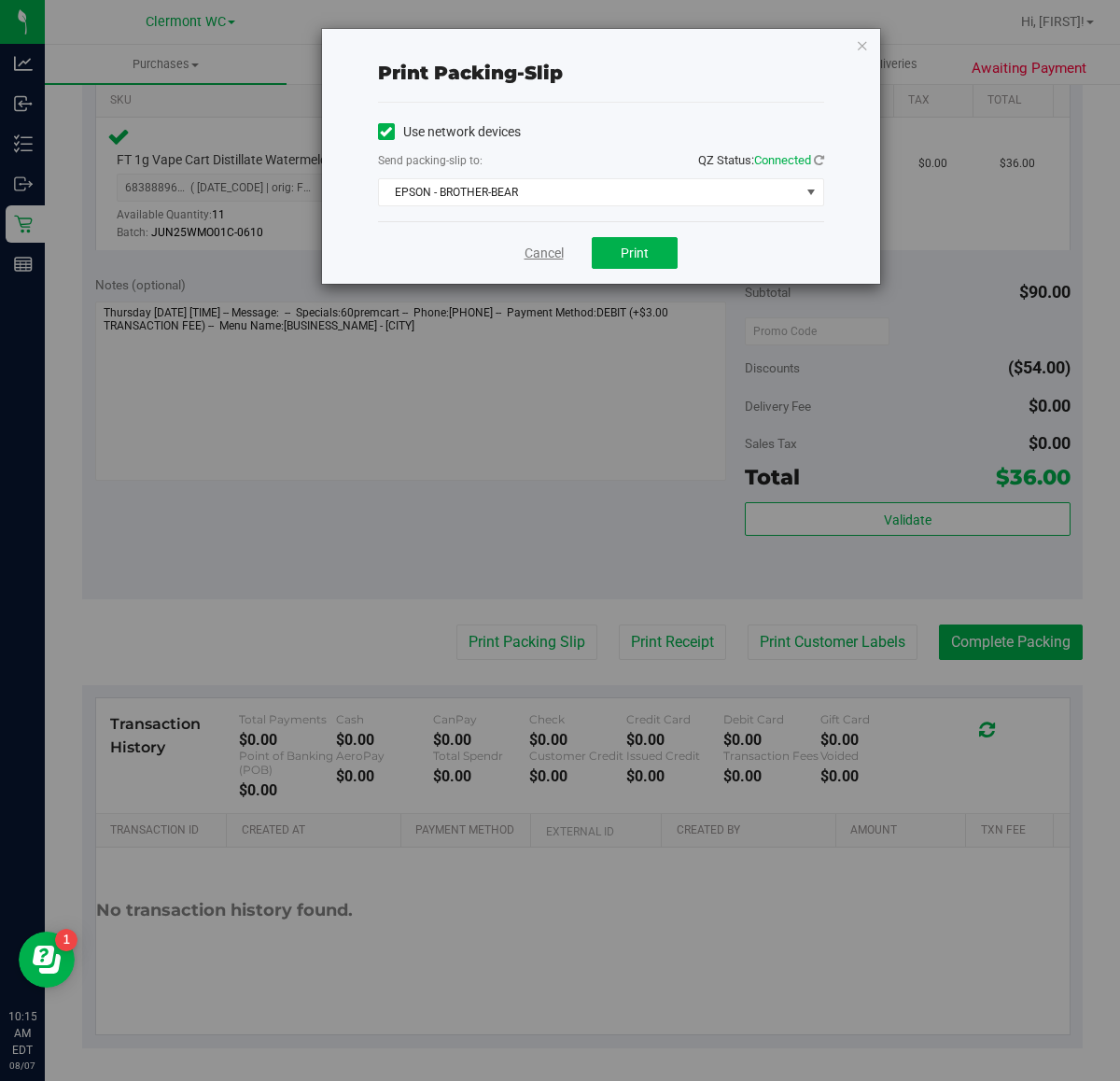 click on "Cancel" at bounding box center [544, 253] 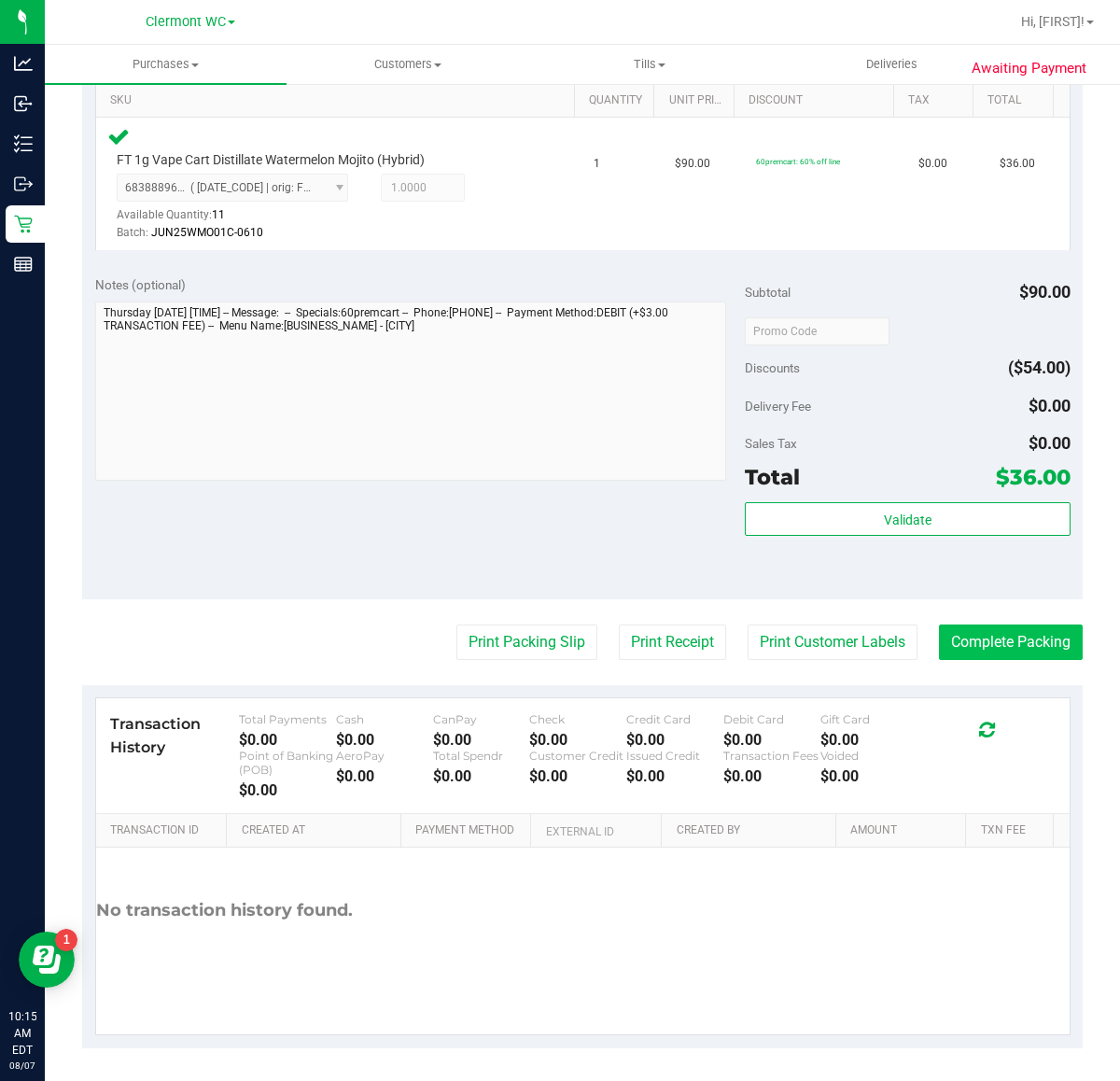 click on "Complete Packing" at bounding box center [1011, 642] 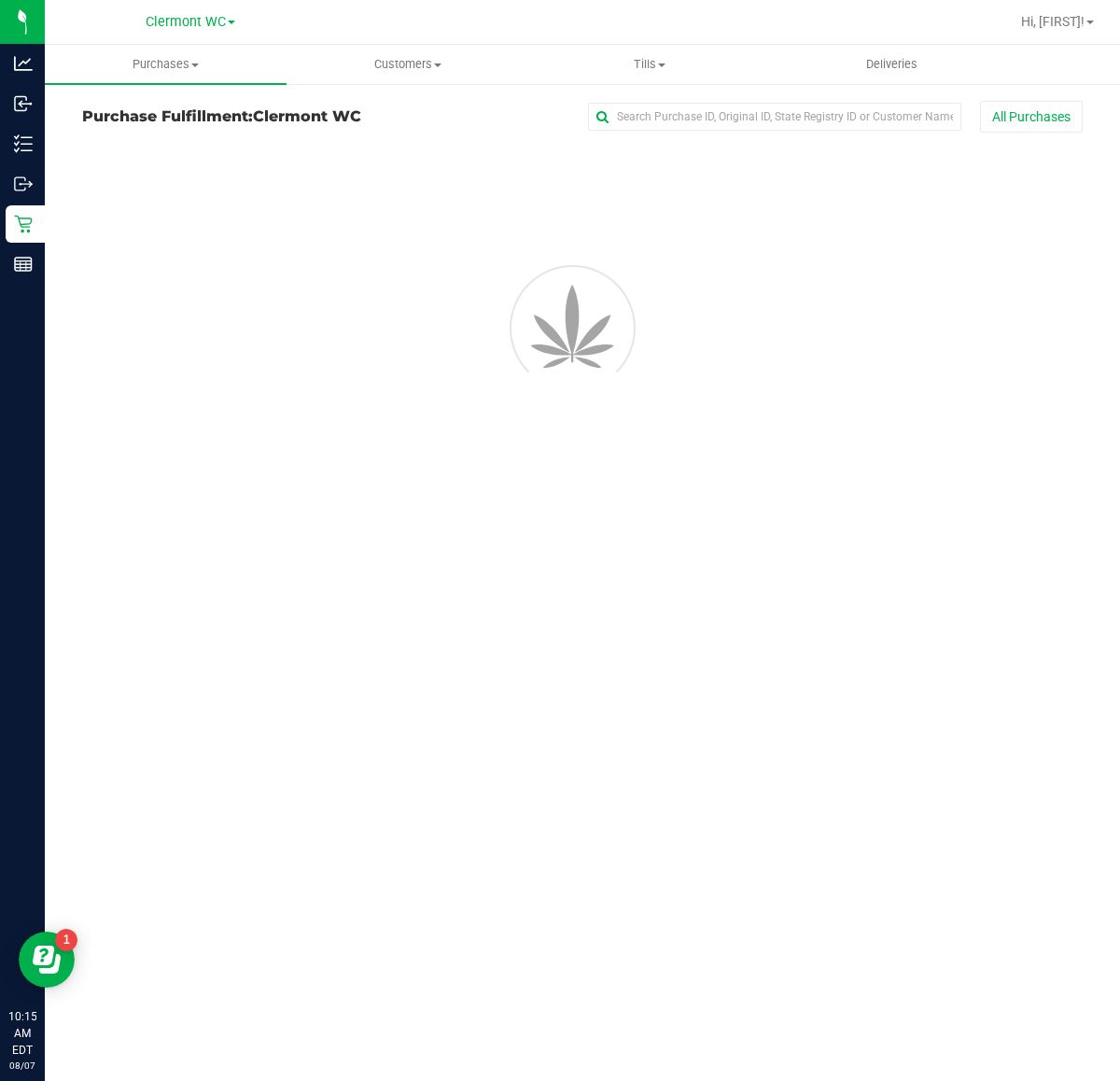 scroll, scrollTop: 0, scrollLeft: 0, axis: both 